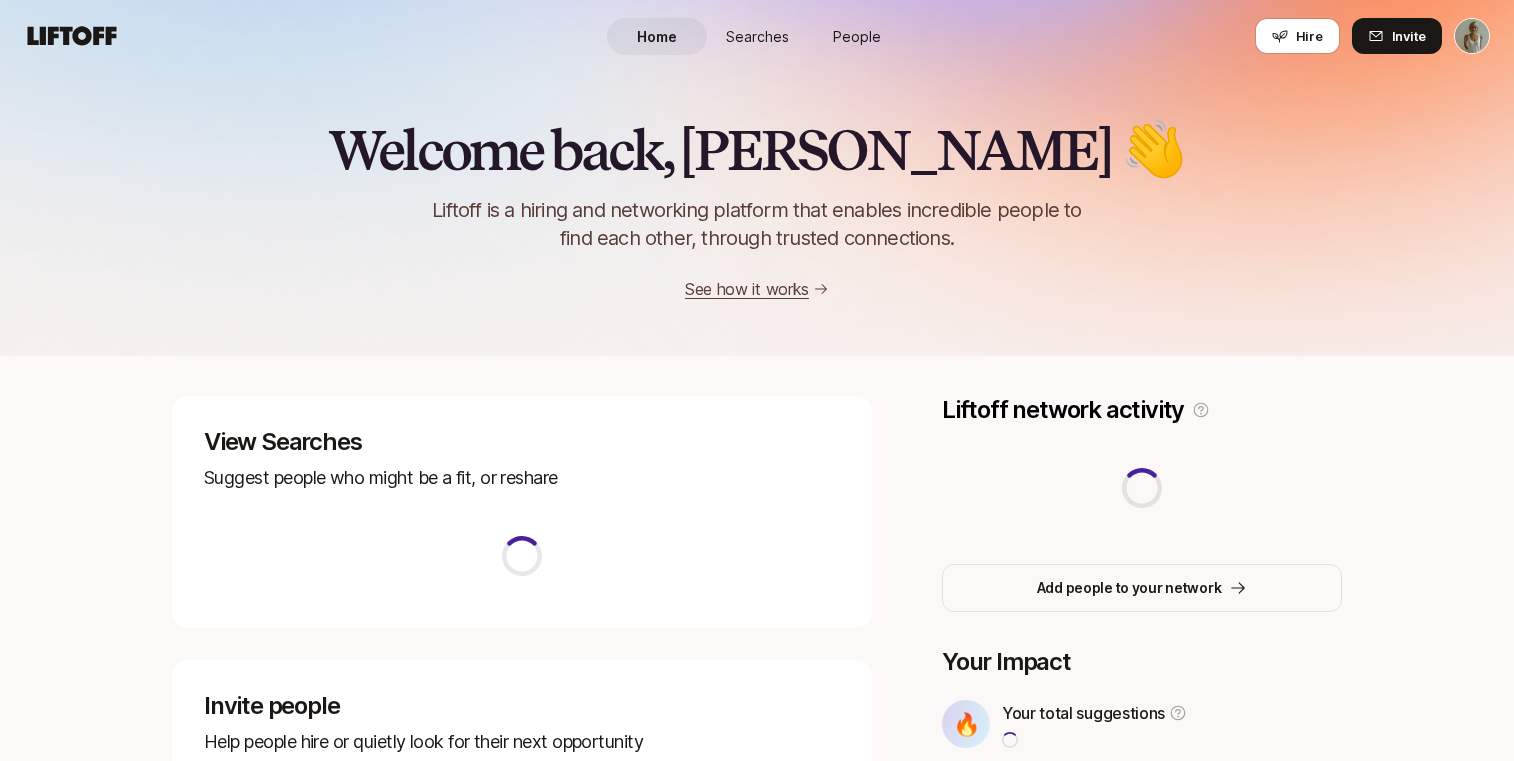 scroll, scrollTop: 0, scrollLeft: 0, axis: both 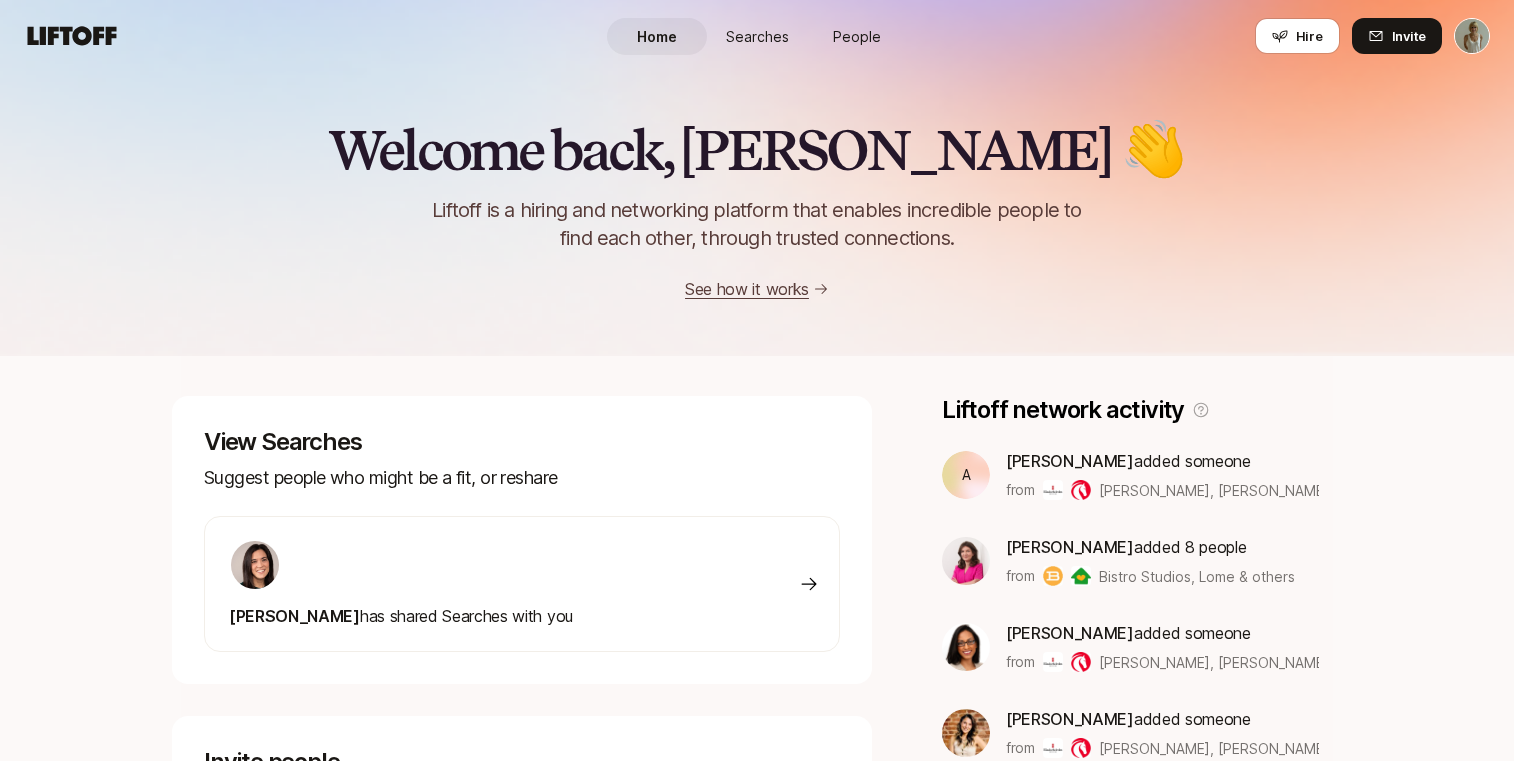 click on "People" at bounding box center [857, 36] 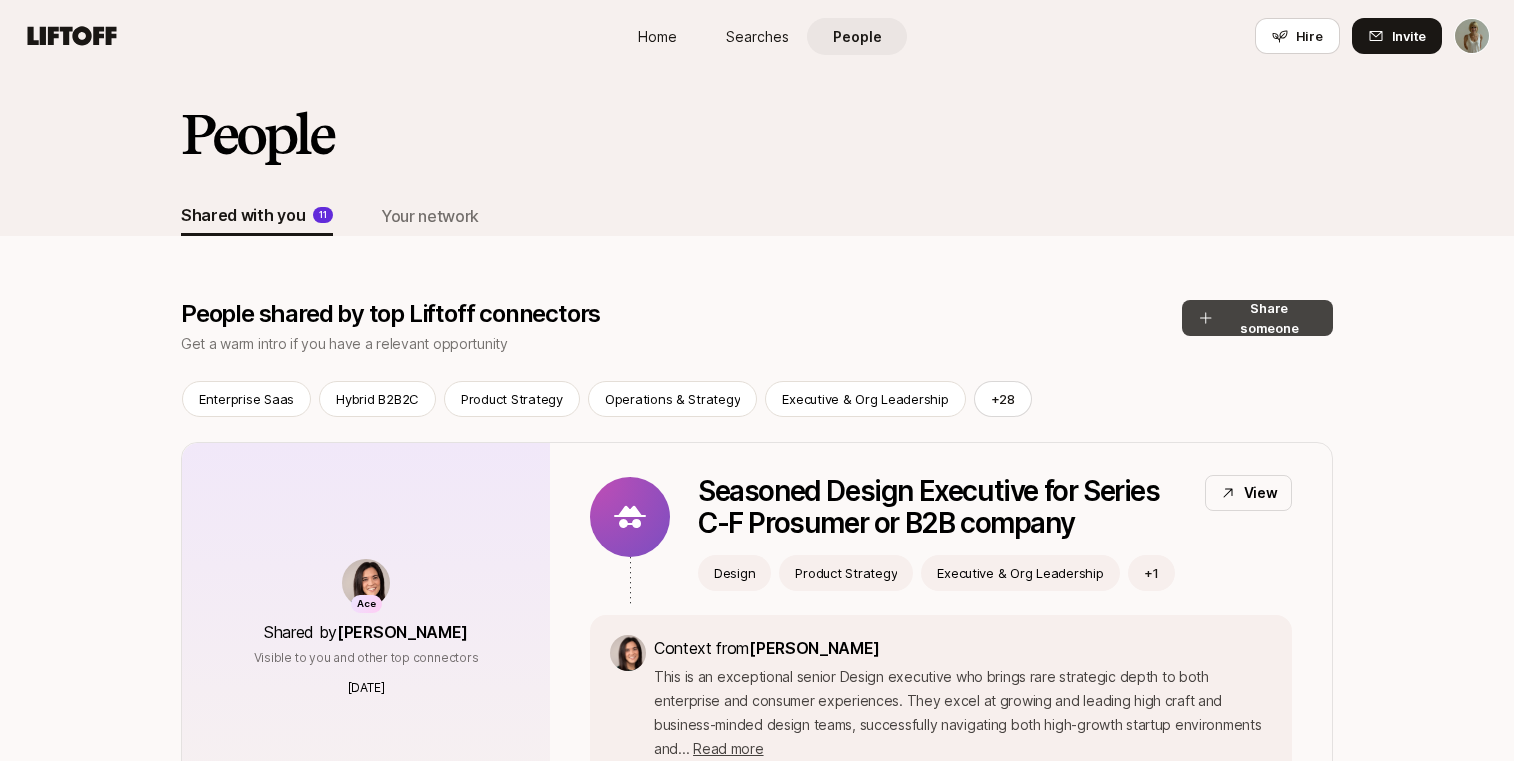 click on "Share someone" at bounding box center (1257, 318) 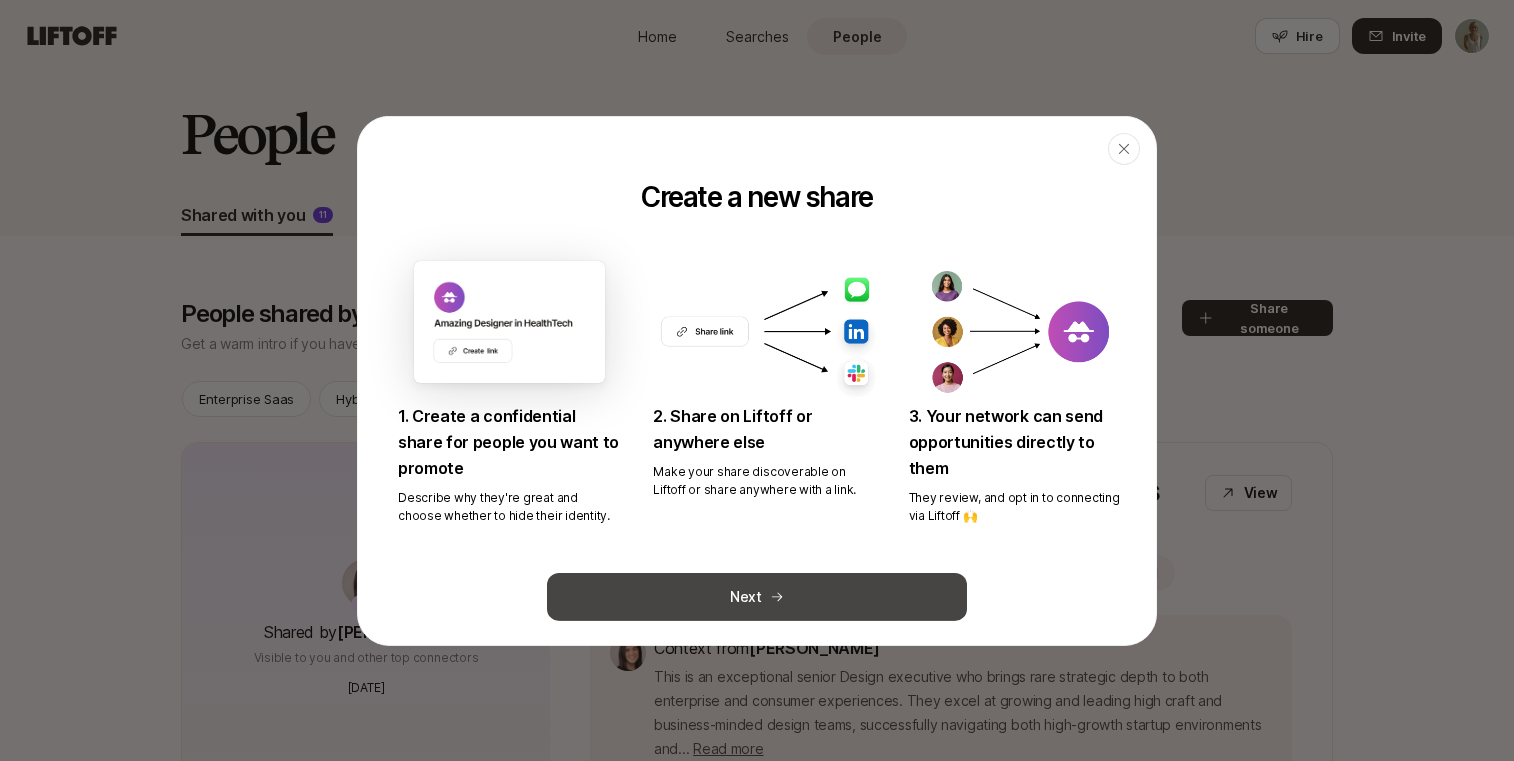 click on "Next" at bounding box center (757, 597) 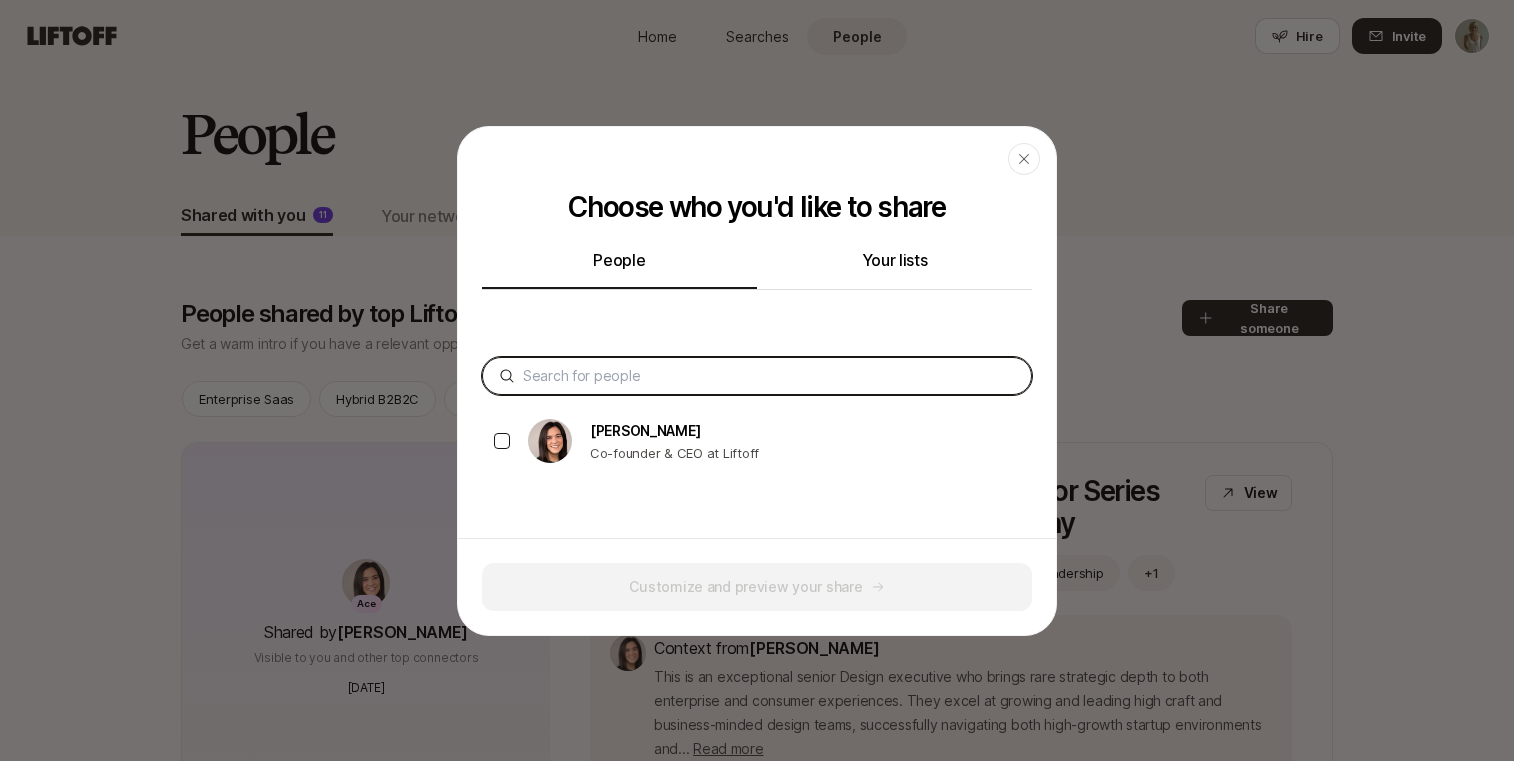 click at bounding box center (769, 376) 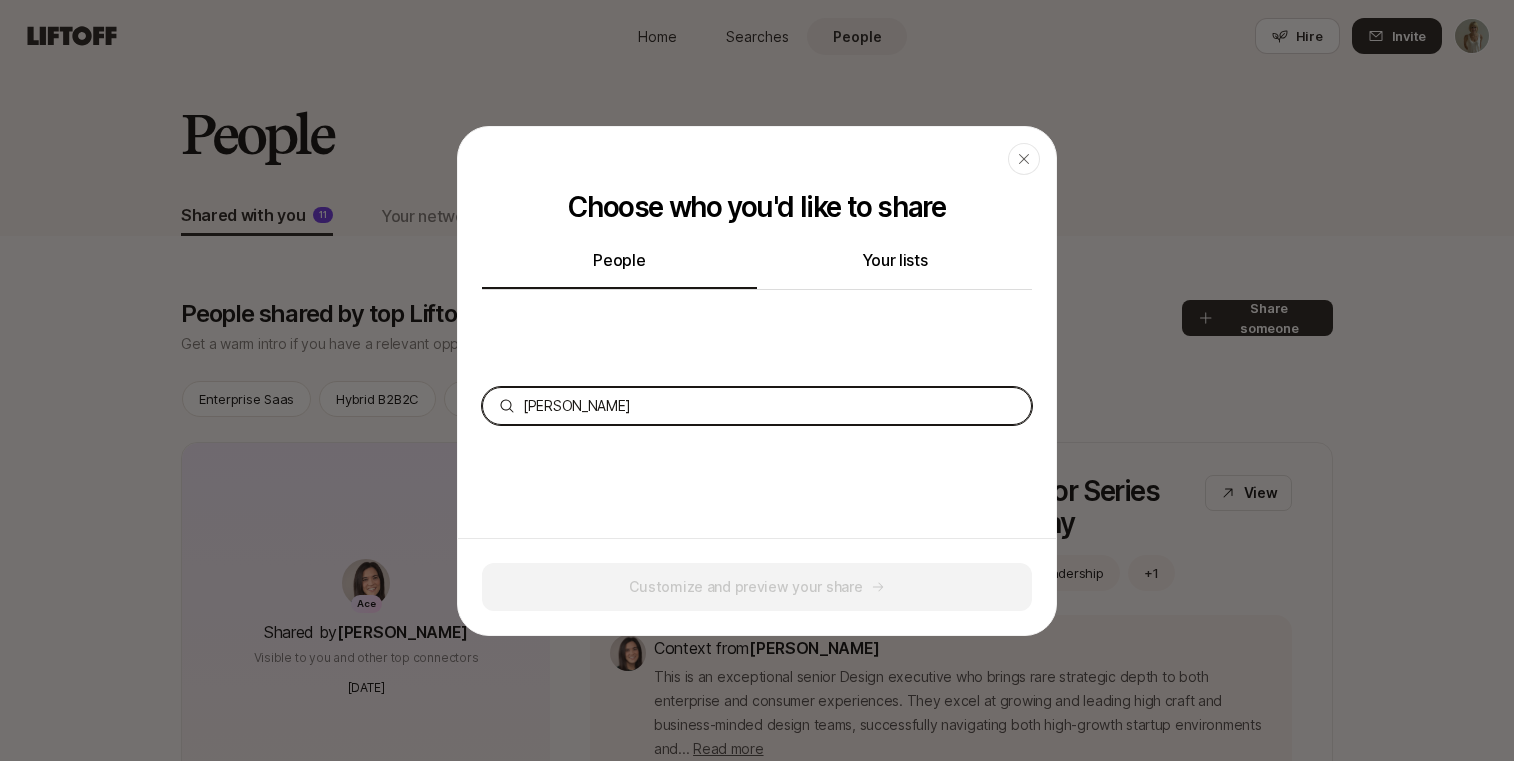 type on "[PERSON_NAME]" 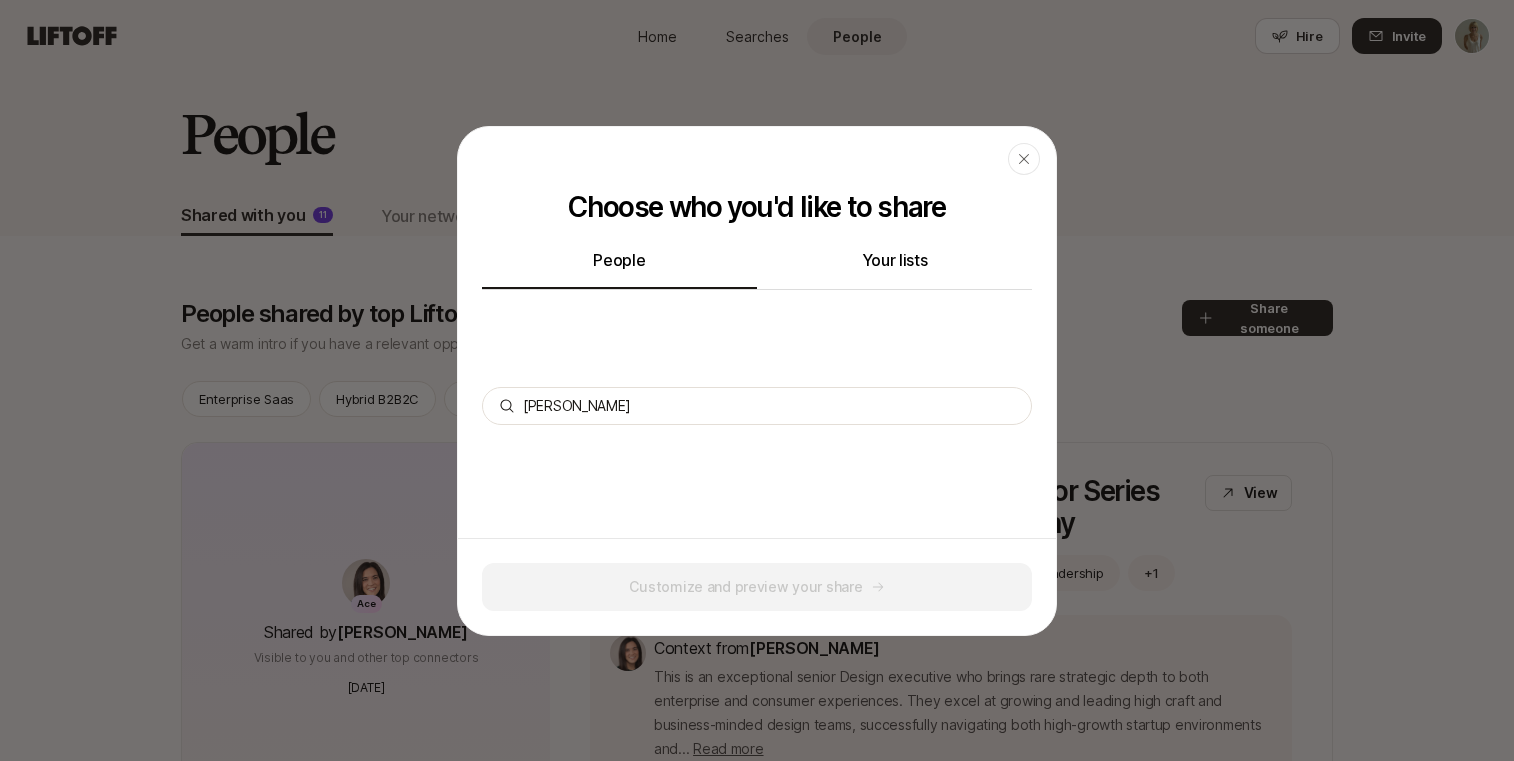click on "Your lists" at bounding box center (894, 268) 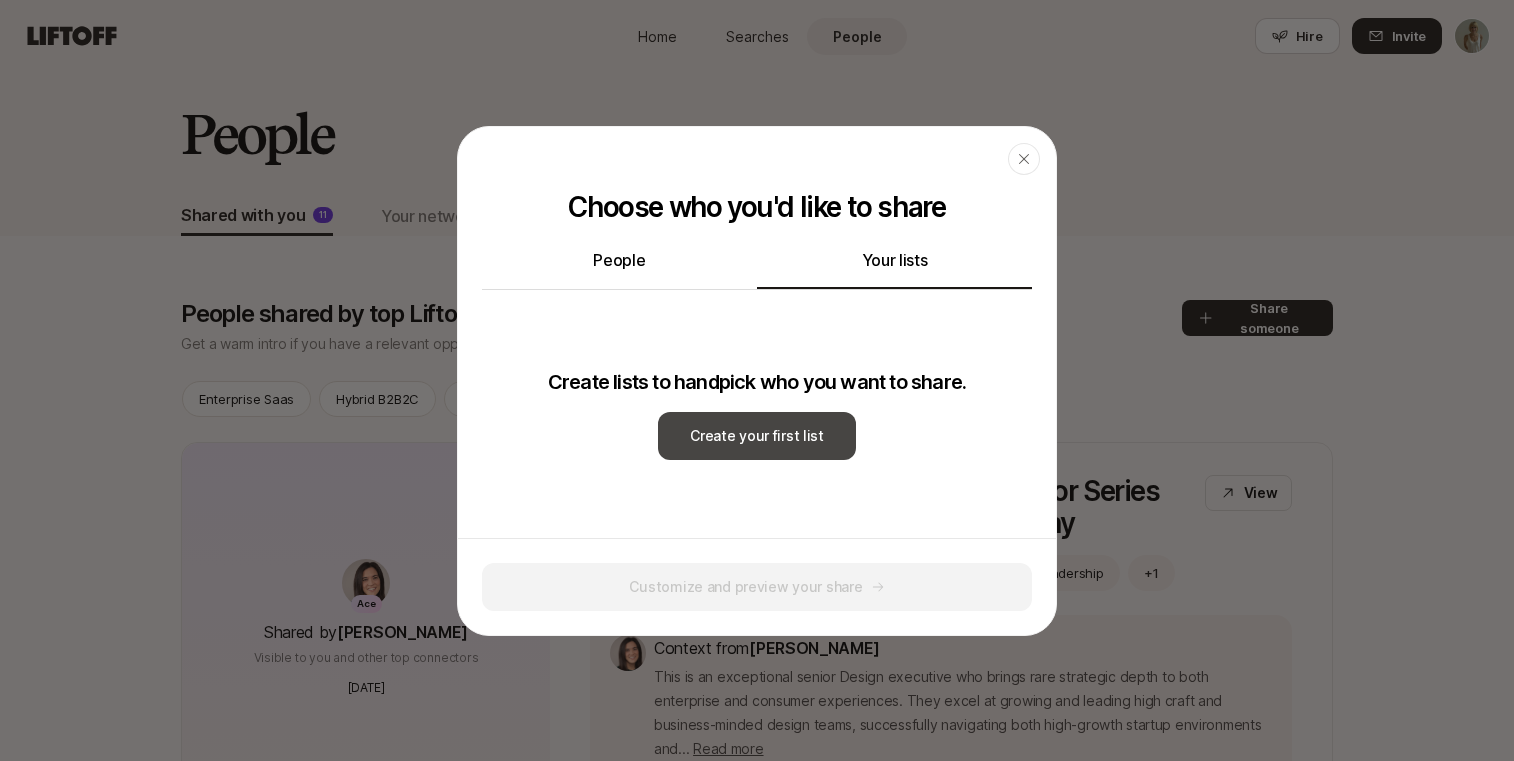 click on "Create your first list" at bounding box center [757, 436] 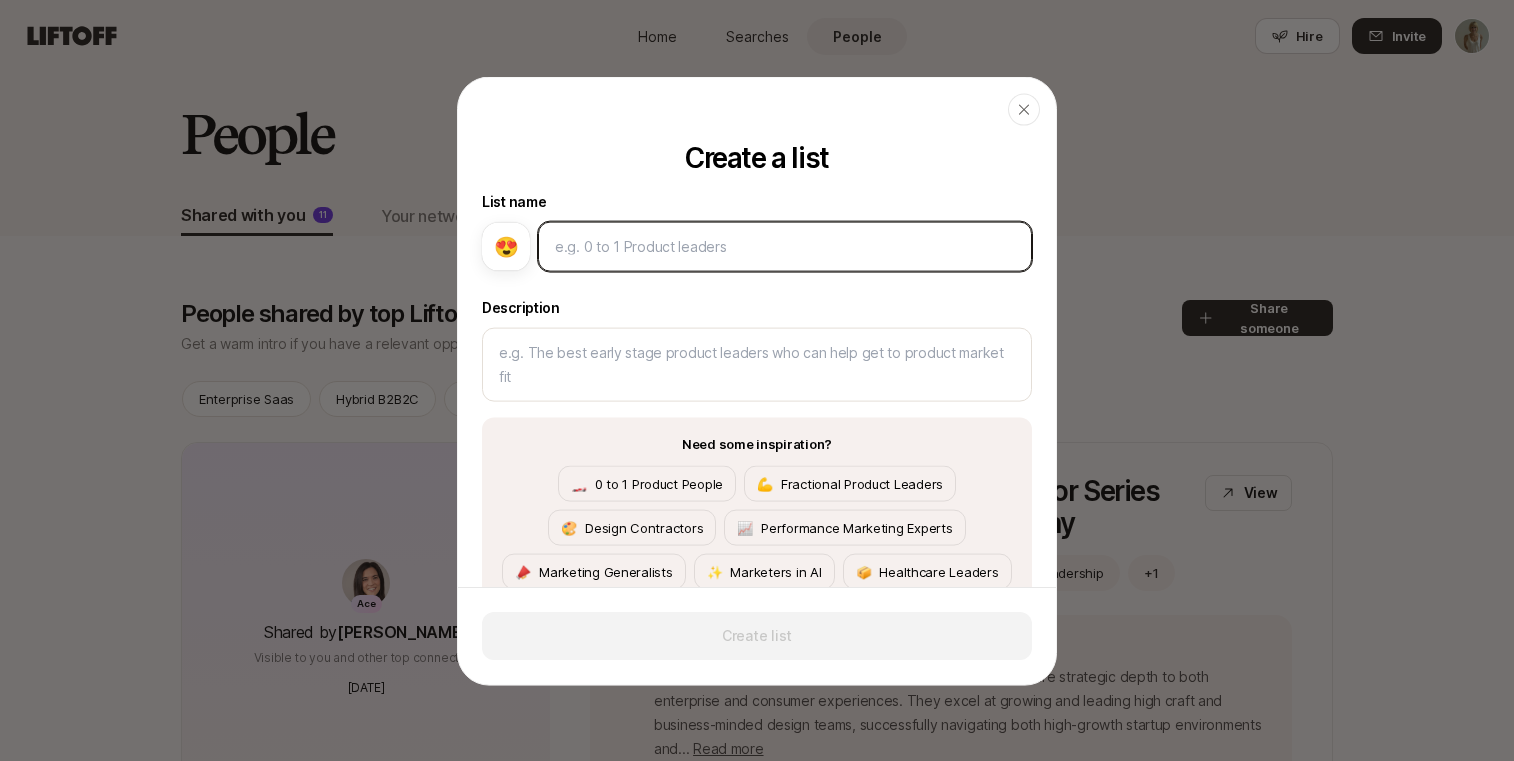 click at bounding box center [785, 246] 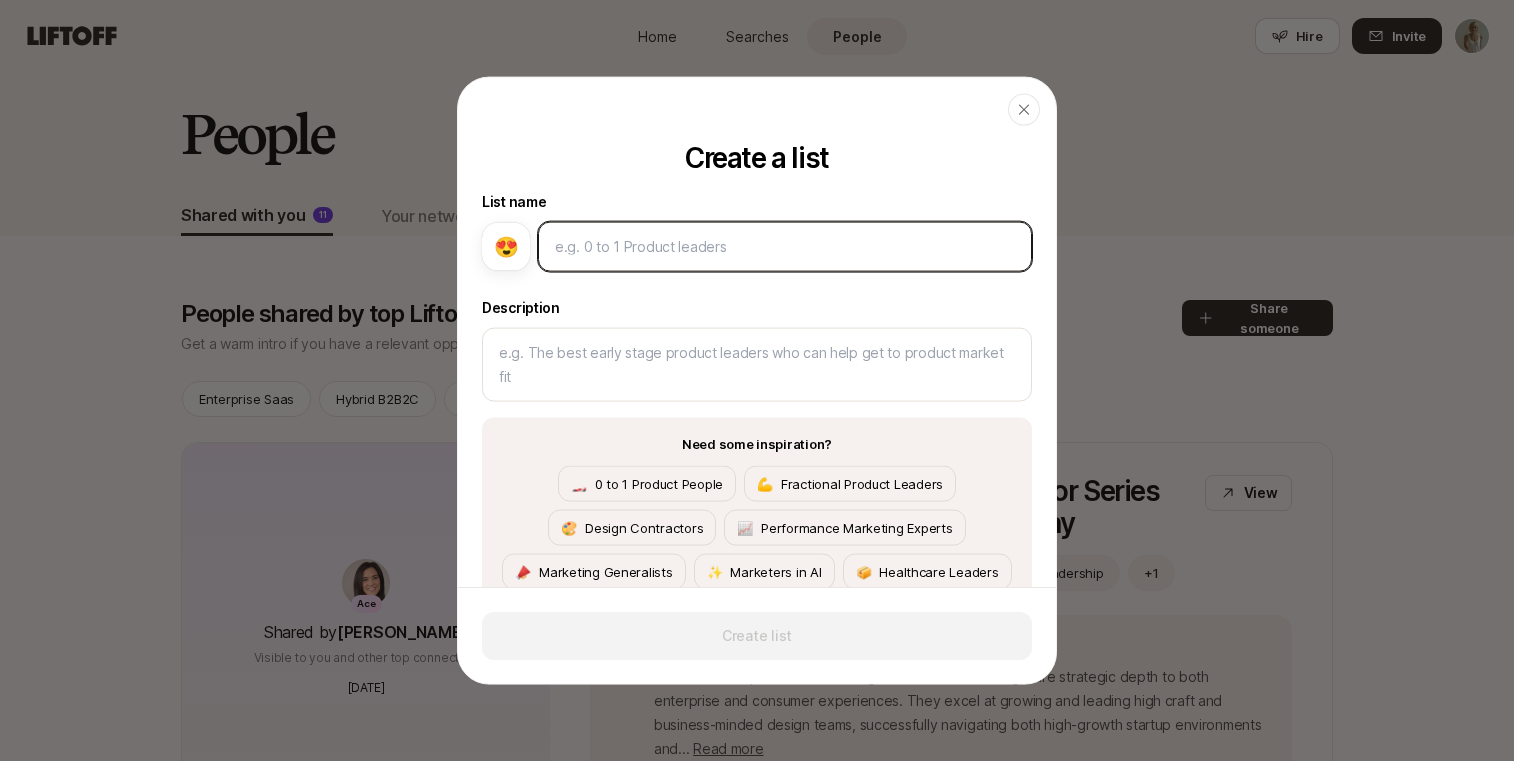 type on "C" 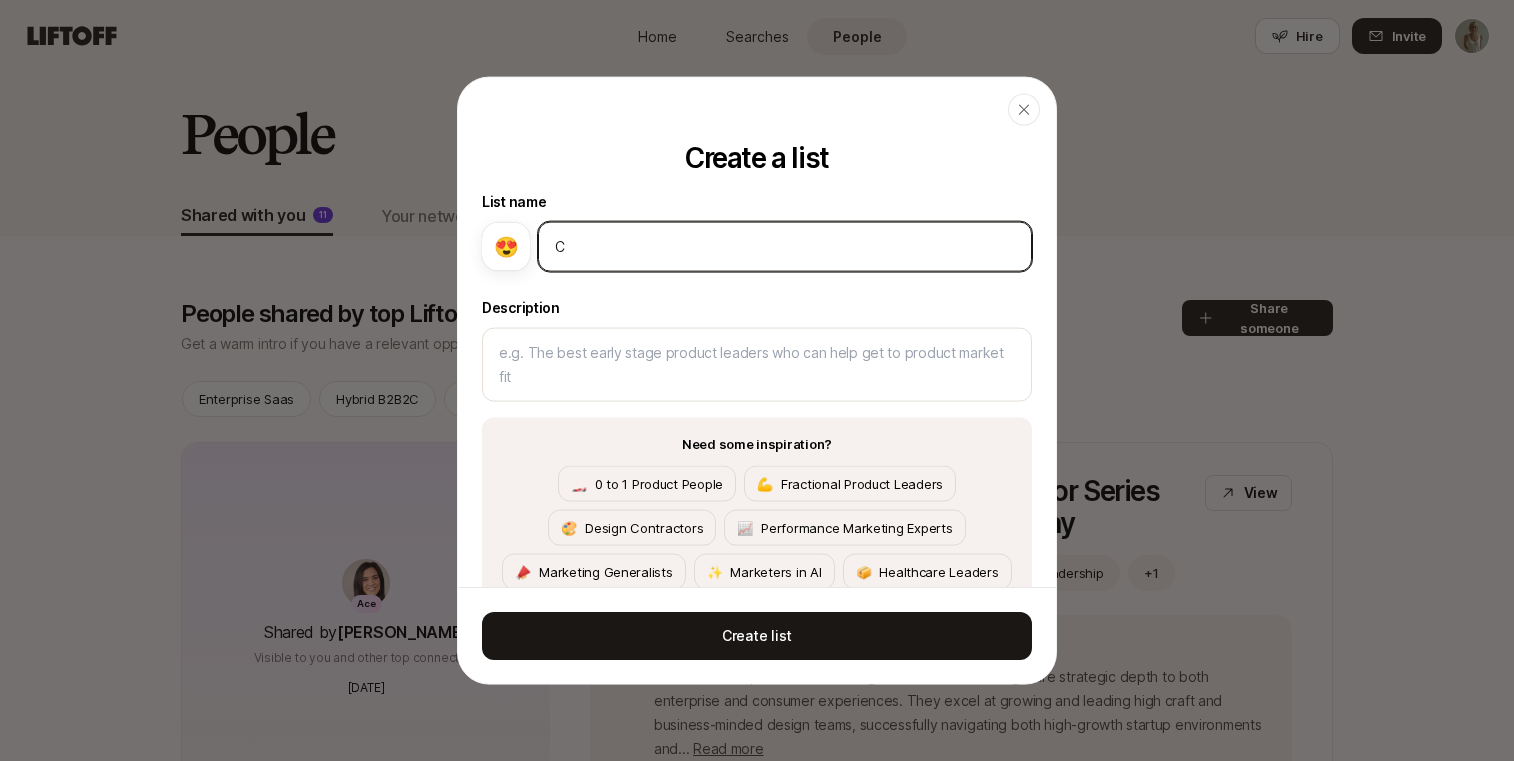 type on "Cr" 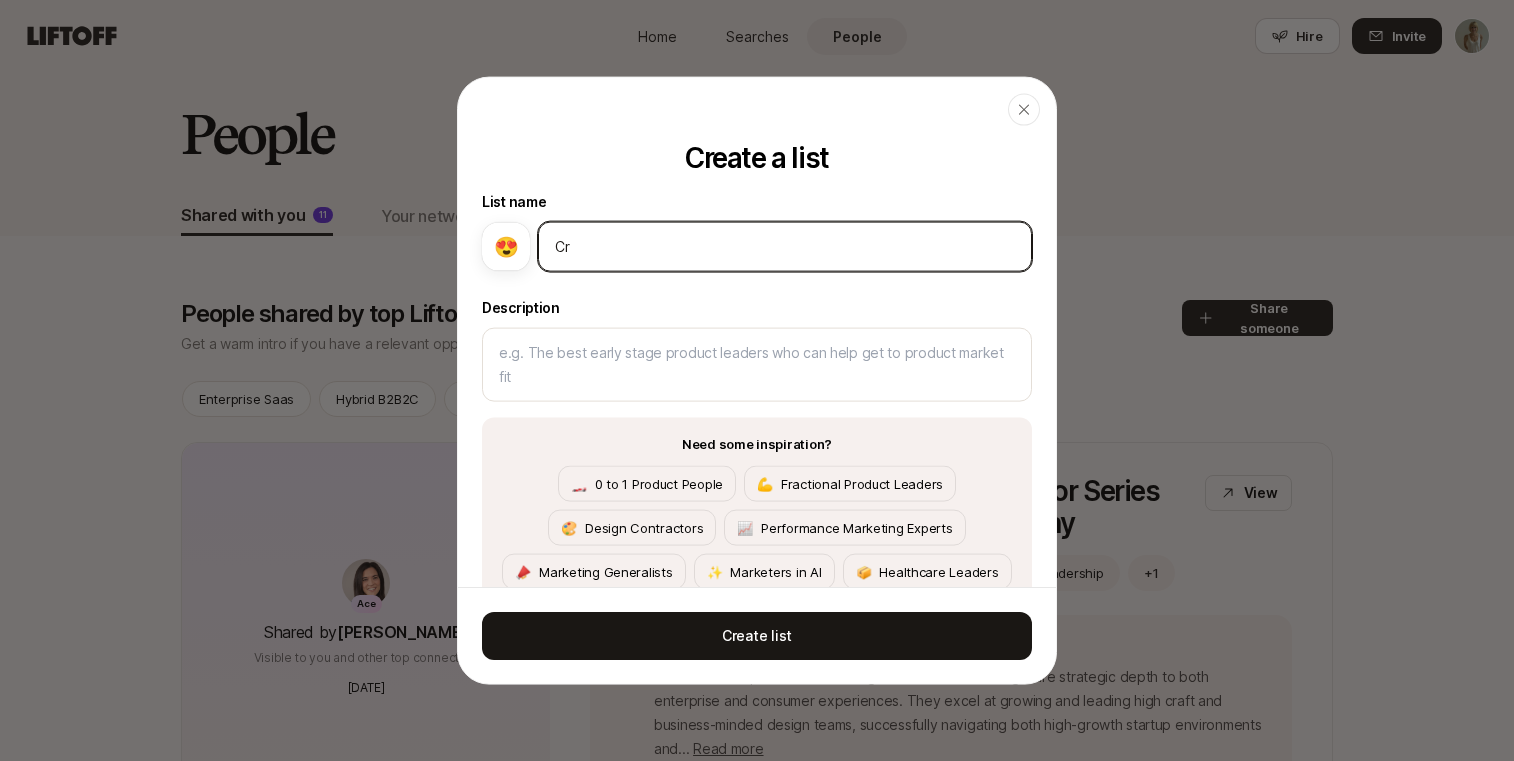 type on "Cre" 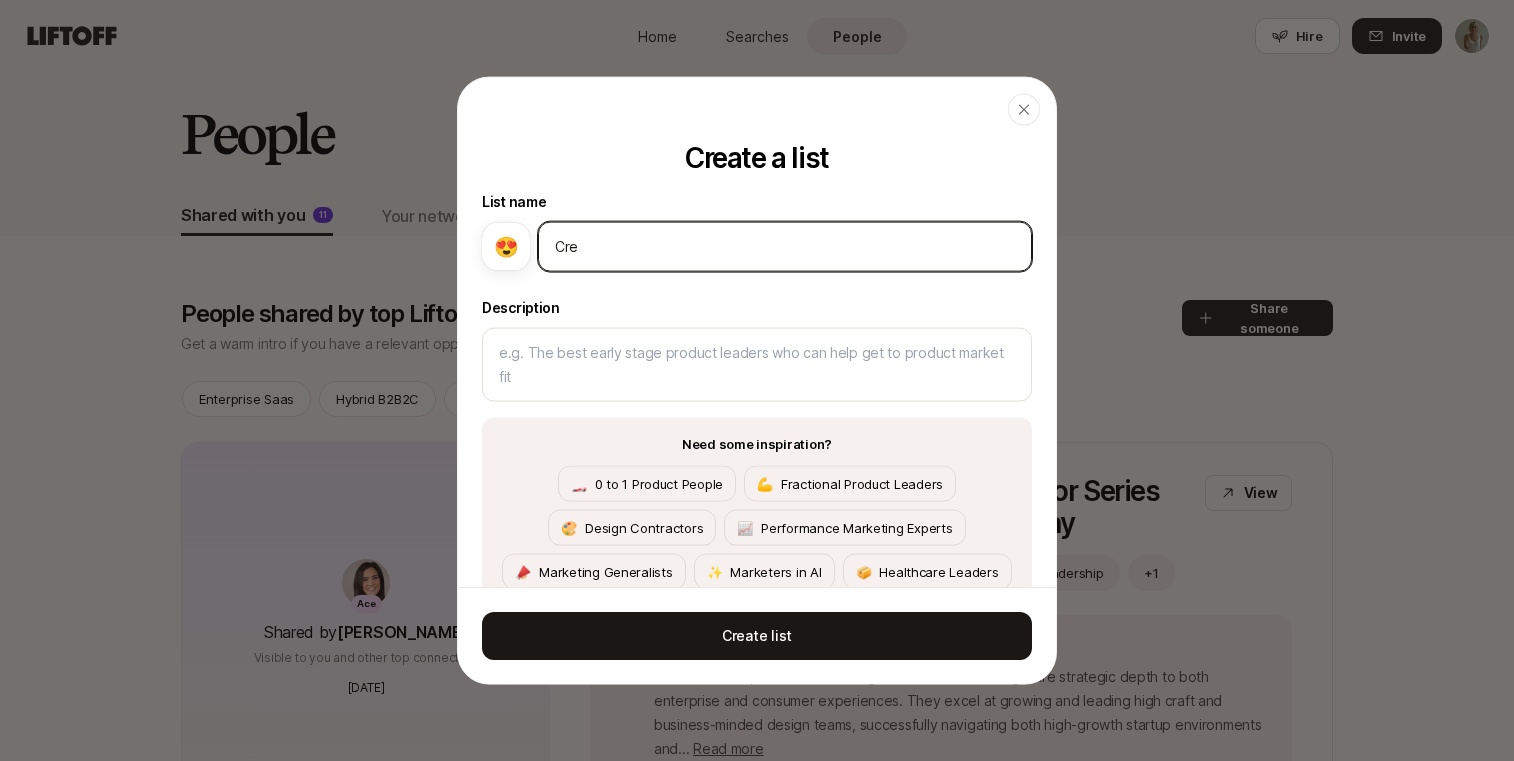type on "Crea" 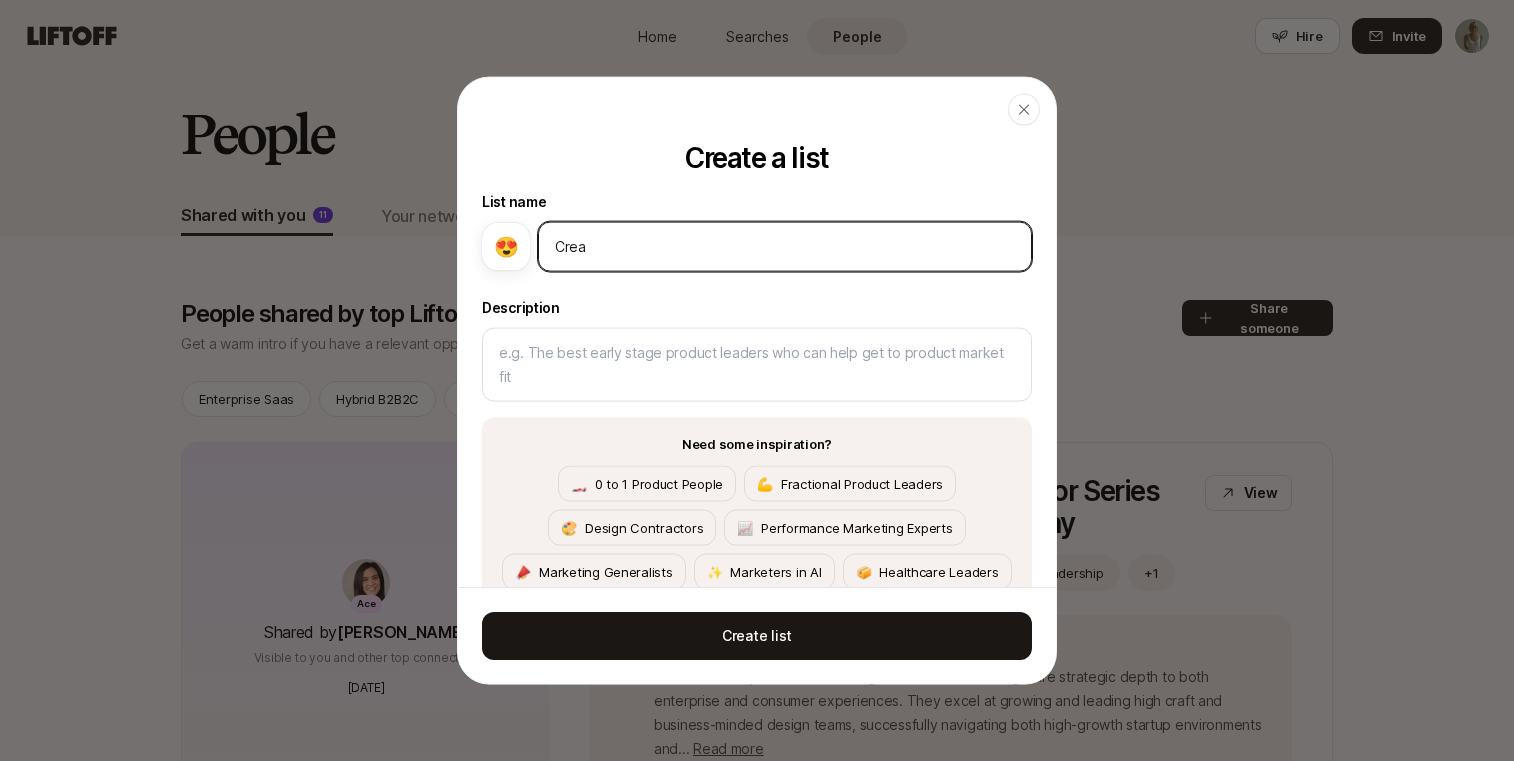 type on "Creat" 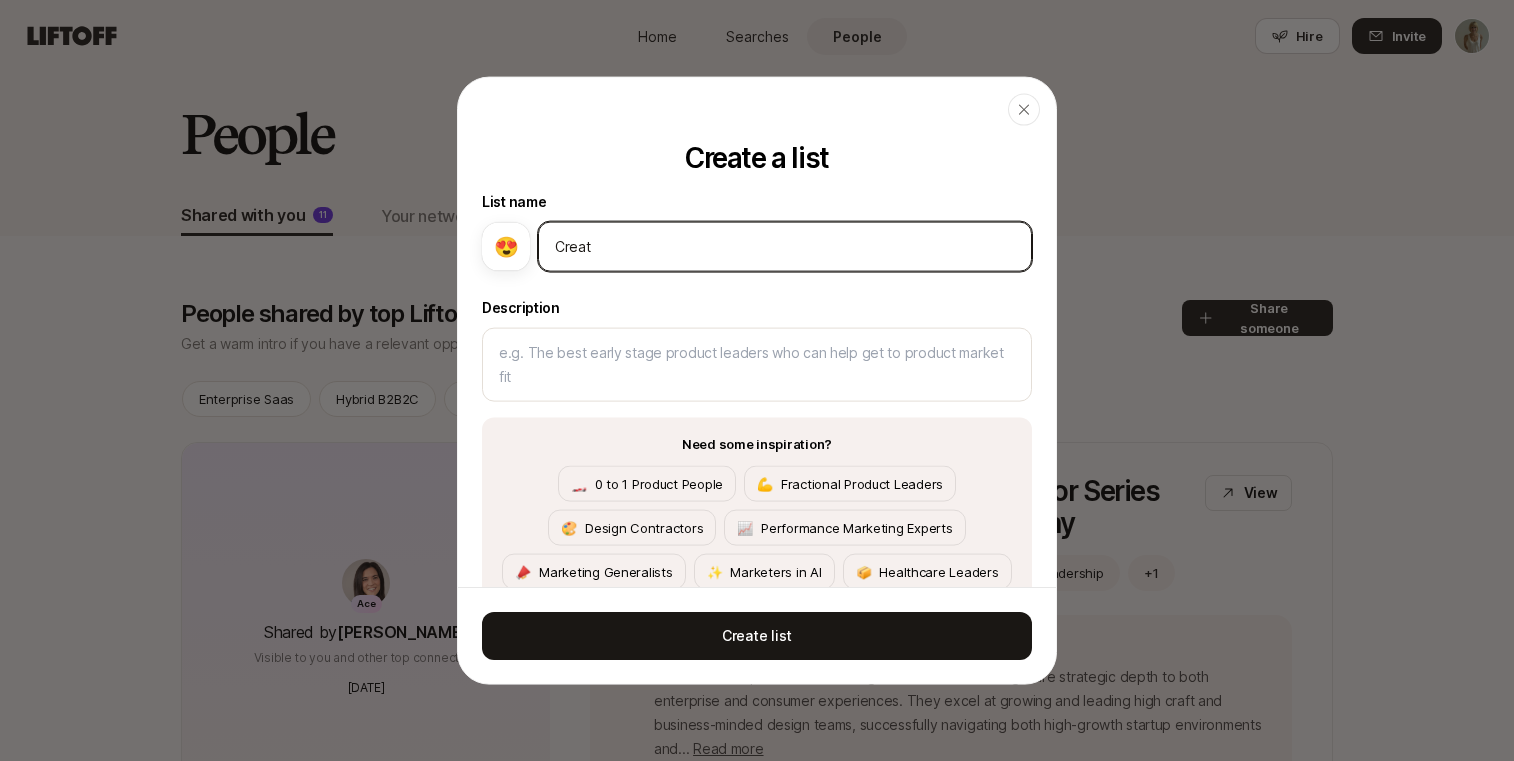 type on "Creati" 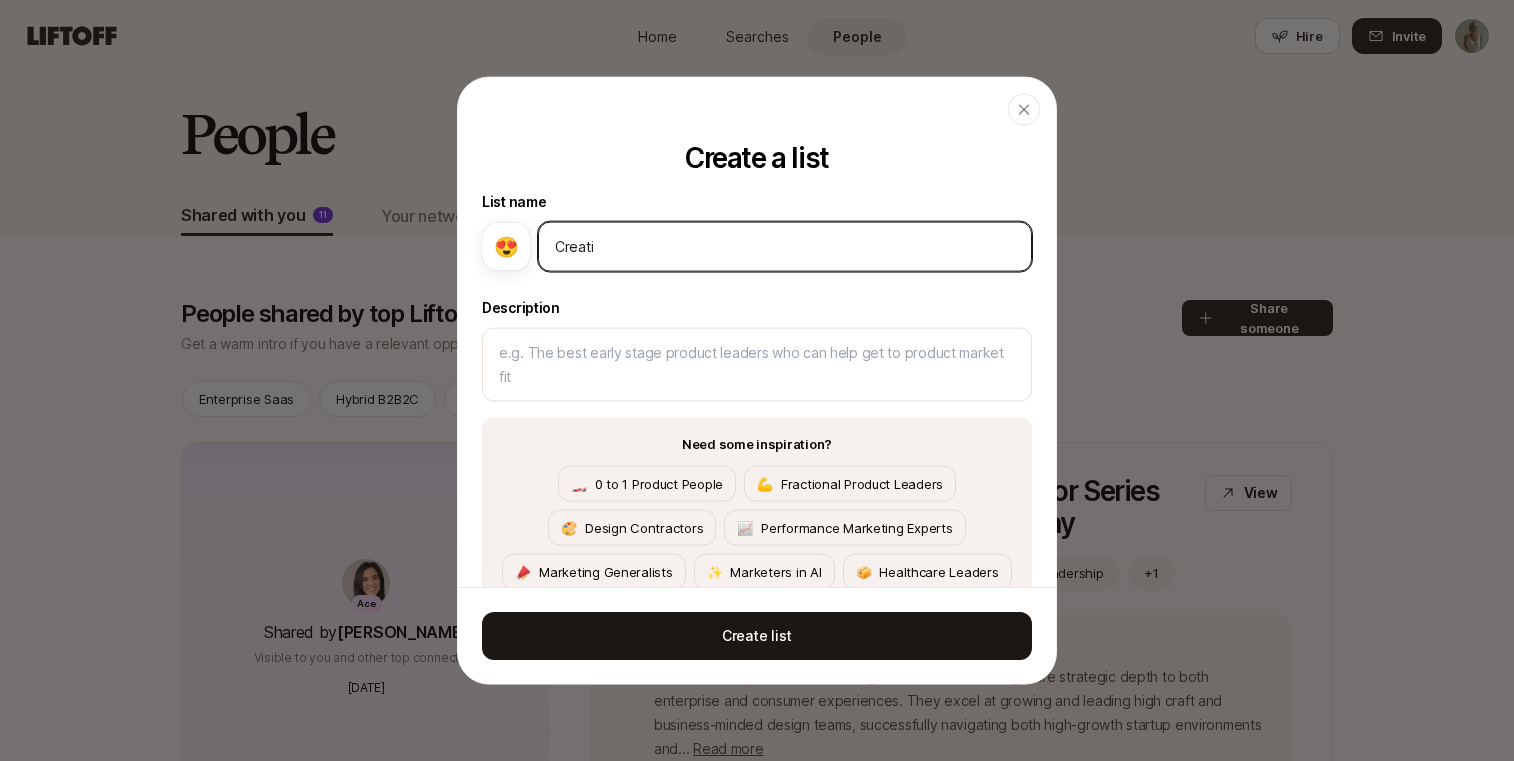 type on "Creativ" 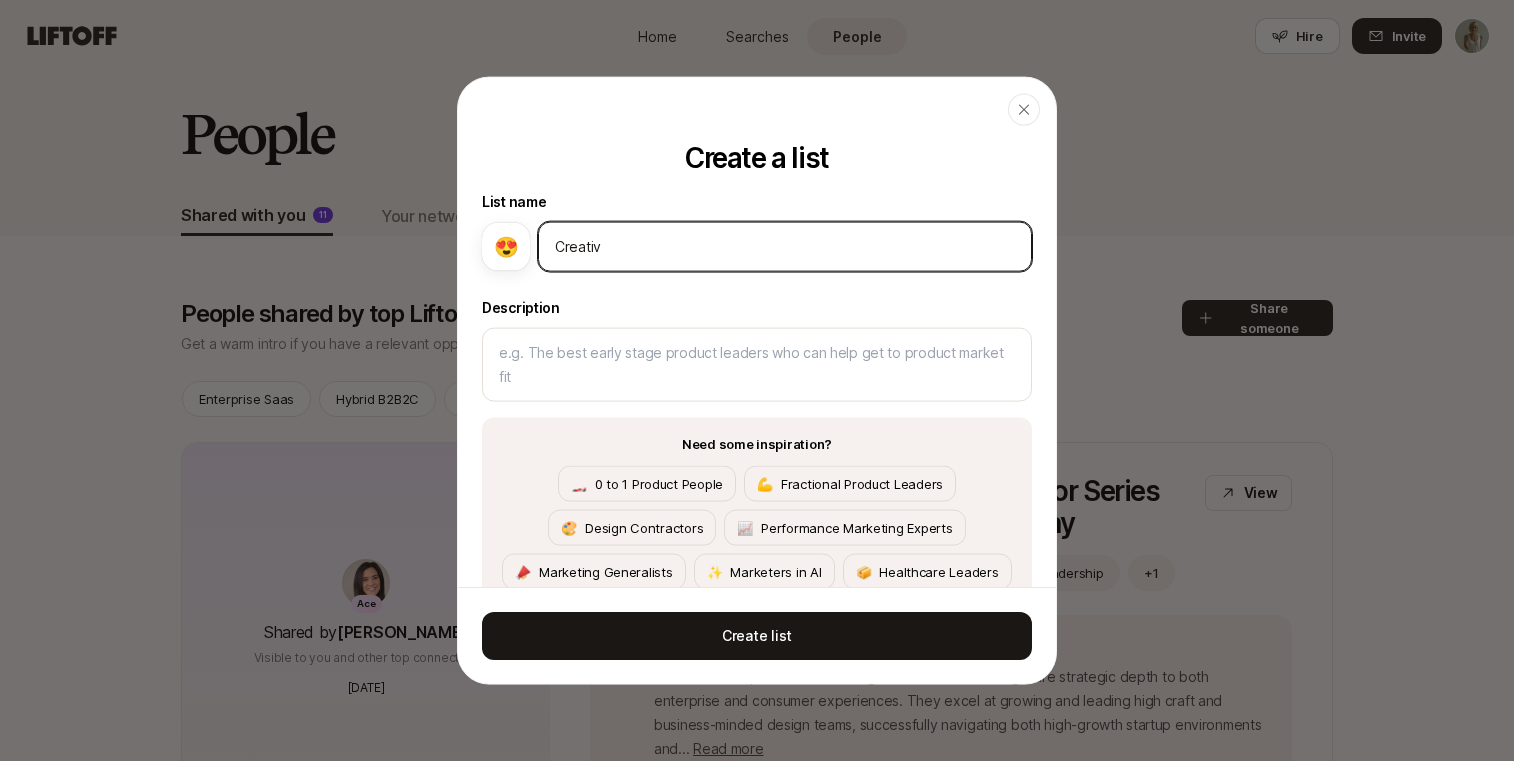 type on "Creative" 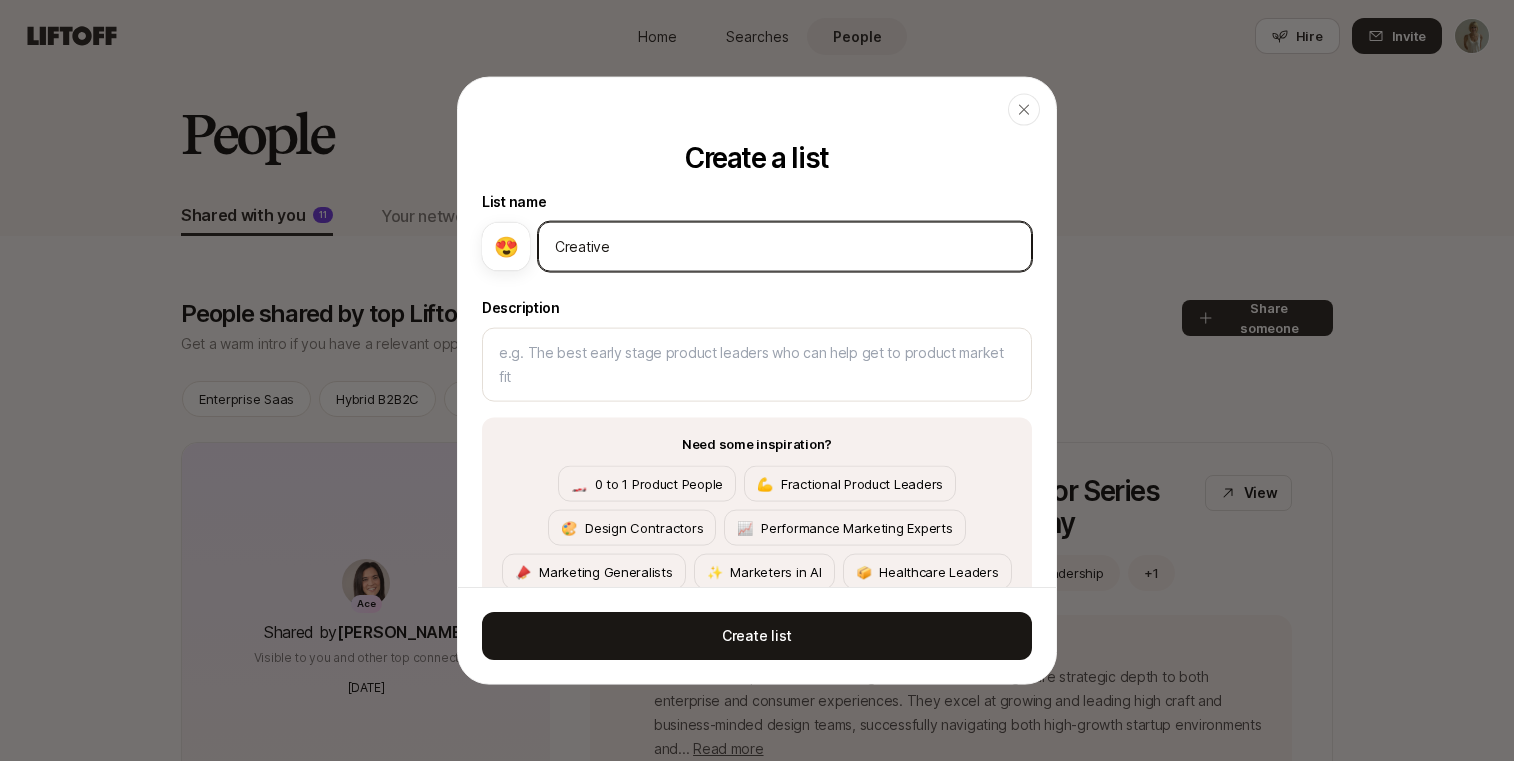 type on "Creative" 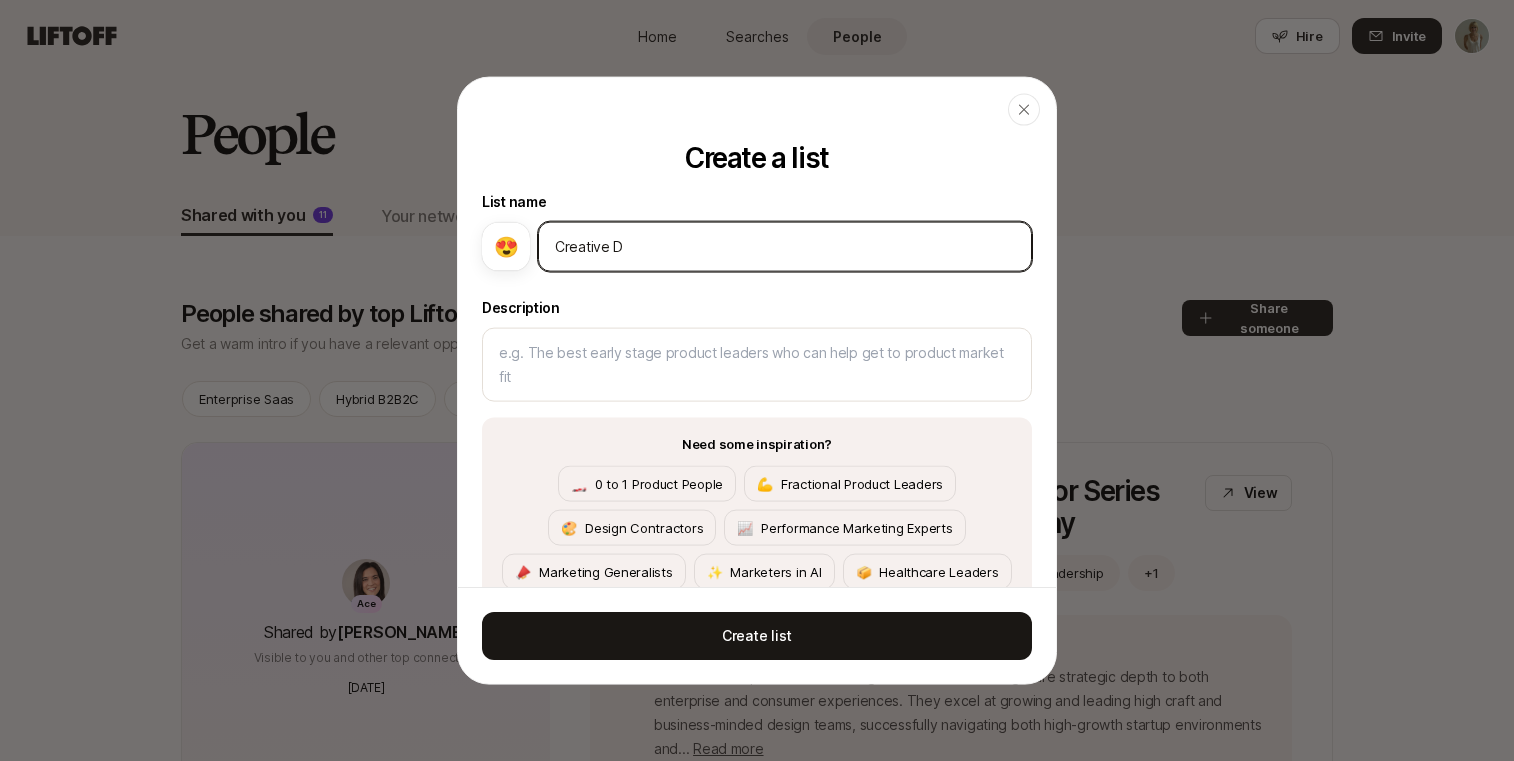 type on "Creative Di" 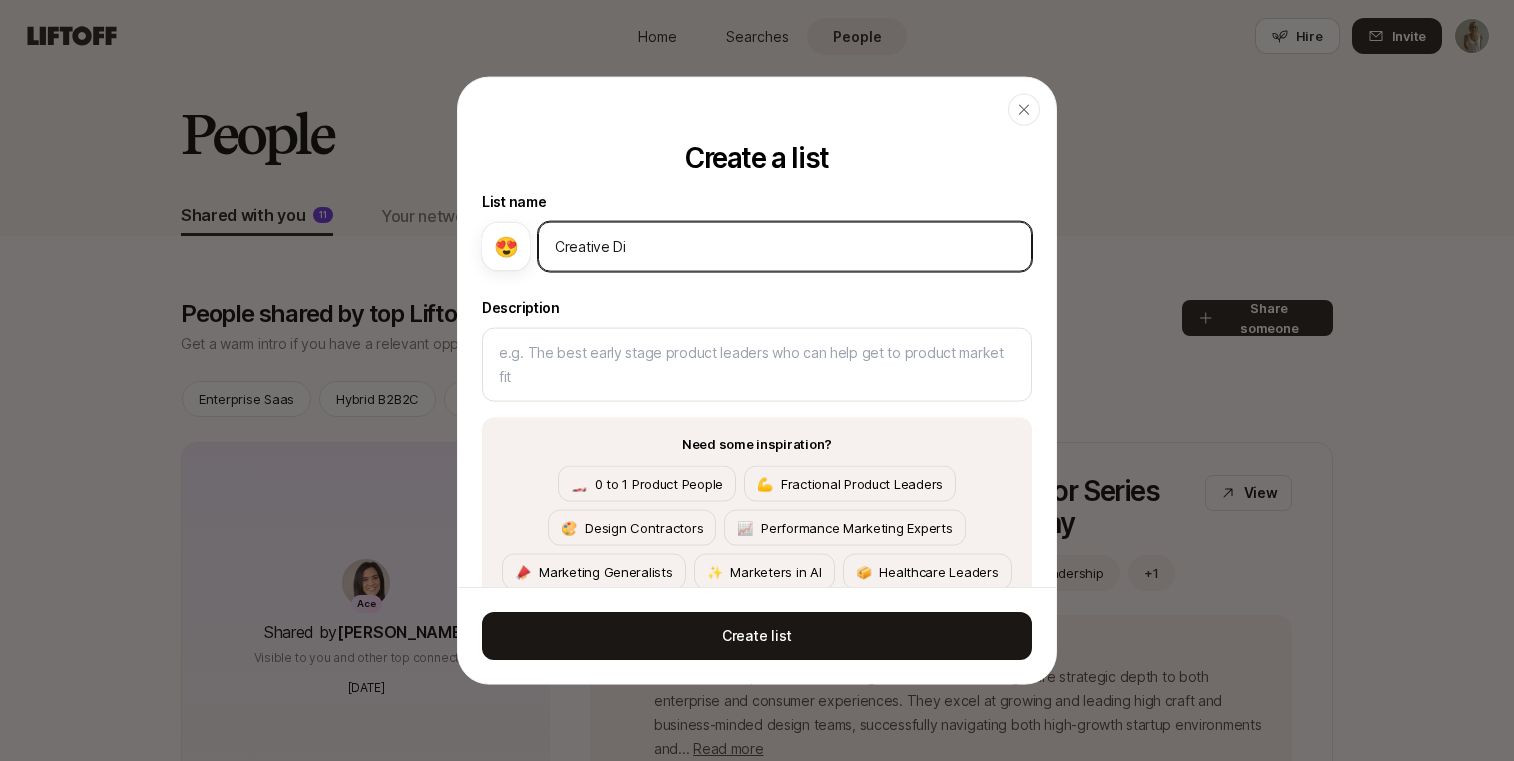 type on "Creative Dir" 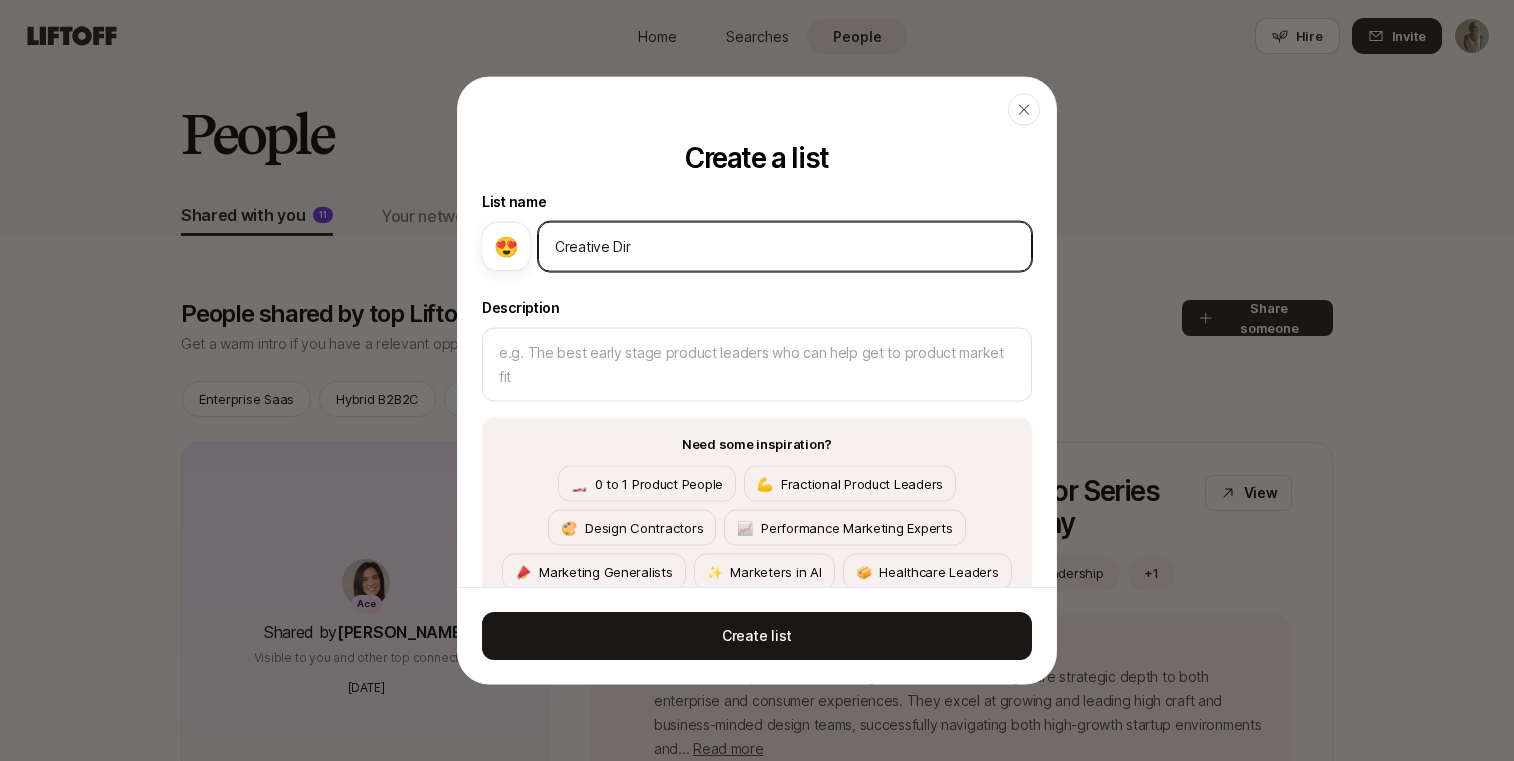 type on "Creative Dire" 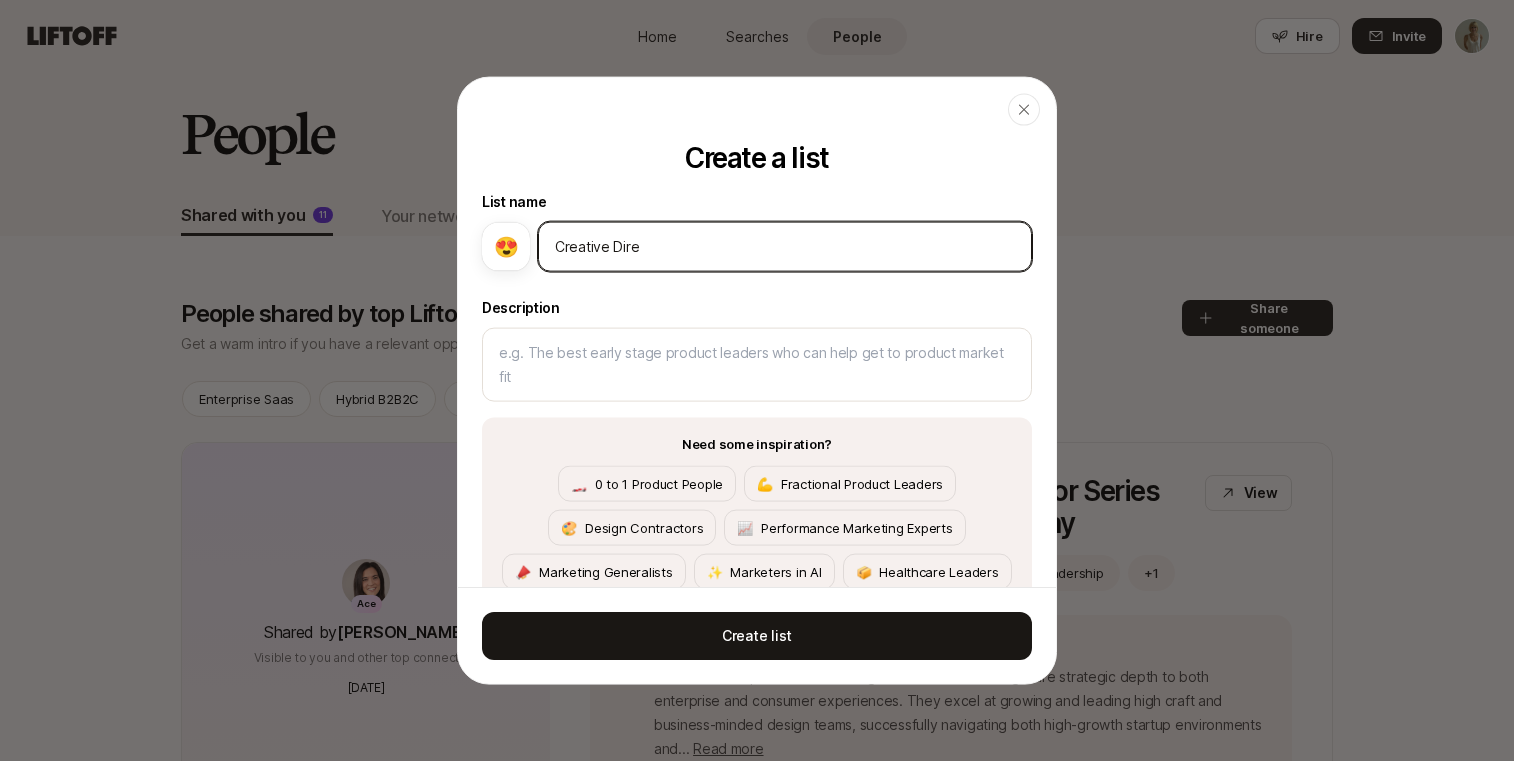type on "Creative Direc" 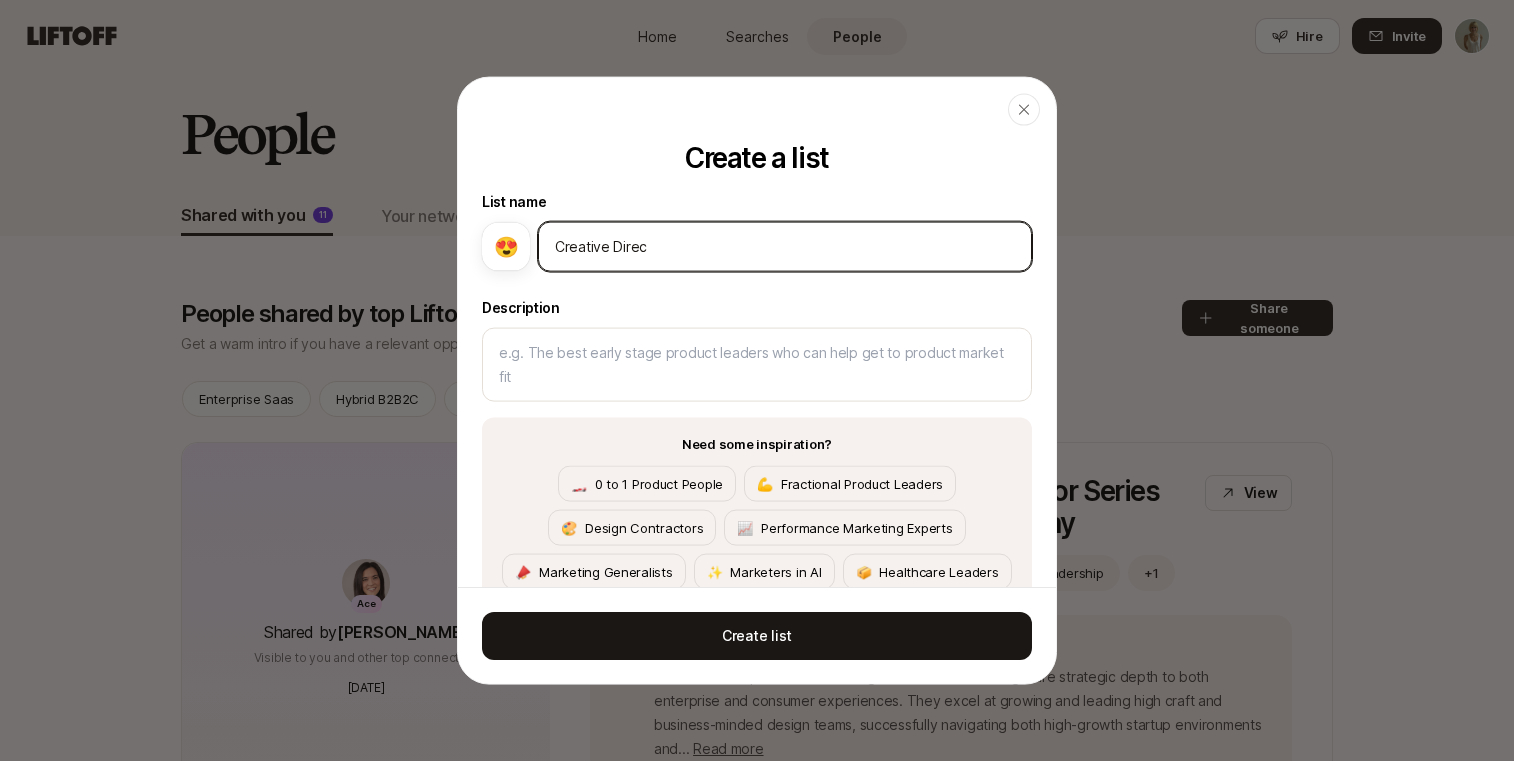 type on "Creative Direct" 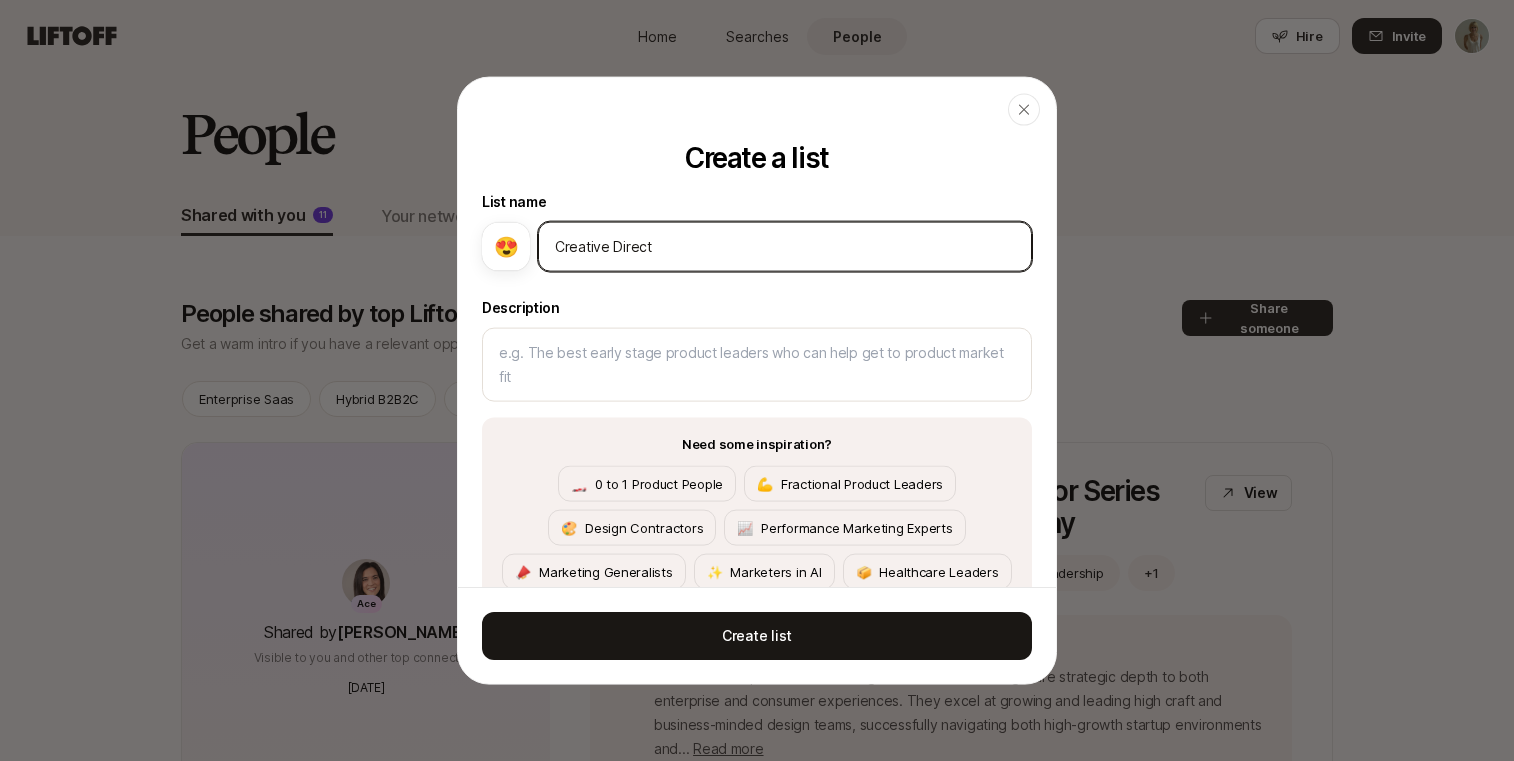 type on "Creative Directo" 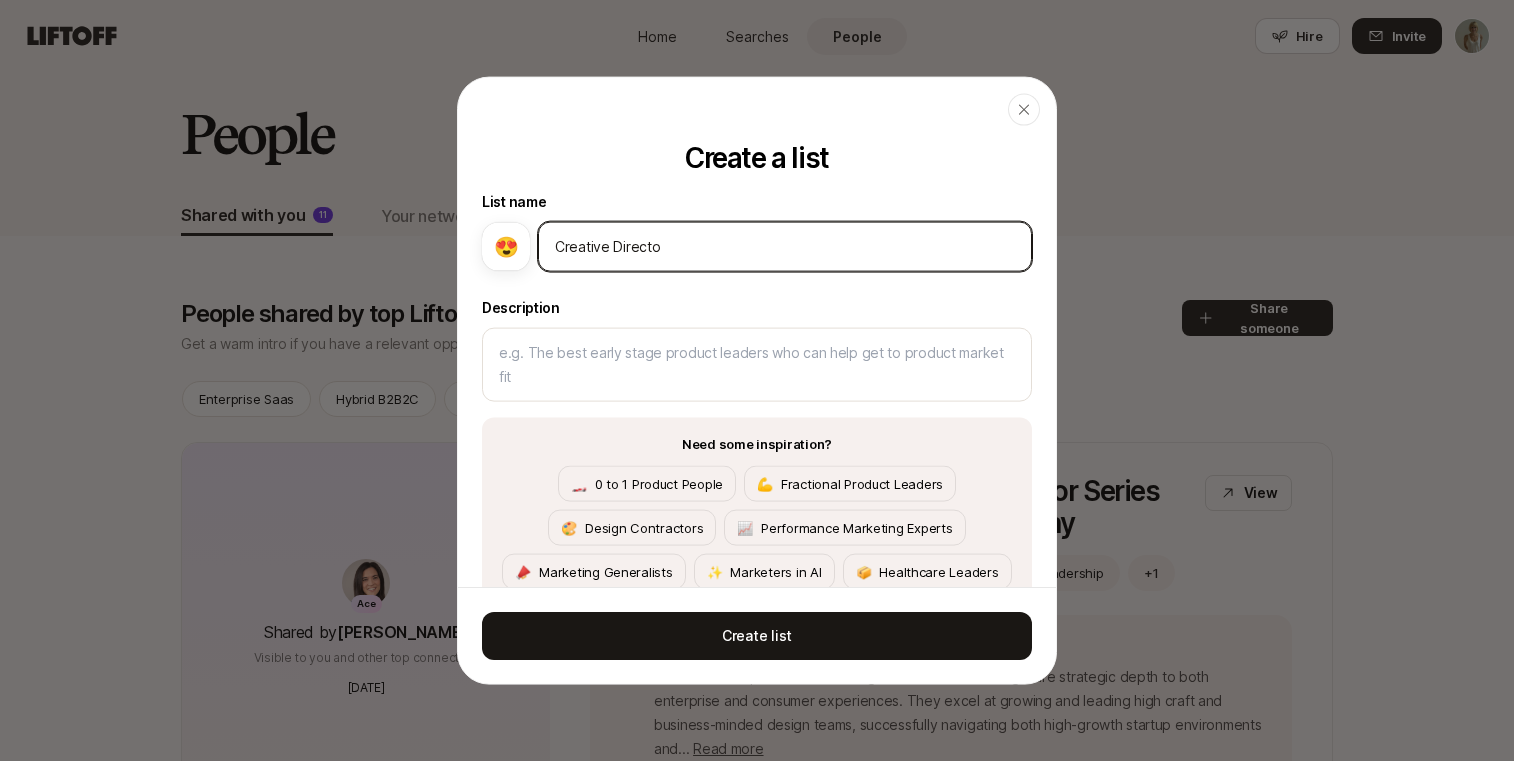 type on "Creative Director" 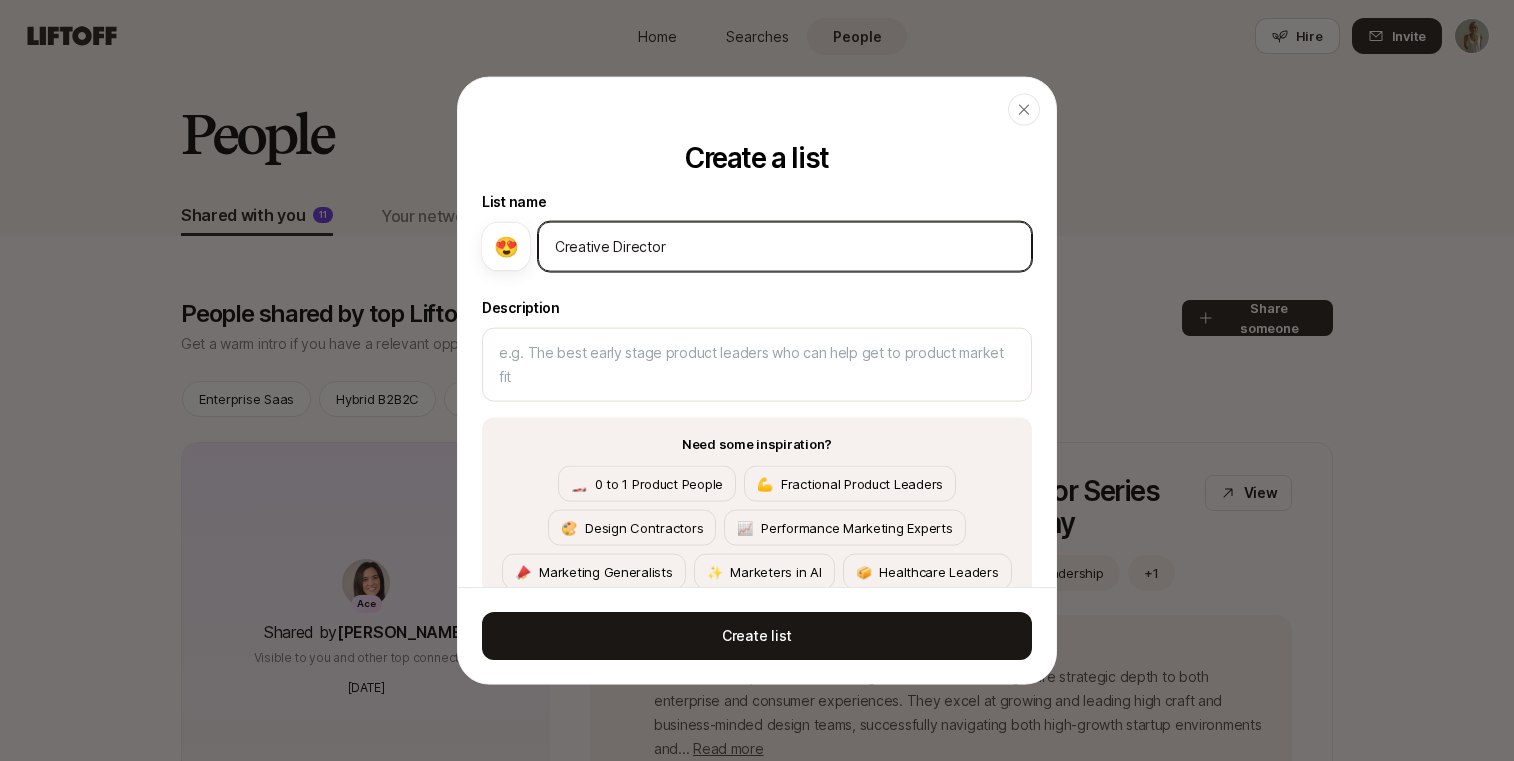type on "Creative Directors" 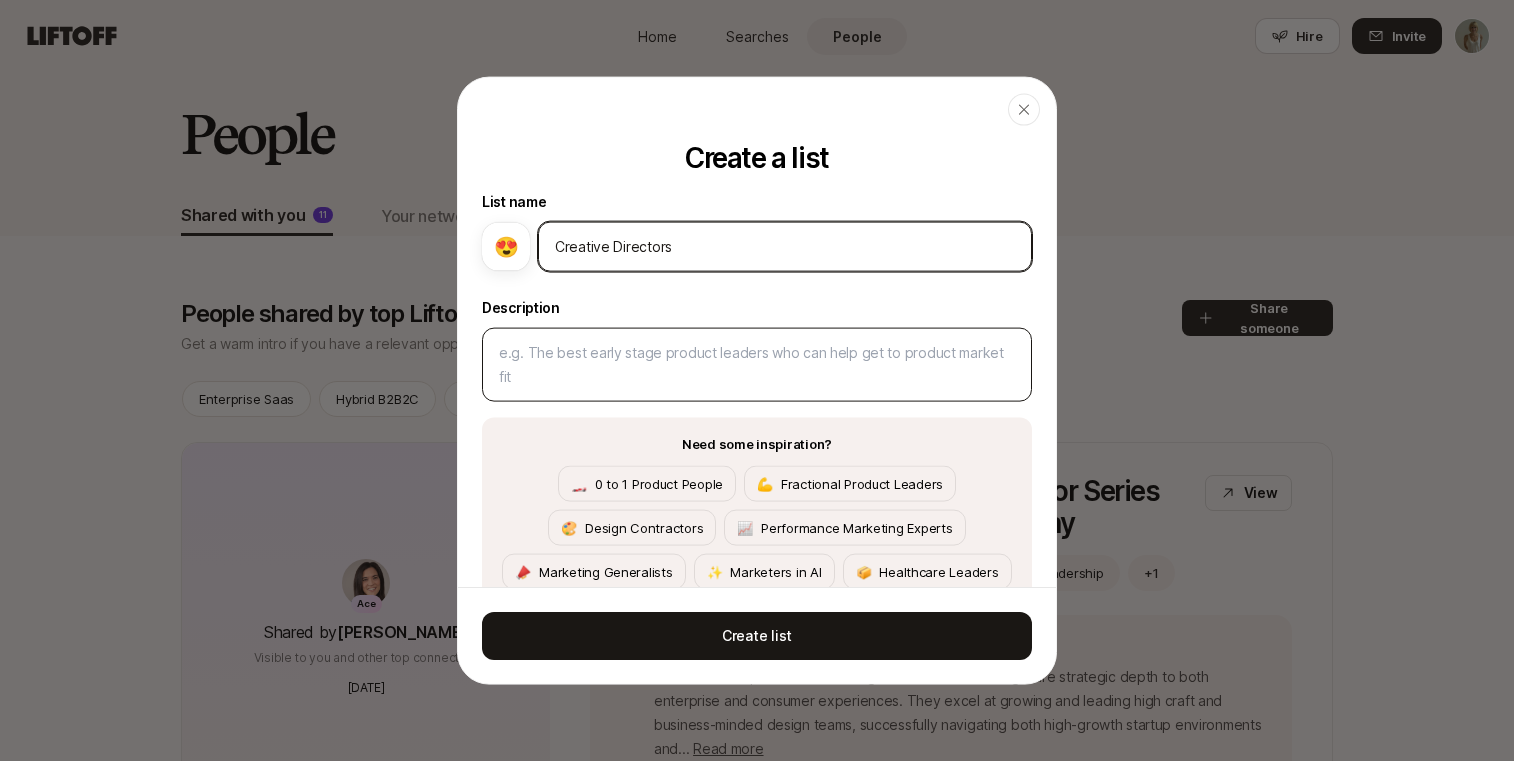 type on "Creative Directors" 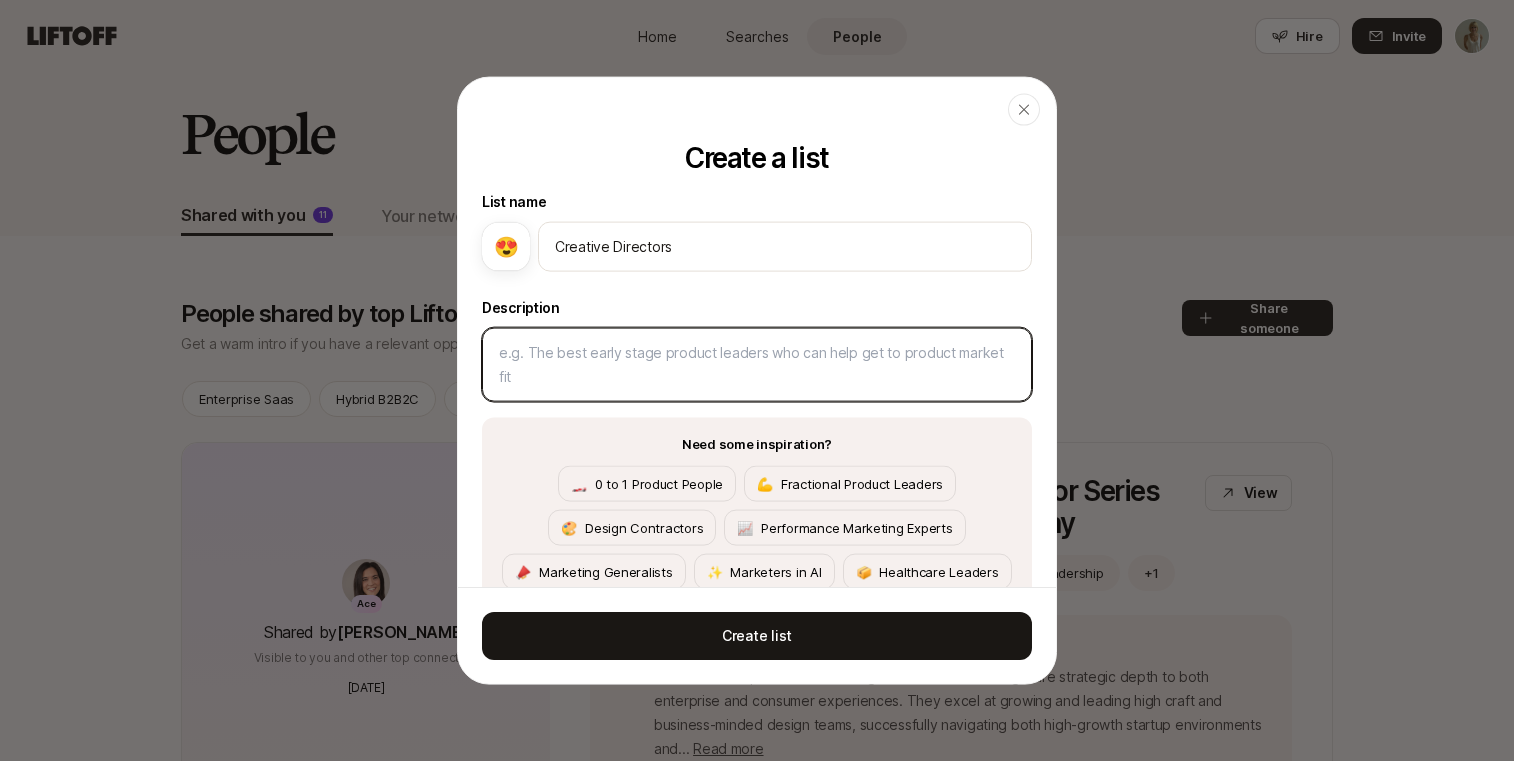 click at bounding box center (757, 364) 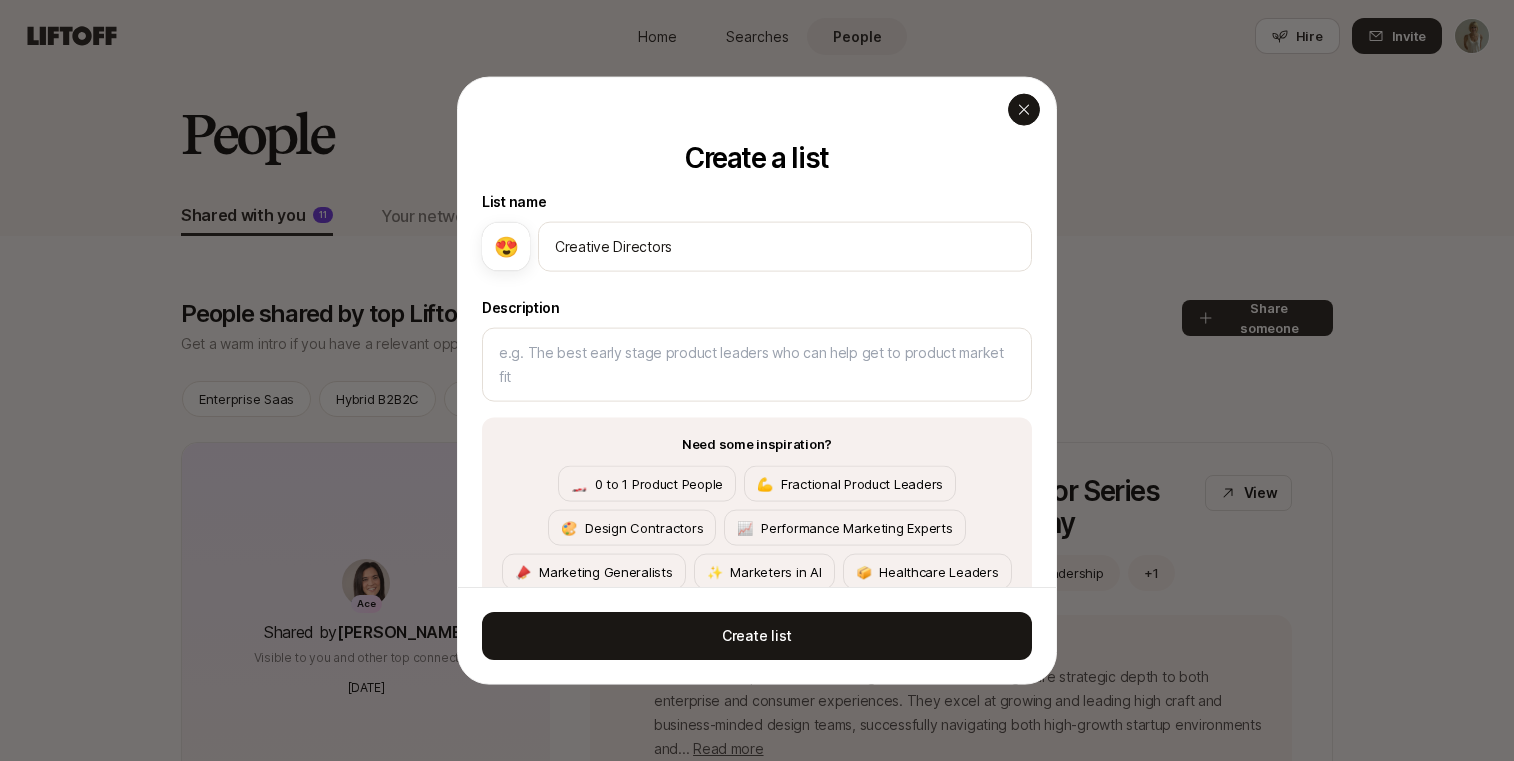 click 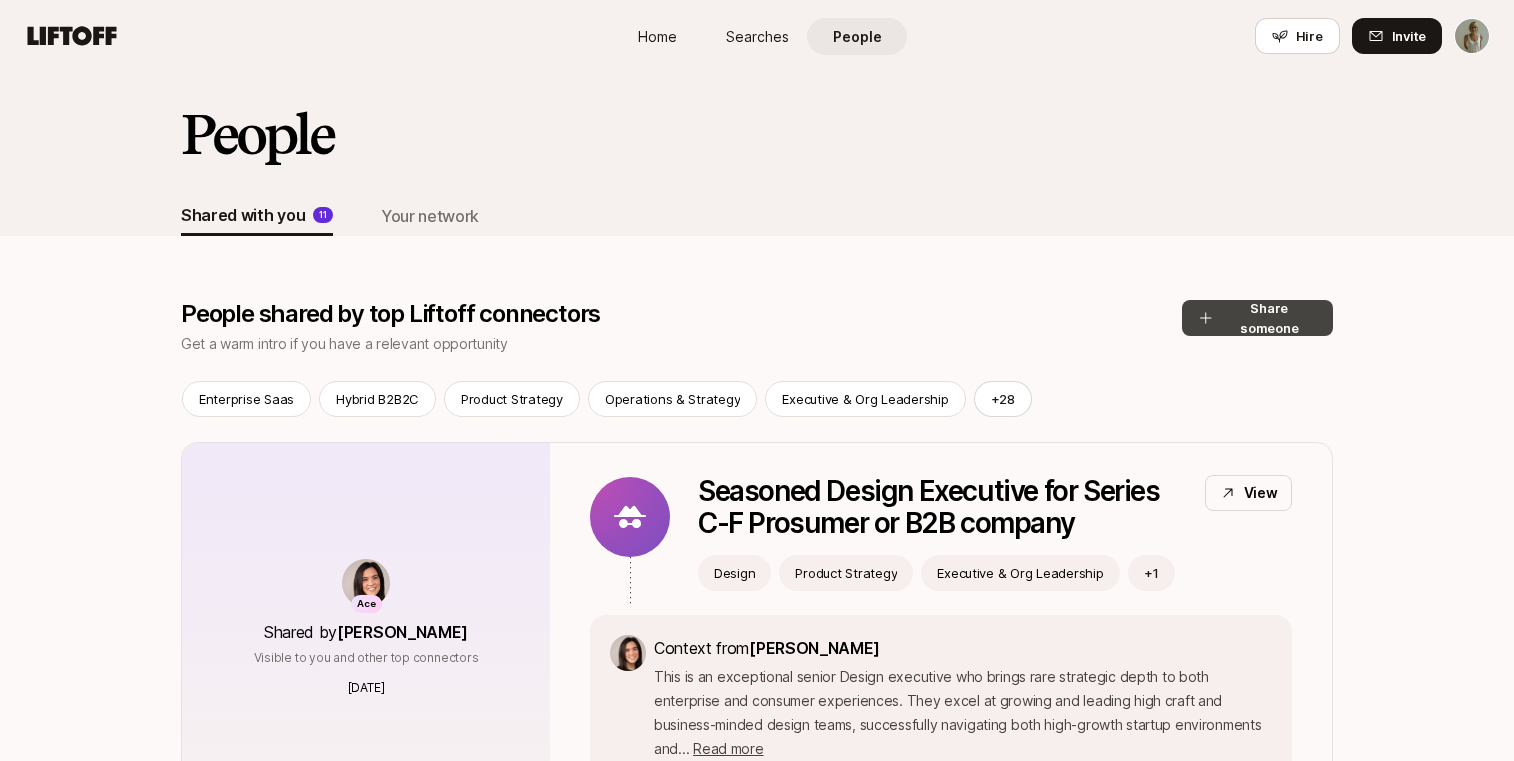 click on "Share someone" at bounding box center (1257, 318) 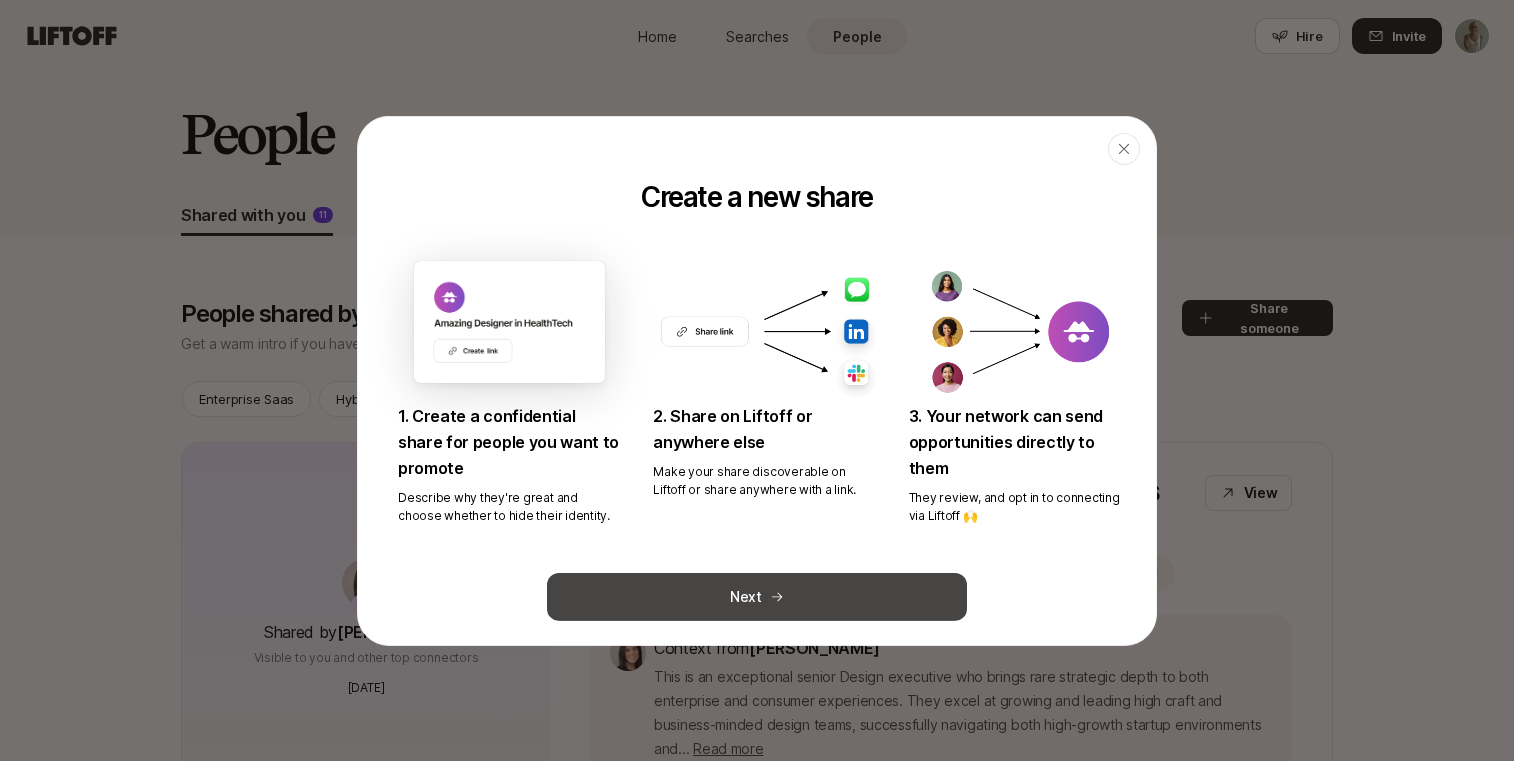 click 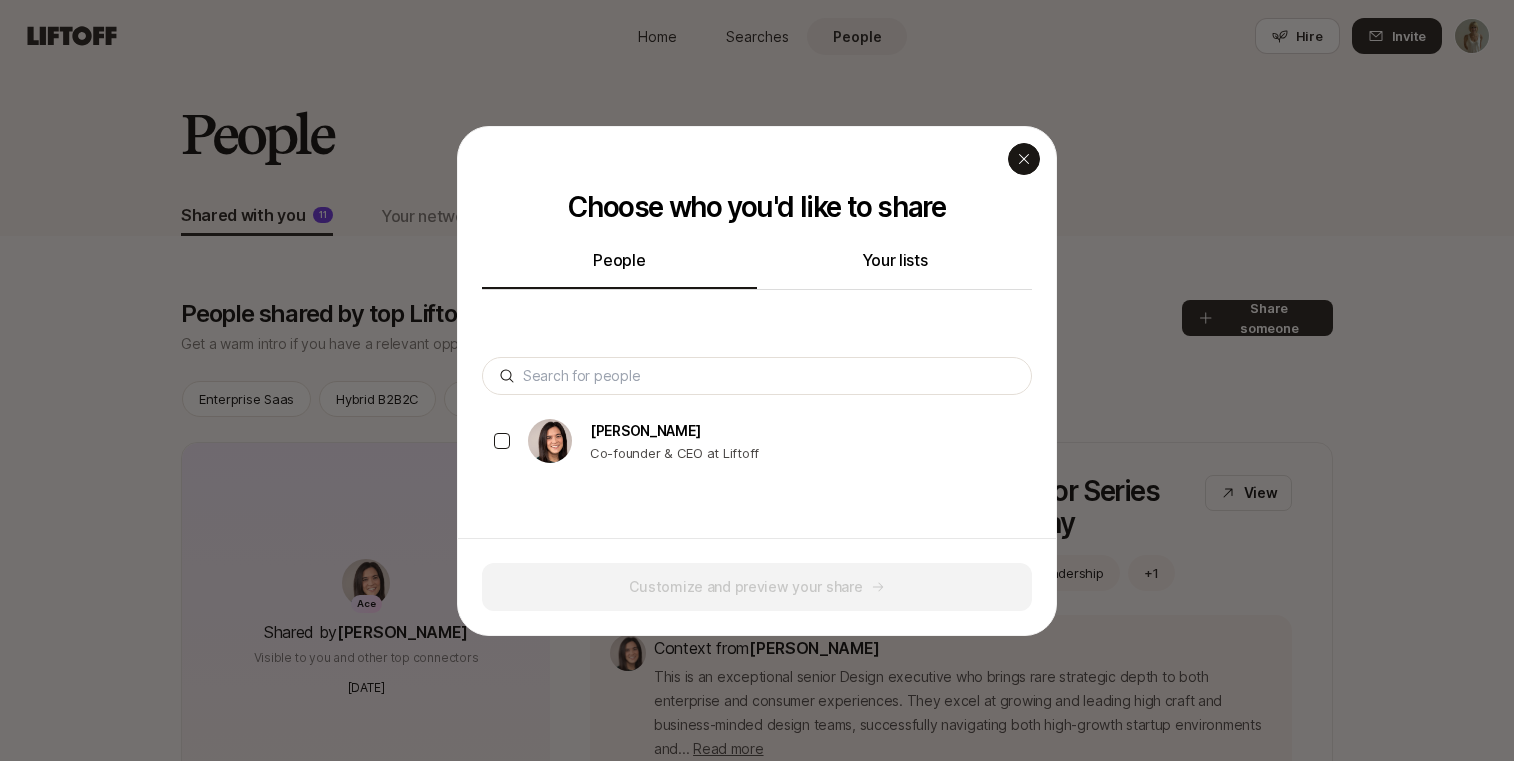 click 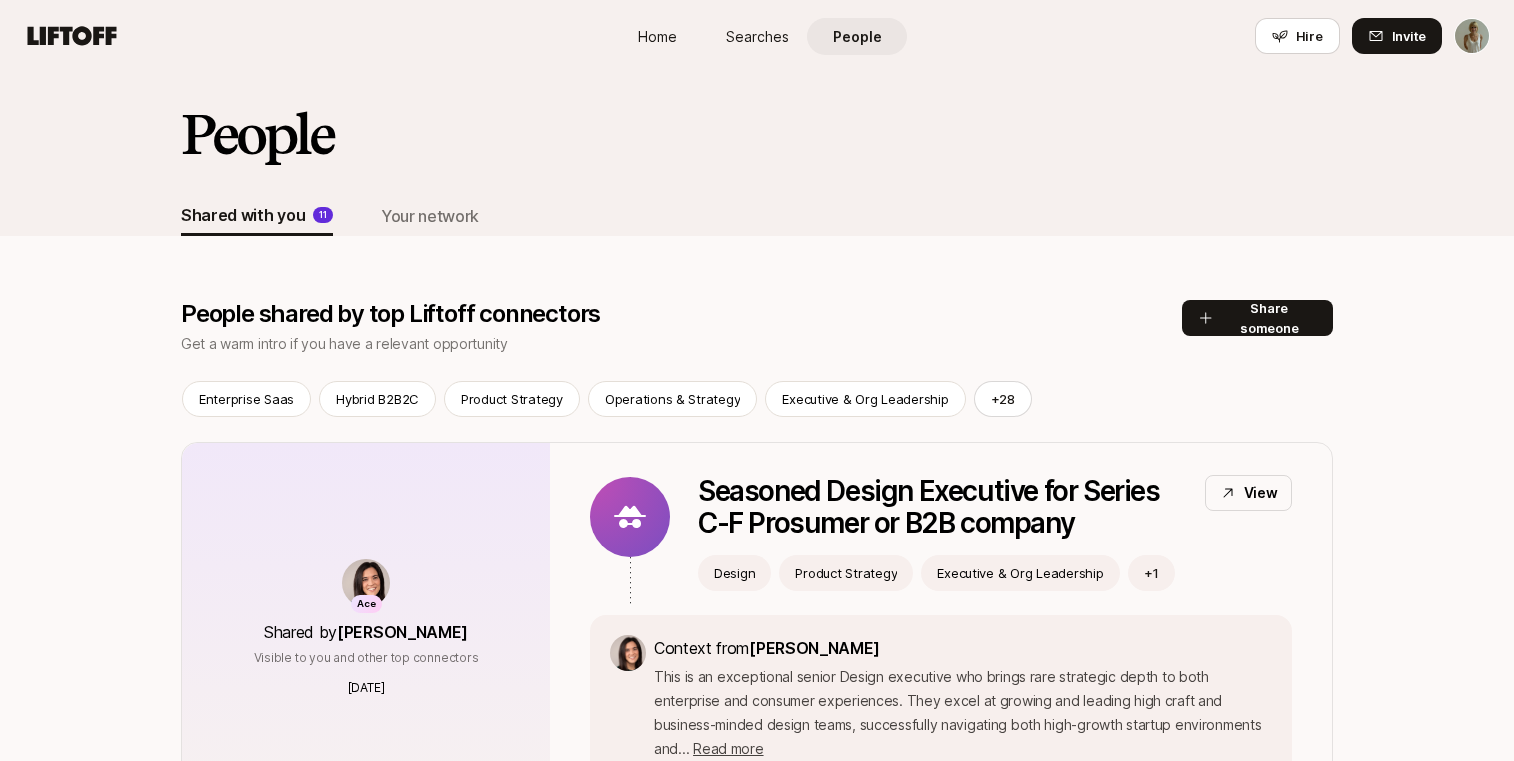 click on "Searches" at bounding box center (757, 36) 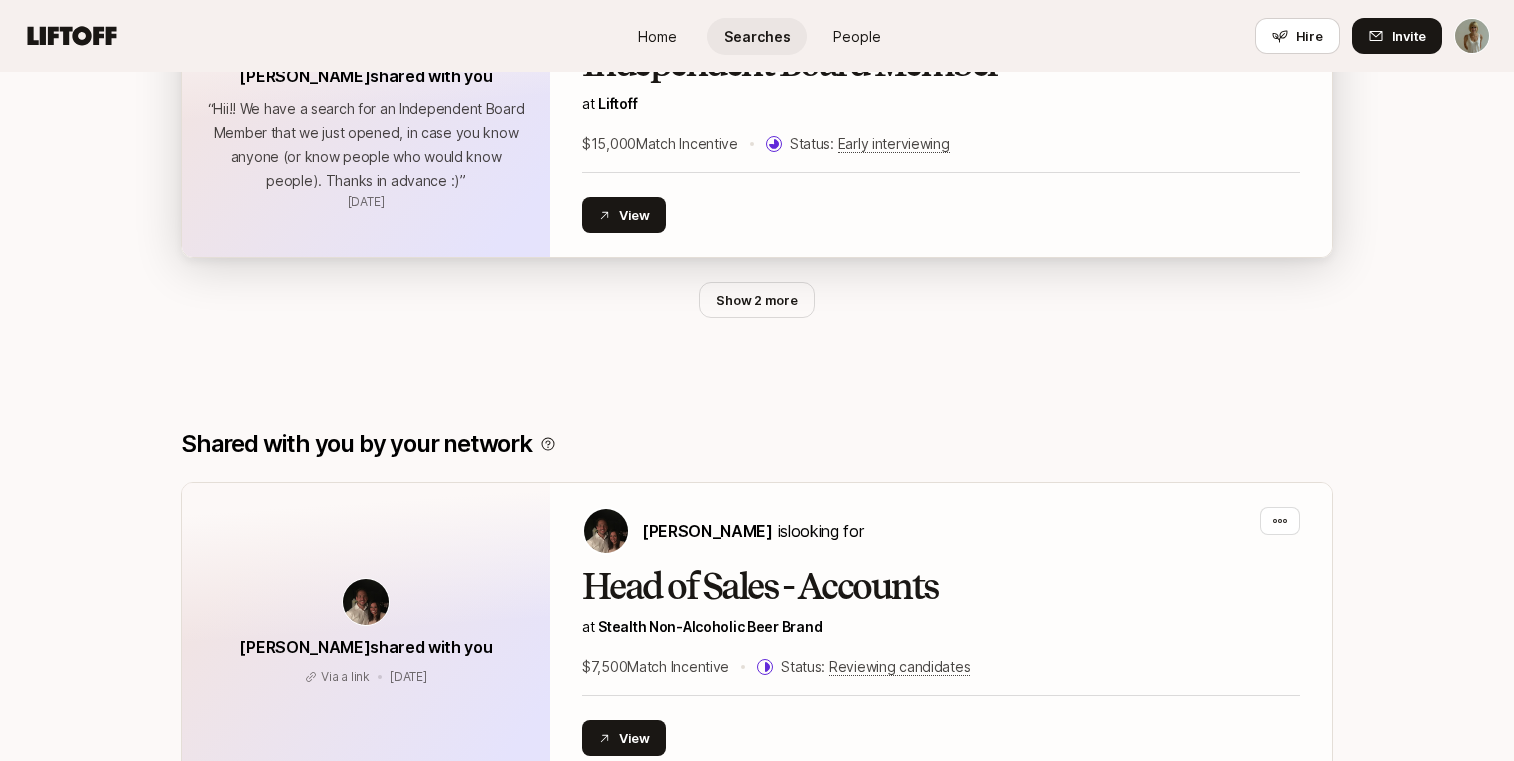 scroll, scrollTop: 0, scrollLeft: 0, axis: both 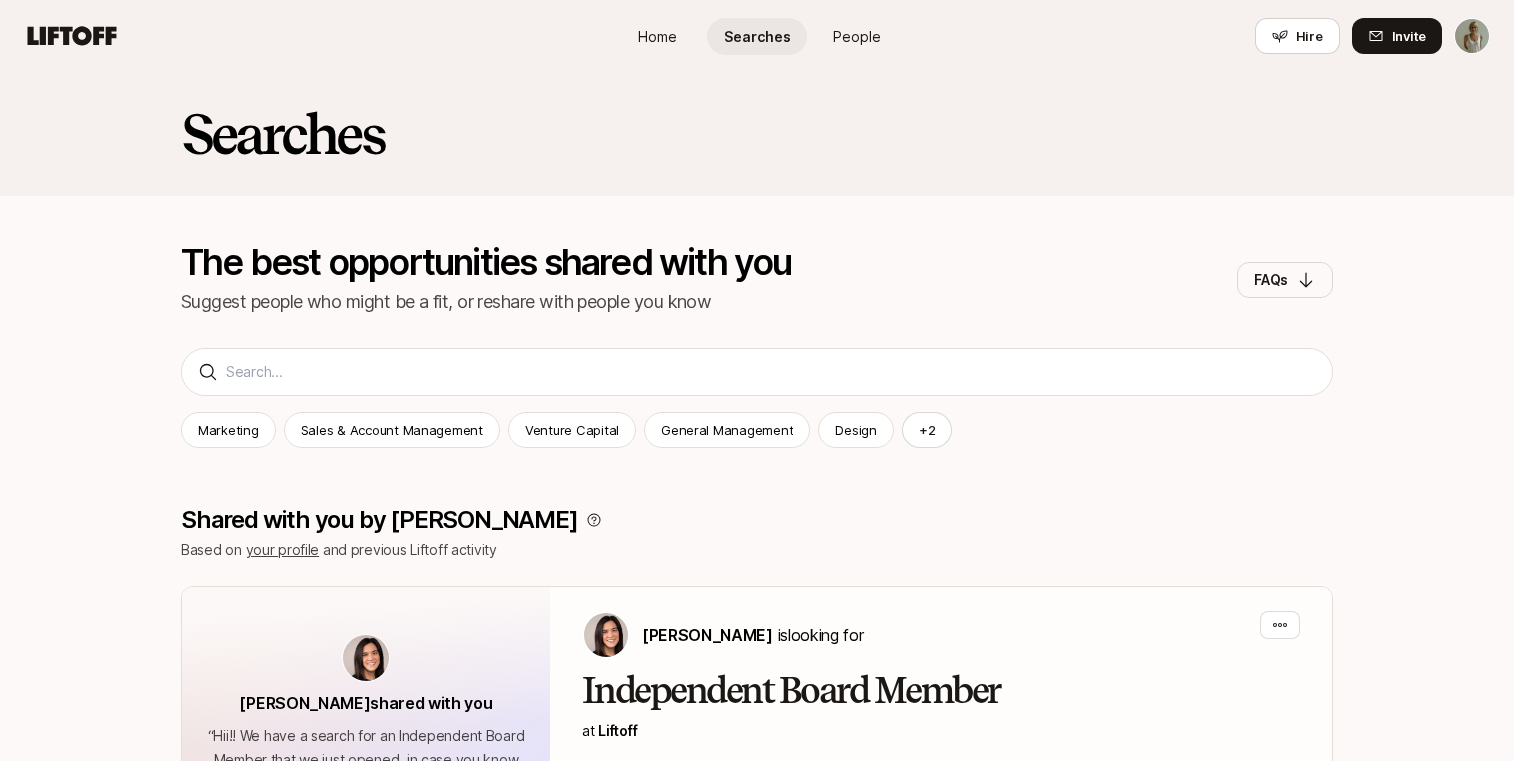 click on "Home" at bounding box center [657, 36] 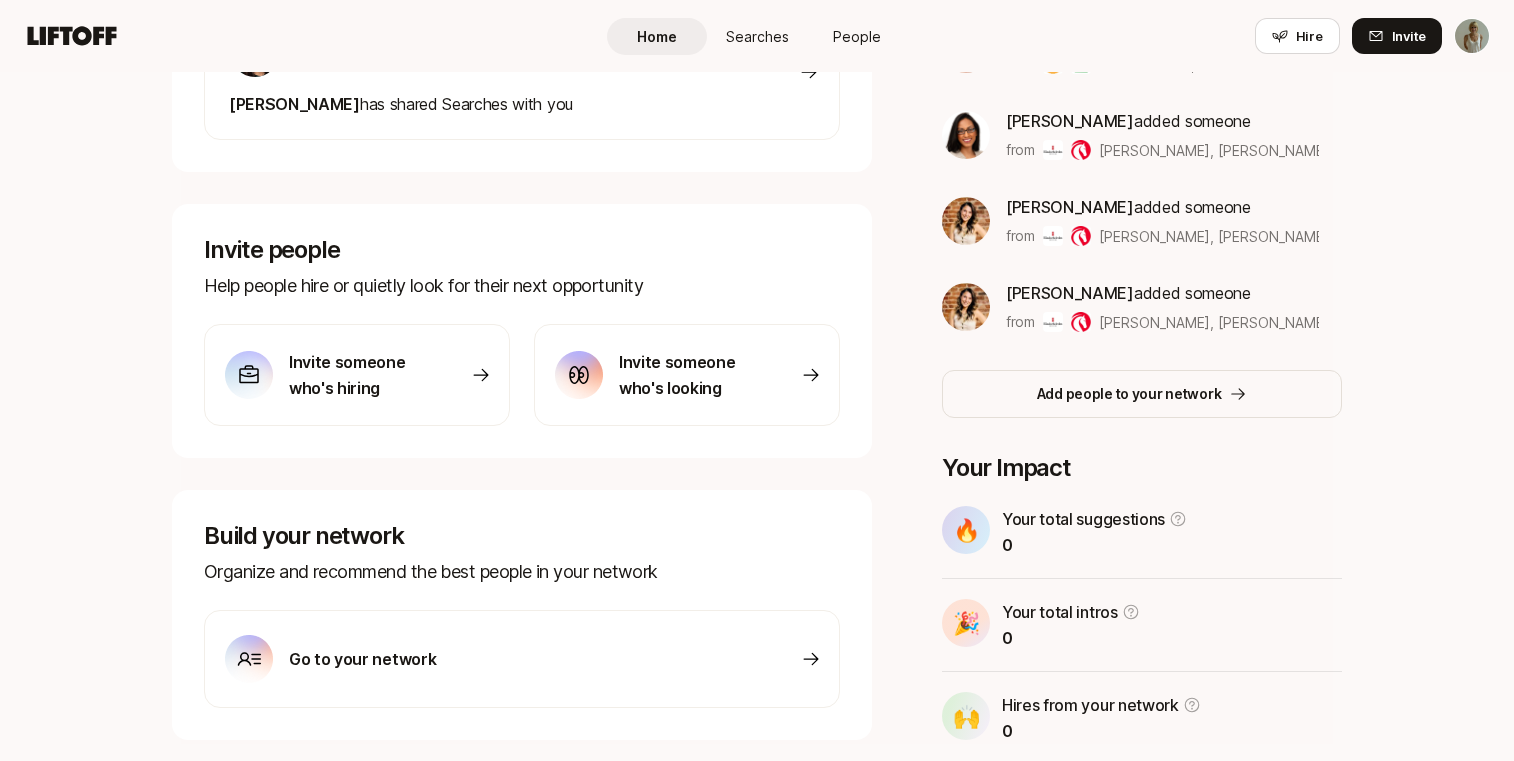 scroll, scrollTop: 575, scrollLeft: 0, axis: vertical 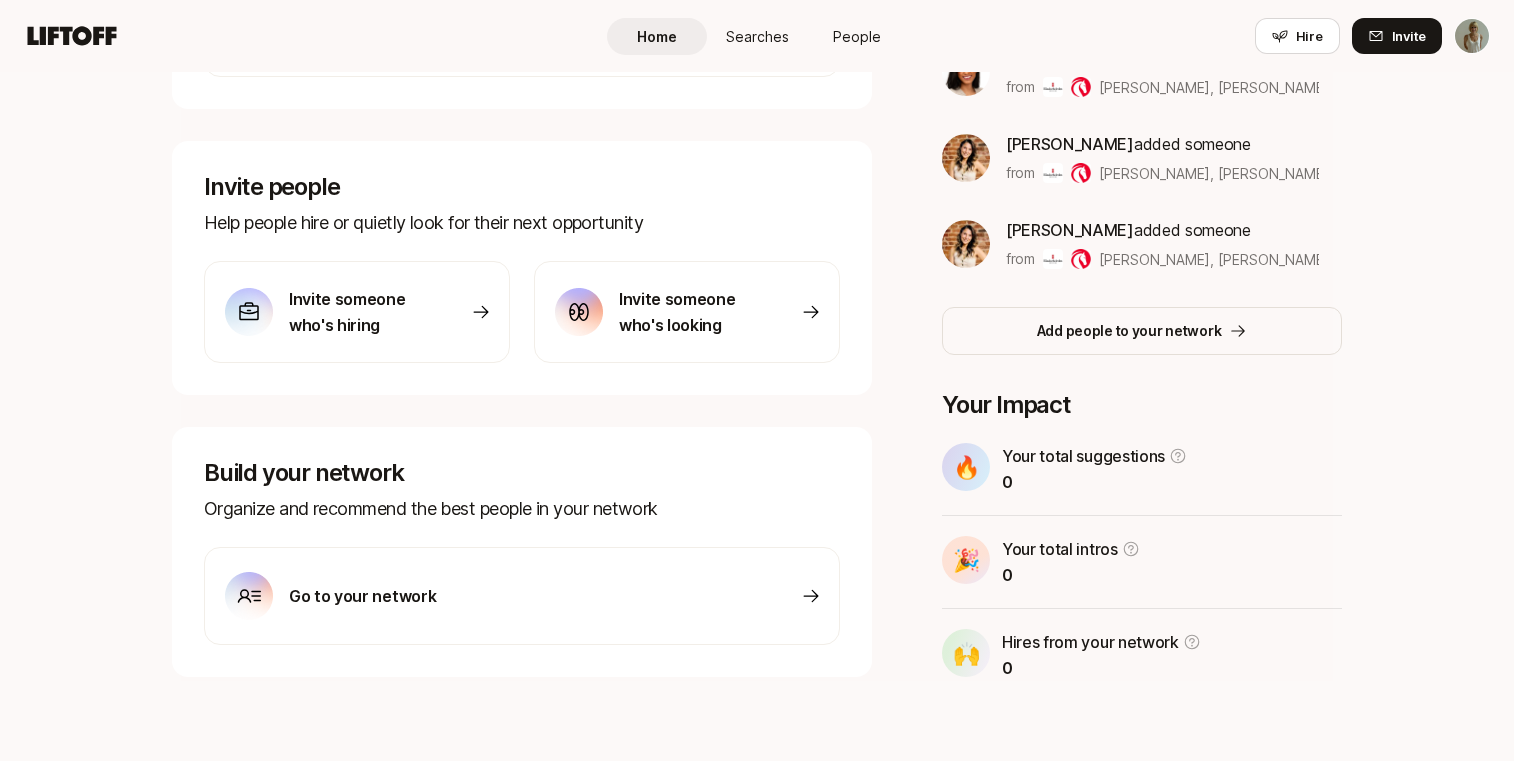 click on "Invite someone who's looking" at bounding box center (689, 312) 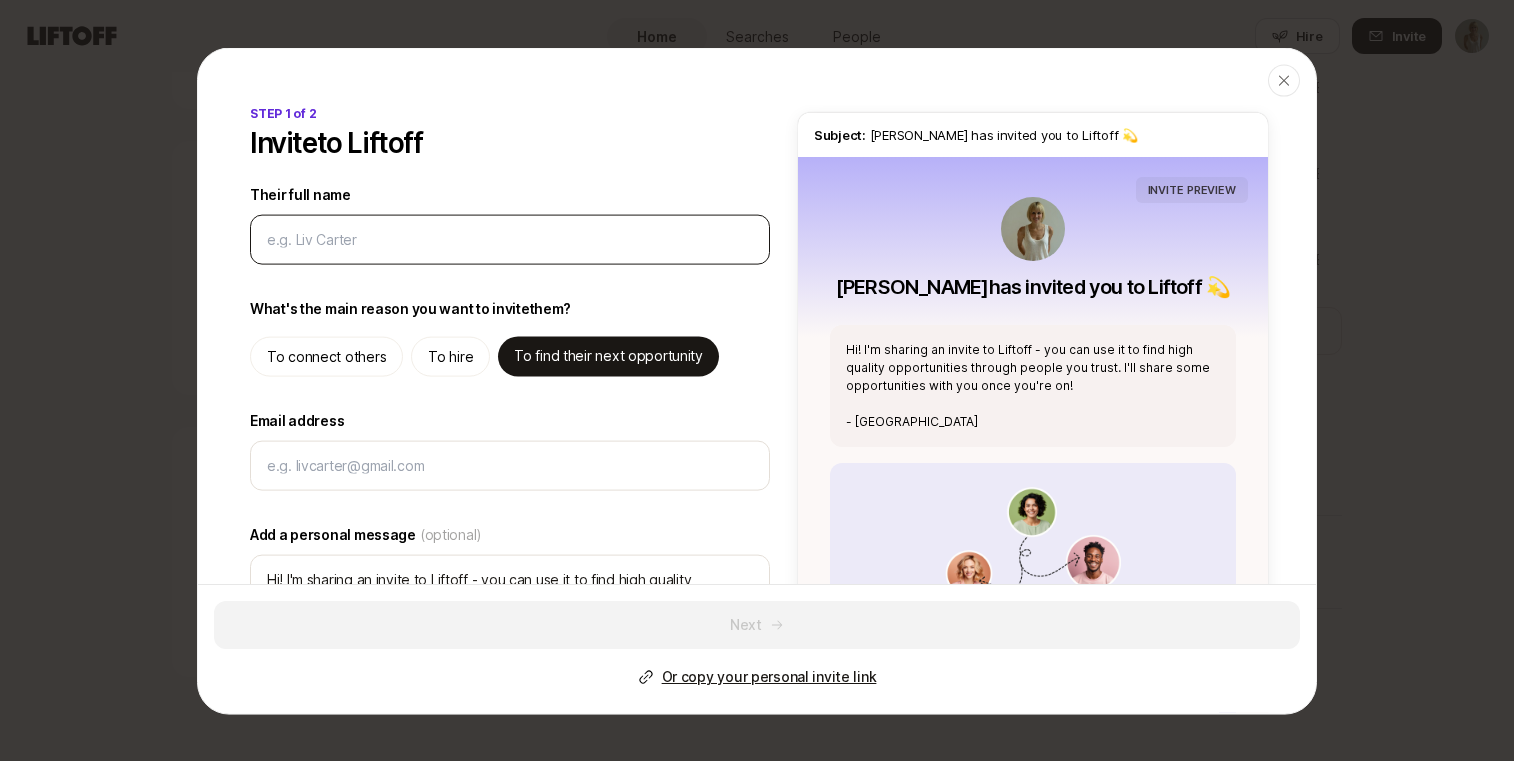 type on "x" 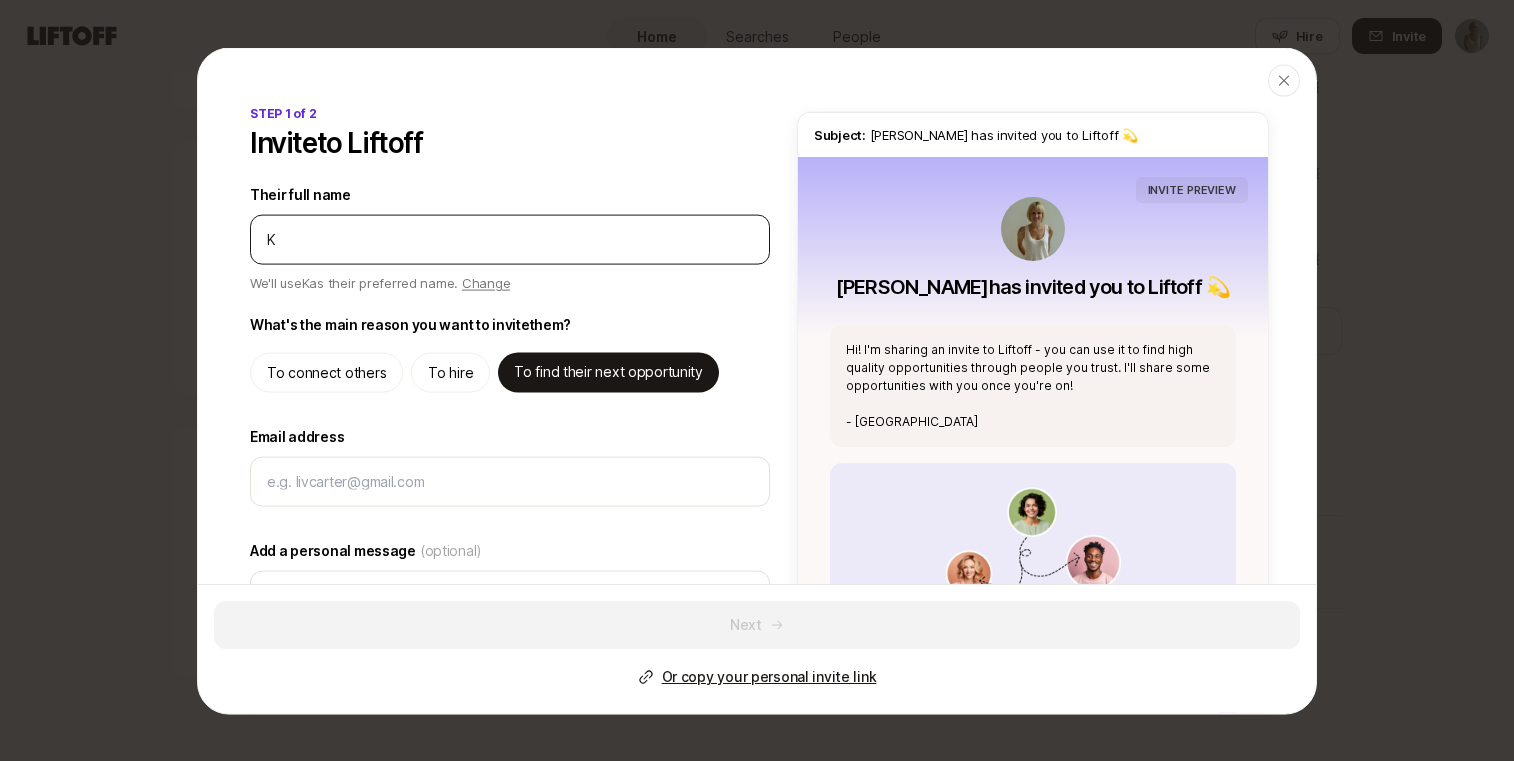 type on "x" 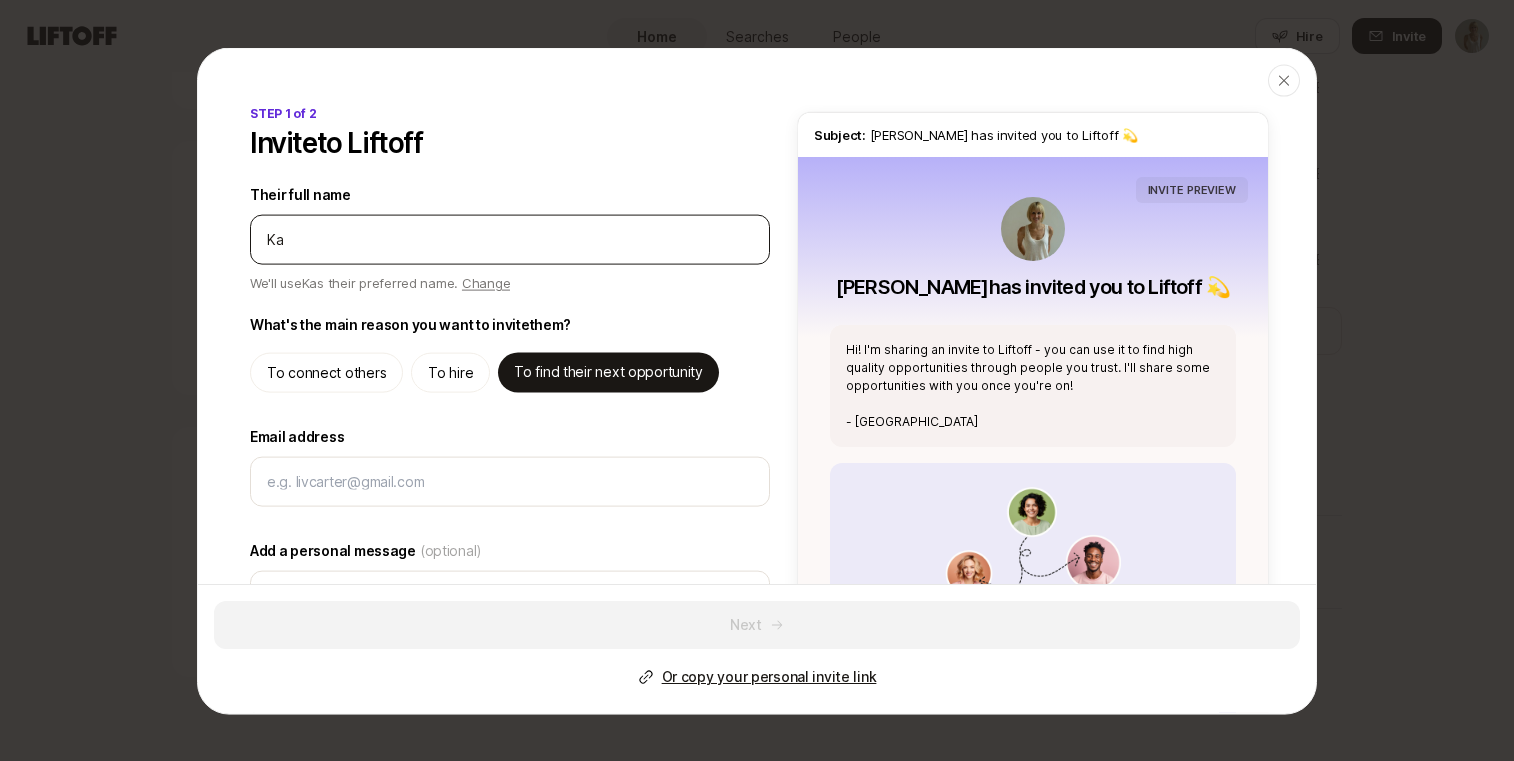 type on "x" 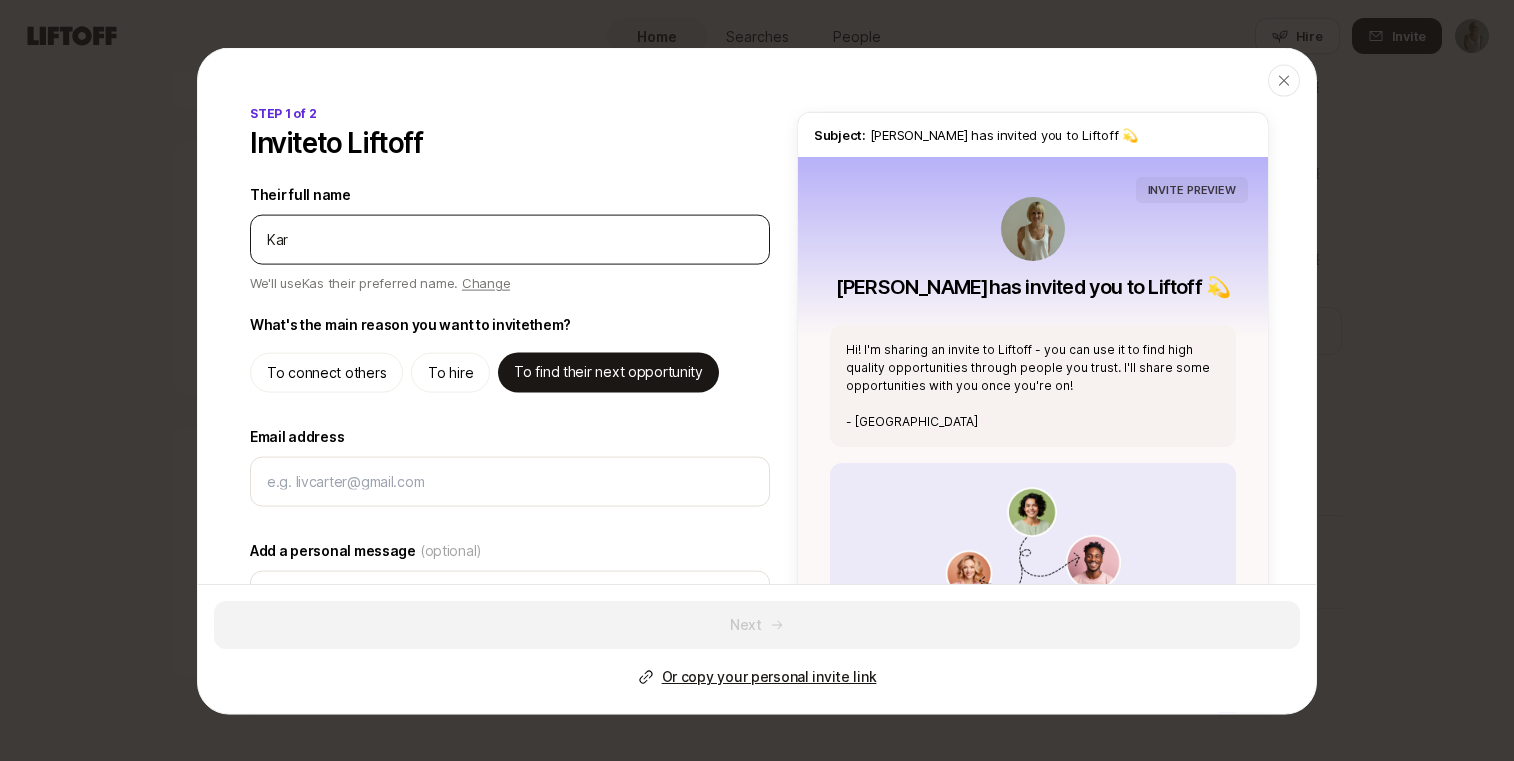 type on "x" 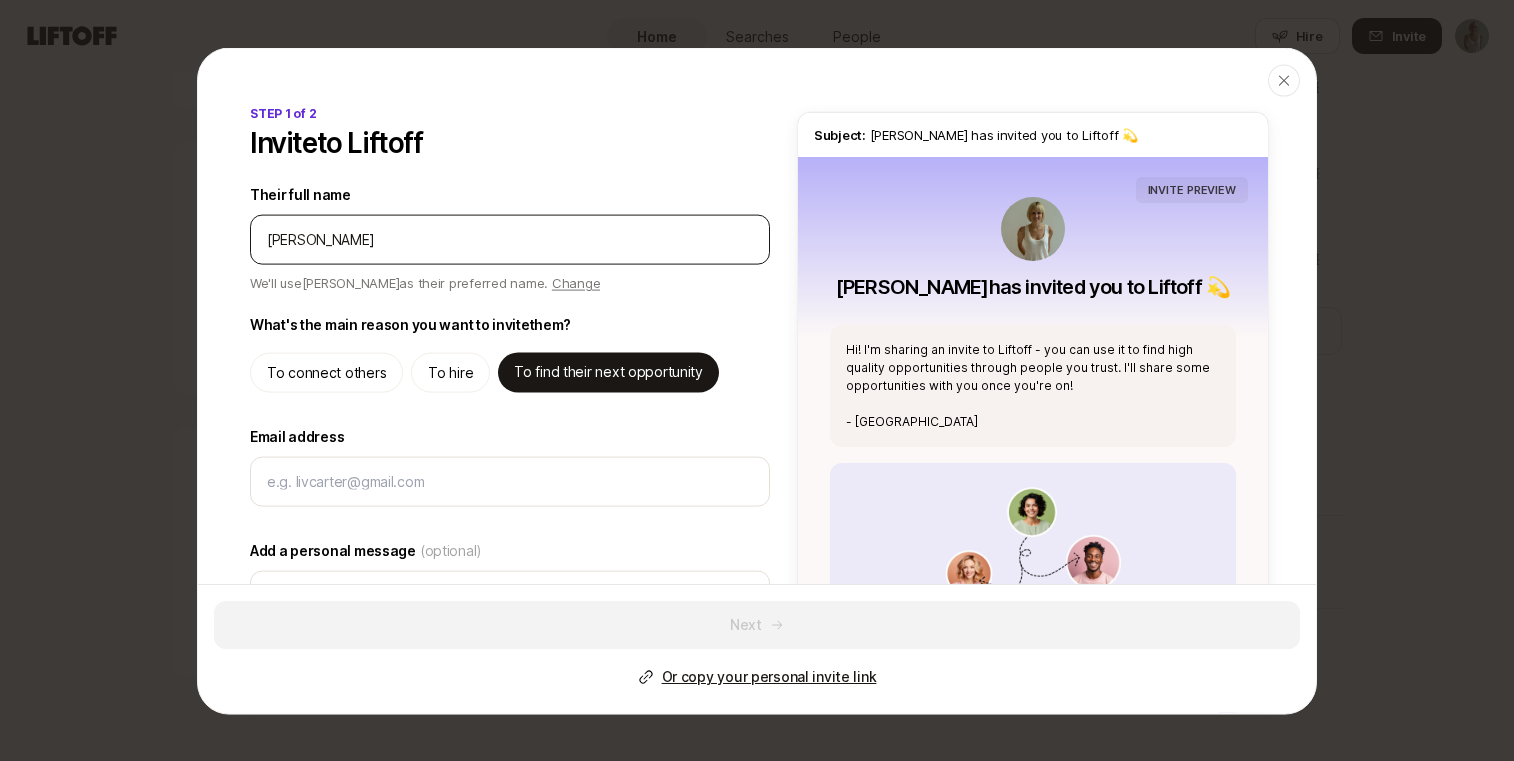 type on "[PERSON_NAME]" 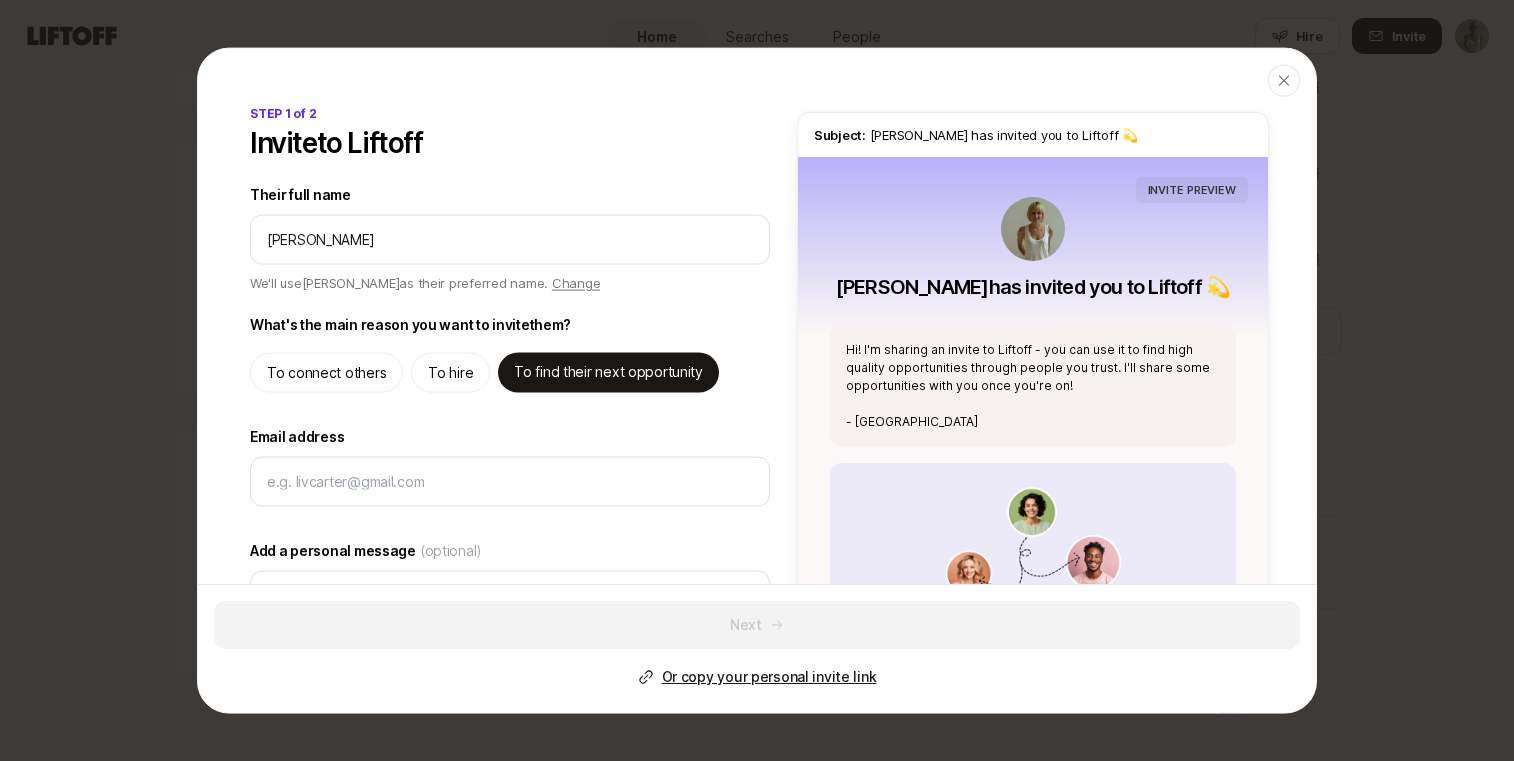 type on "[PERSON_NAME]" 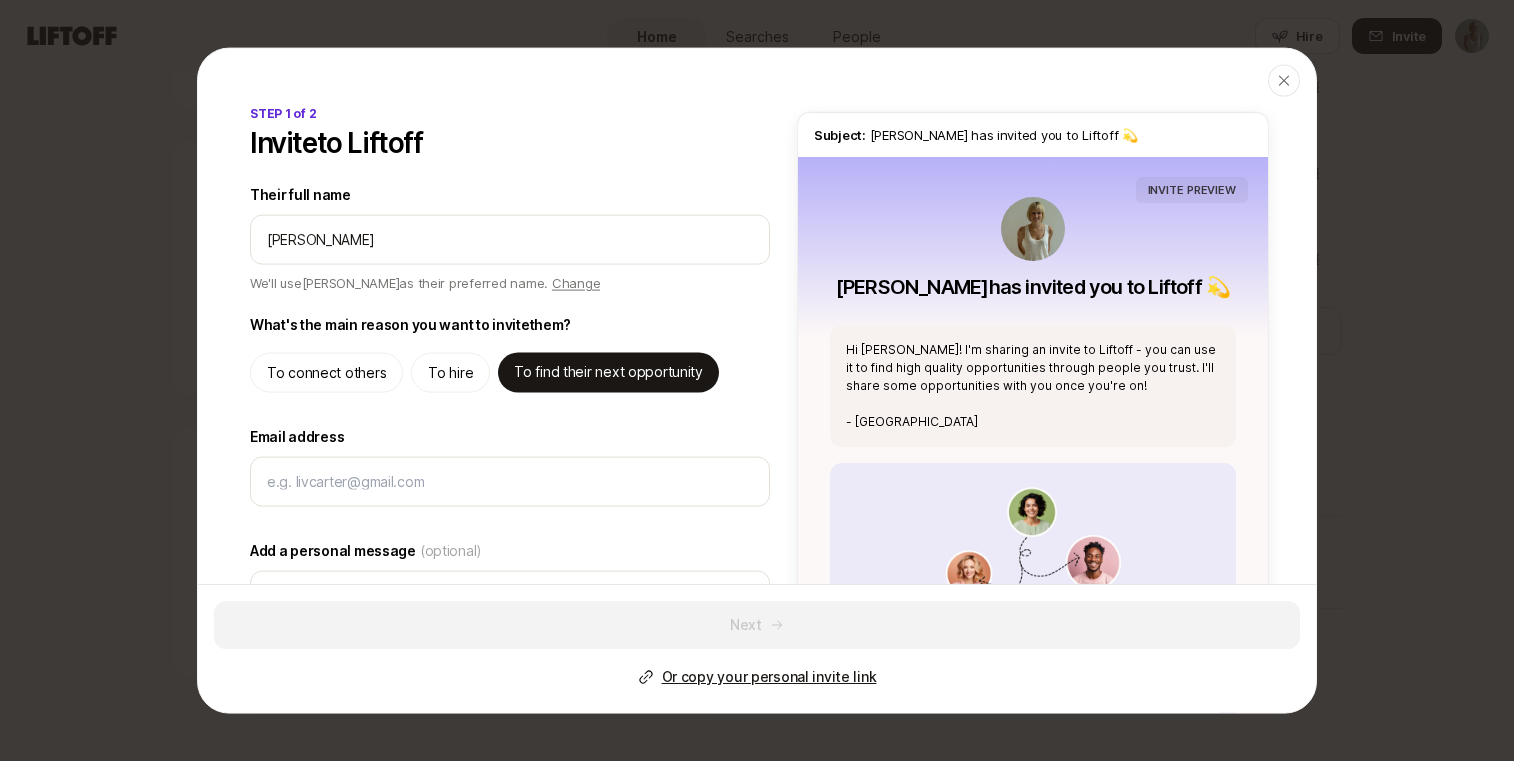 click on "To find their next opportunity" at bounding box center [608, 371] 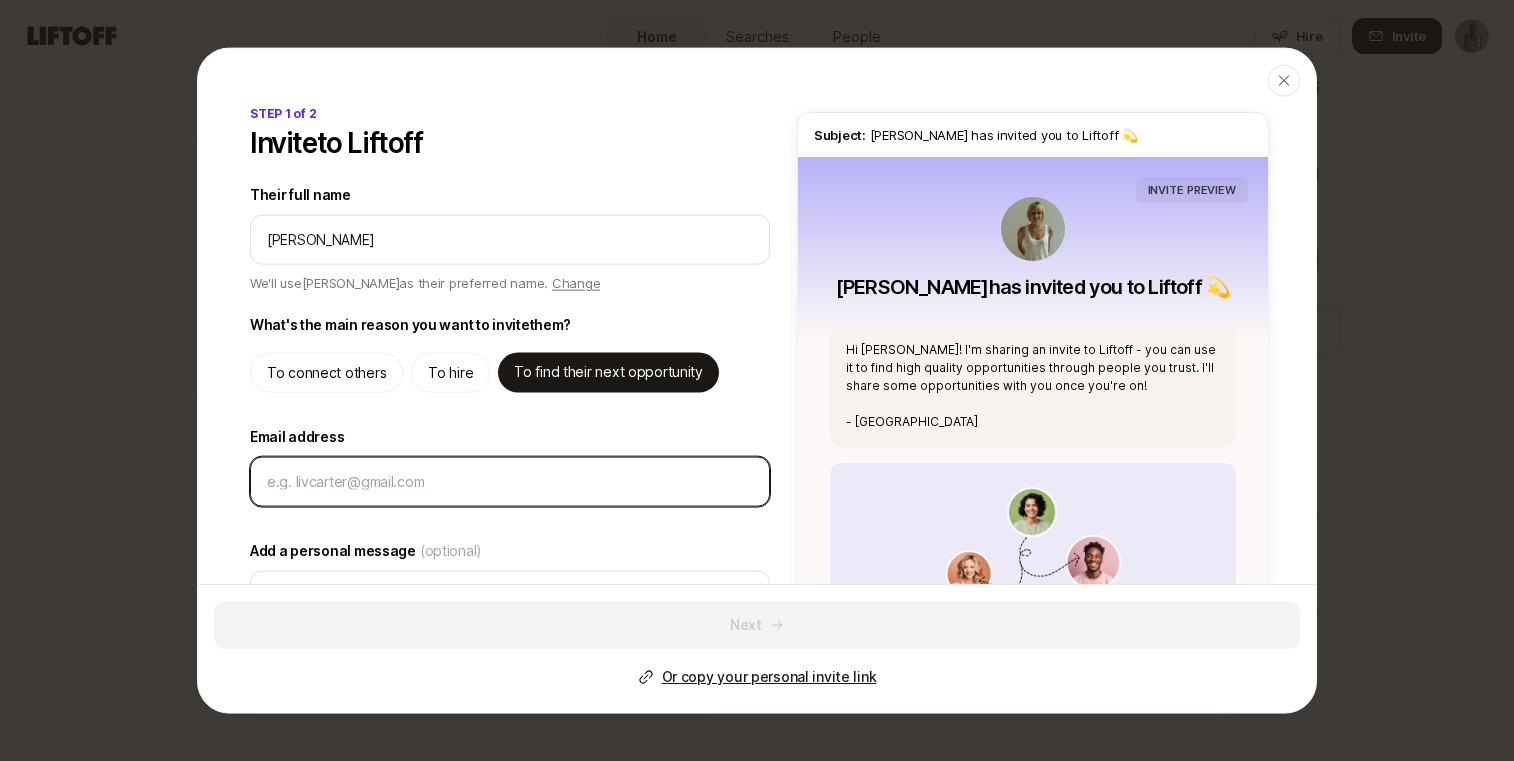 click on "Email address" at bounding box center [506, 481] 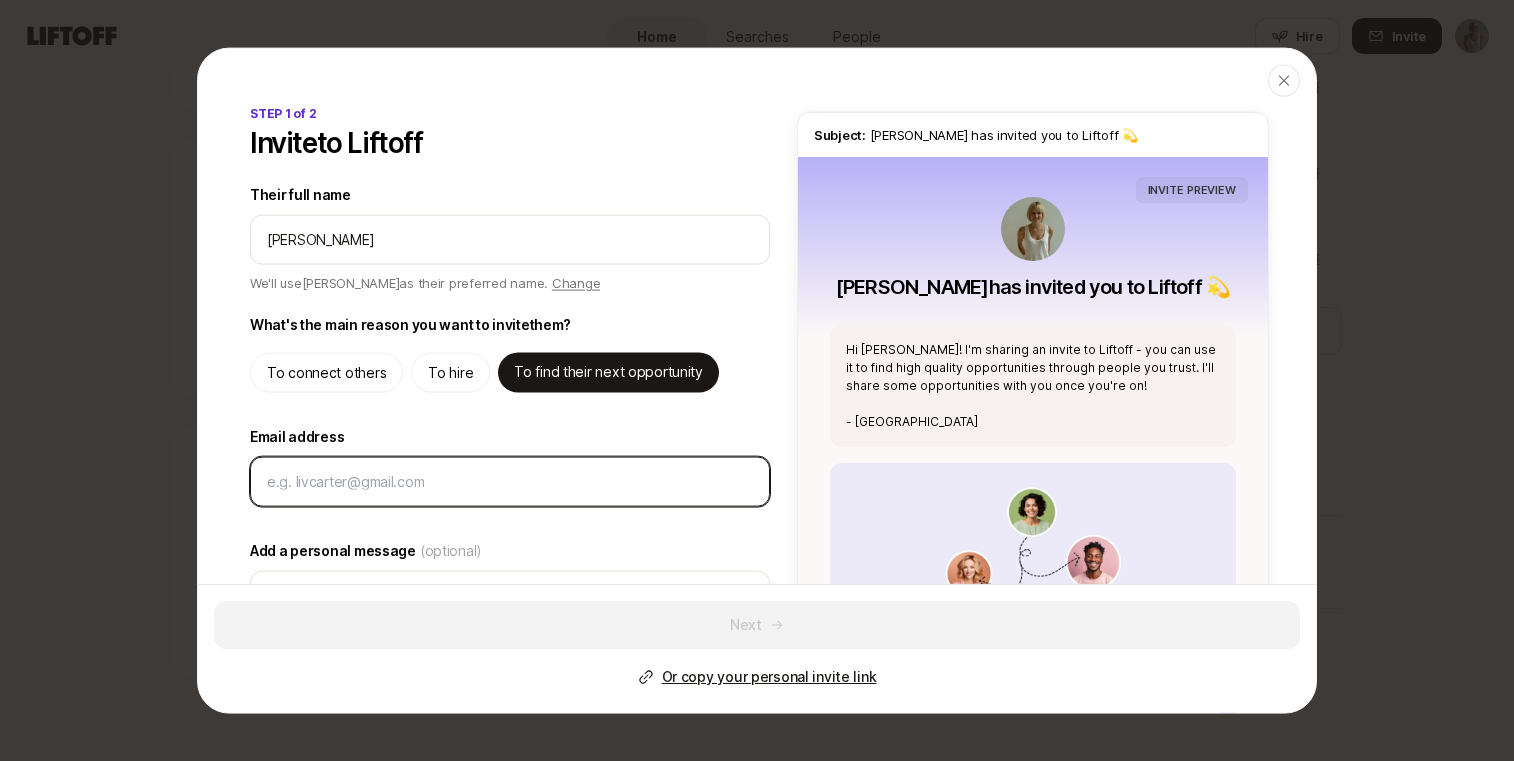 type on "x" 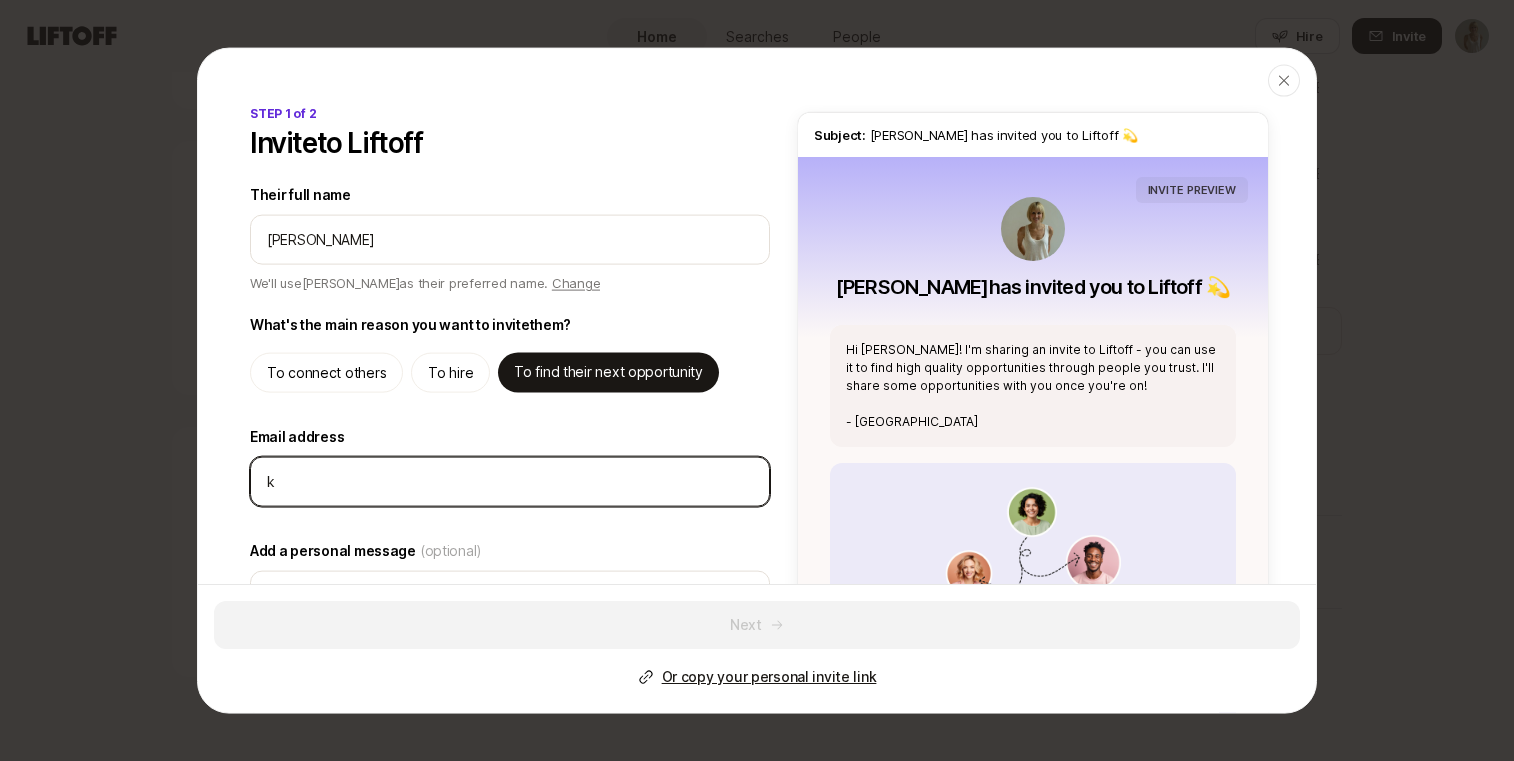 type on "x" 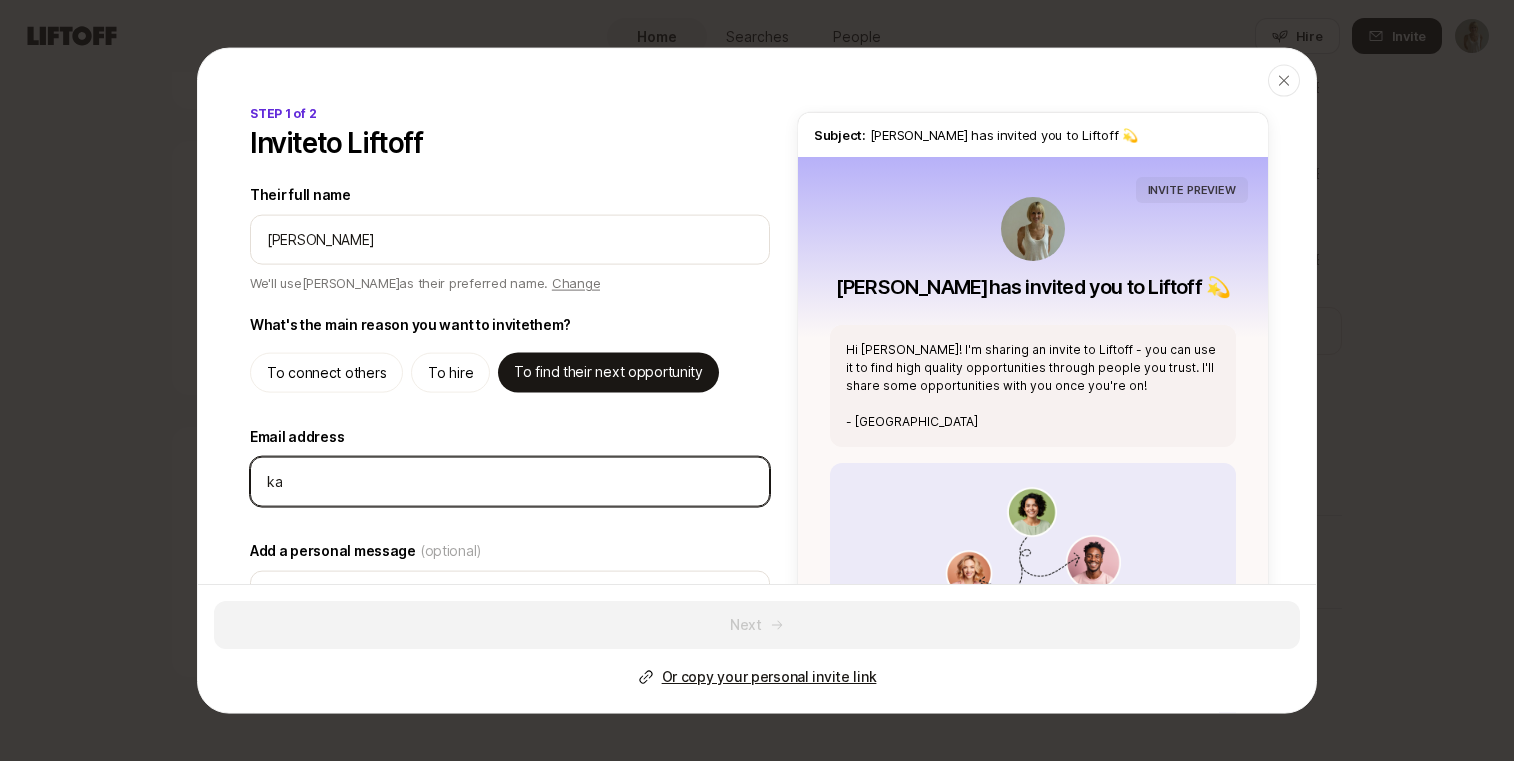 type on "x" 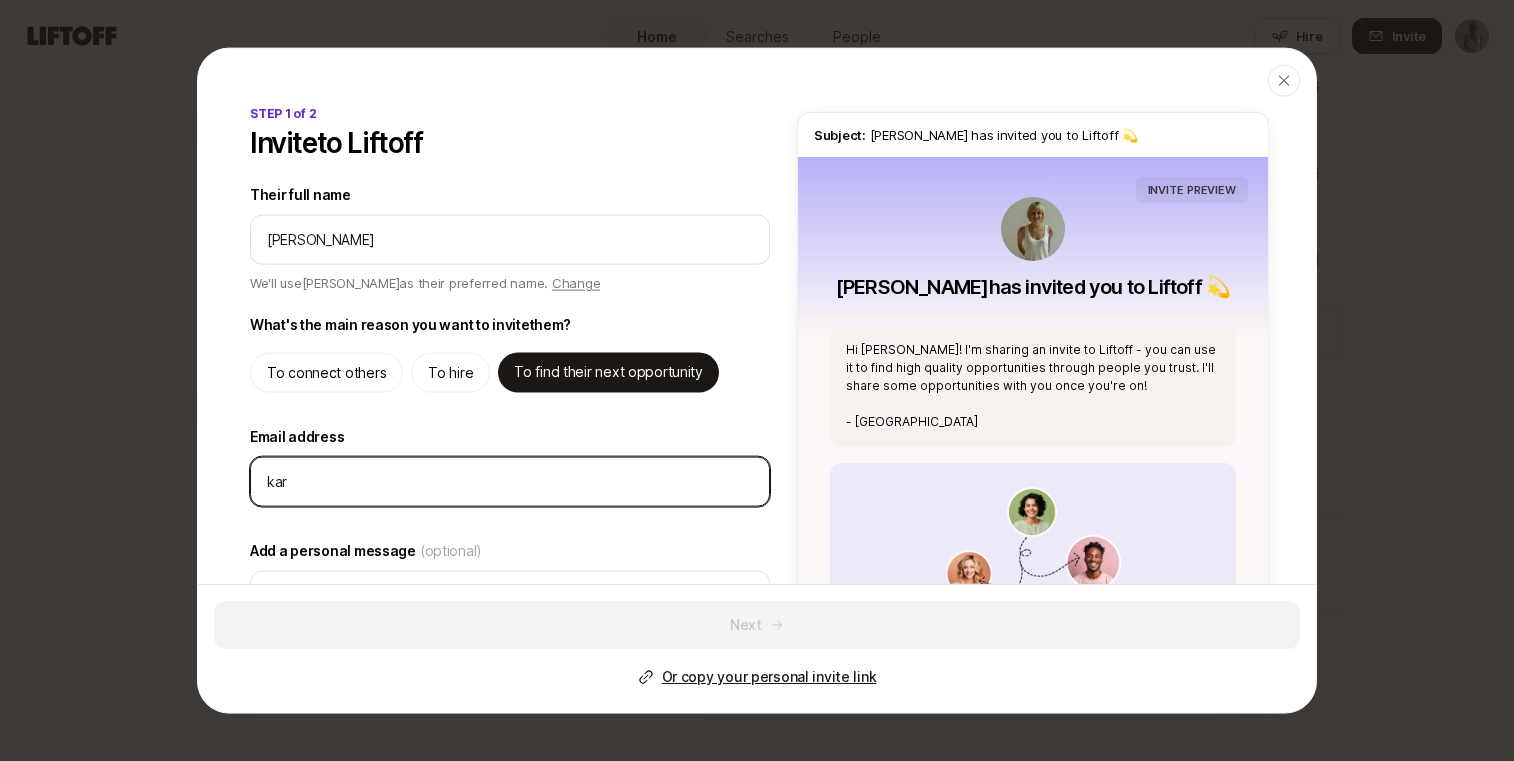 type on "x" 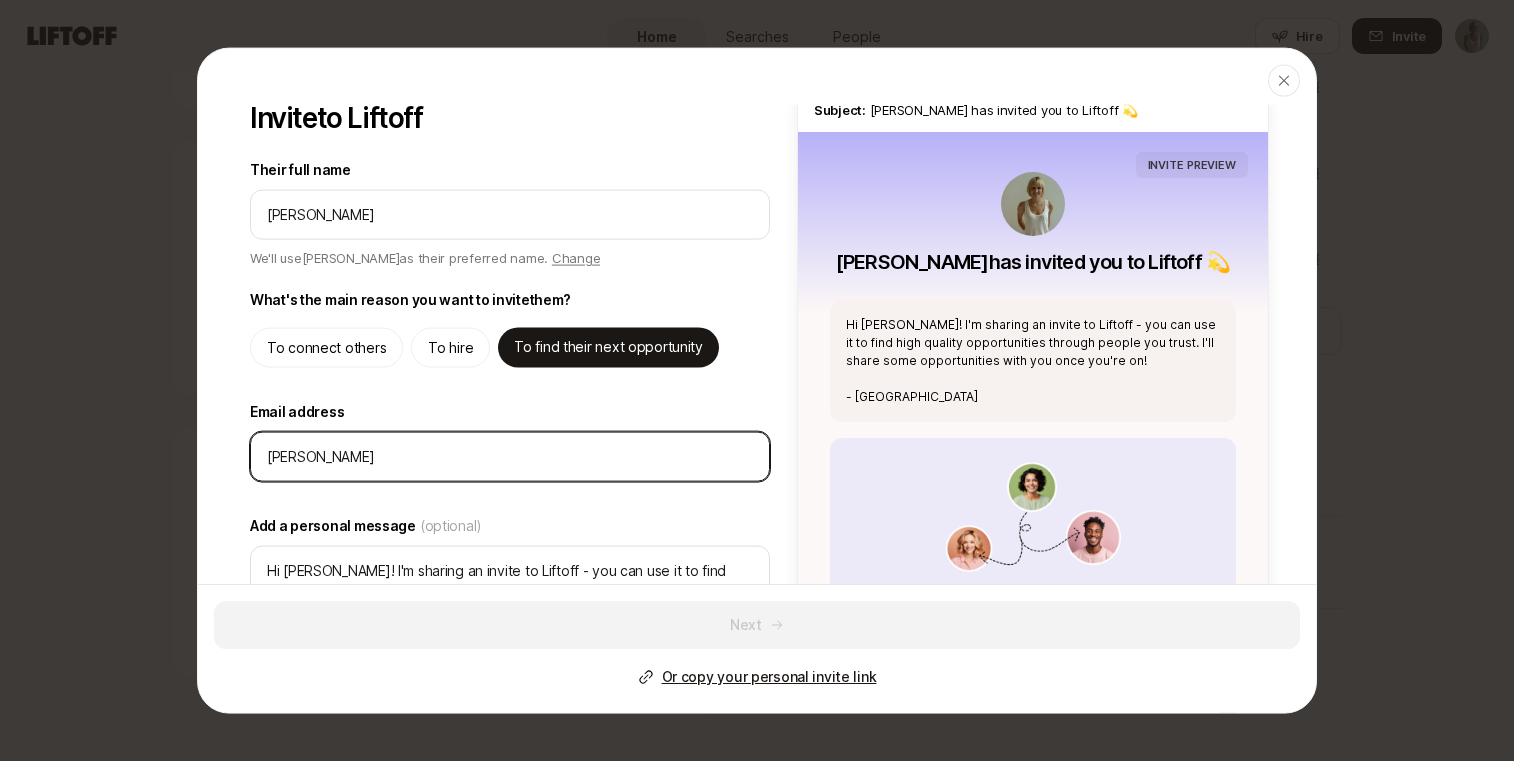 scroll, scrollTop: 0, scrollLeft: 0, axis: both 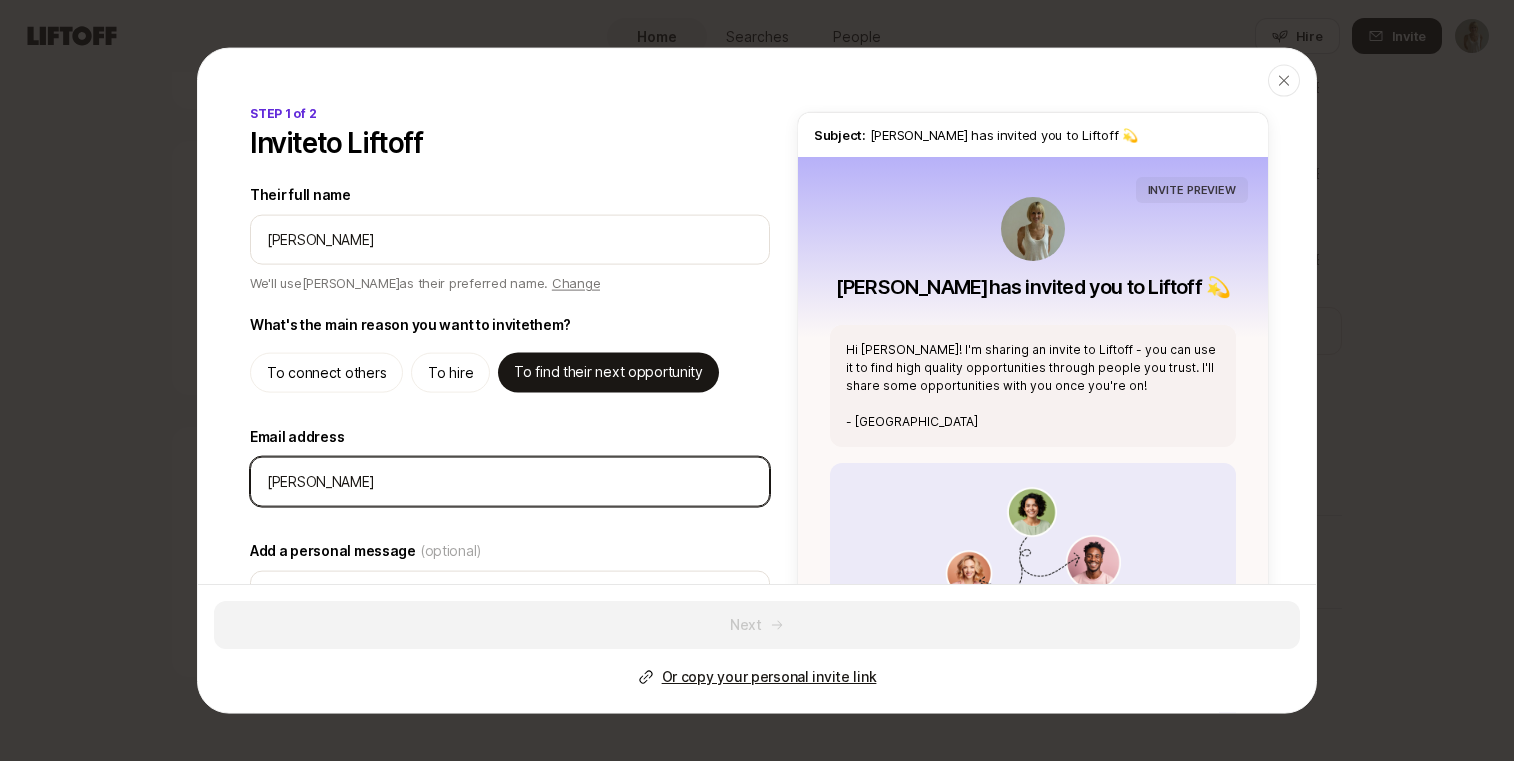type on "kari" 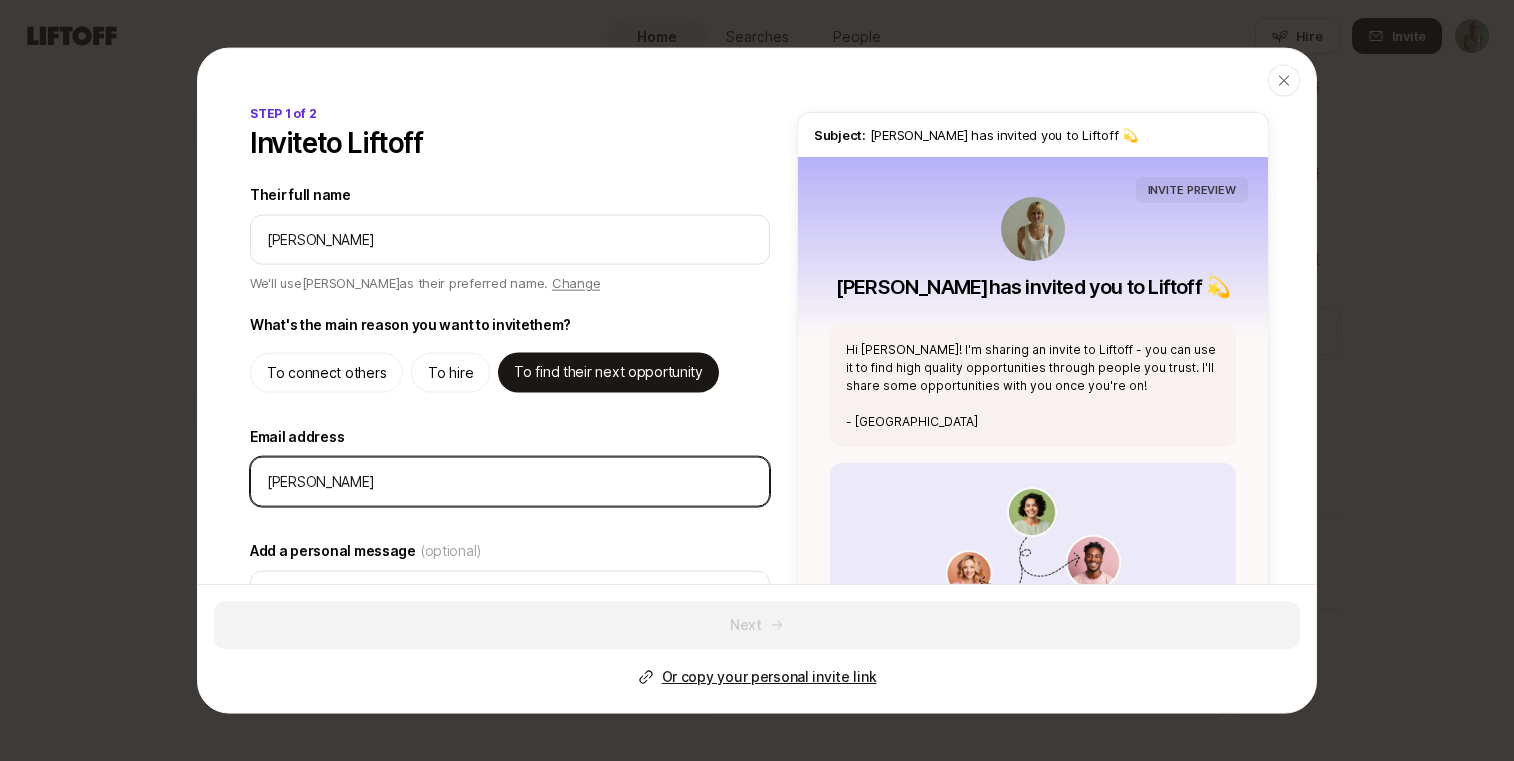 drag, startPoint x: 308, startPoint y: 486, endPoint x: 227, endPoint y: 482, distance: 81.09871 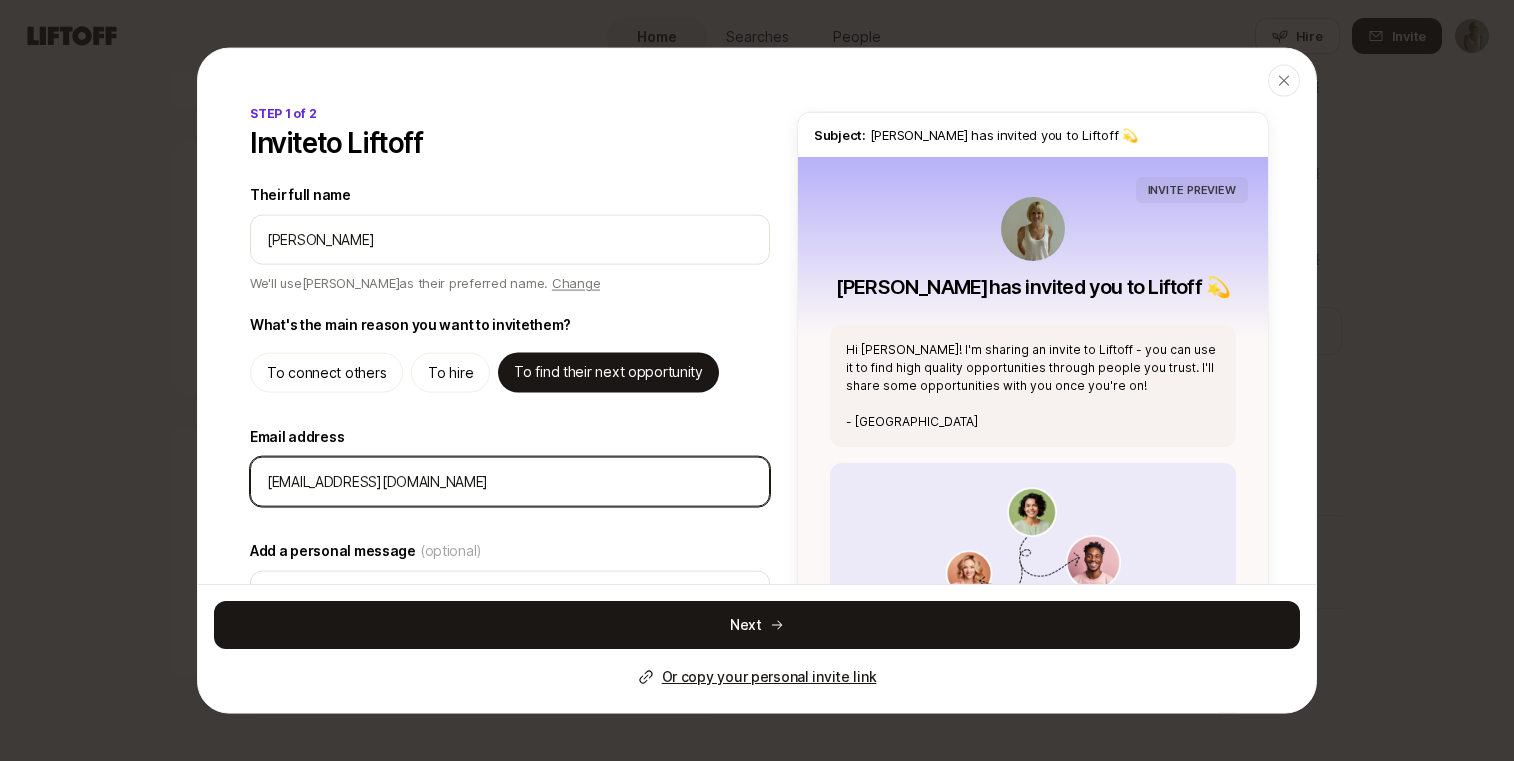 type on "kwoldum@gmail.com" 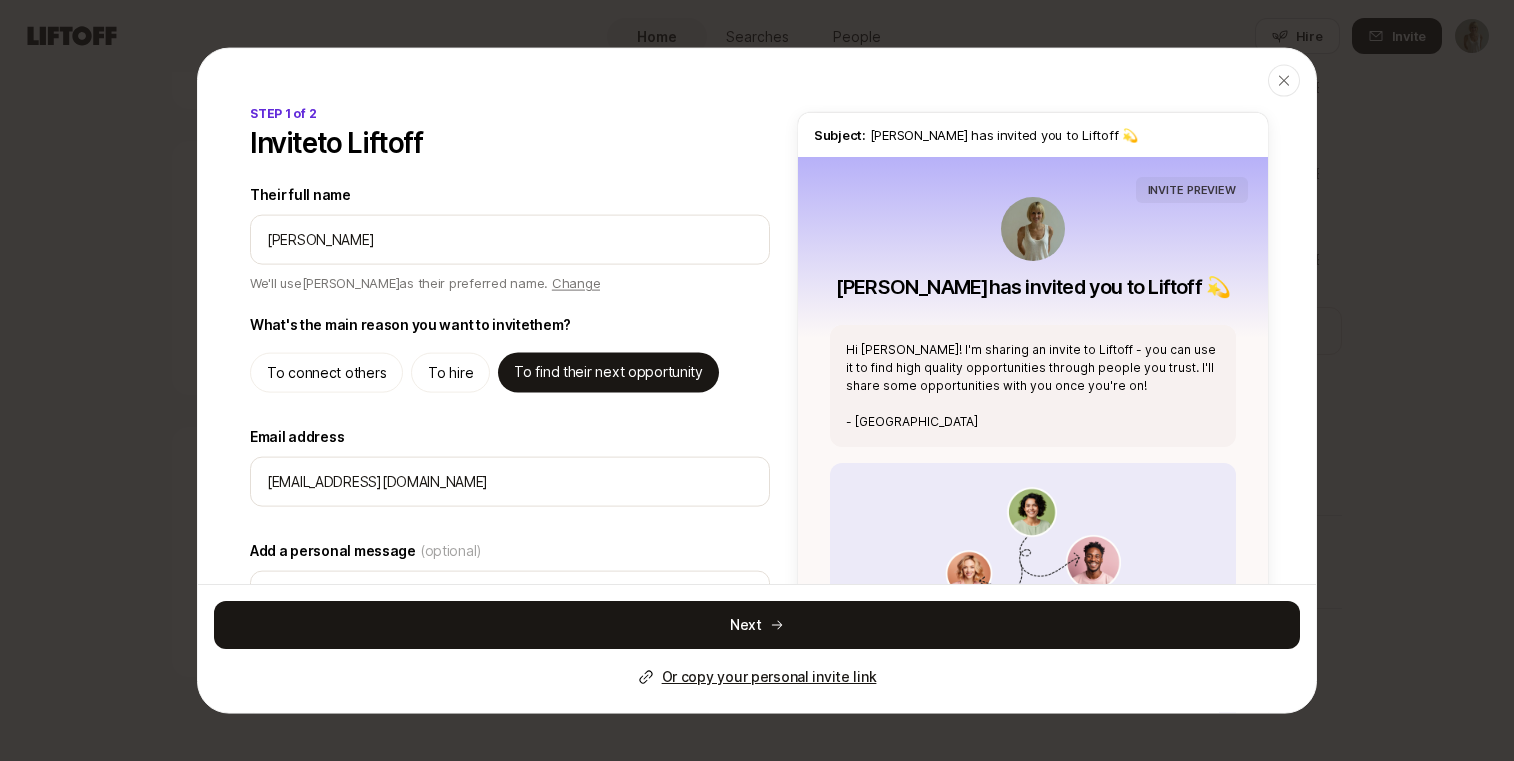 click on "STEP 1 of 2 Invite  to Liftoff Their full name We'll use  Kari  as their preferred name.   Change Their preferred name Kari We'll use this name to refer to them across Liftoff What's the main reason you want to invite  them ? To connect others To hire To find their next opportunity Email address kwoldum@gmail.com Add a personal message (optional) Hi Kari! I'm sharing an invite to Liftoff - you can use it to find high quality opportunities through people you trust. I'll share some opportunities with you once you're on!
- Ashlea Subject:   Ashlea has invited you to Liftoff 💫 INVITE PREVIEW Ashlea  has invited you to Liftoff 💫 Hi Kari! I'm sharing an invite to Liftoff - you can use it to find high quality opportunities through people you trust. I'll share some opportunities with you once you're on!
- Ashlea Liftoff connects incredible people to the best opportunities 🔥 See breakout opportunities and talent from people you trust ✌️ Recommend great people 🤝️ Connect people and be connected" at bounding box center [757, 506] 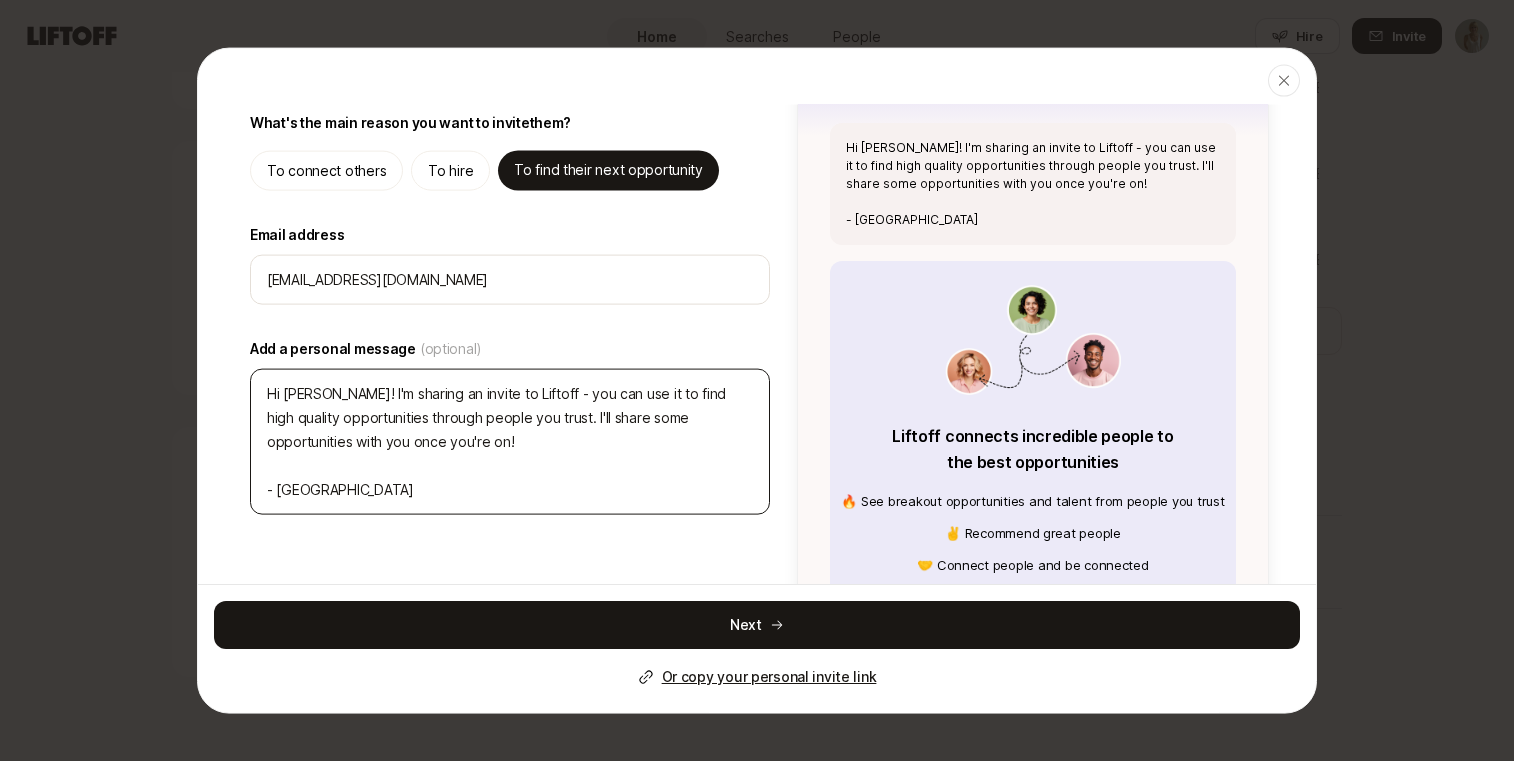 scroll, scrollTop: 214, scrollLeft: 0, axis: vertical 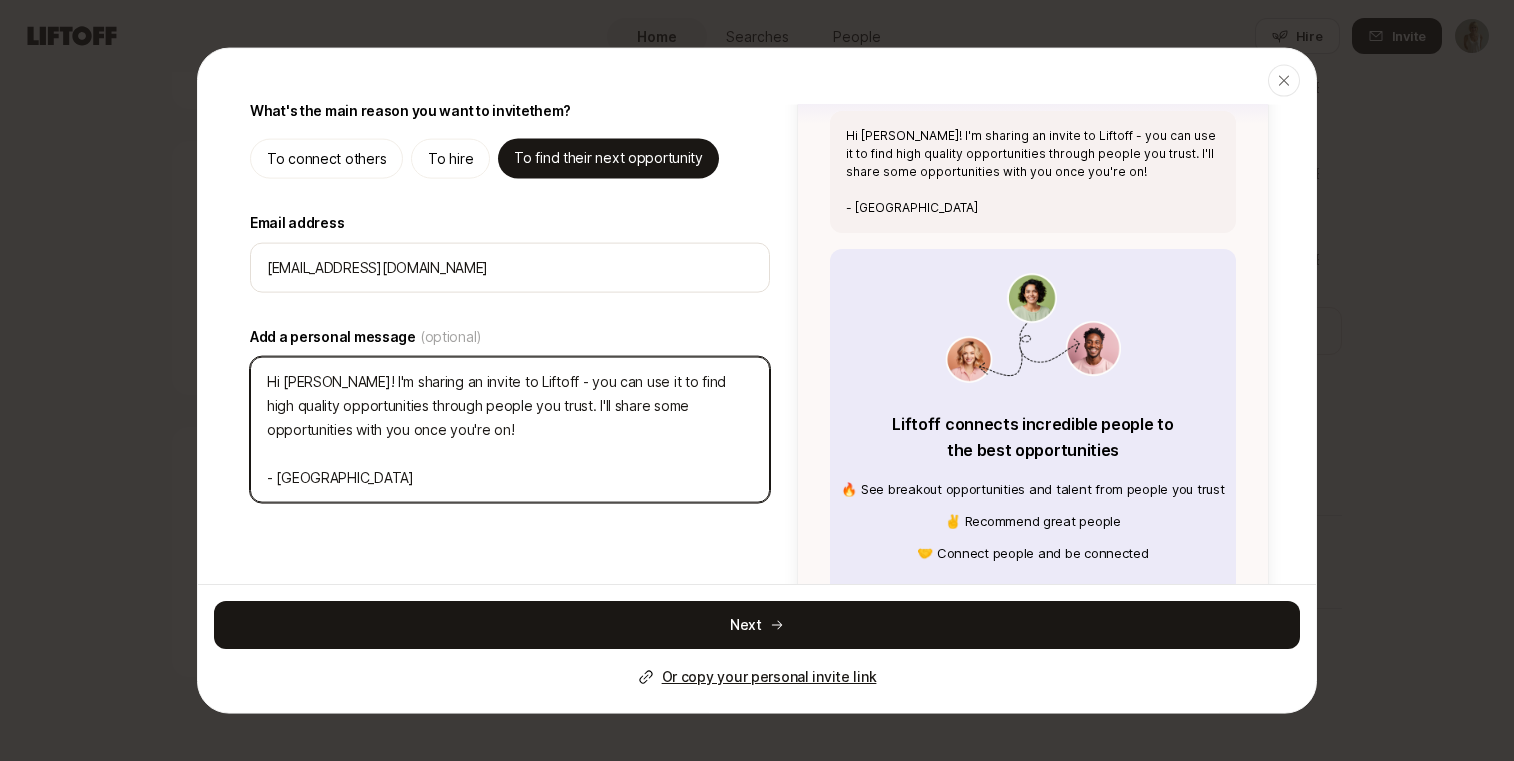 drag, startPoint x: 423, startPoint y: 437, endPoint x: 266, endPoint y: 382, distance: 166.35504 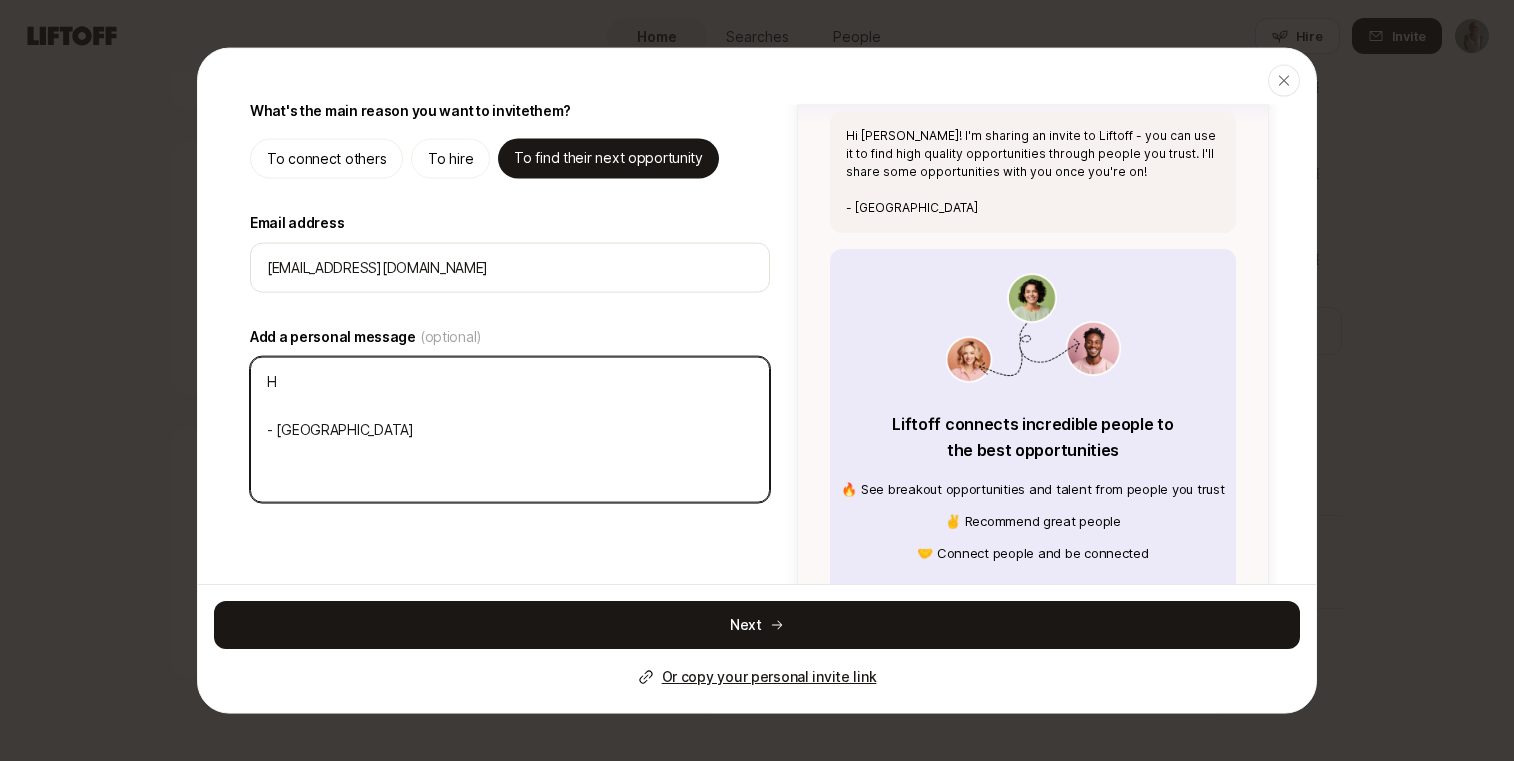 type on "x" 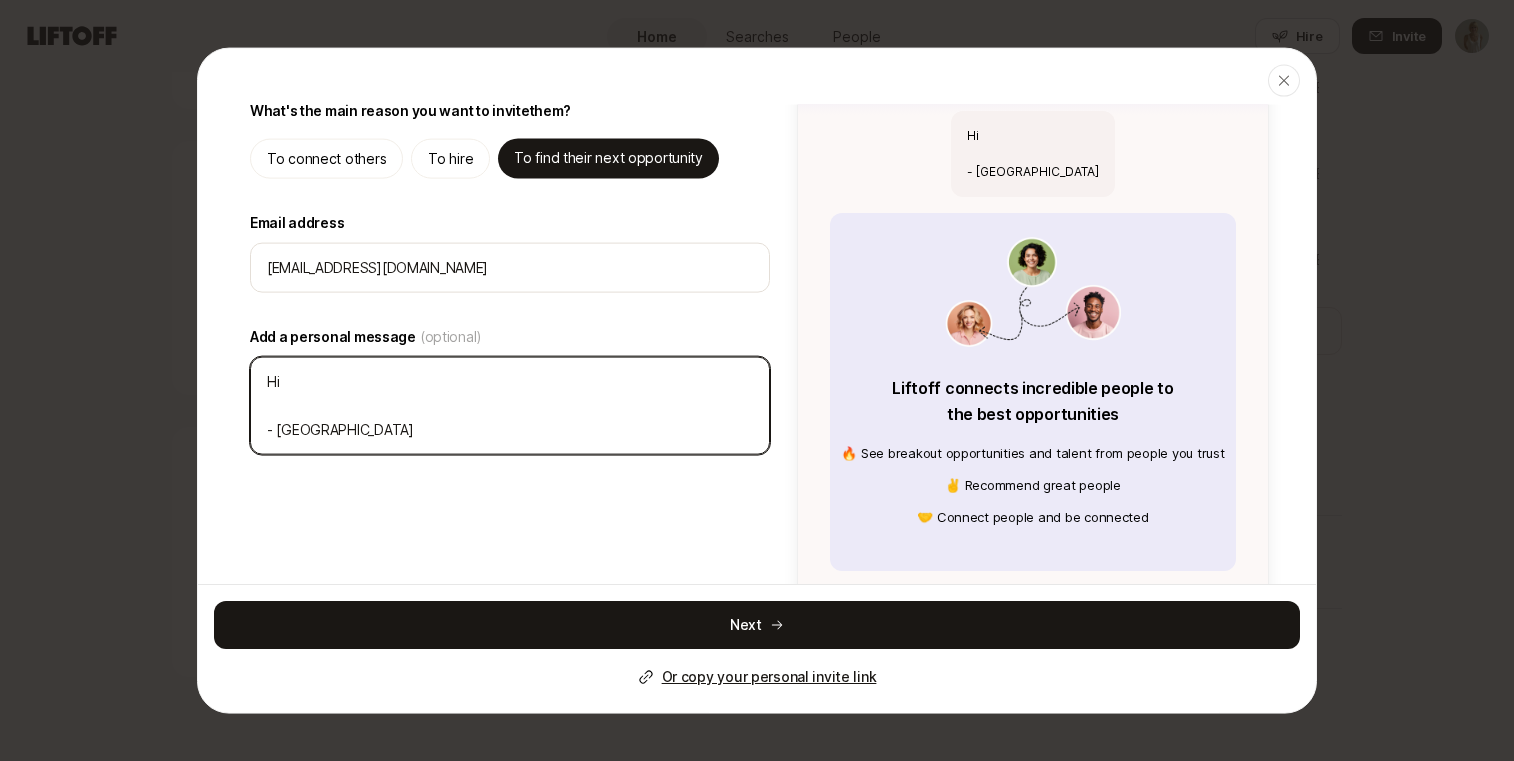 type on "x" 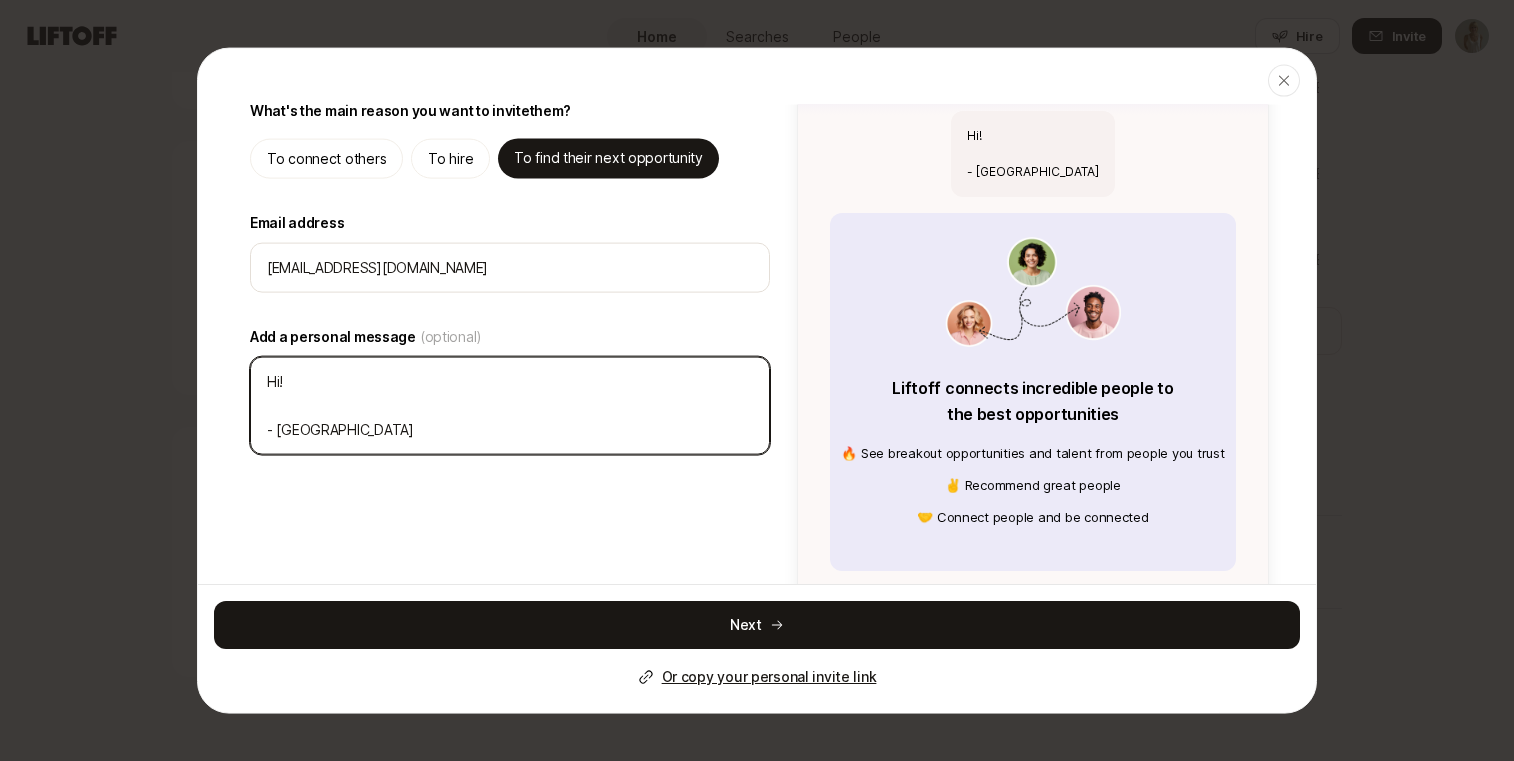 type on "x" 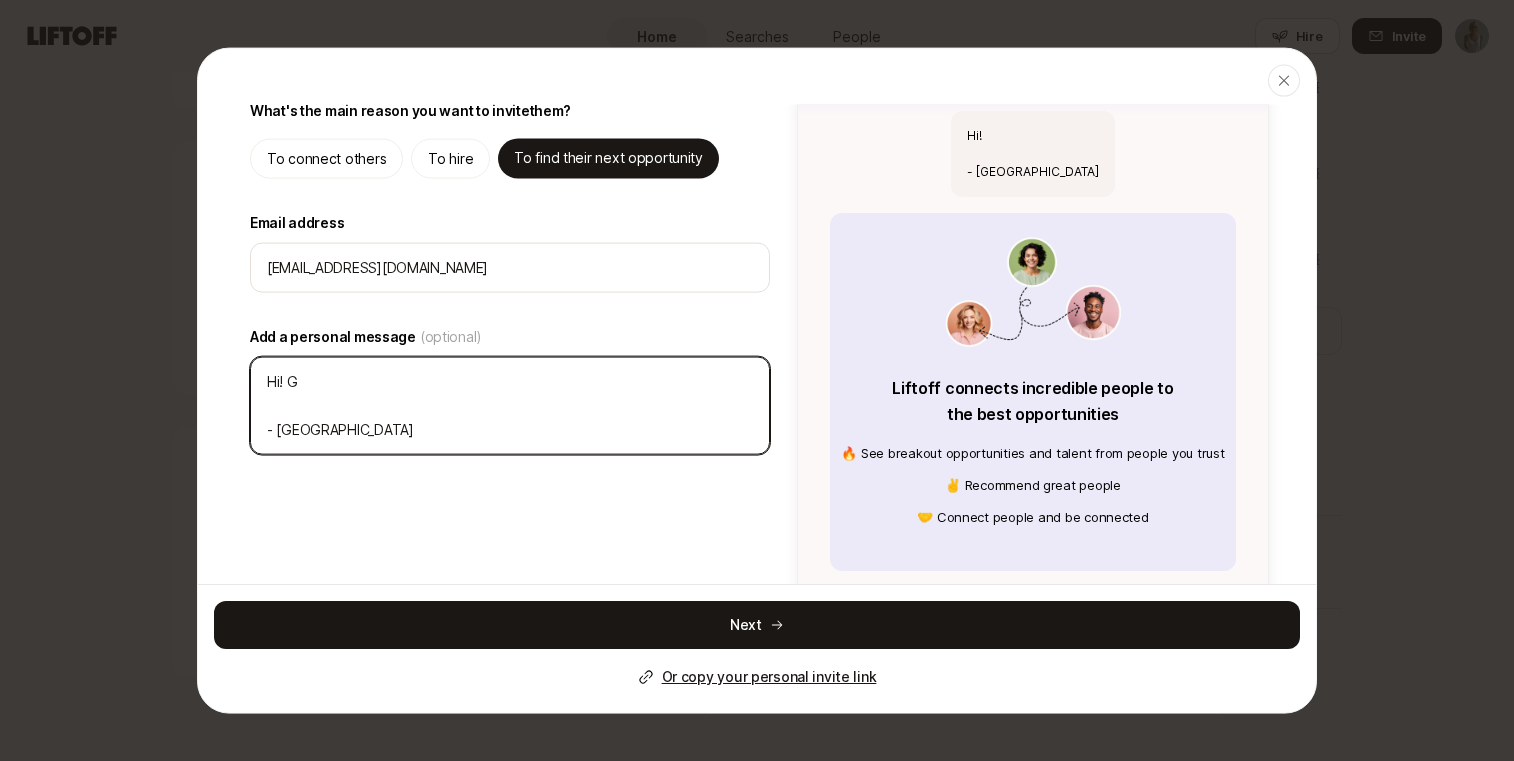 type on "x" 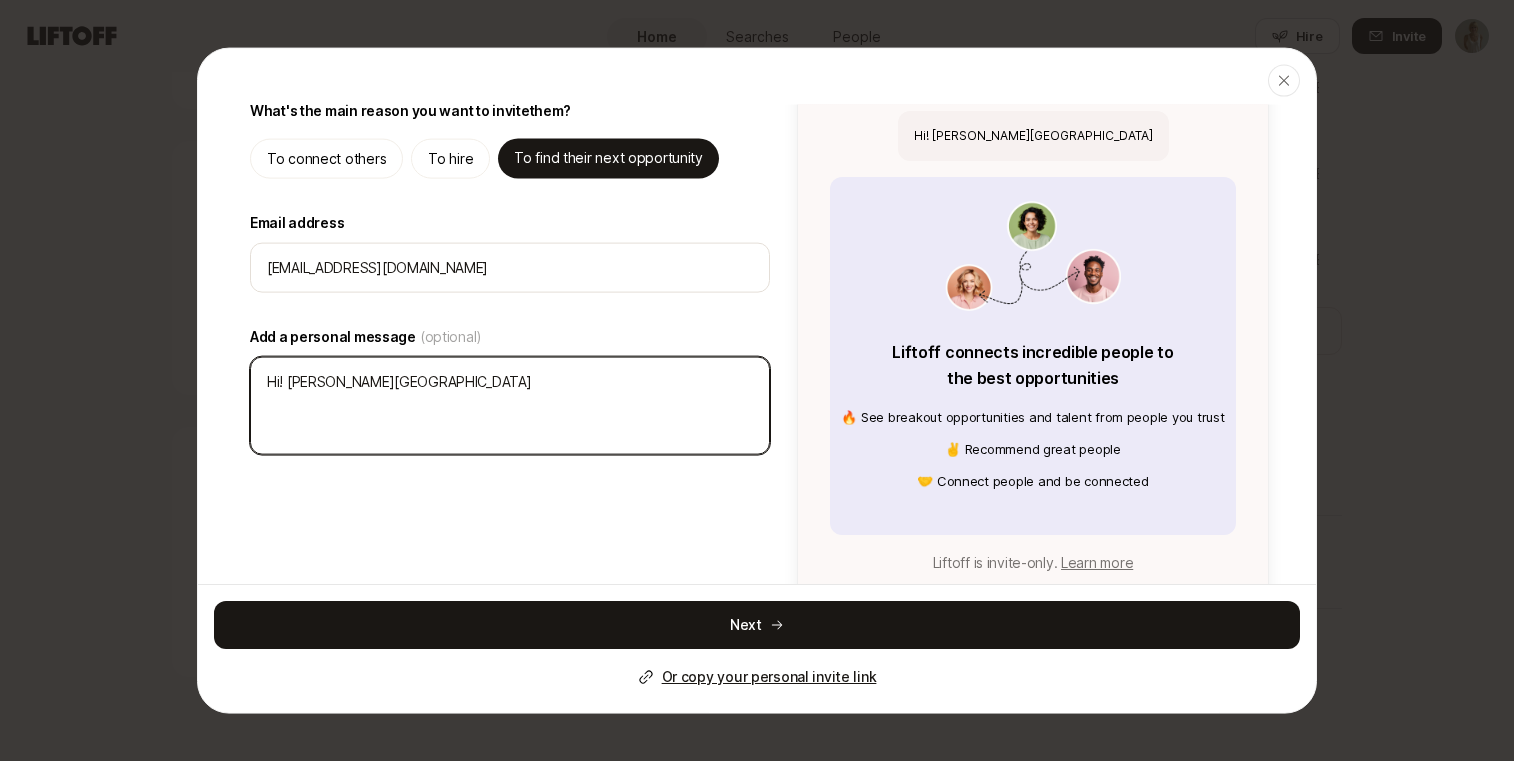 type on "x" 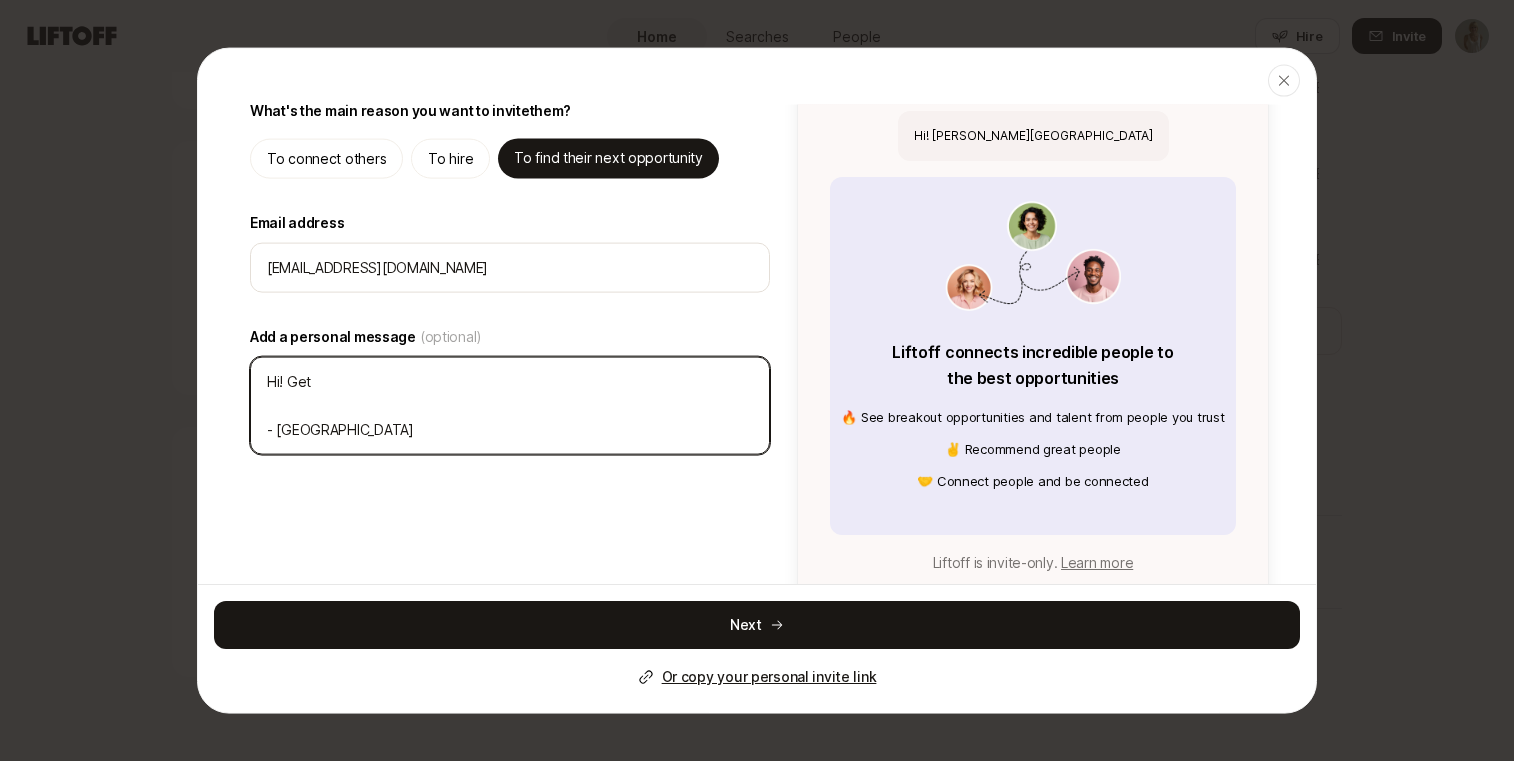 type on "x" 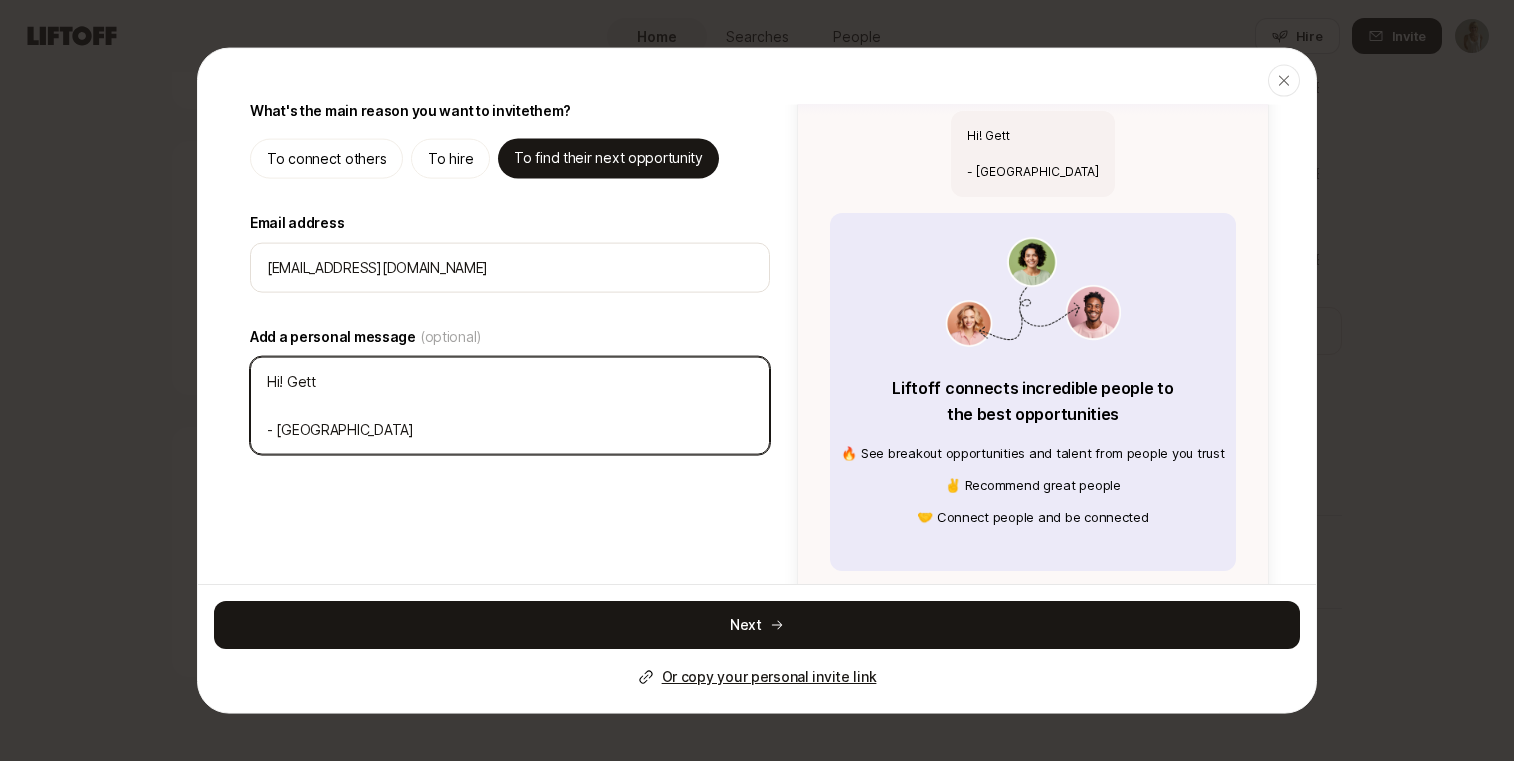 type on "x" 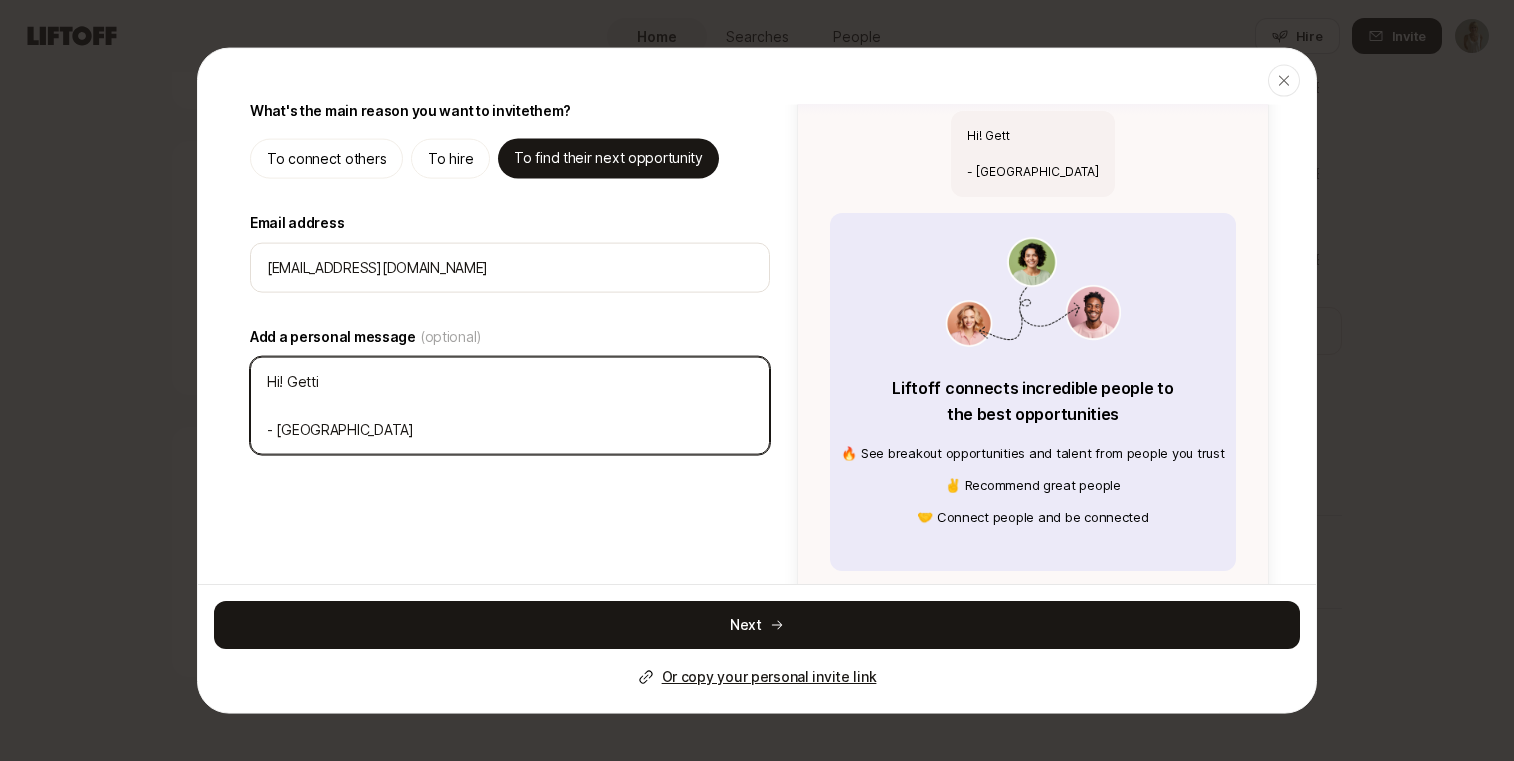 type on "x" 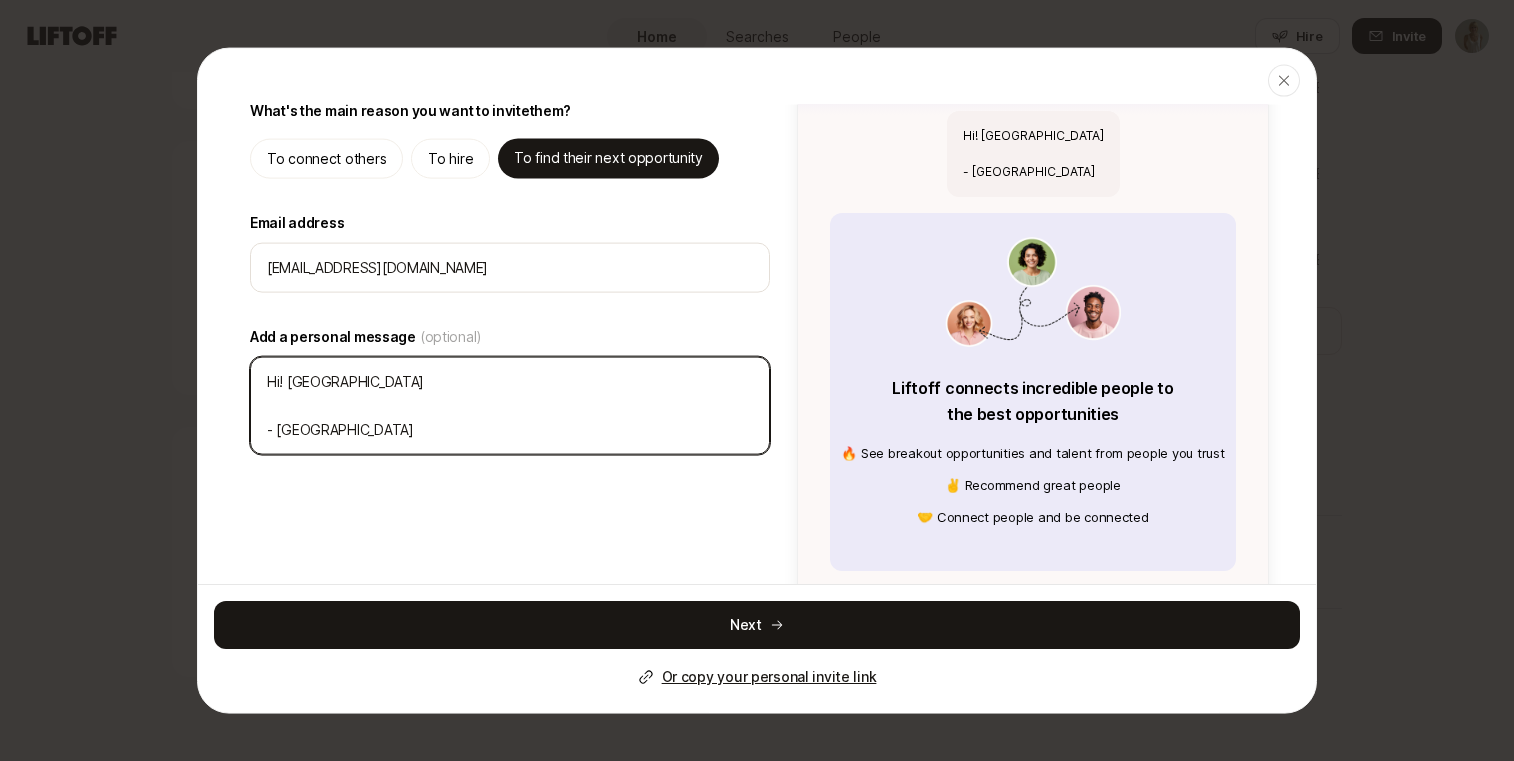 type on "x" 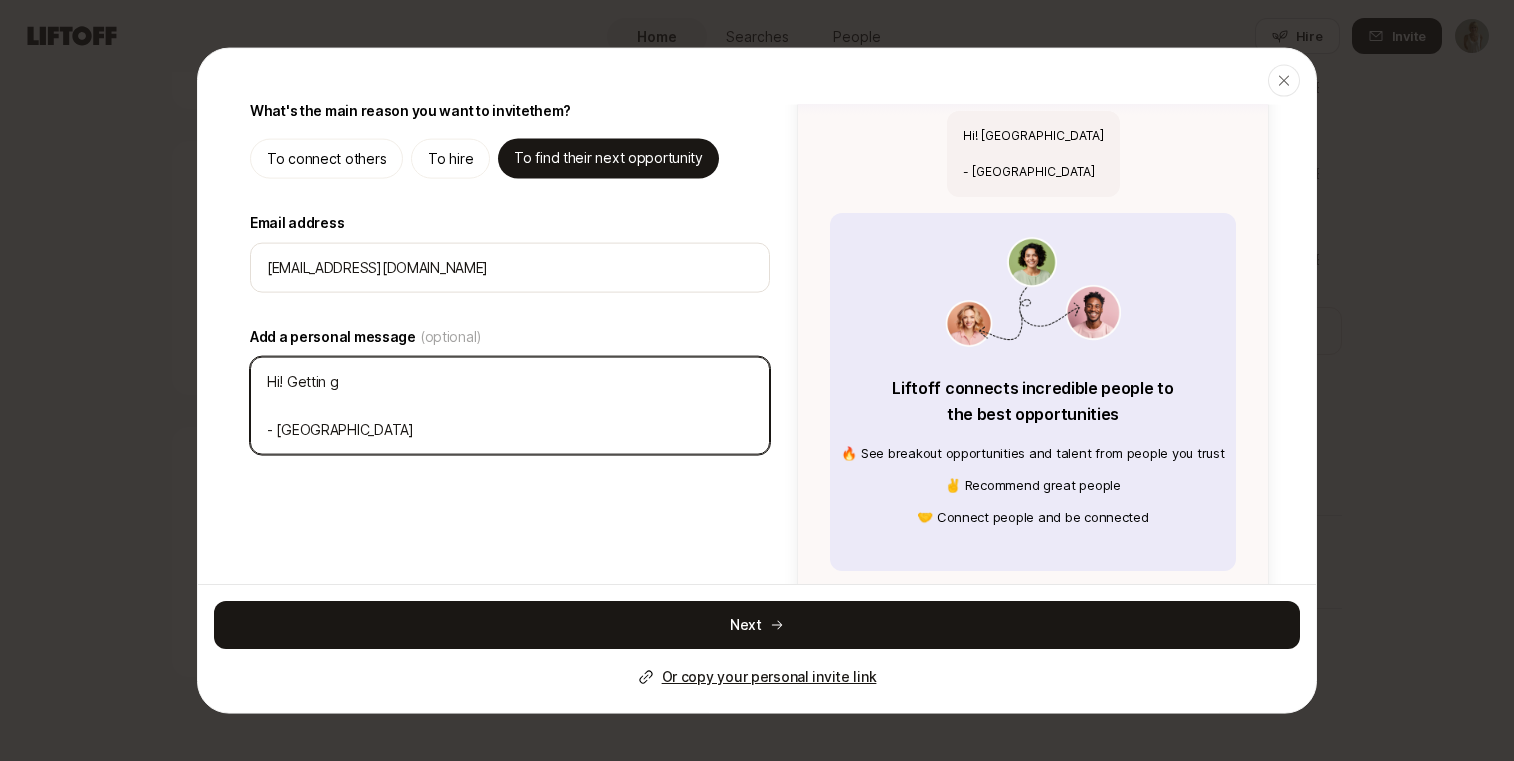 type on "x" 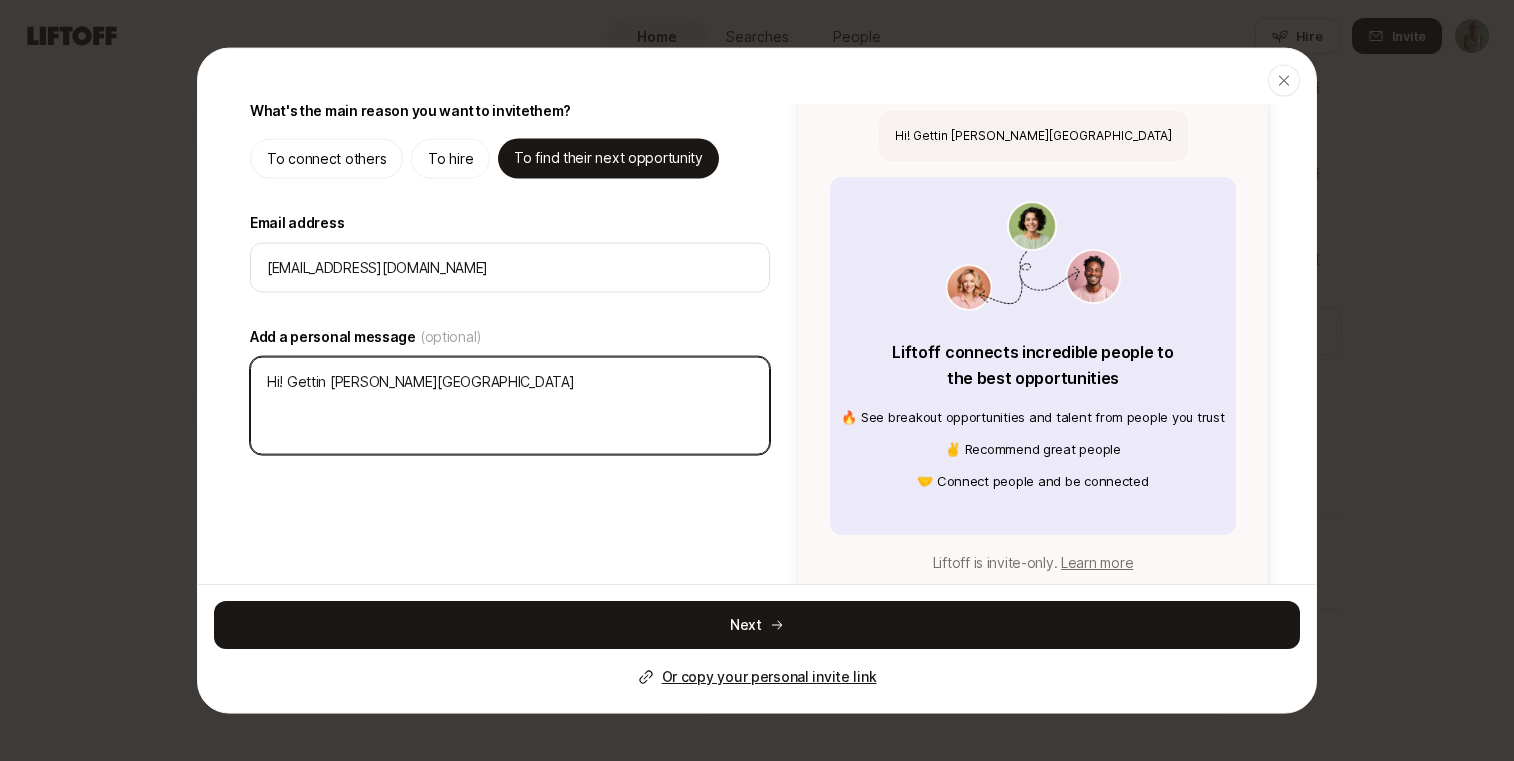 type on "x" 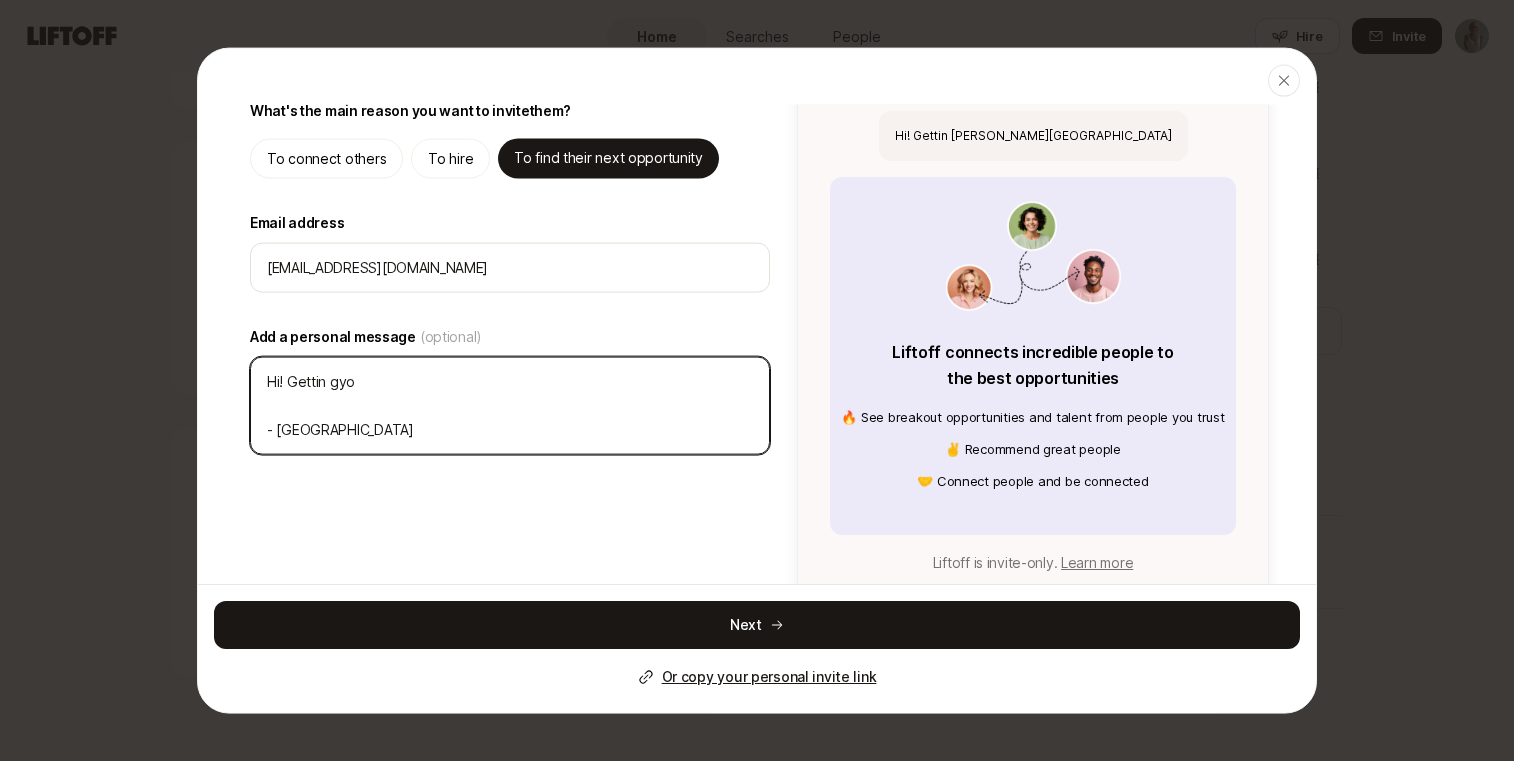 type on "x" 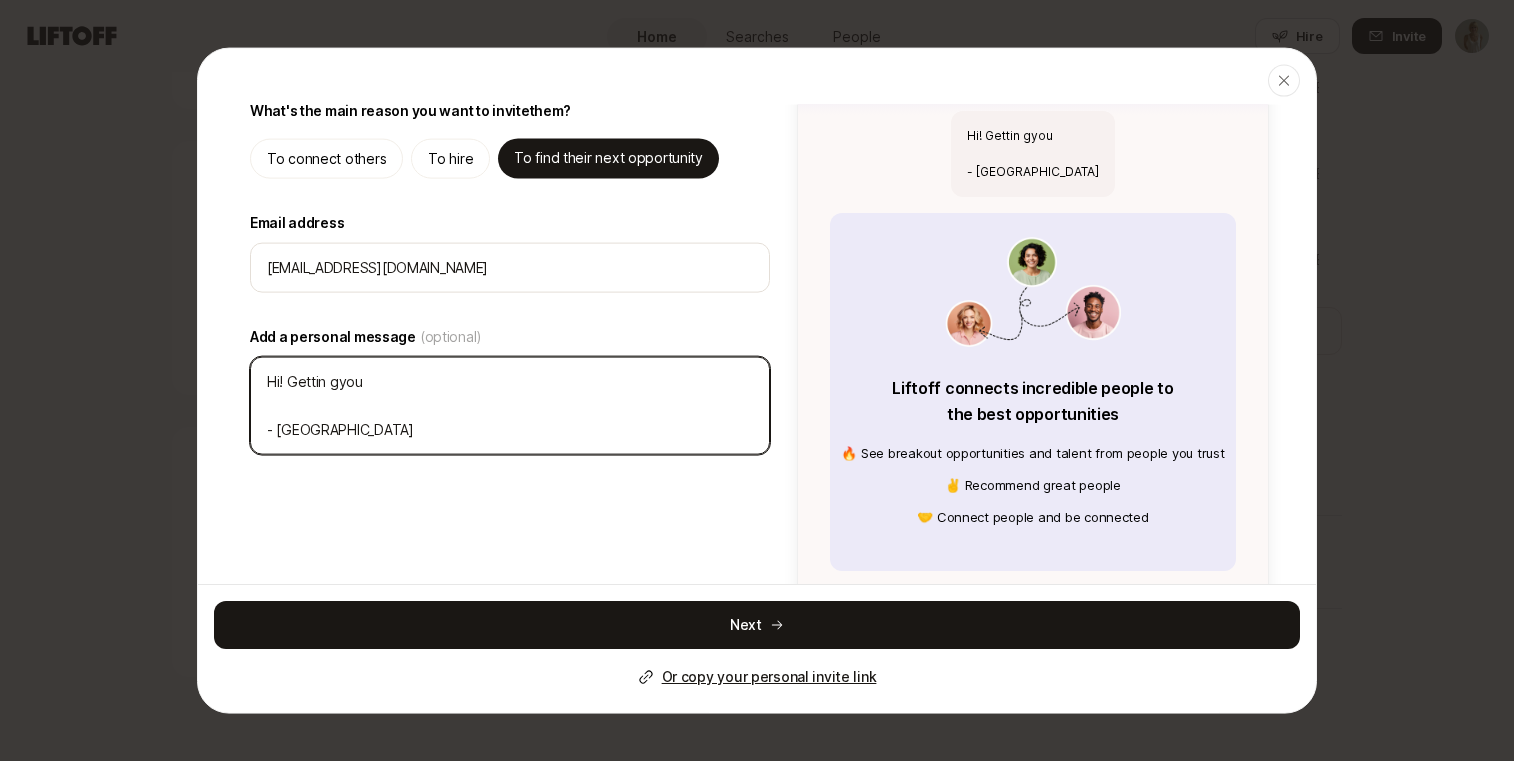 type on "x" 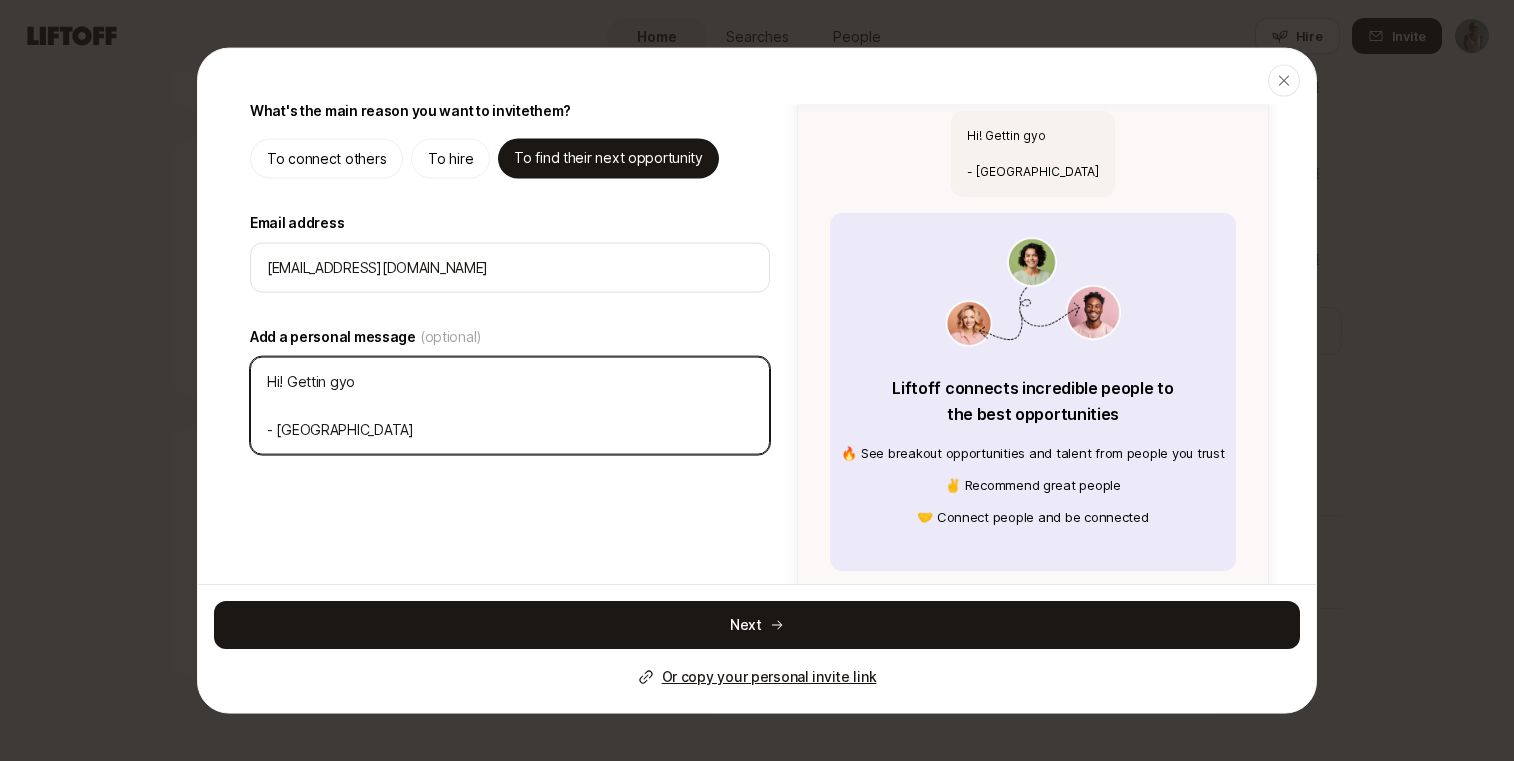 type on "x" 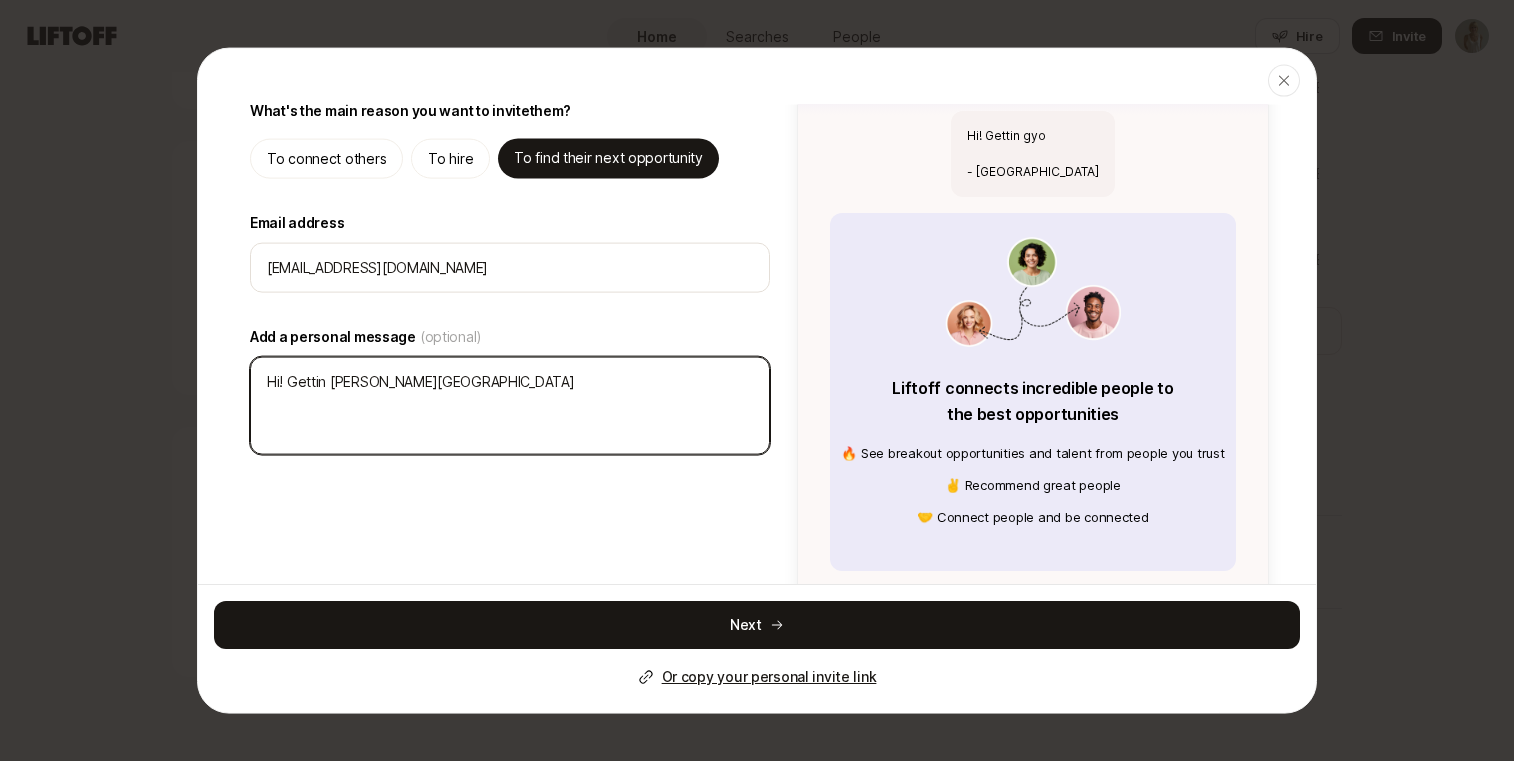 type on "x" 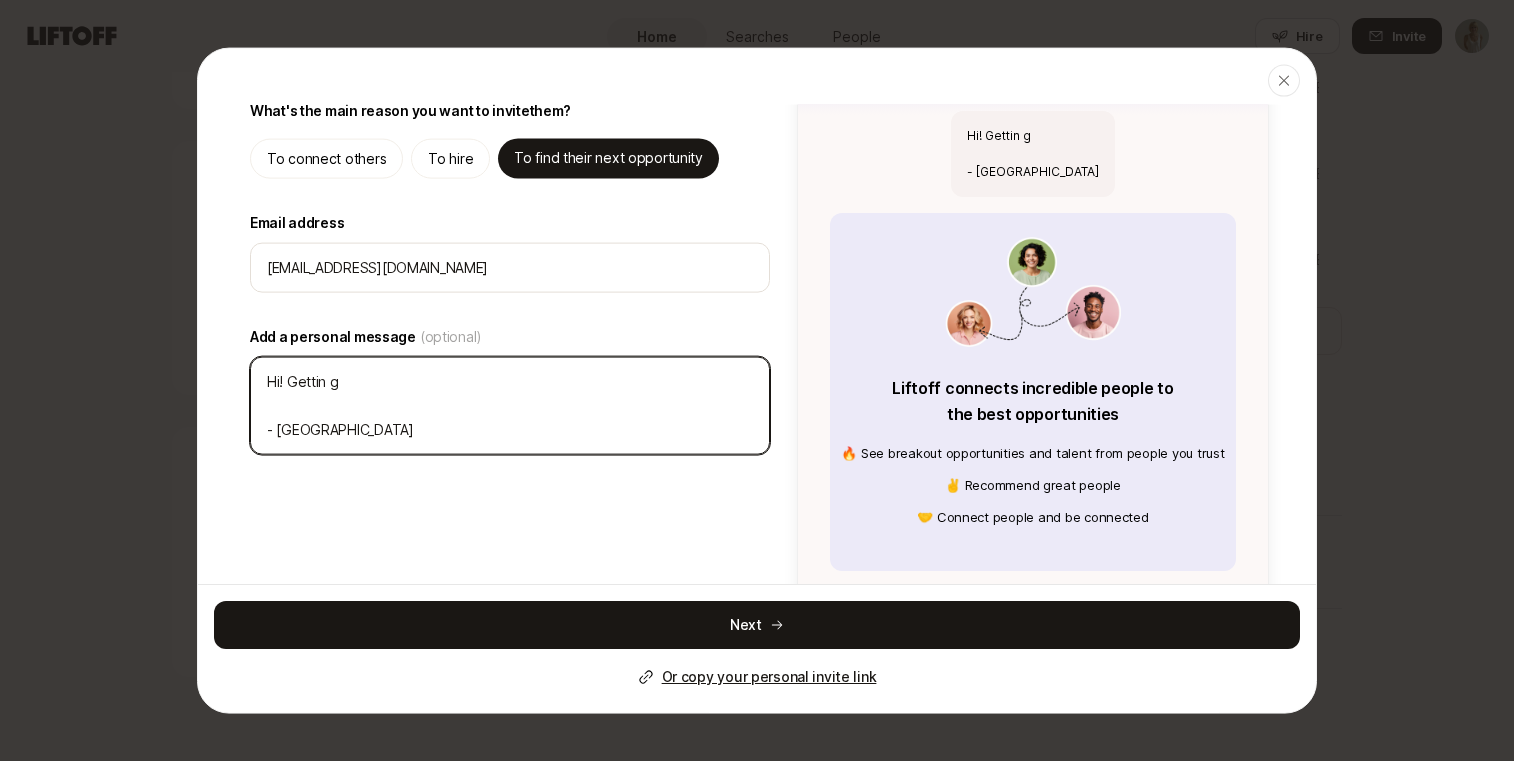 type on "x" 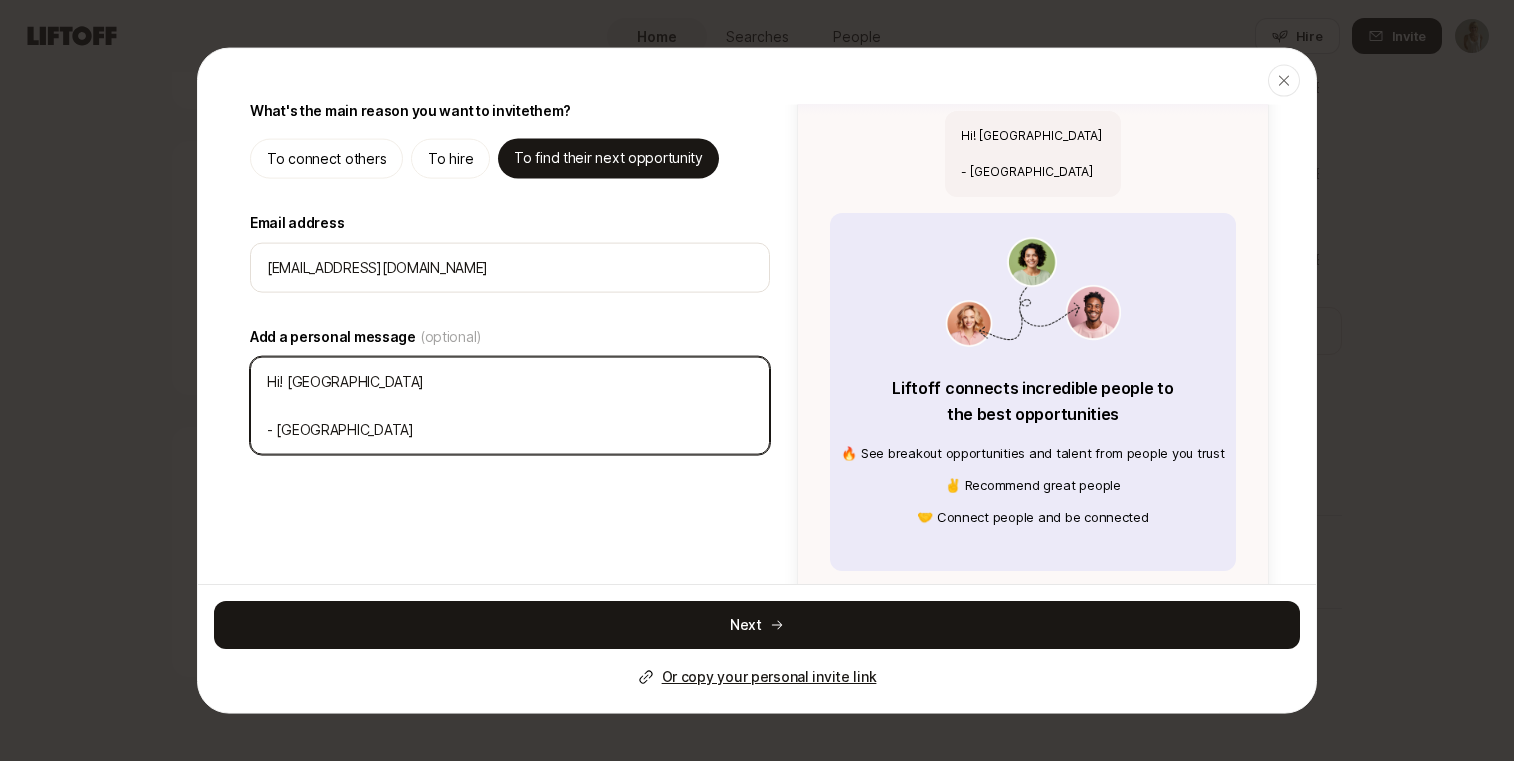type on "x" 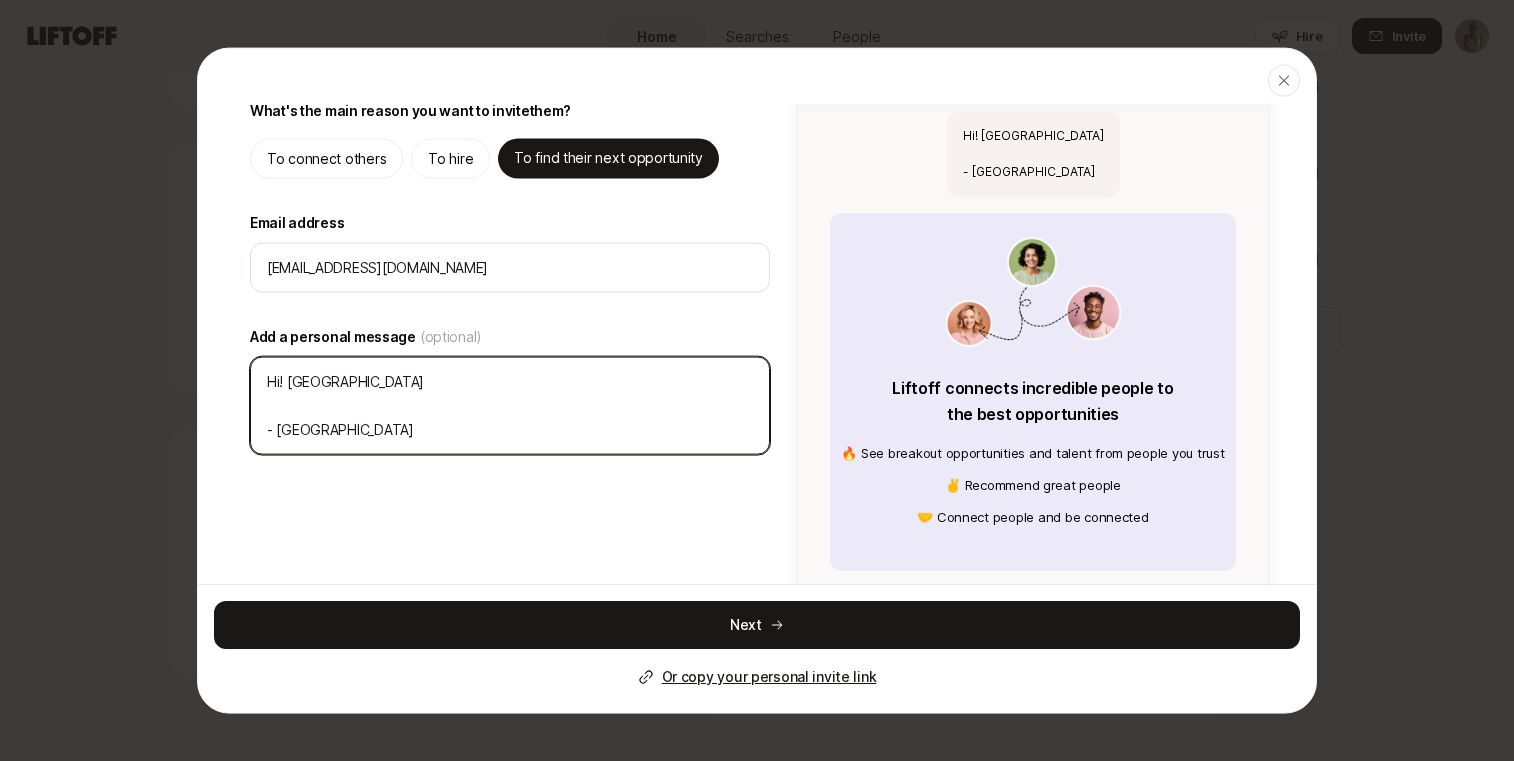 type on "x" 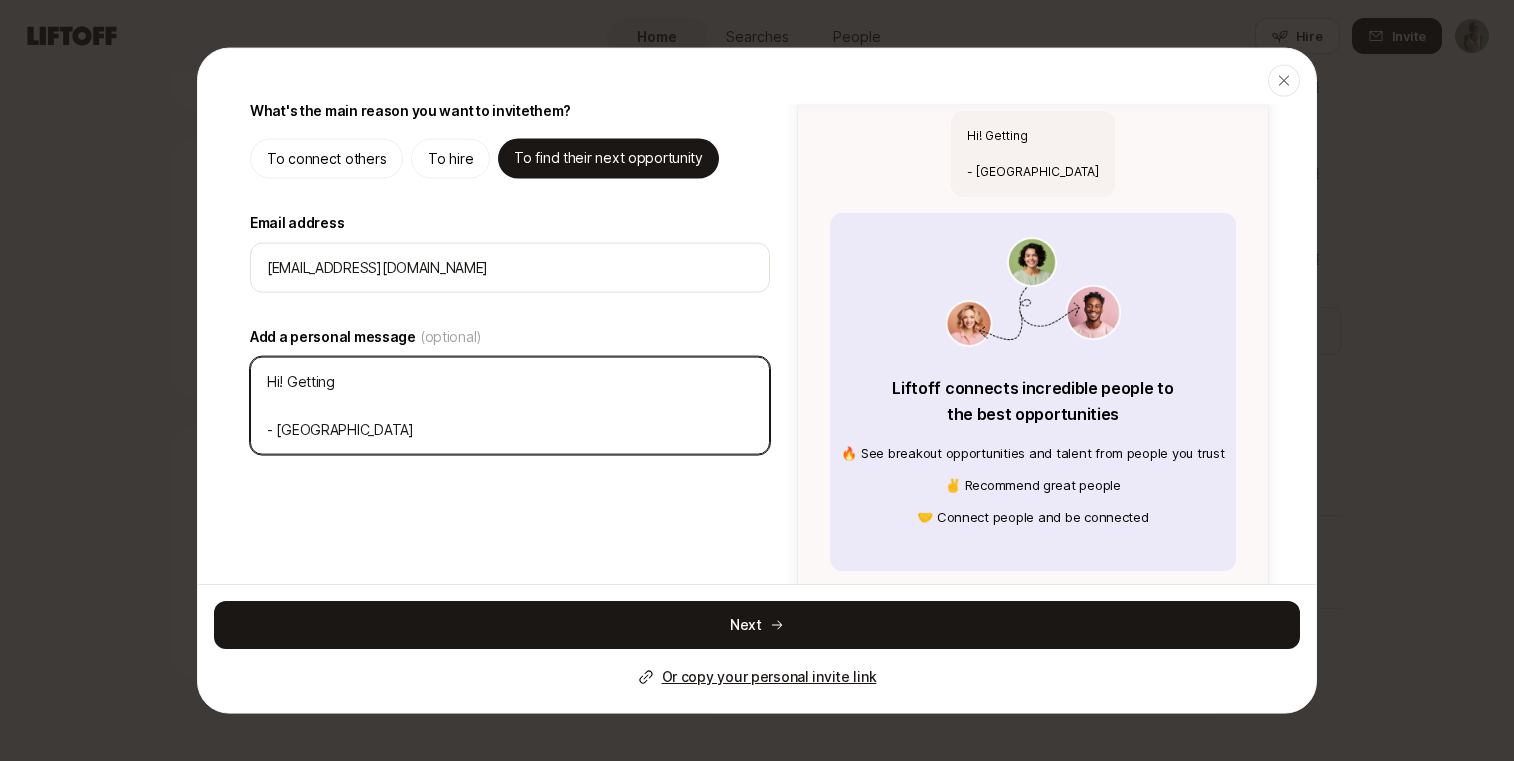 type on "x" 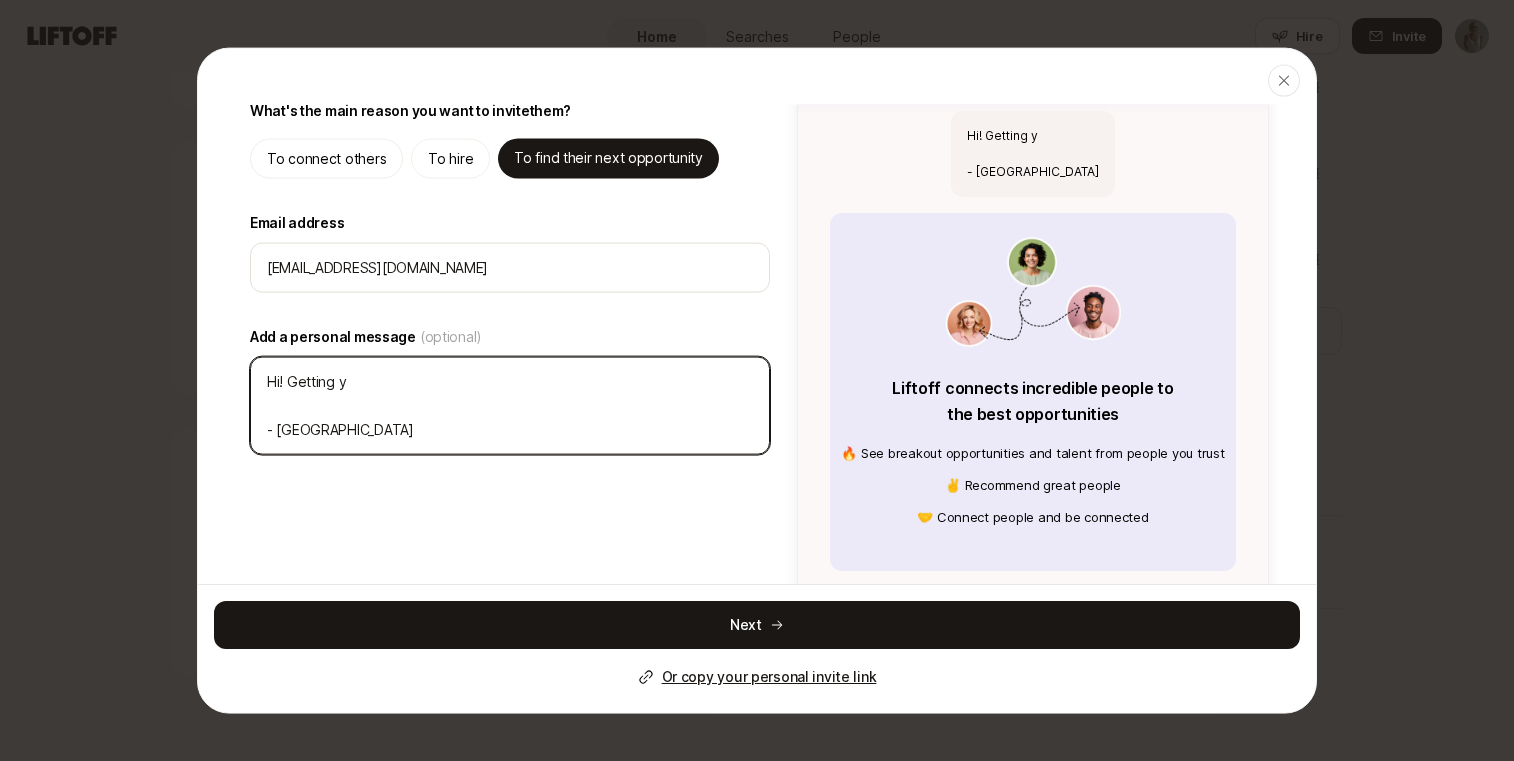 type on "x" 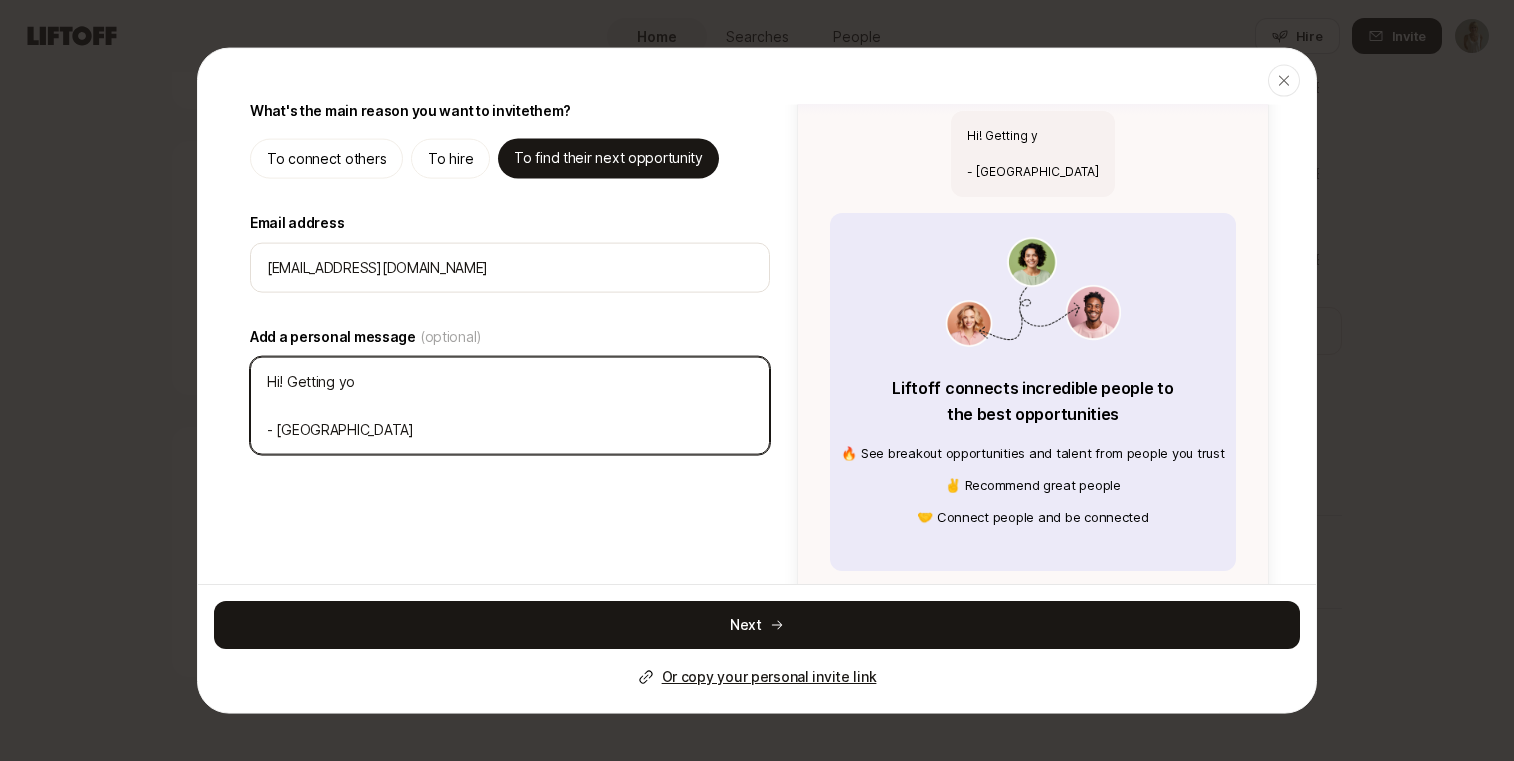 type on "x" 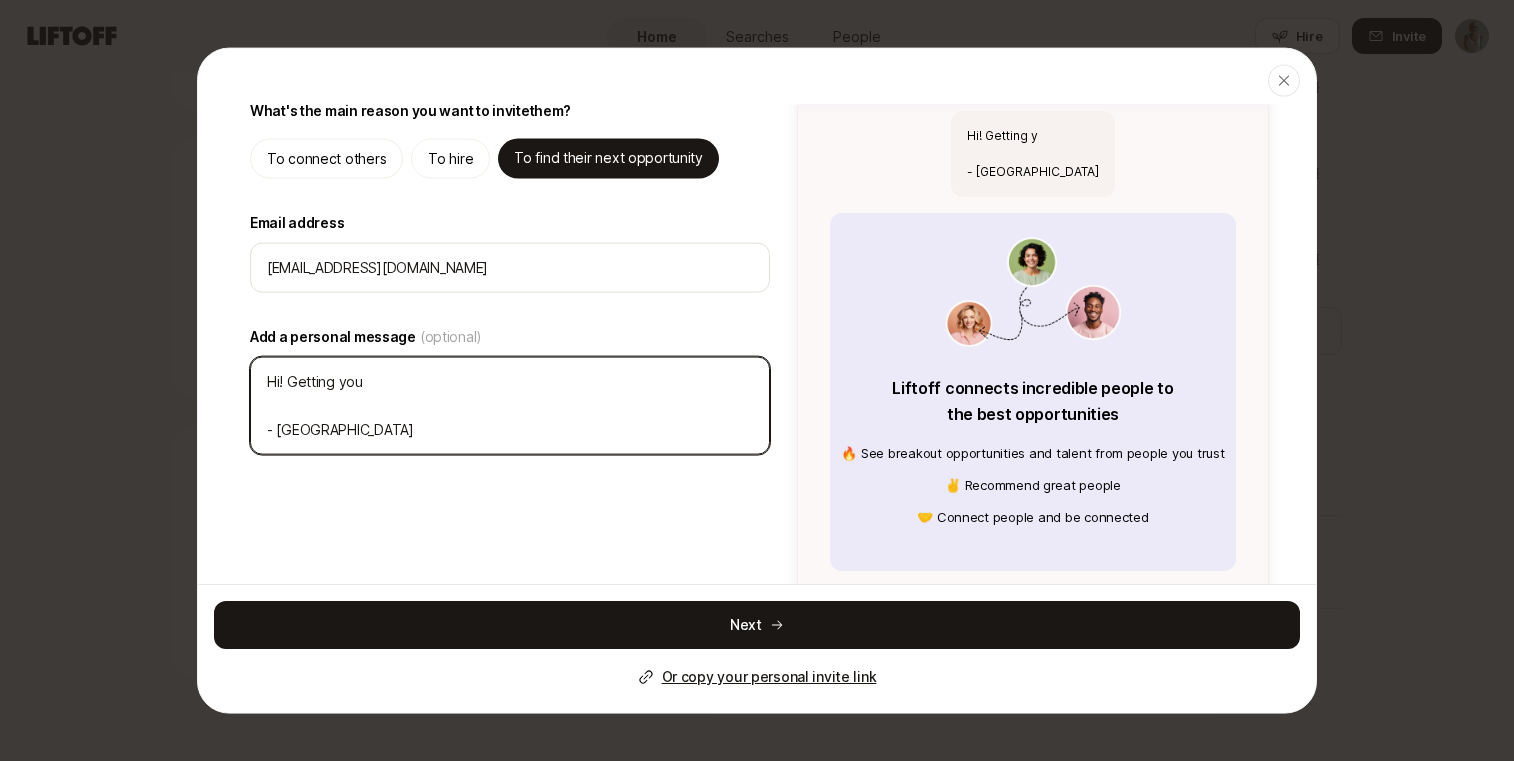 type on "x" 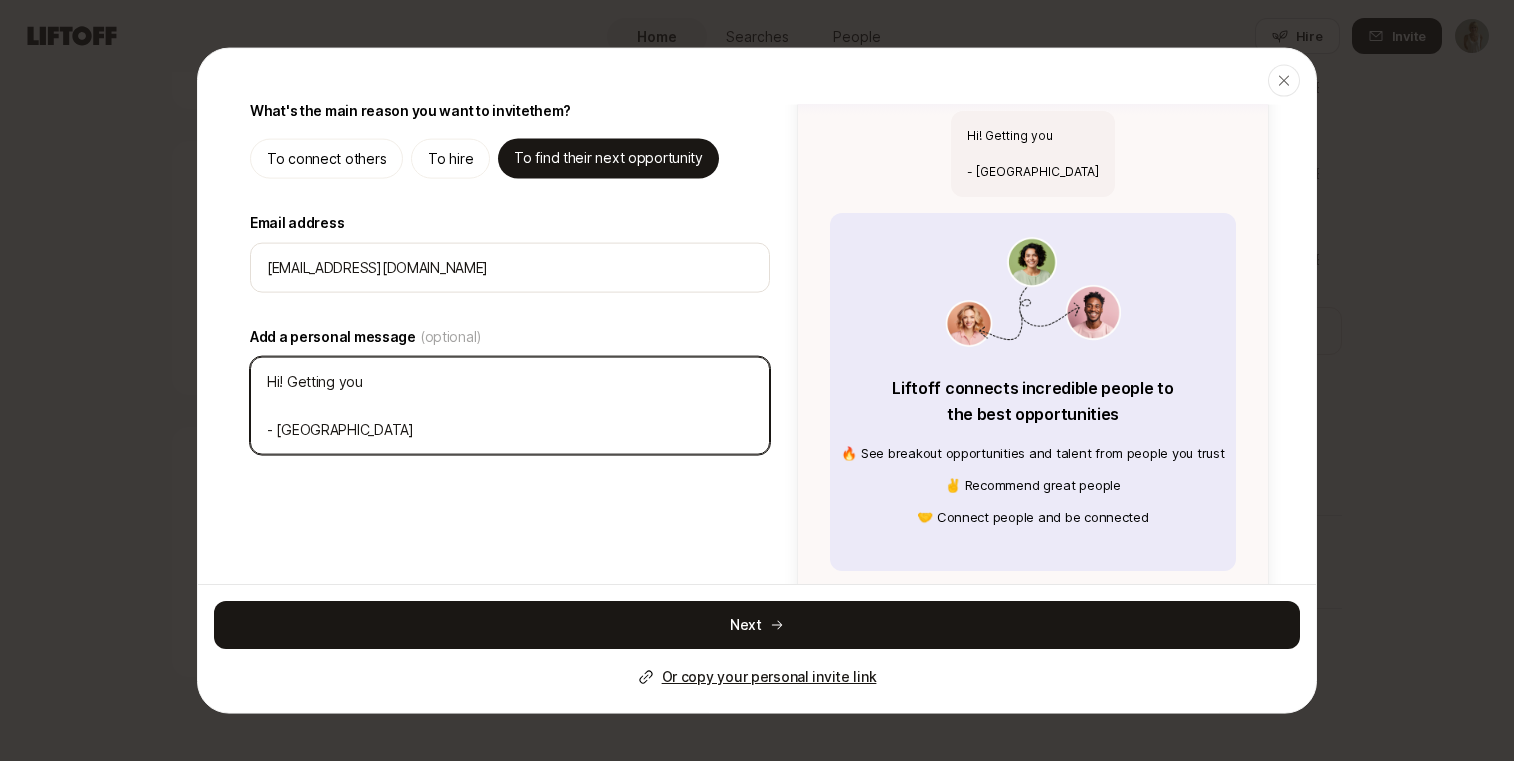 type on "x" 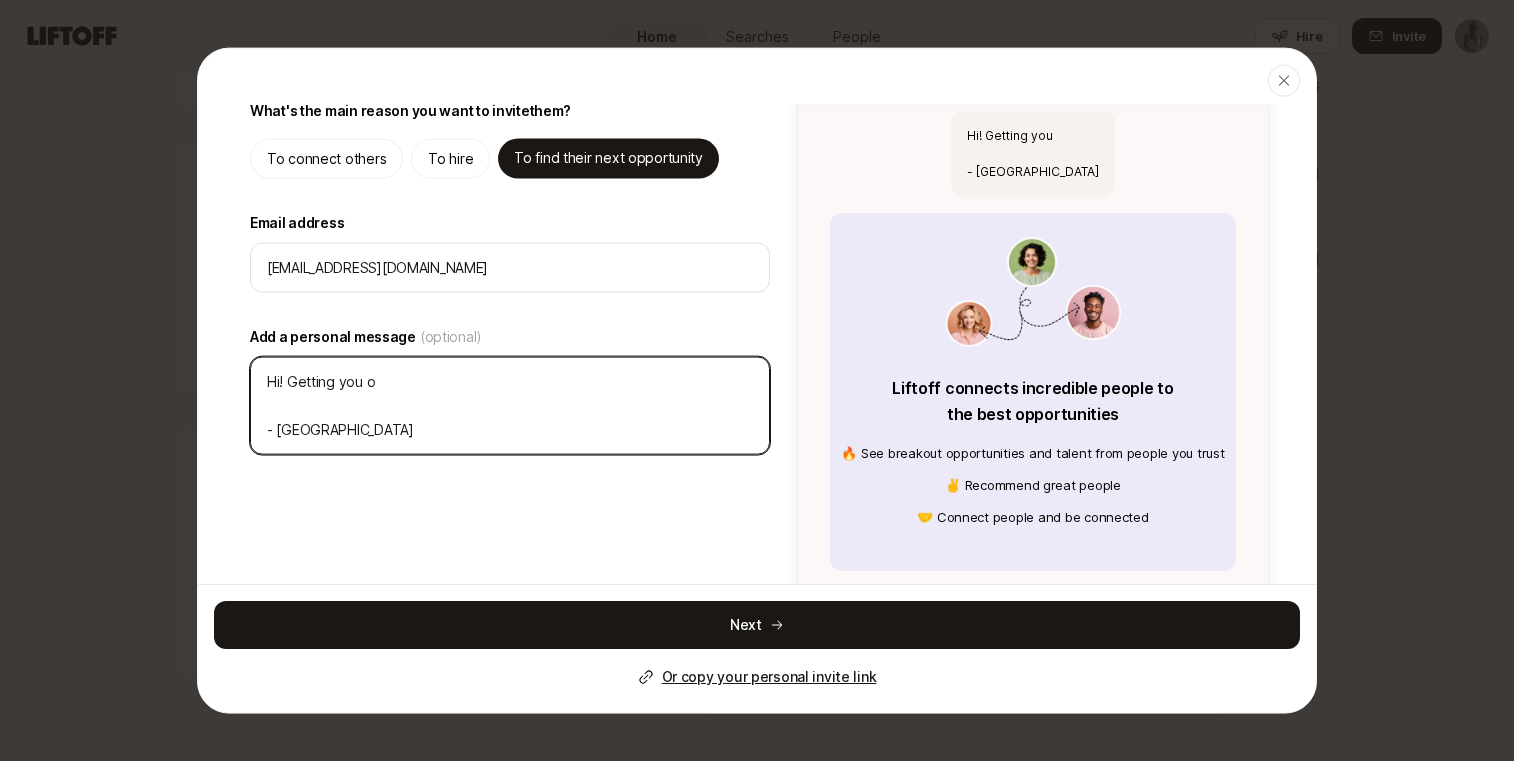 type on "x" 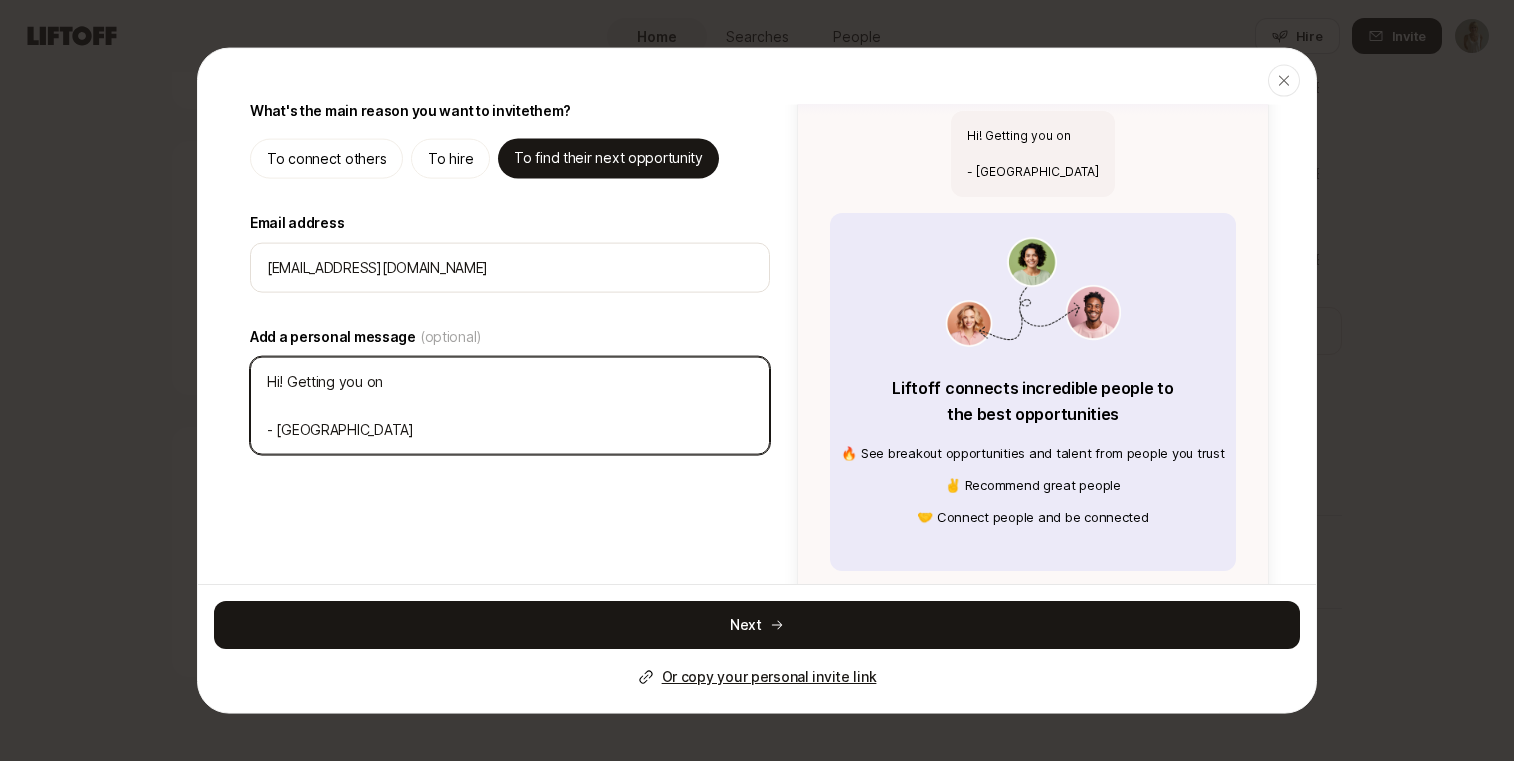 type on "x" 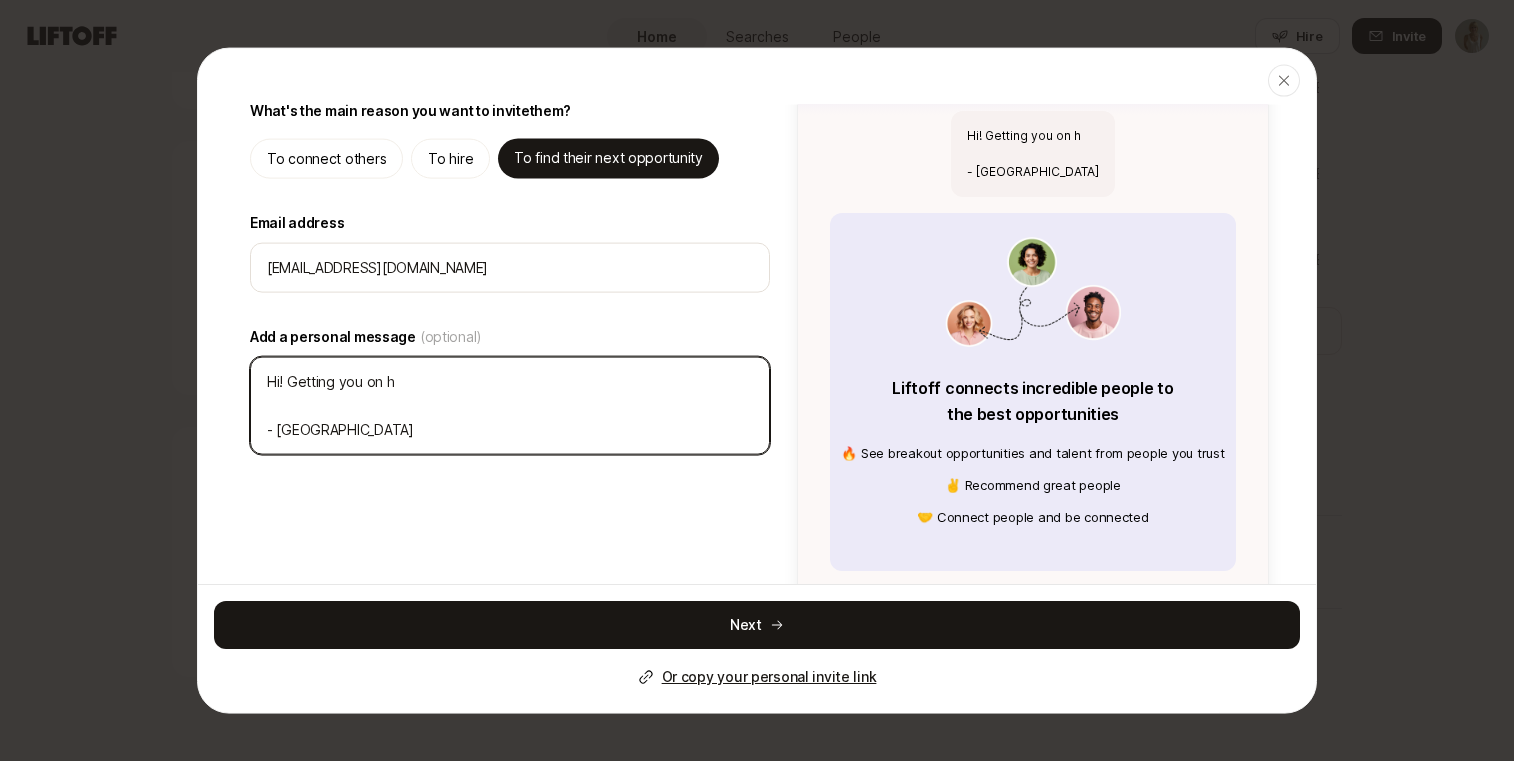 type on "x" 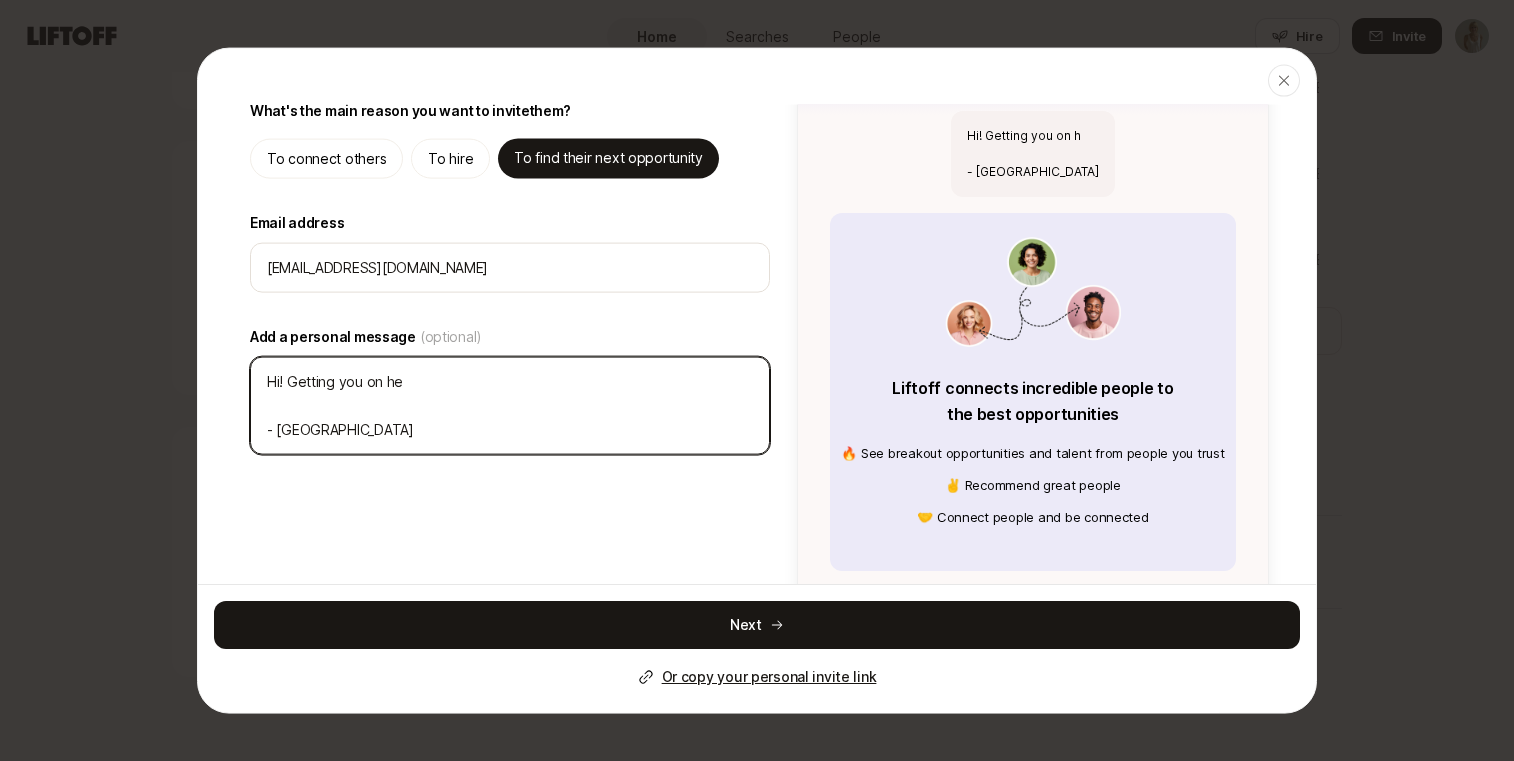 type on "x" 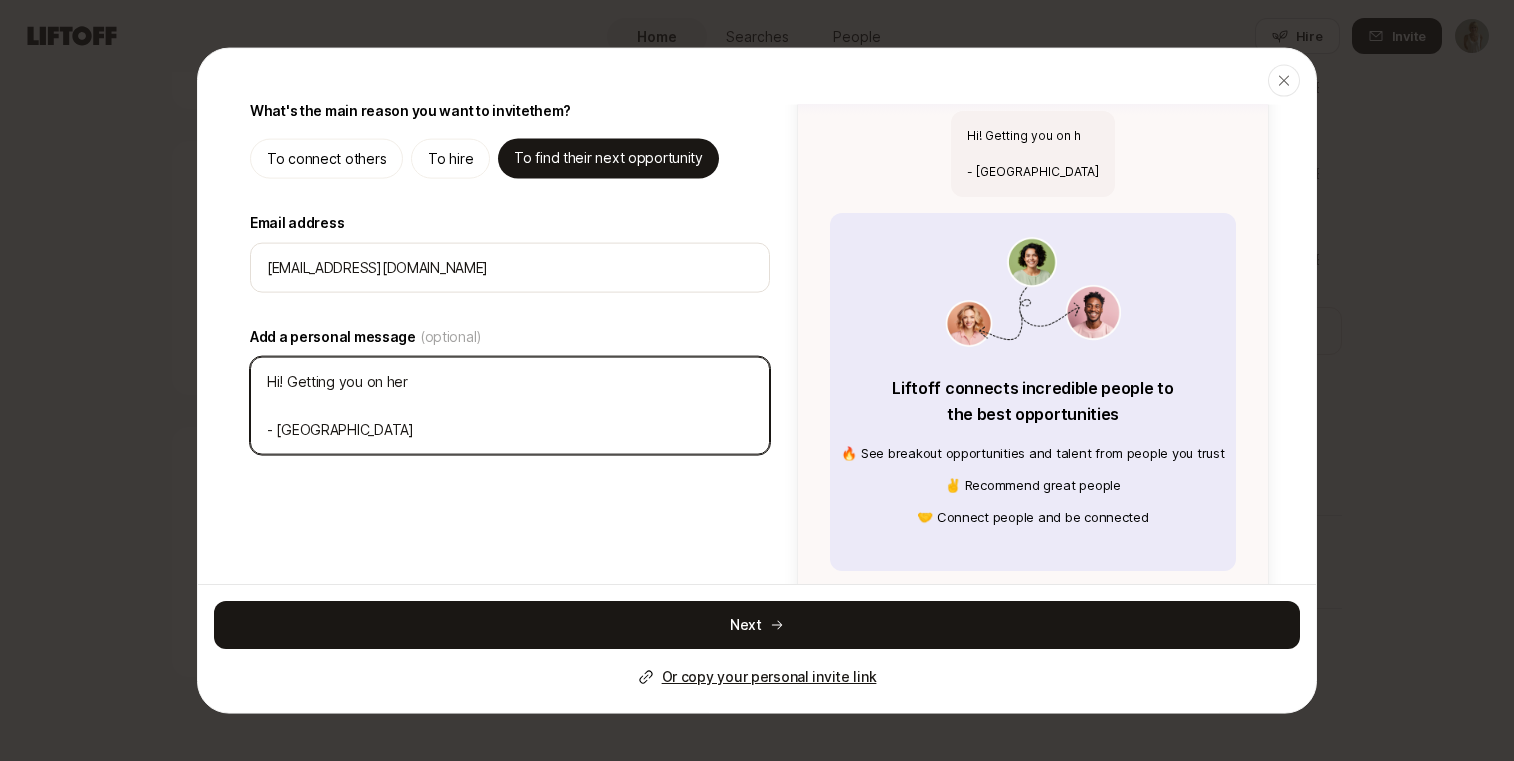 type on "x" 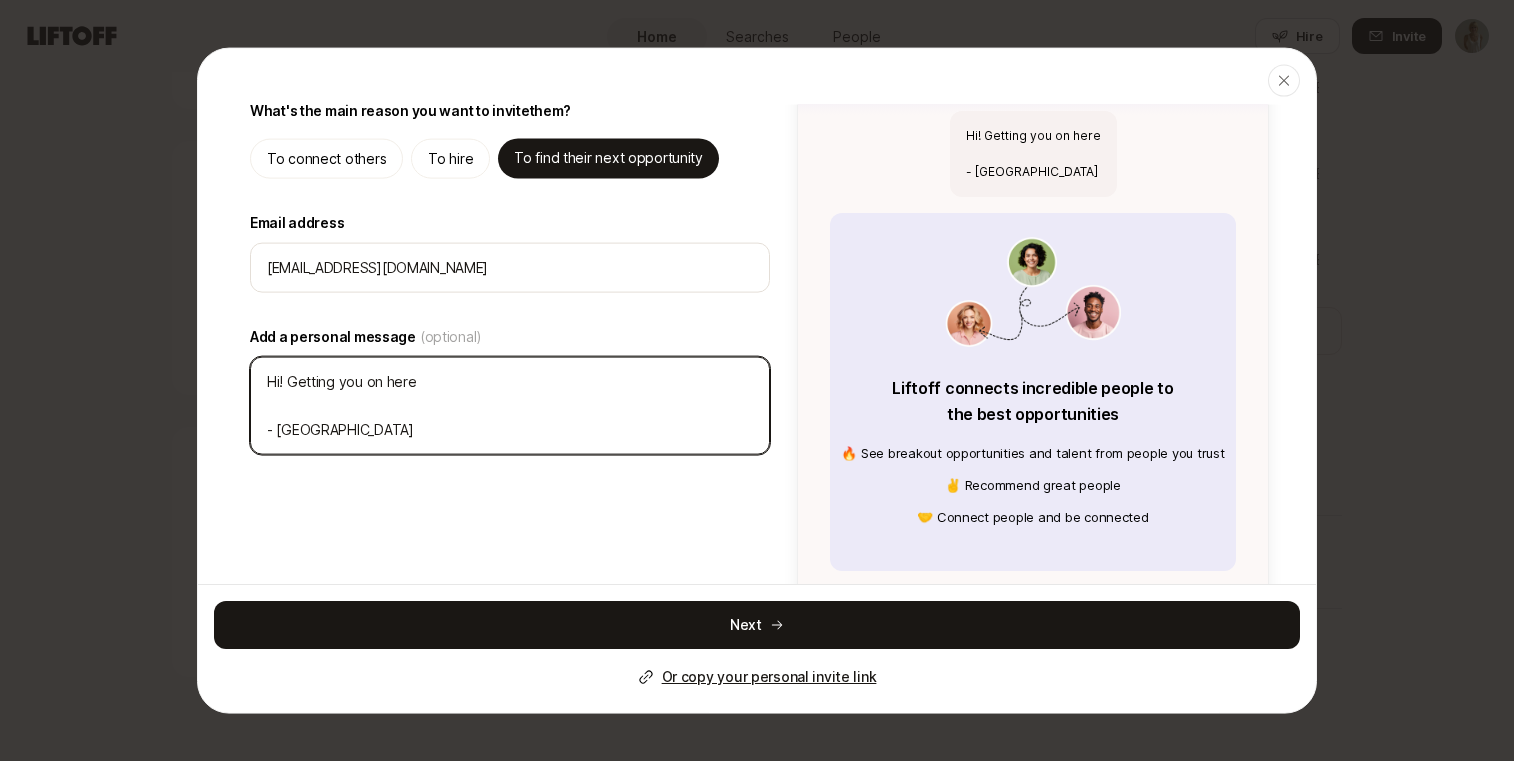 type on "x" 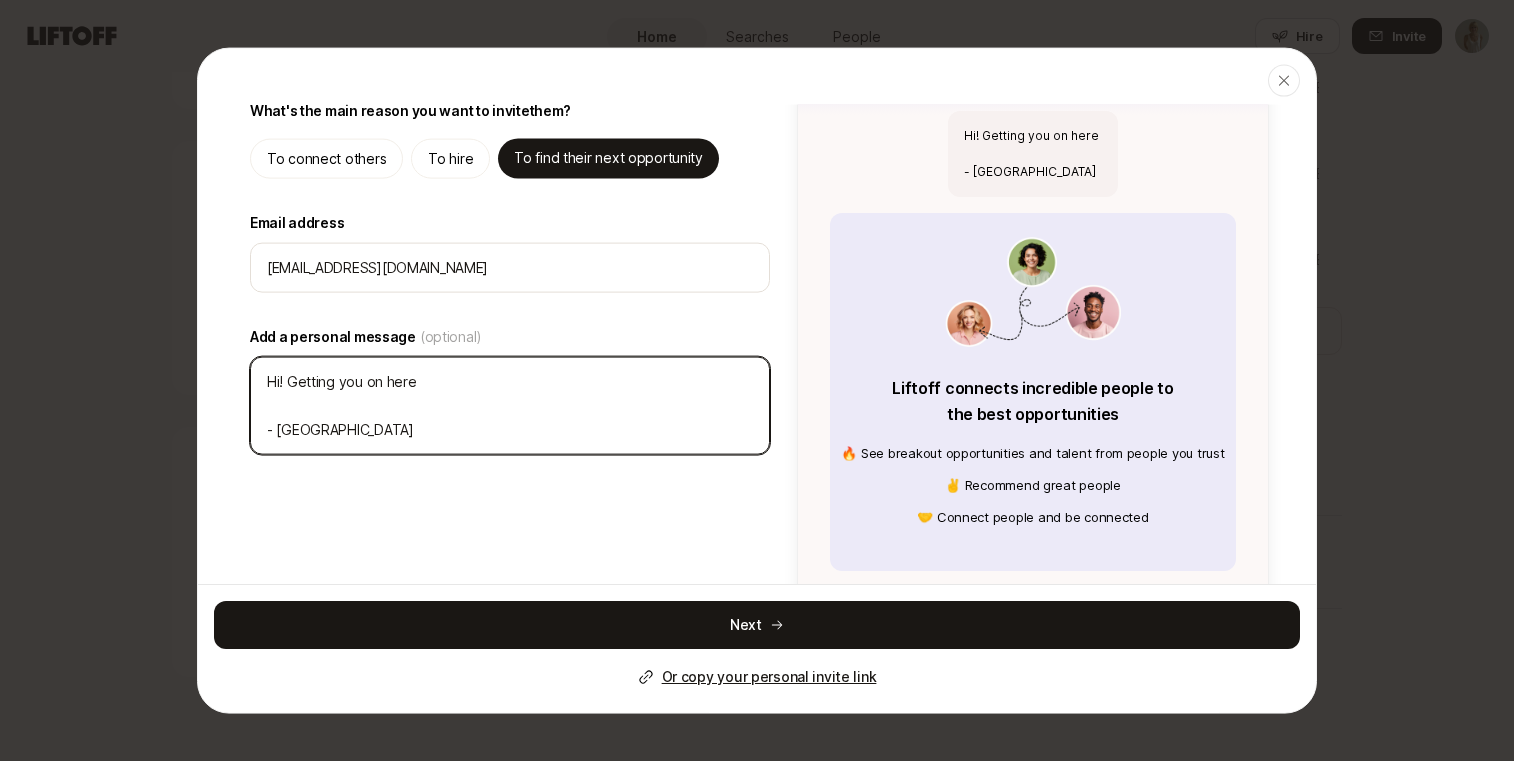 type on "x" 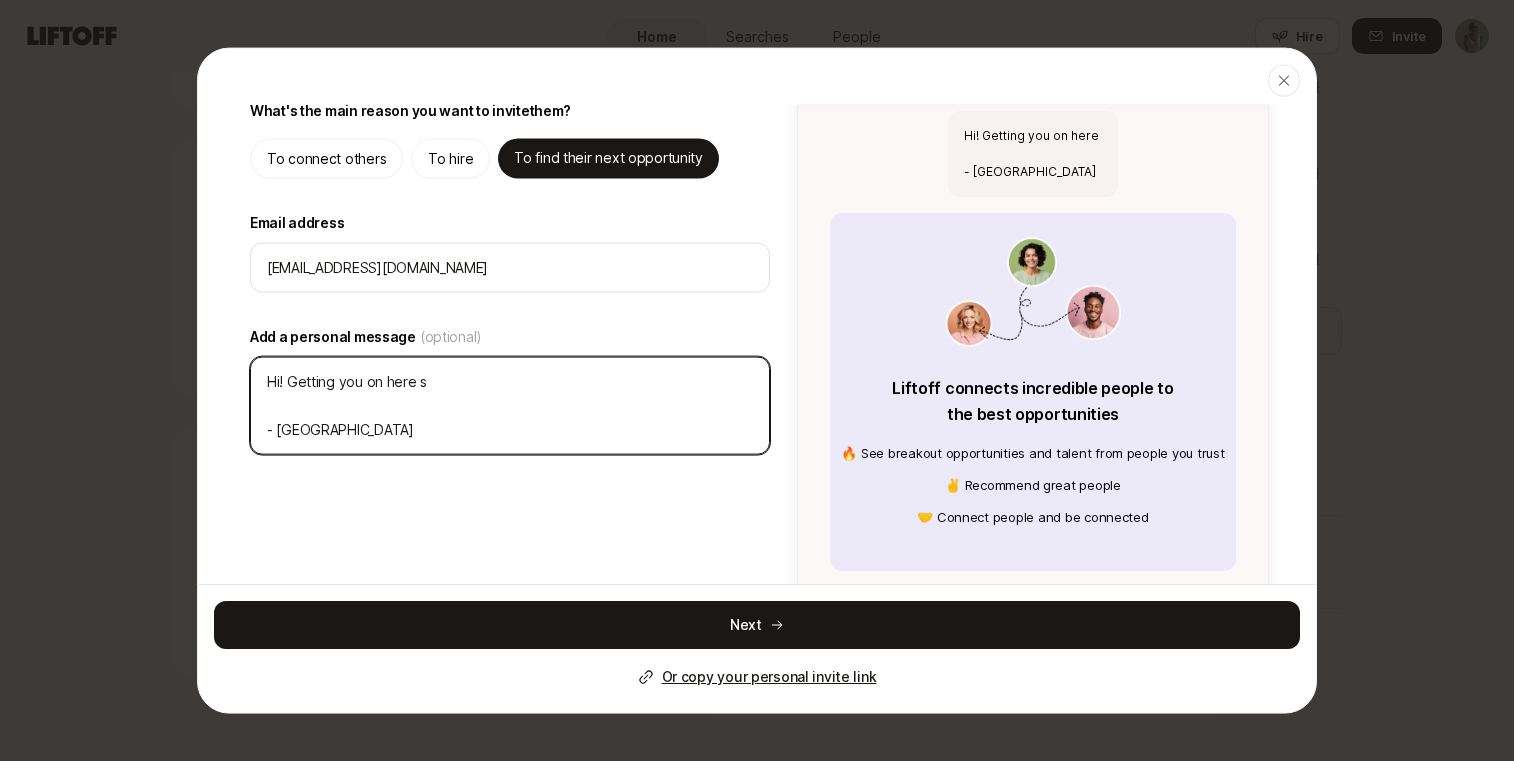 type on "x" 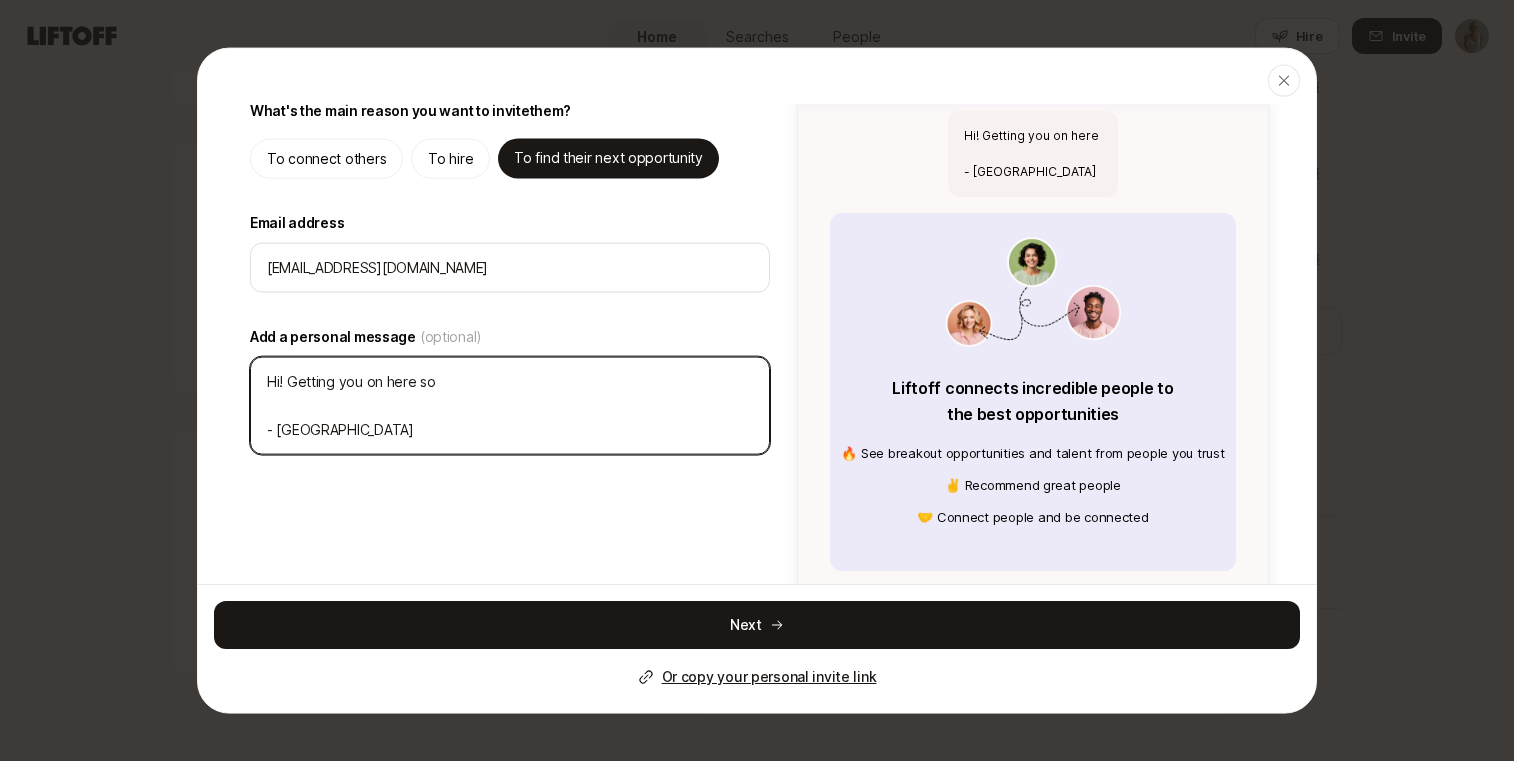 type on "x" 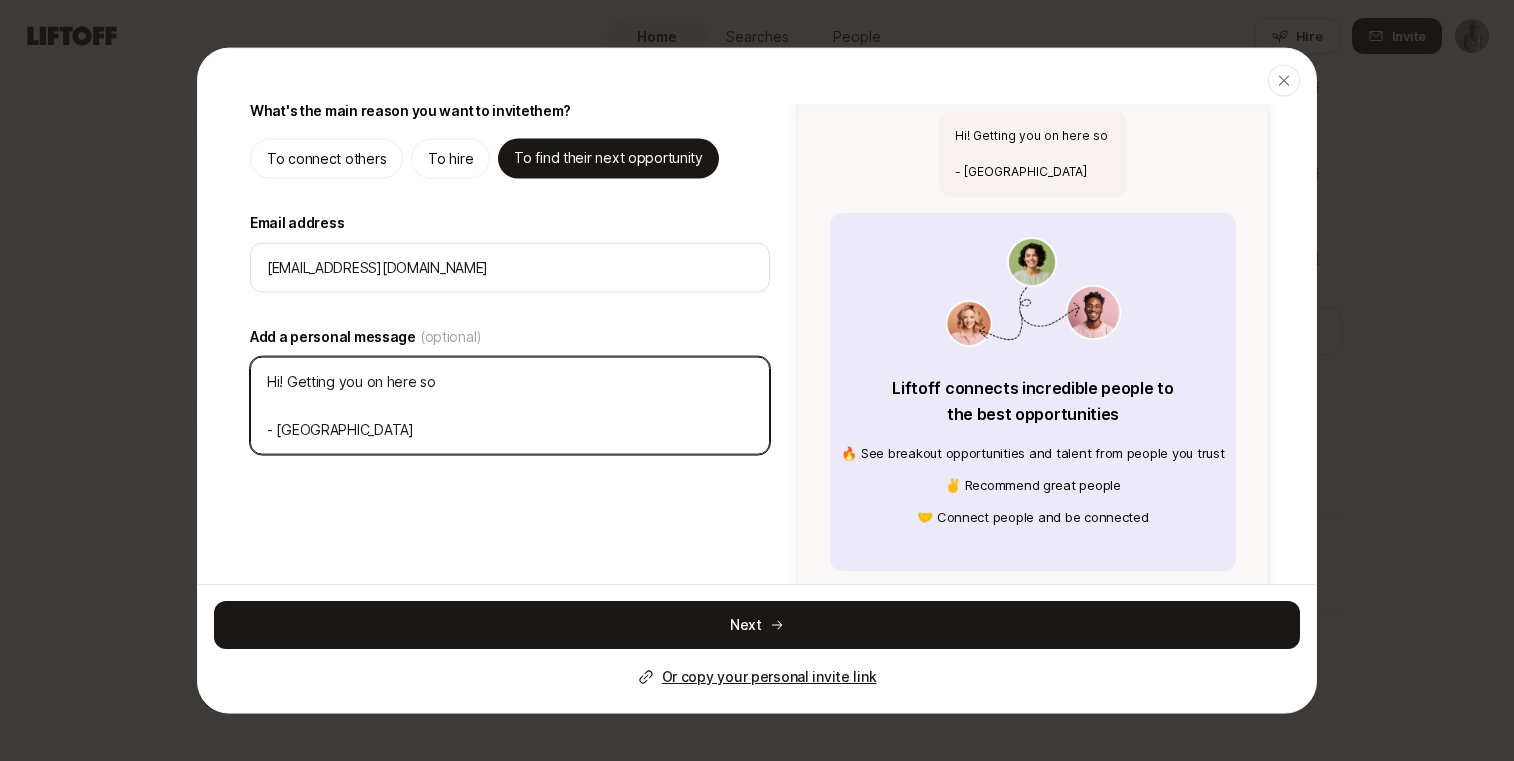type on "x" 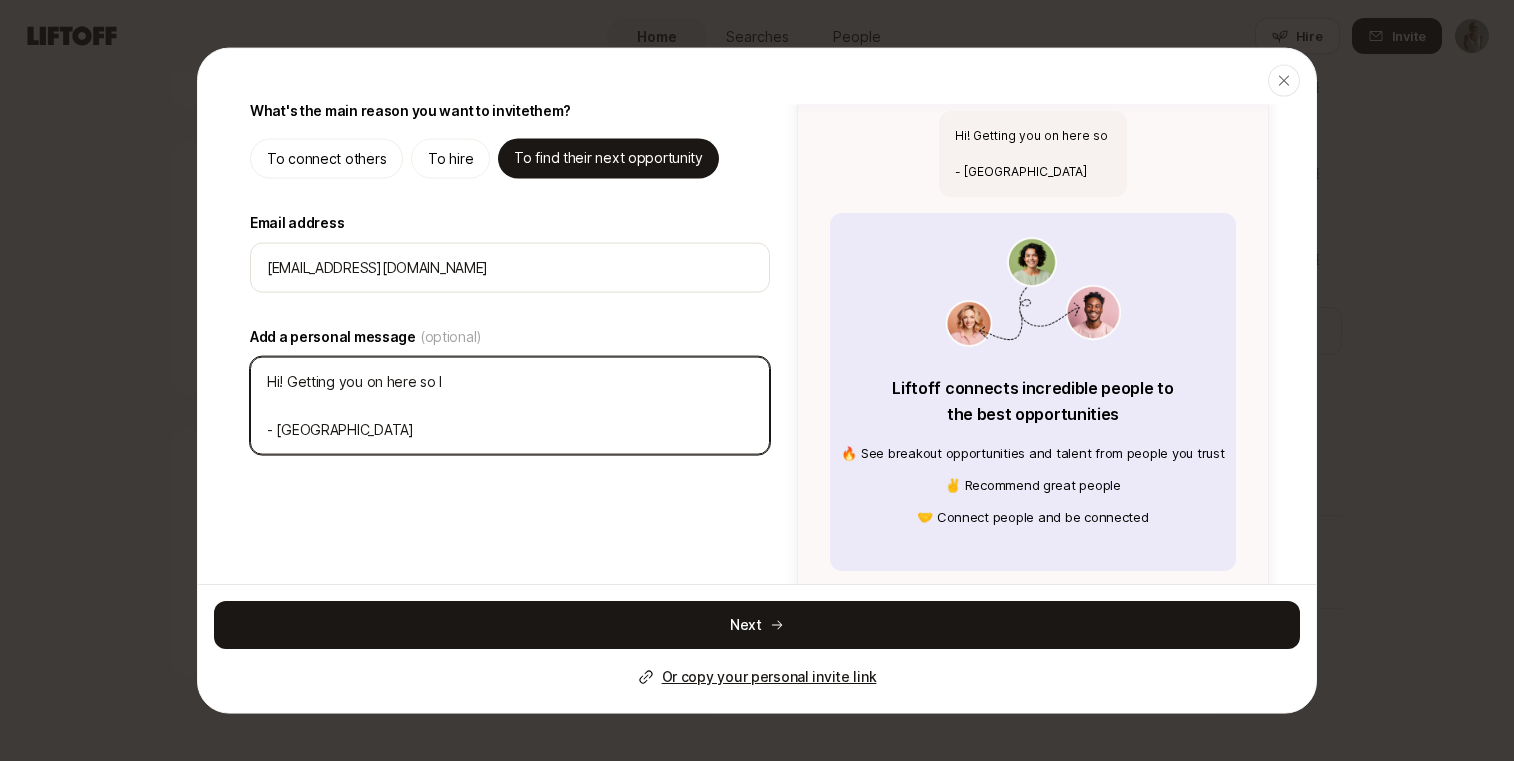 type on "x" 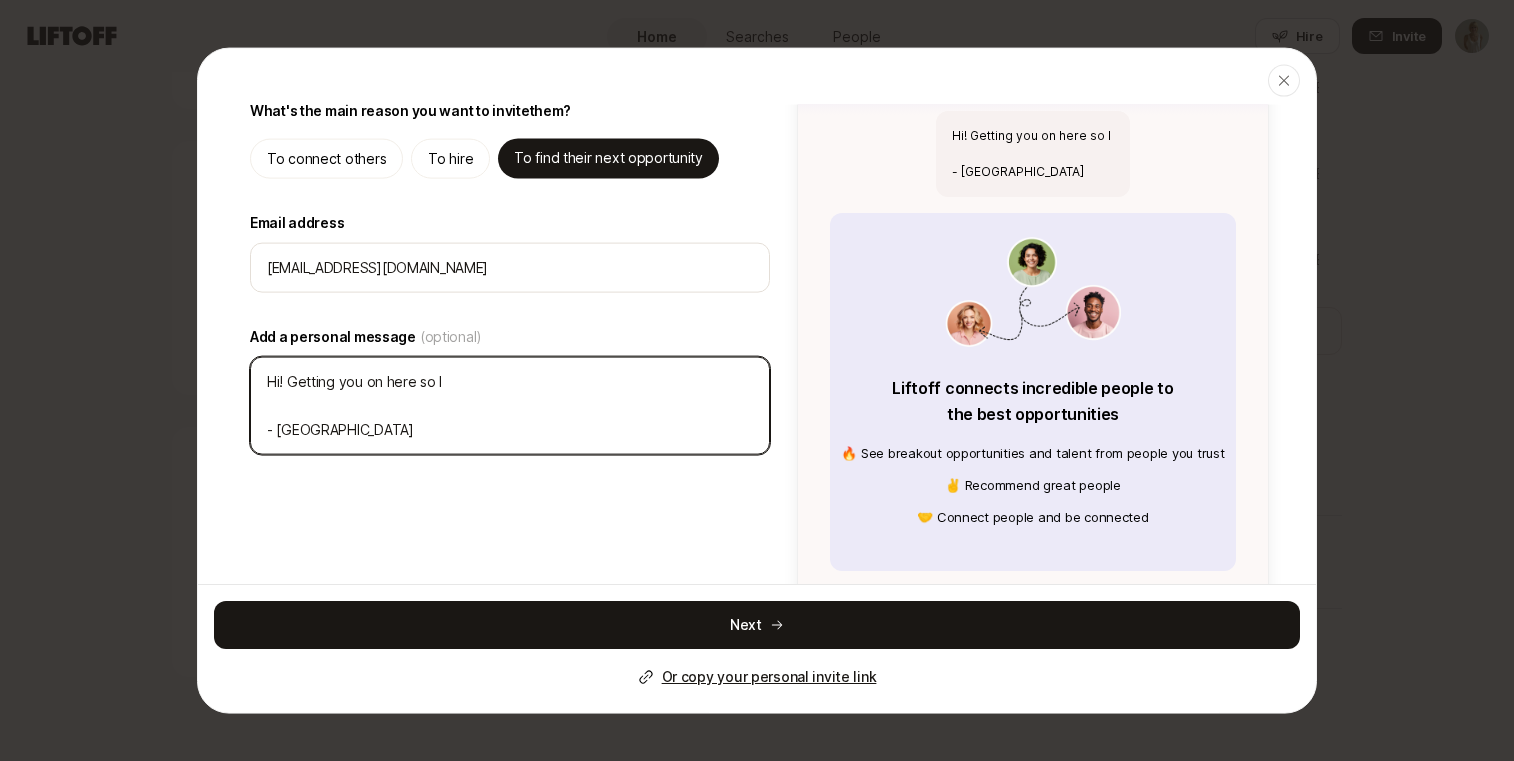 type on "Hi! Getting you on here so I c
- Ashlea" 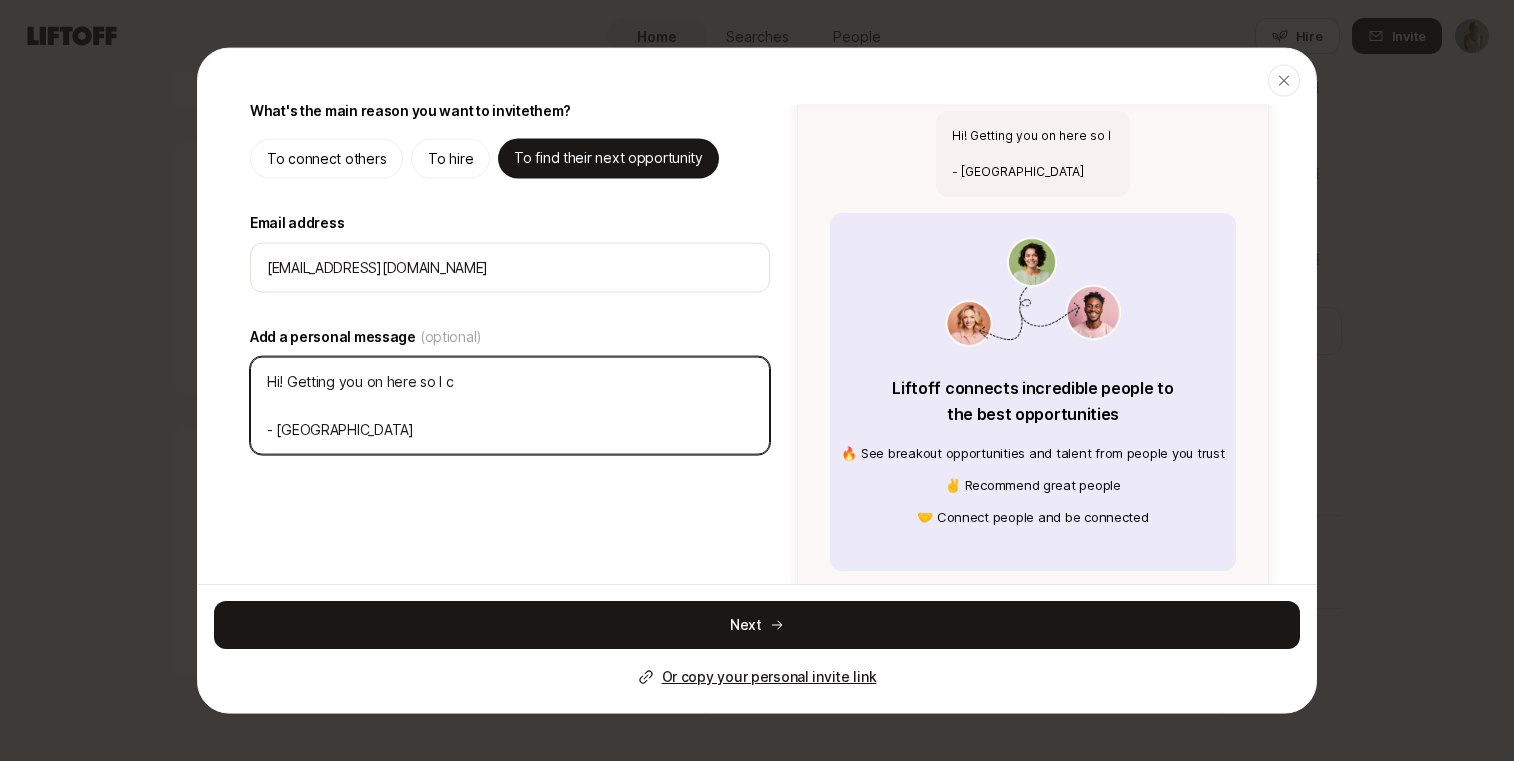 type on "x" 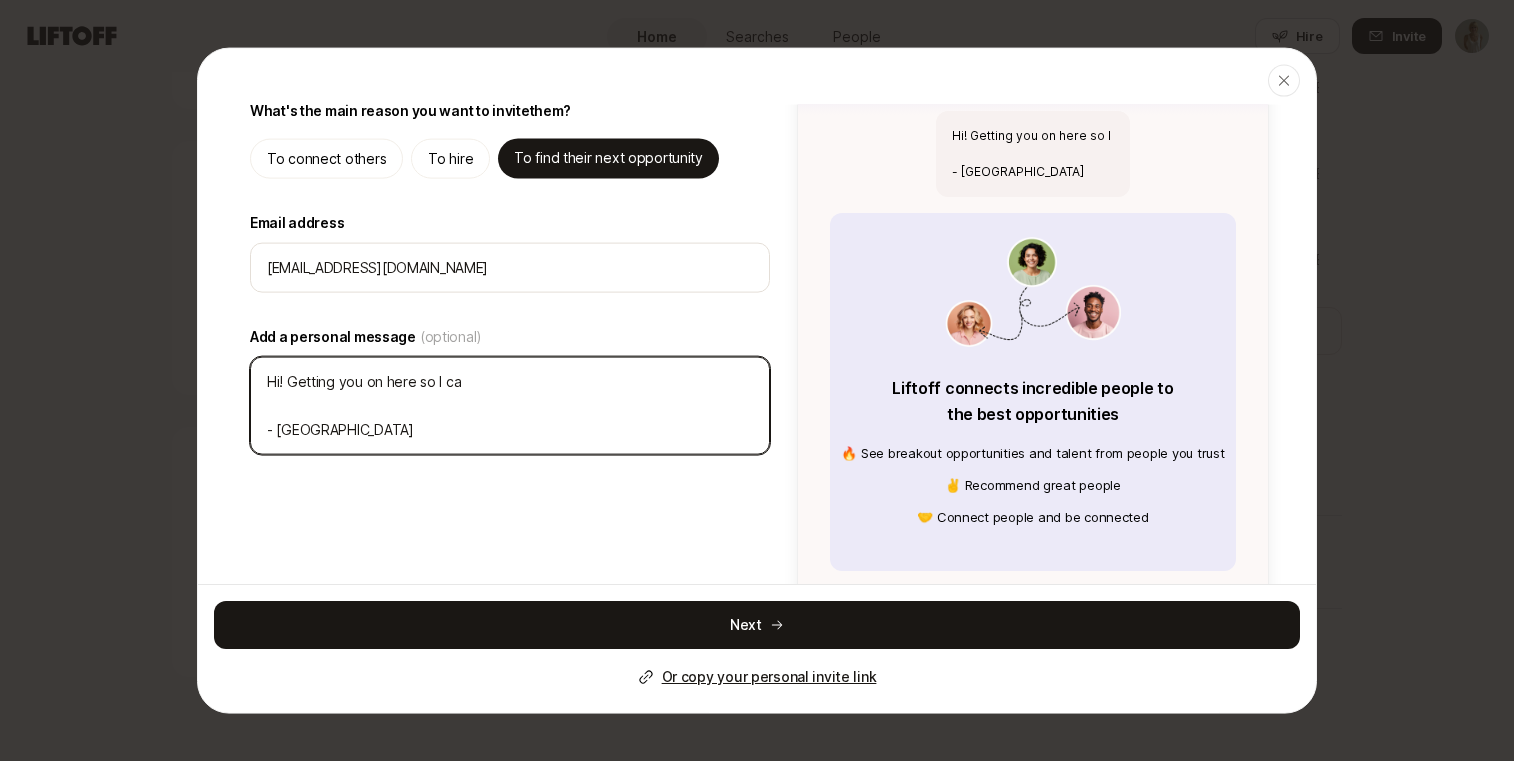type on "x" 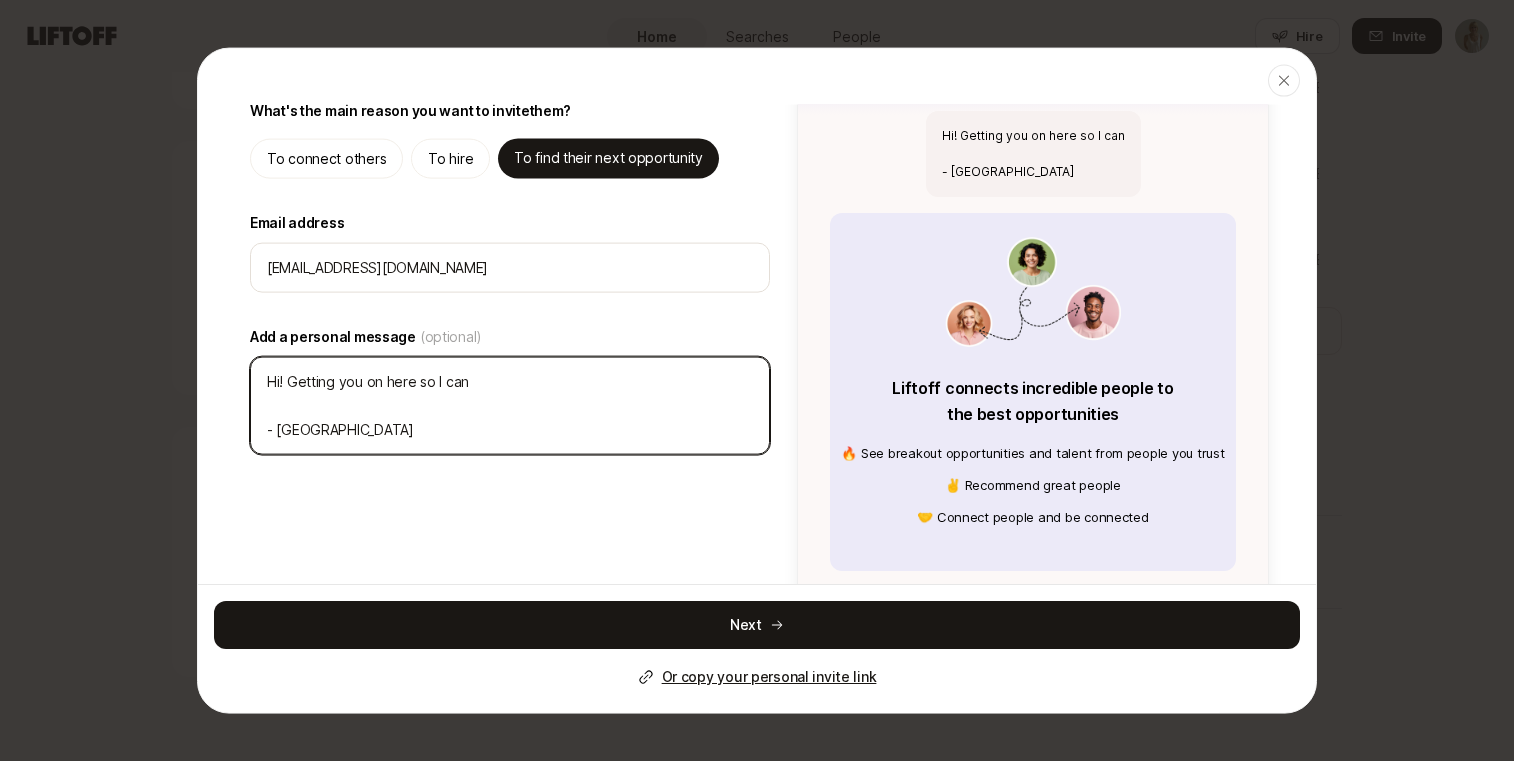 type on "Hi! Getting you on here so I can
- Ashlea" 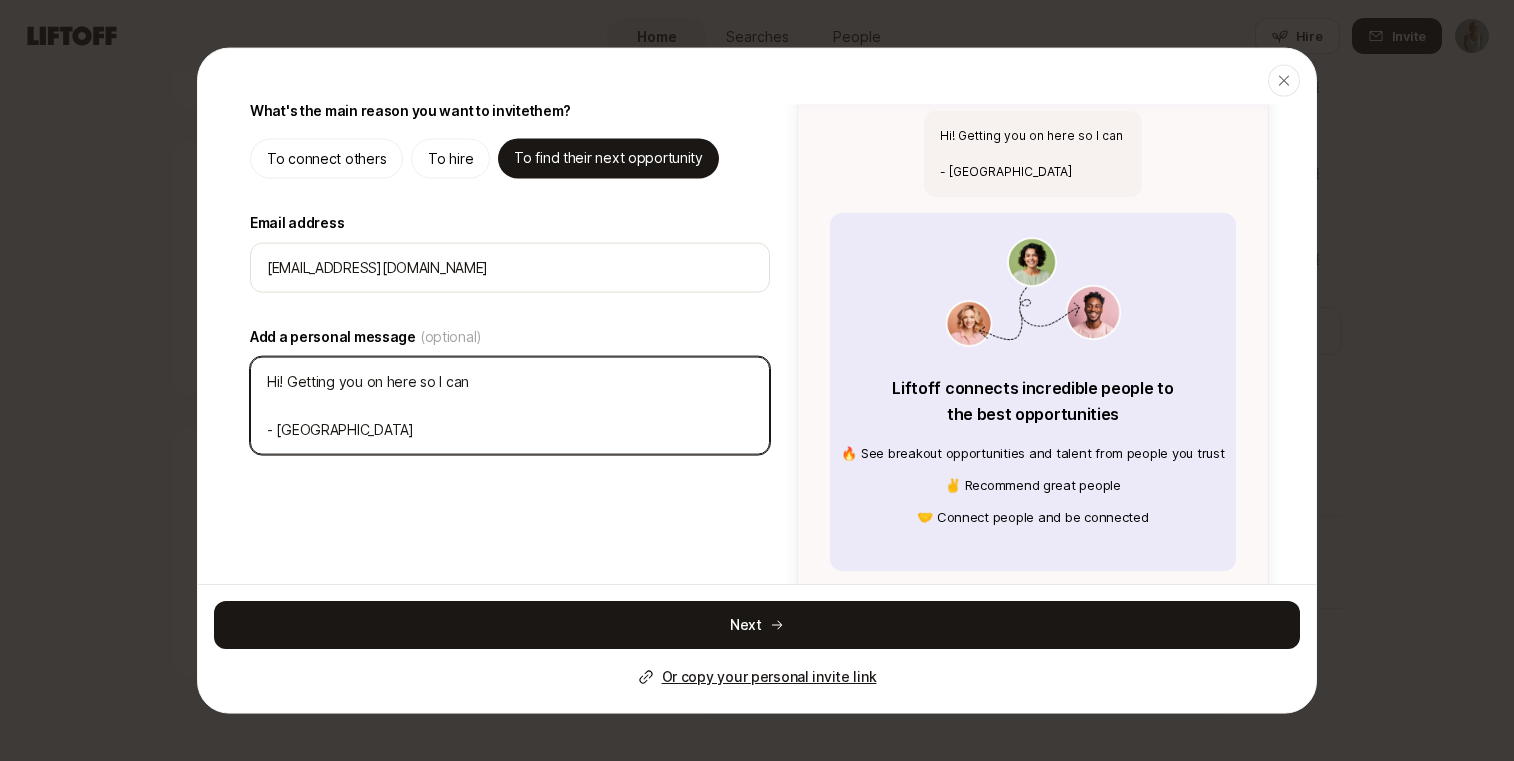 type on "x" 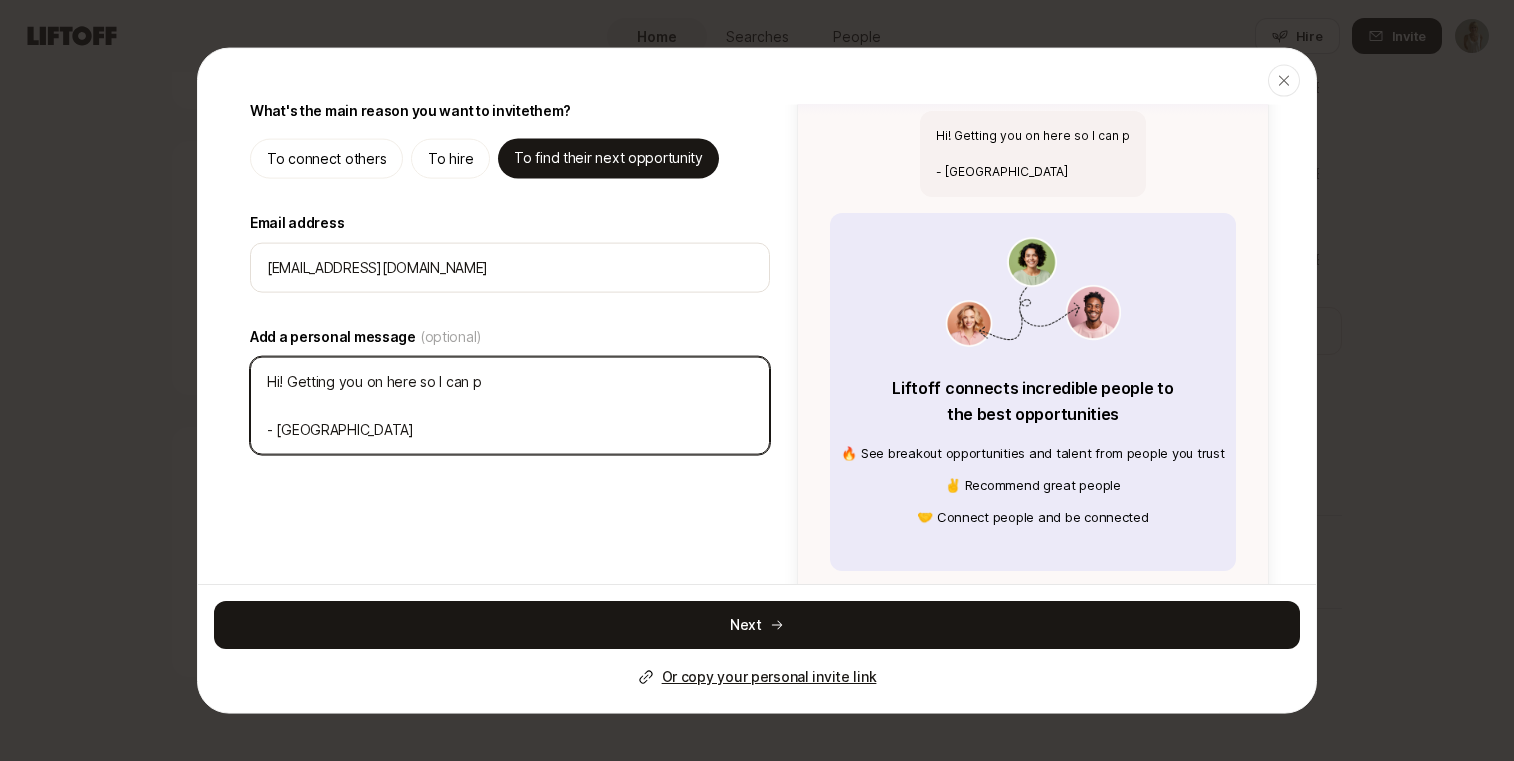 type on "x" 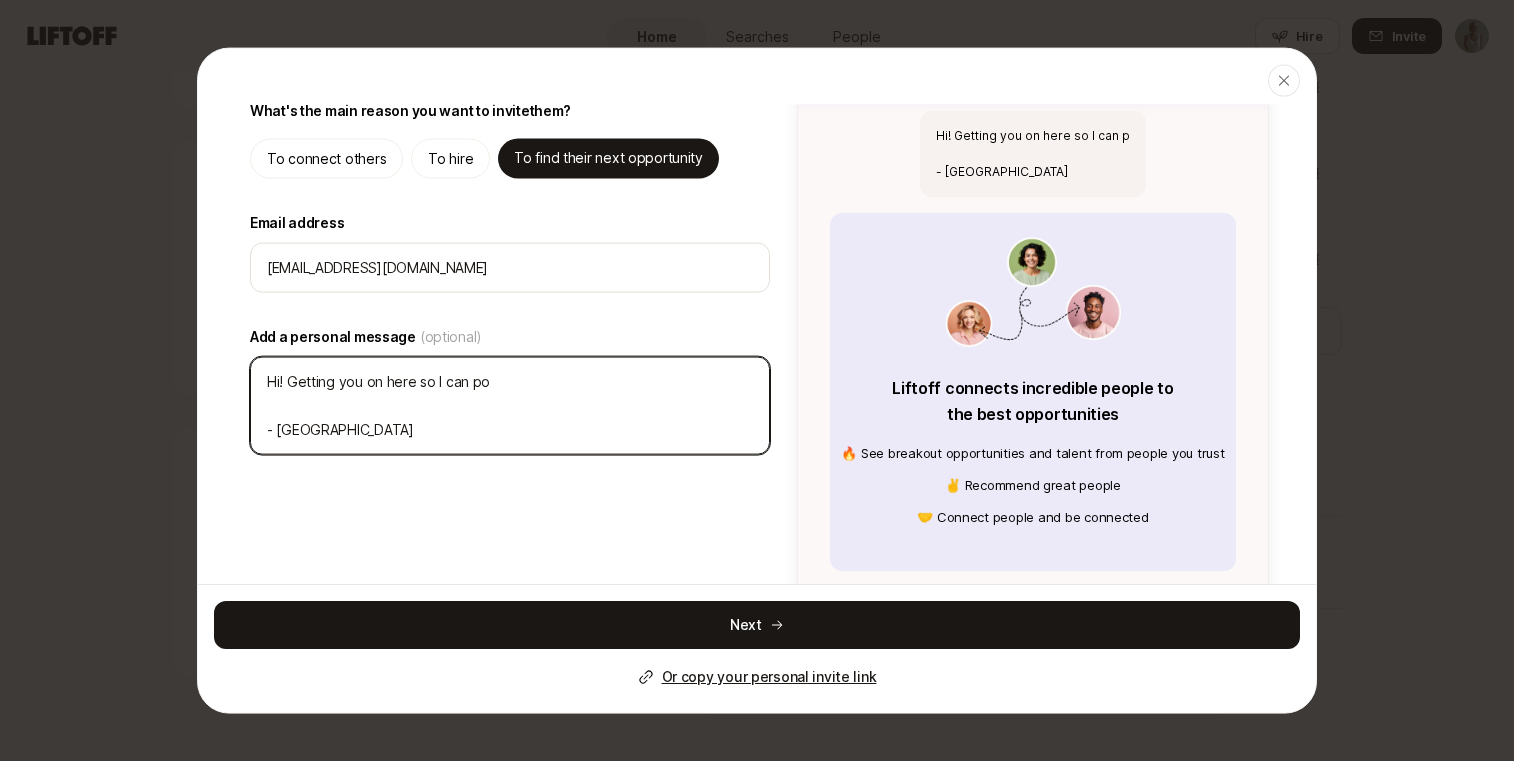 type on "x" 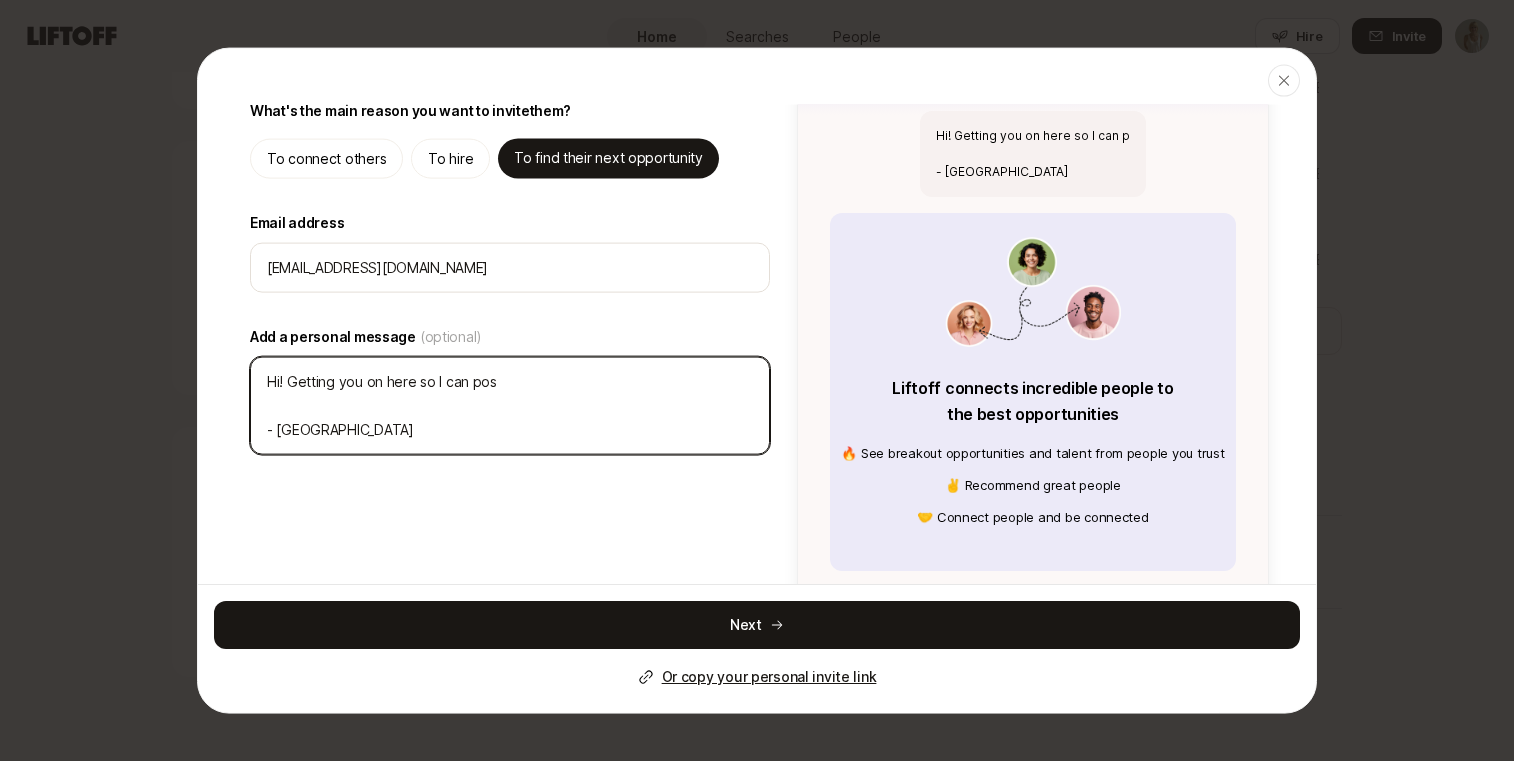 type on "x" 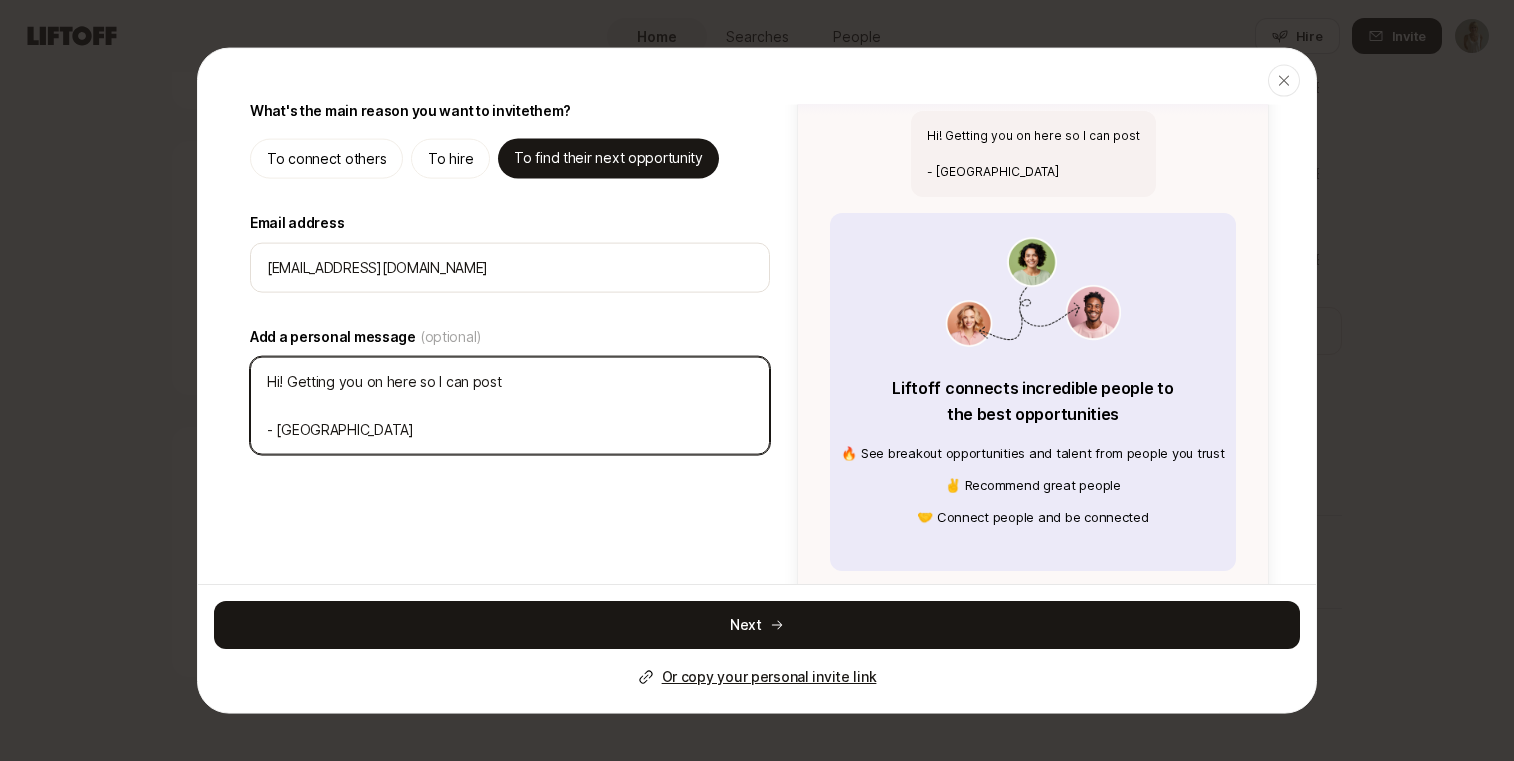 type on "x" 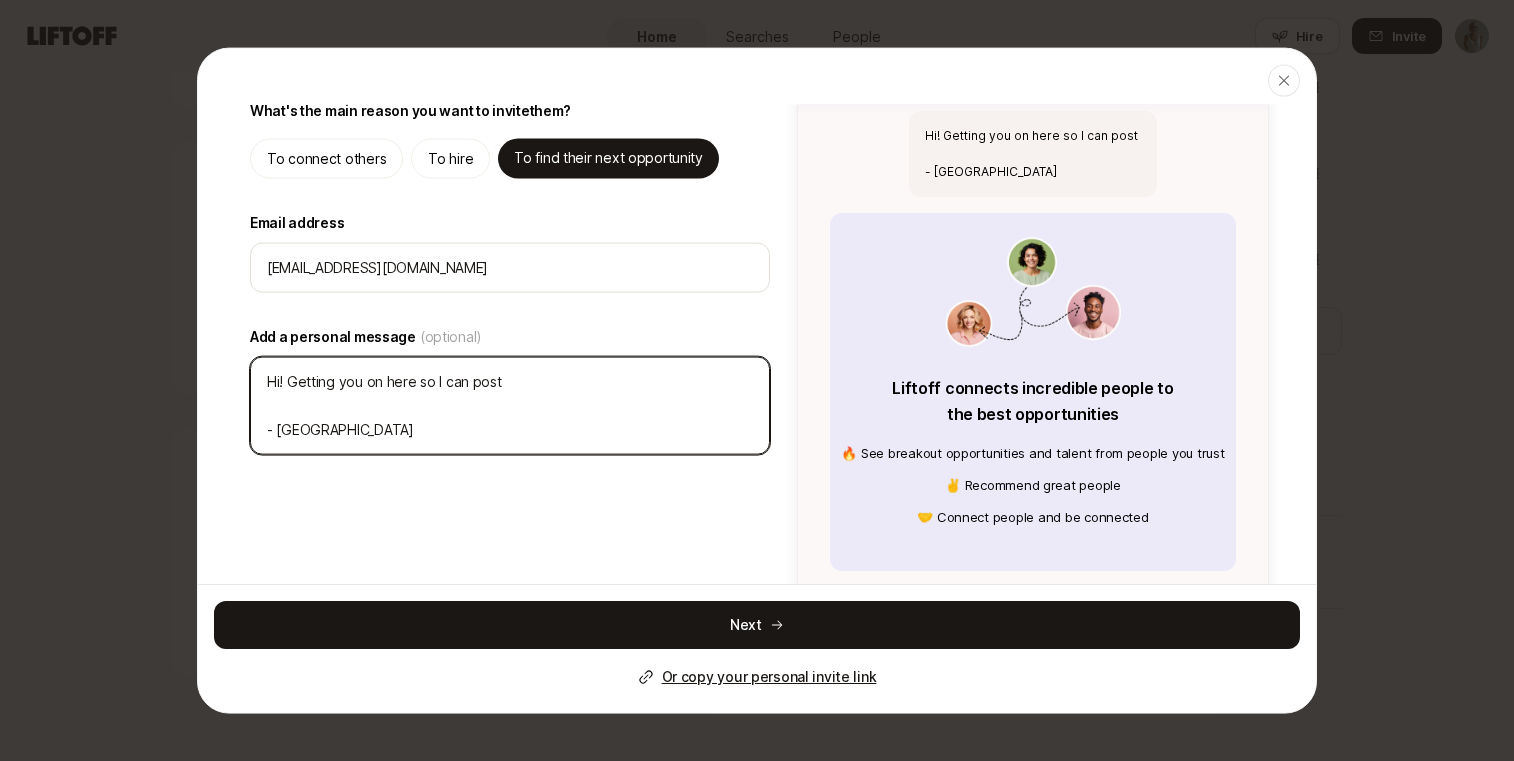 type on "x" 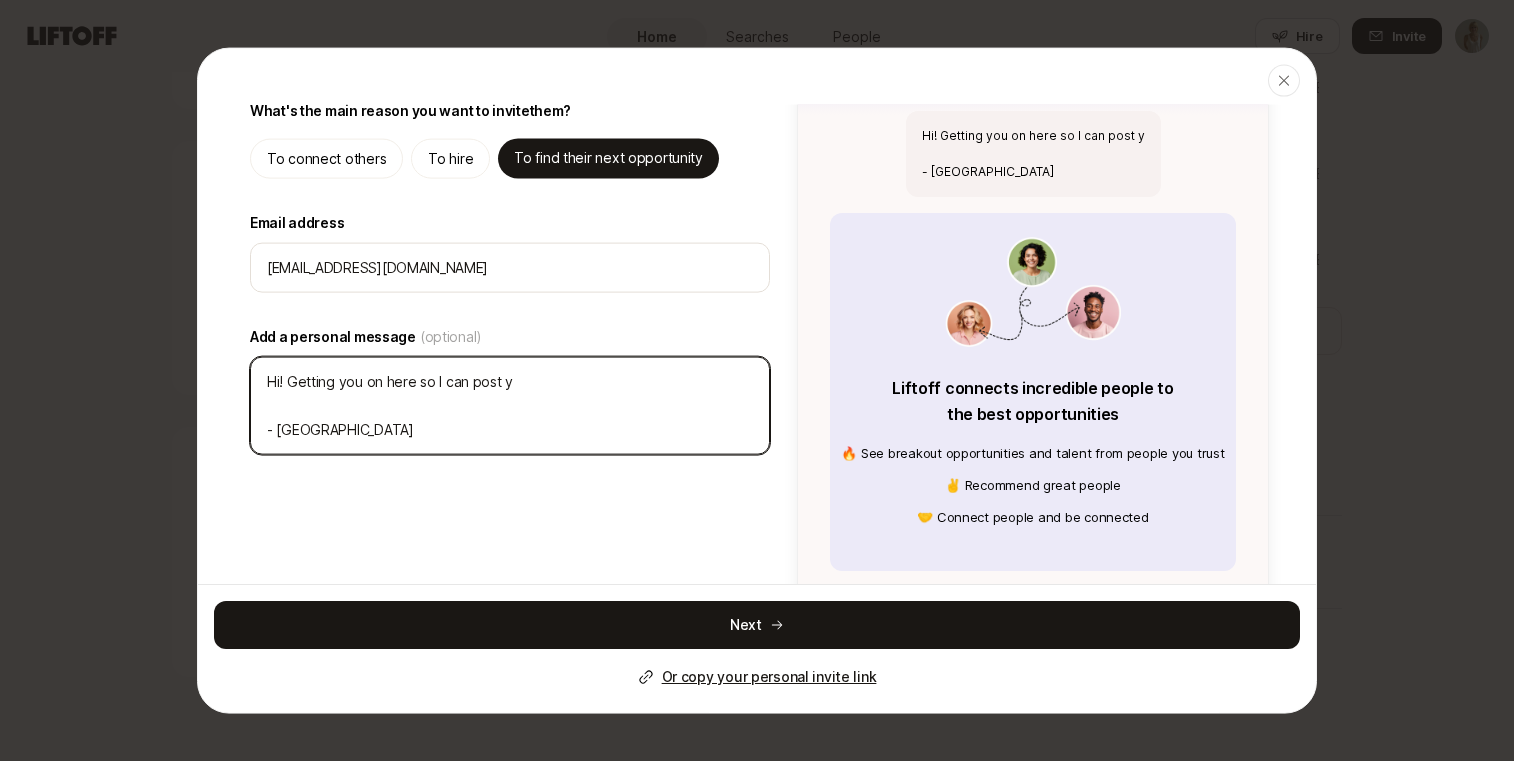 type on "x" 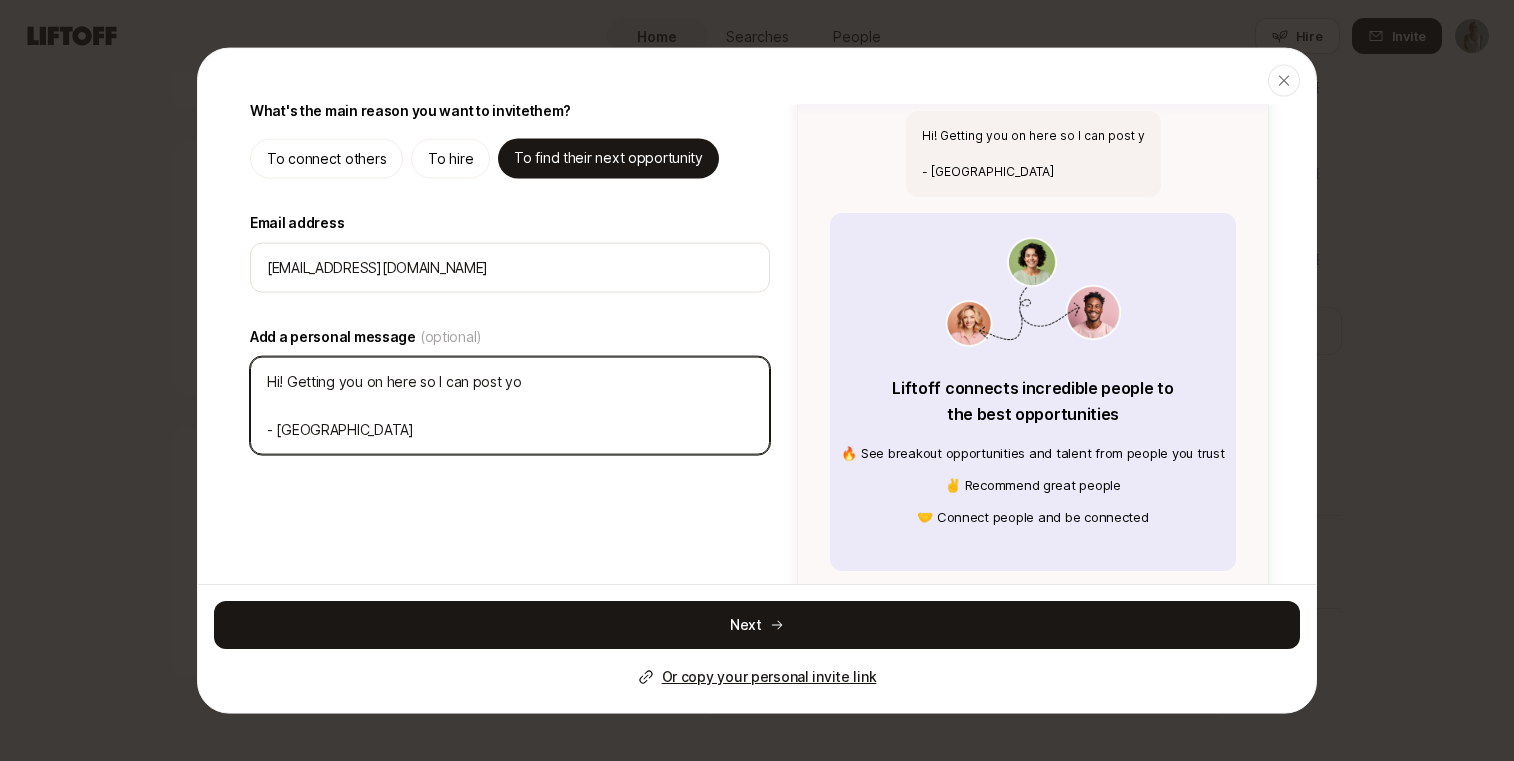 type on "x" 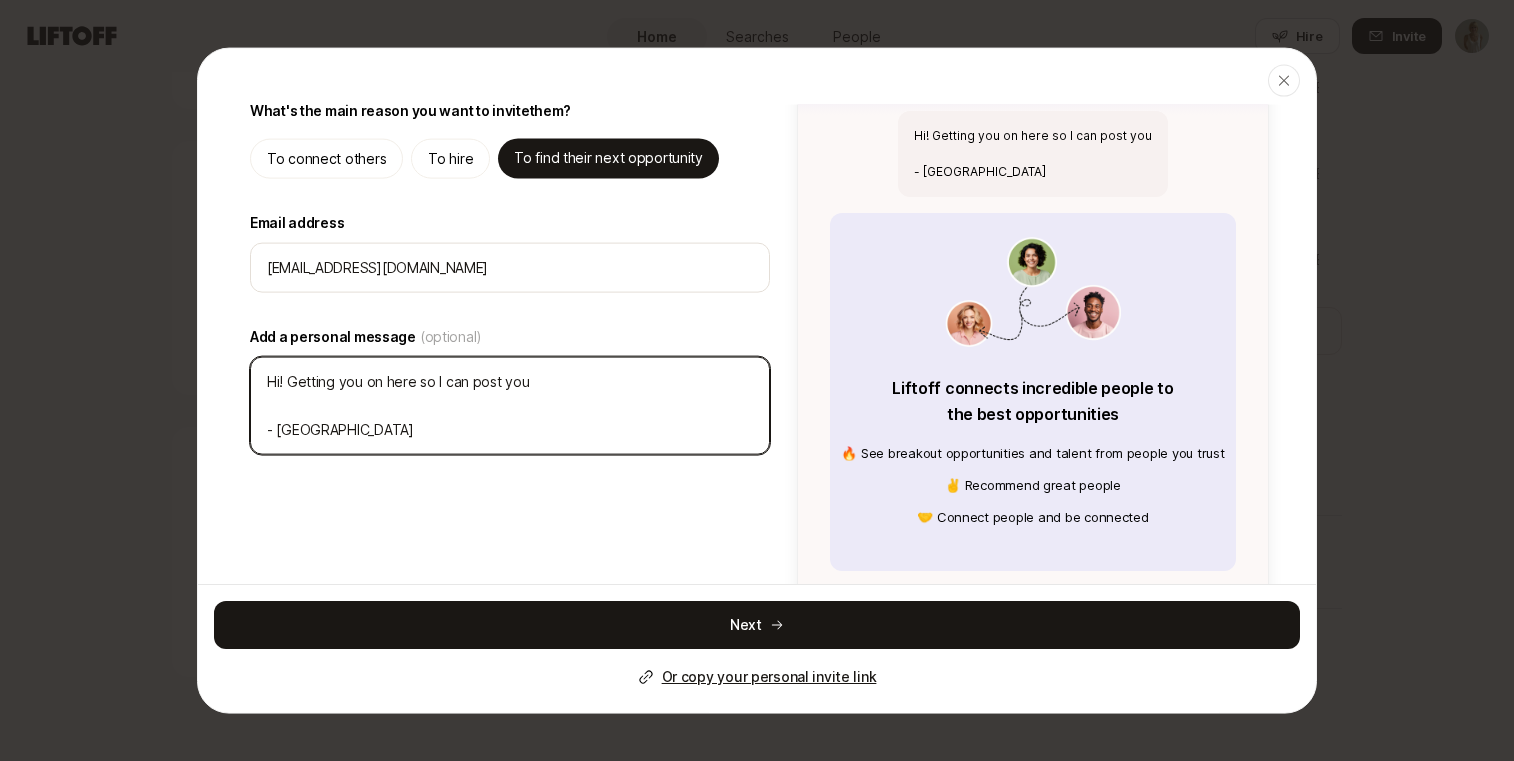 type on "x" 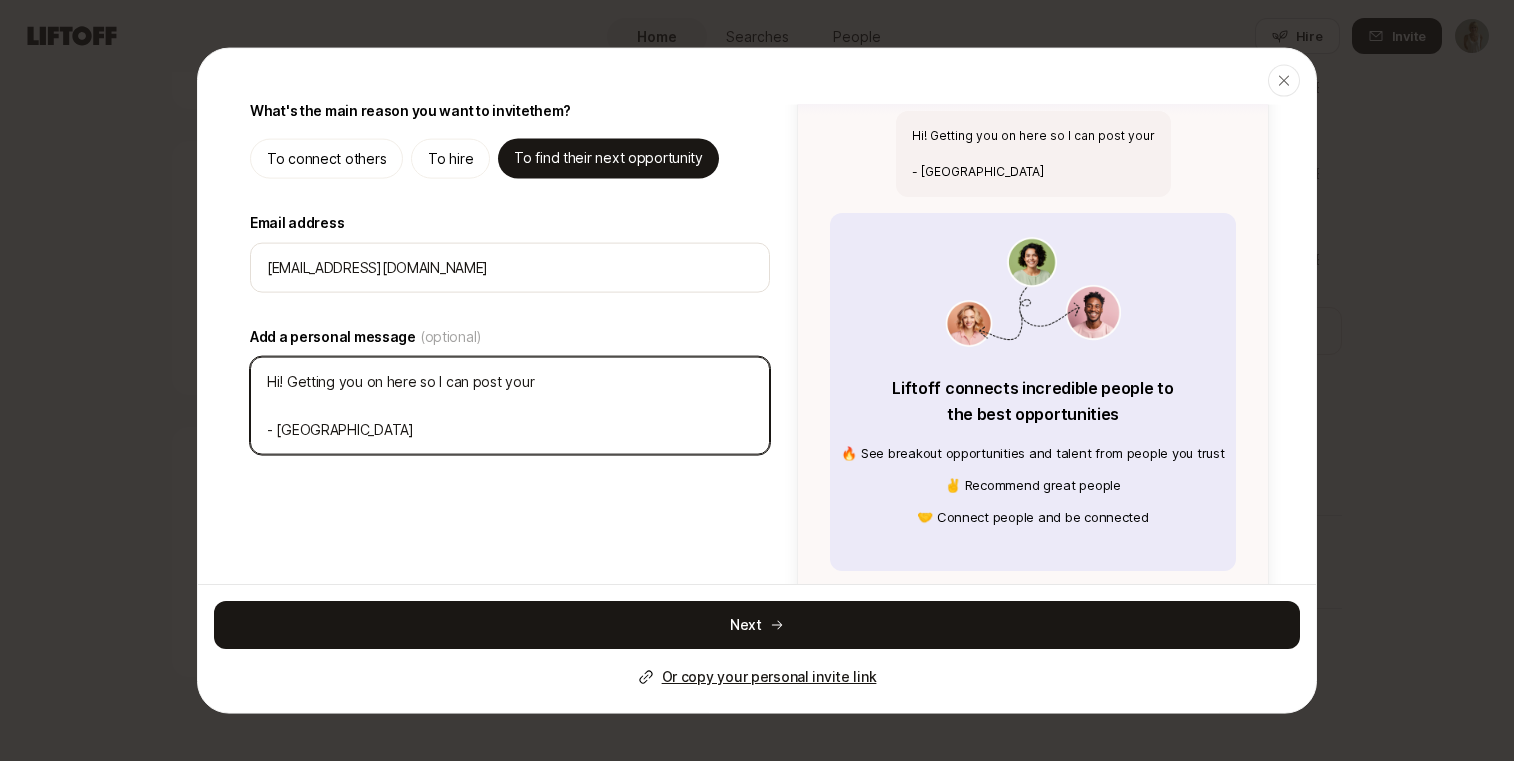 type on "x" 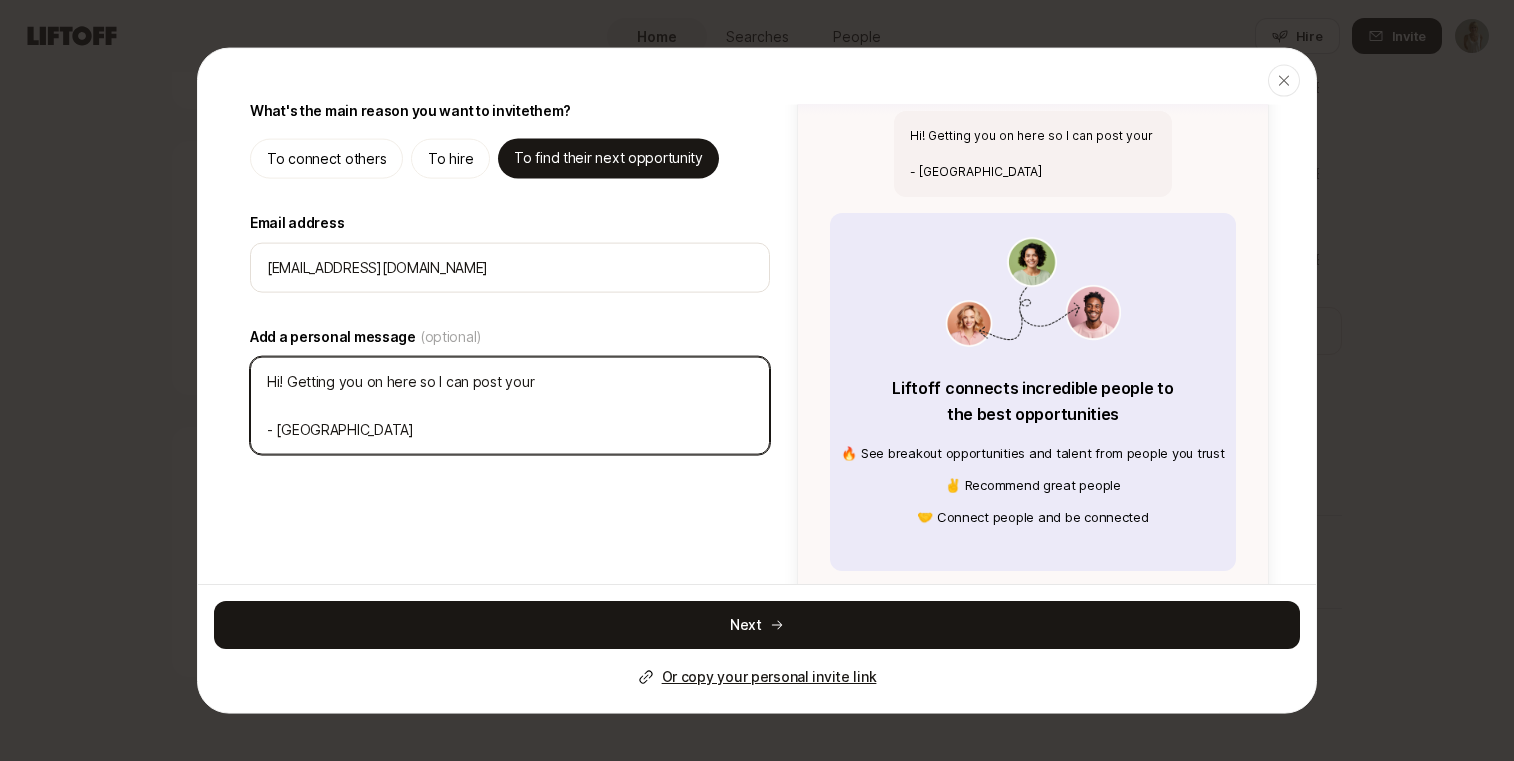 type on "x" 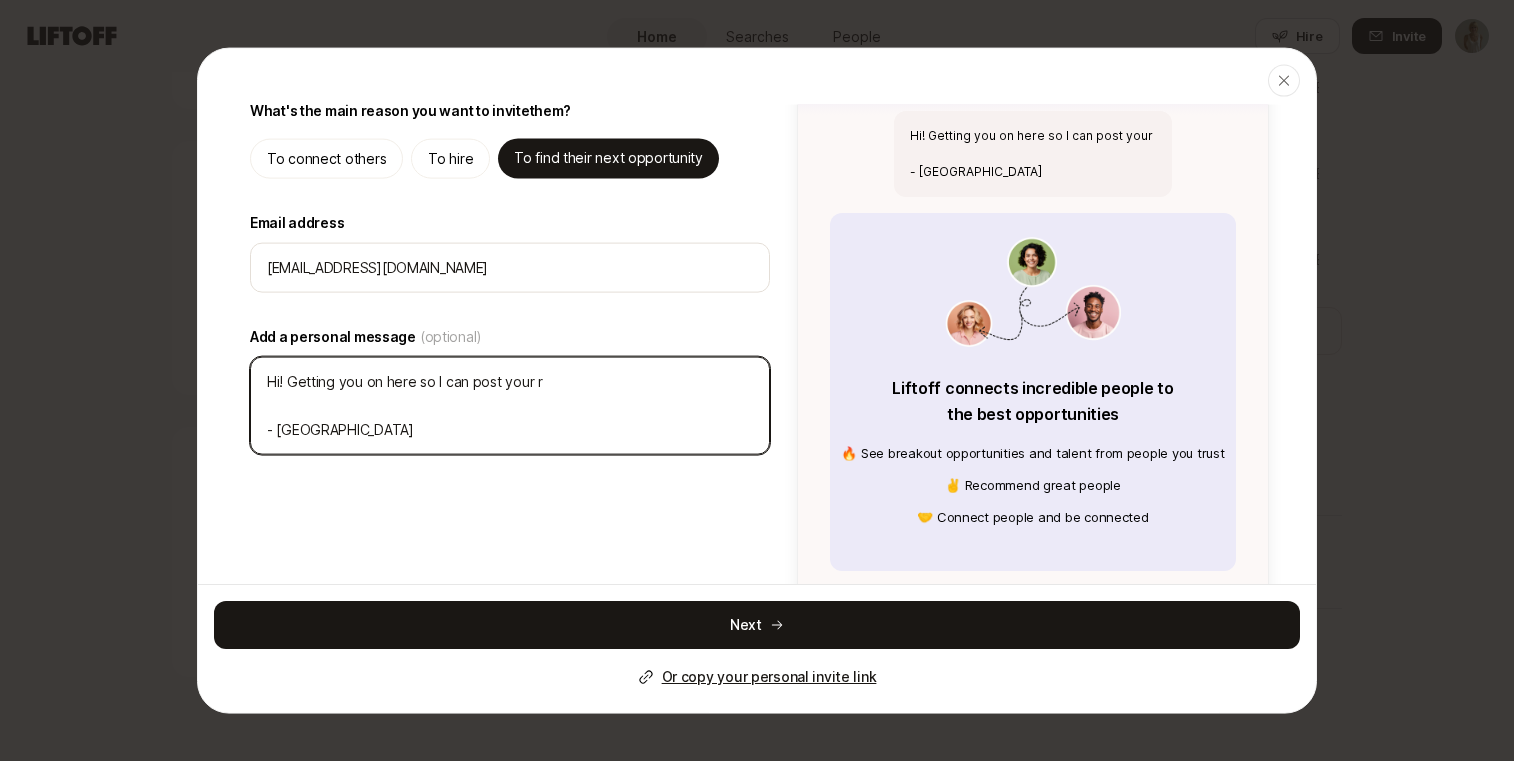 type on "x" 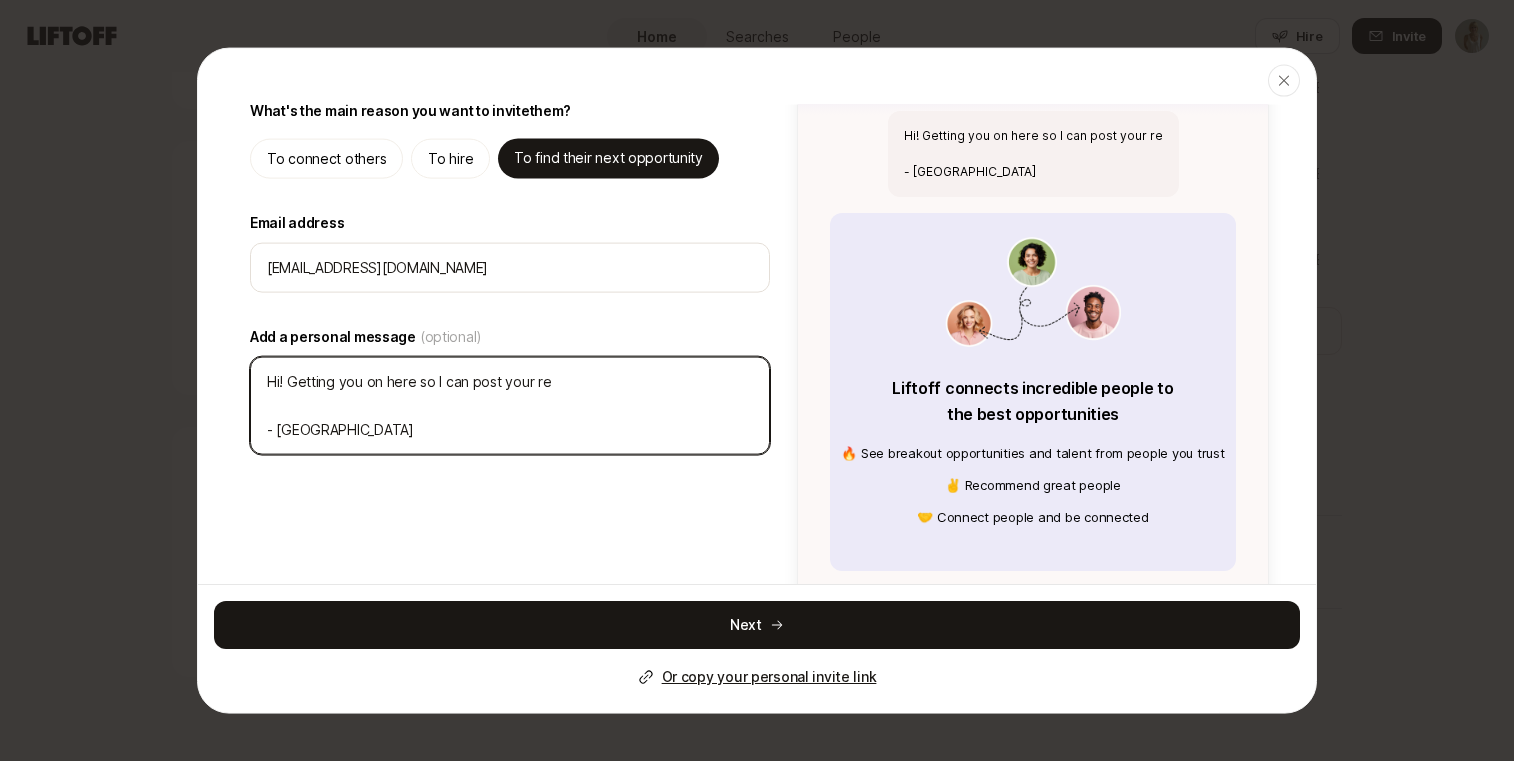 type on "x" 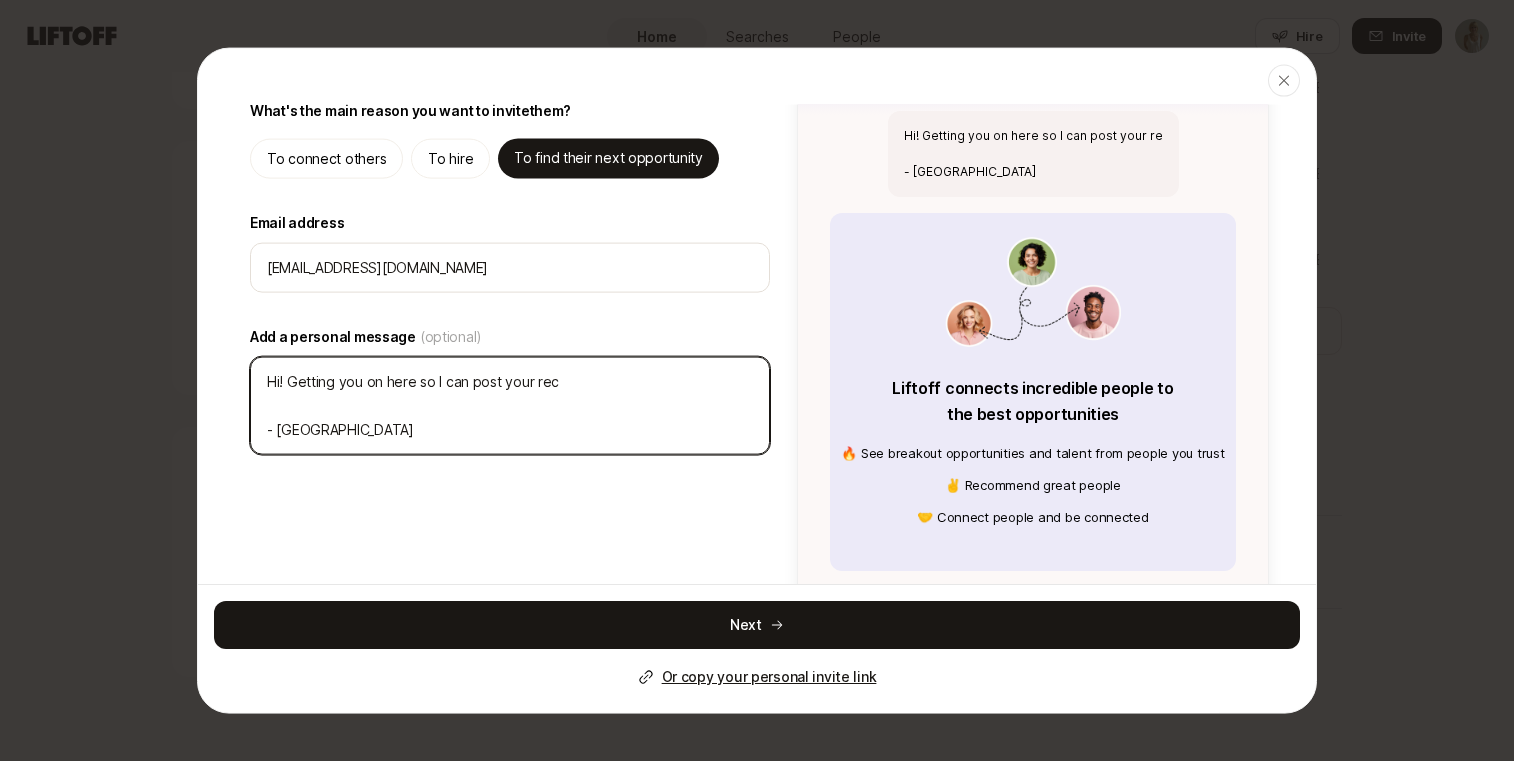 type on "x" 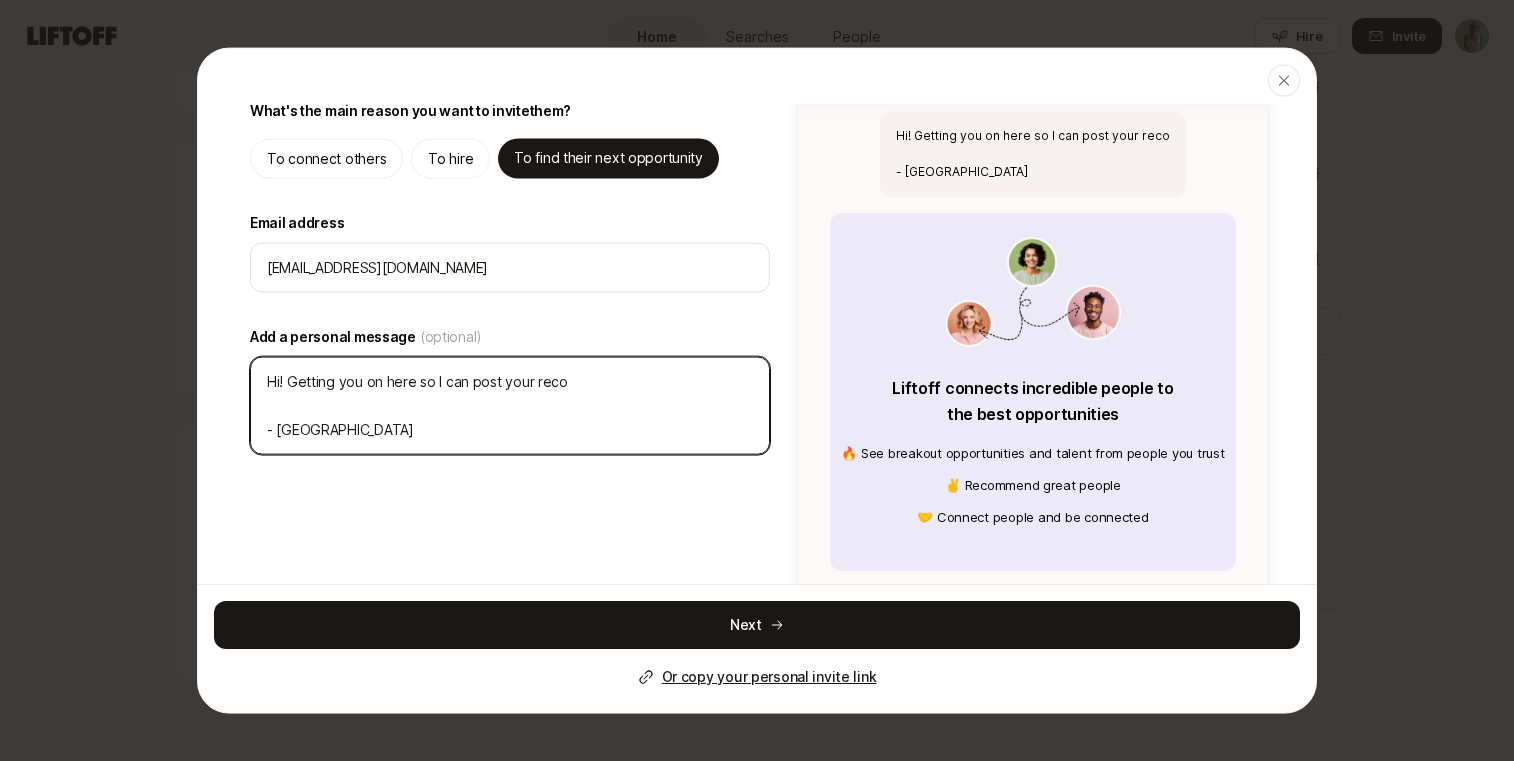 type on "x" 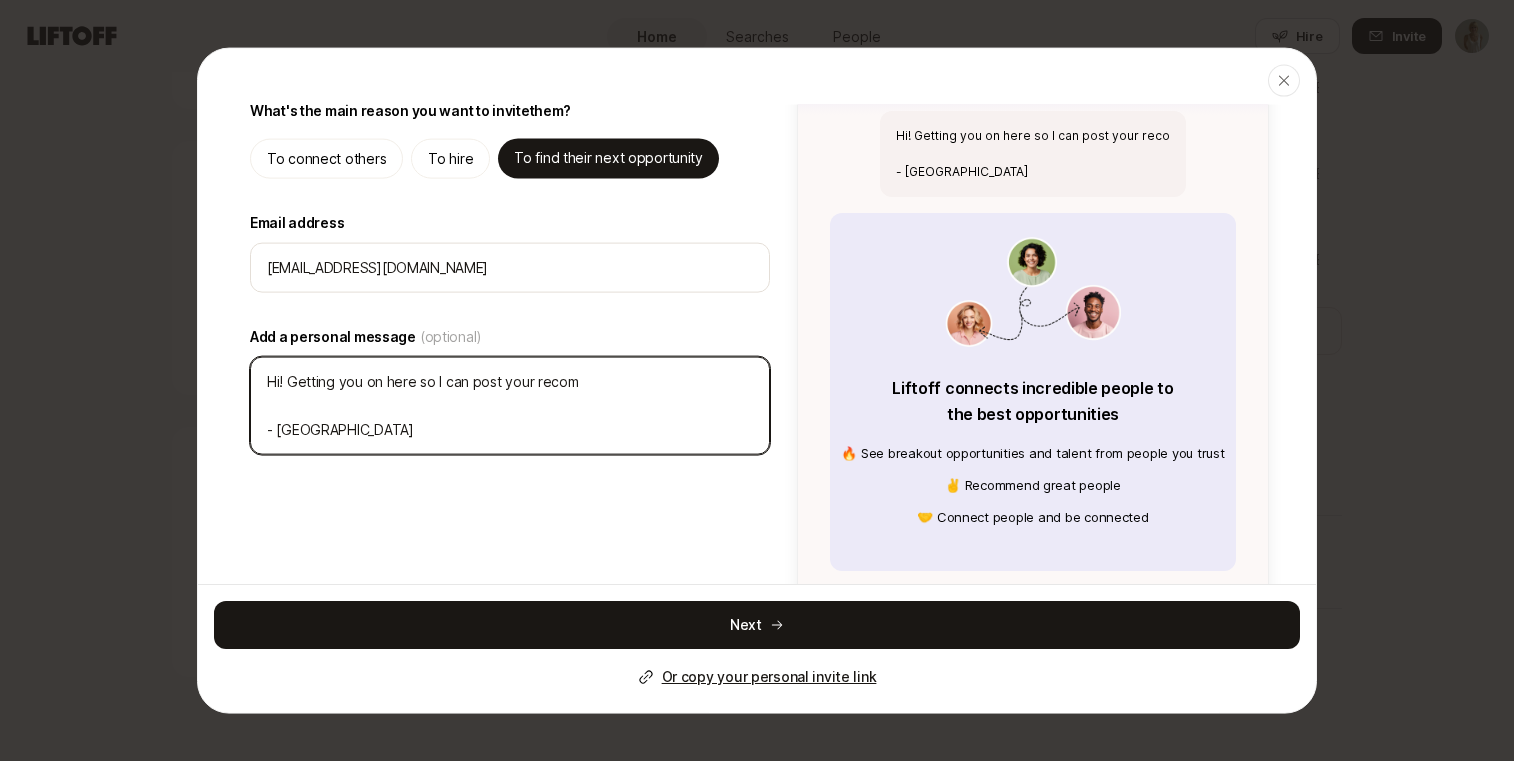 type on "x" 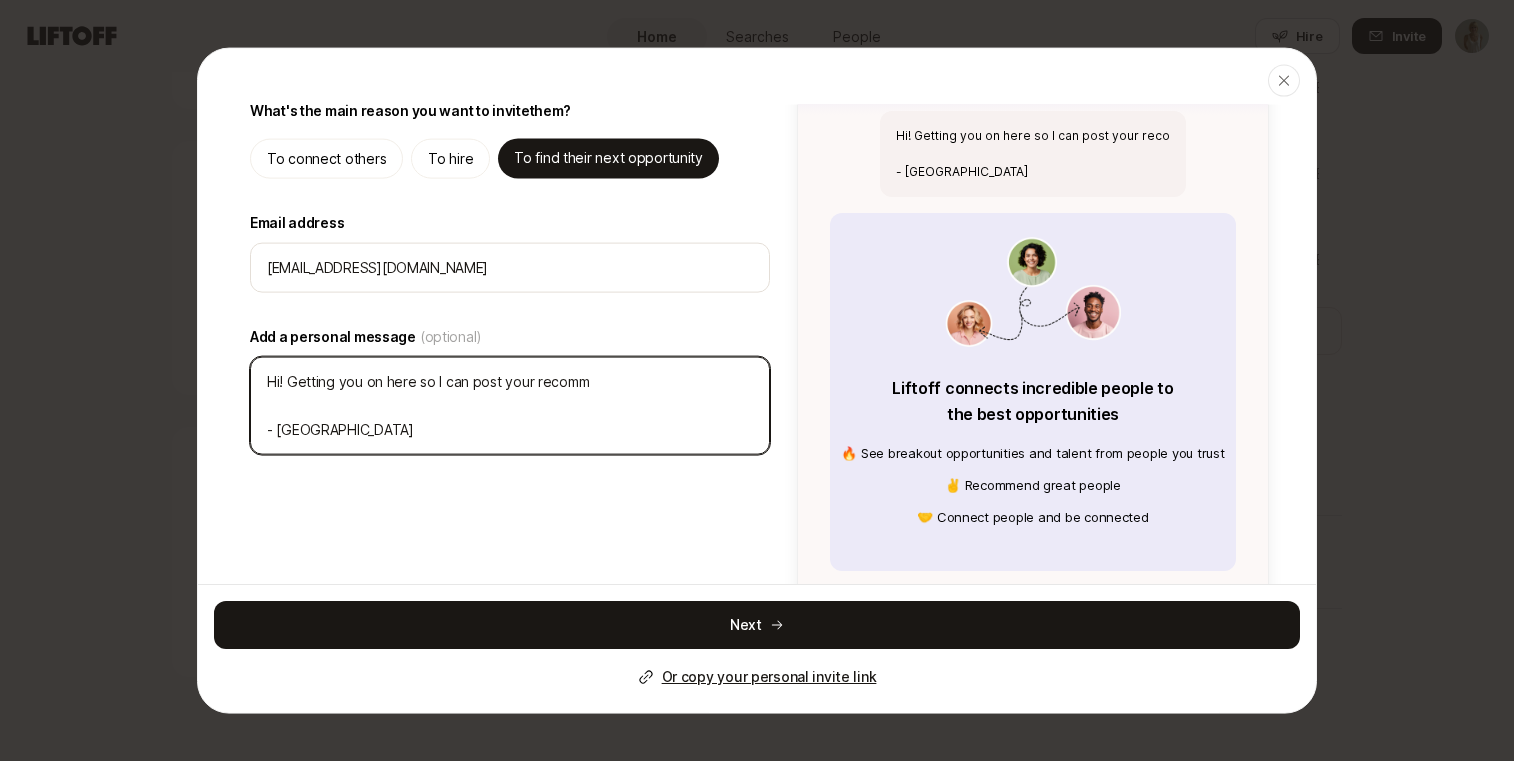 type on "x" 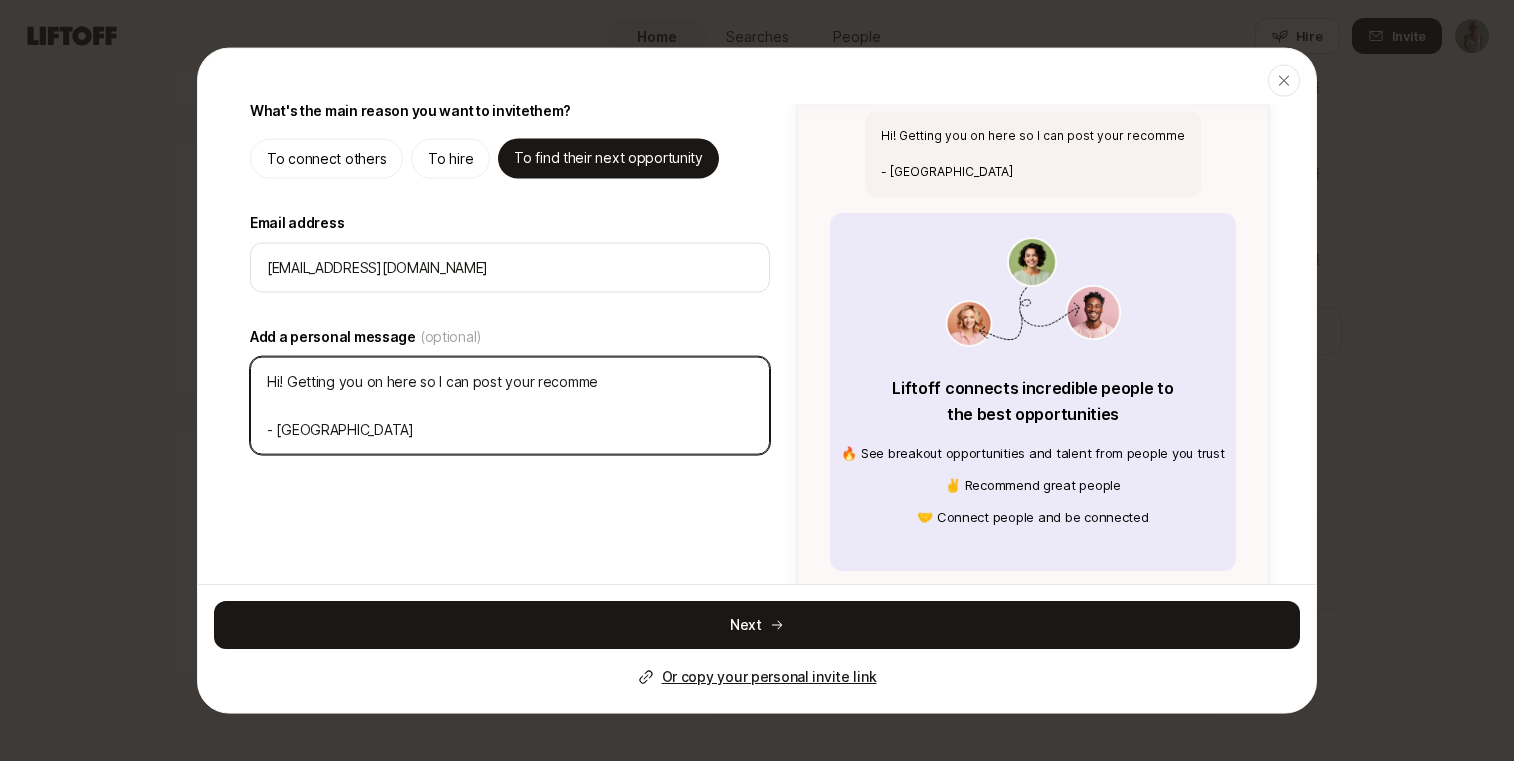 type on "x" 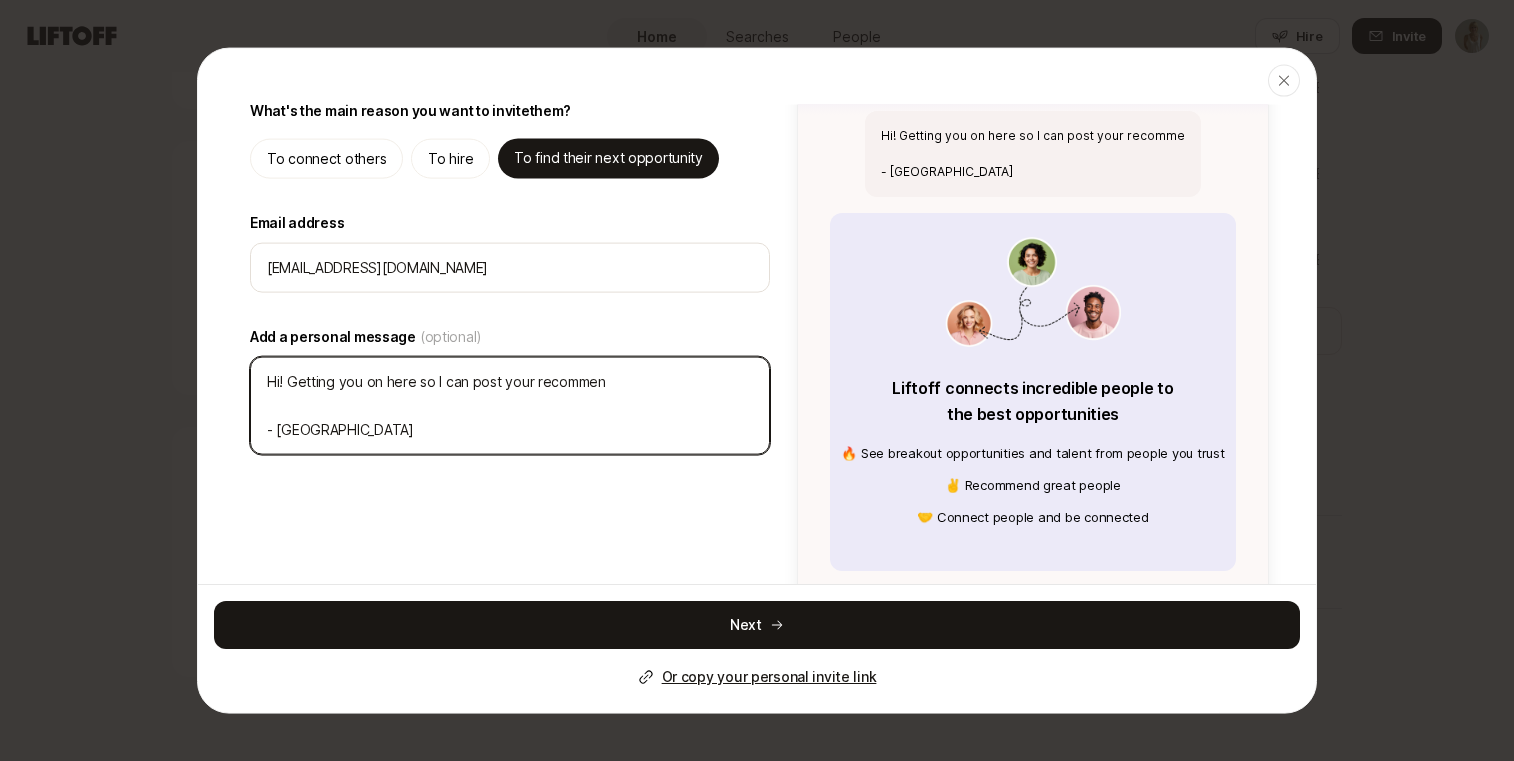 type on "x" 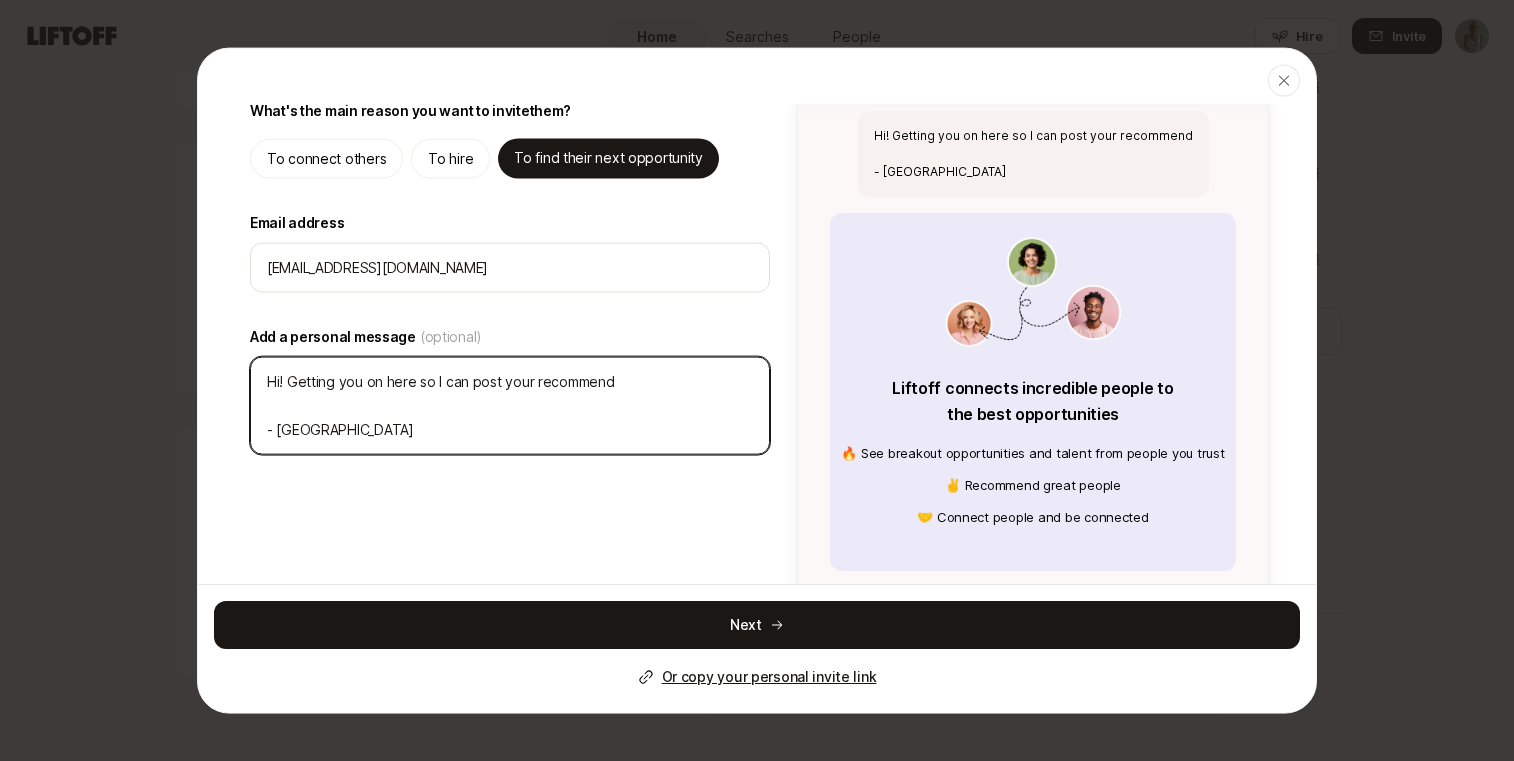 type on "x" 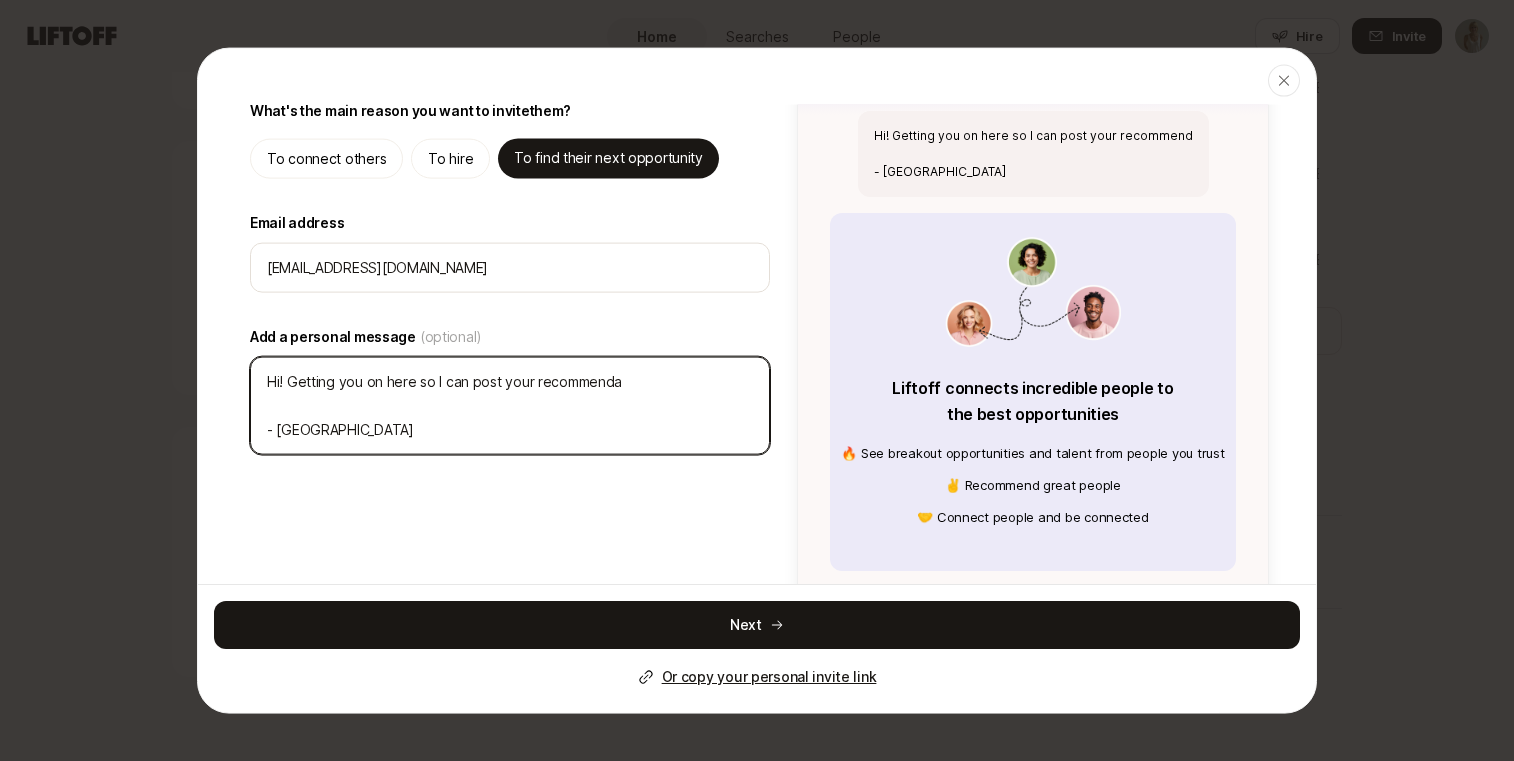 type on "x" 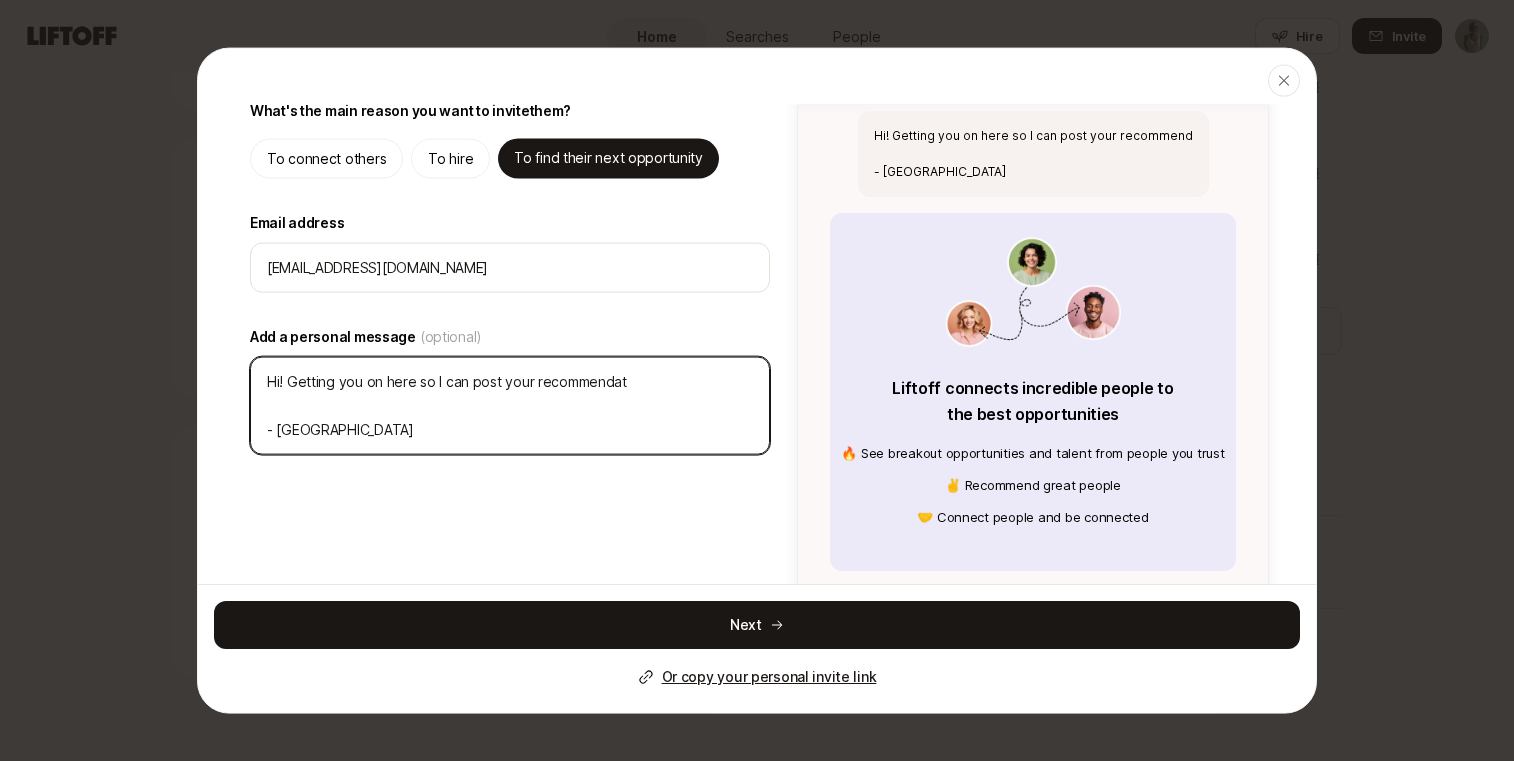 type on "x" 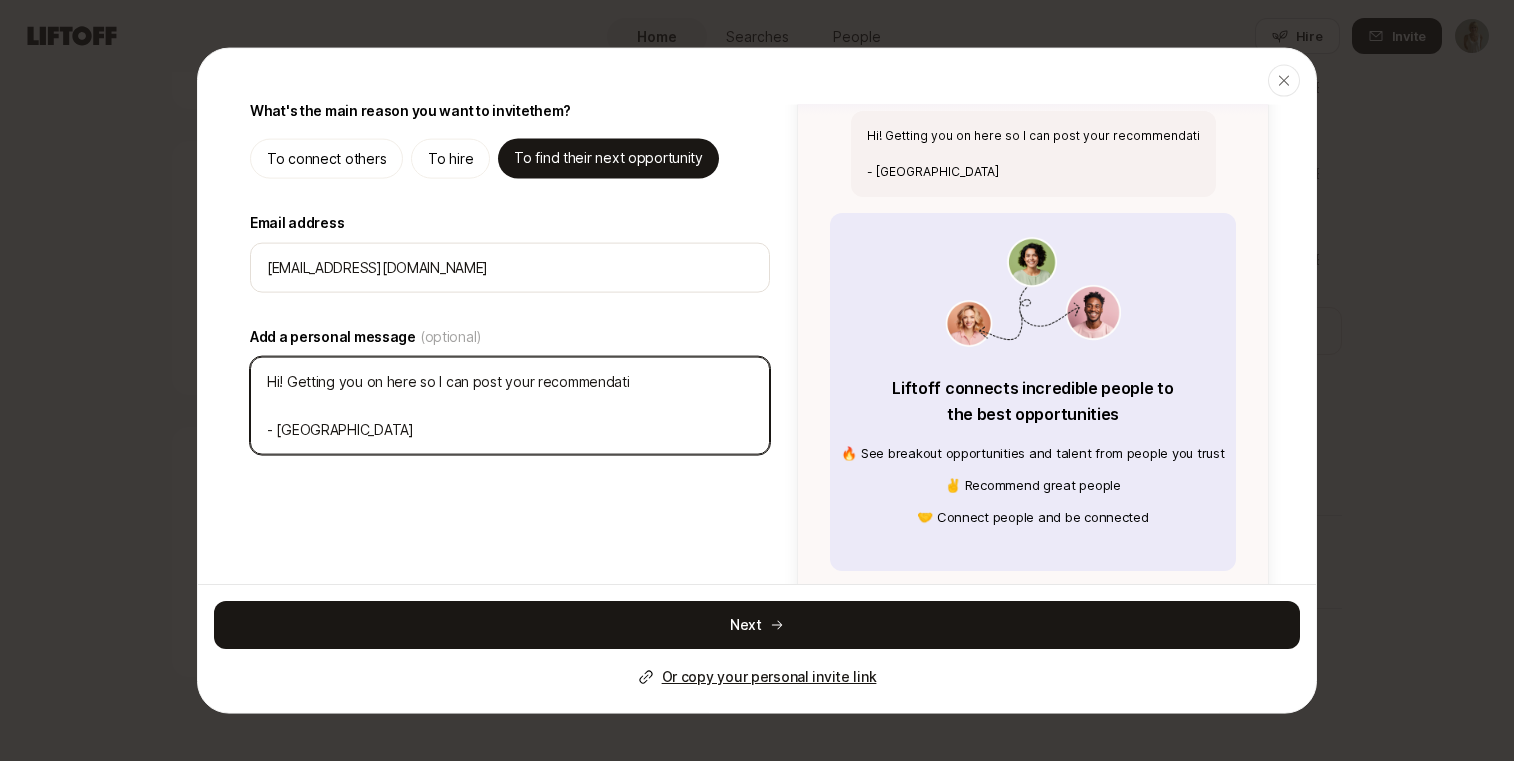 type on "x" 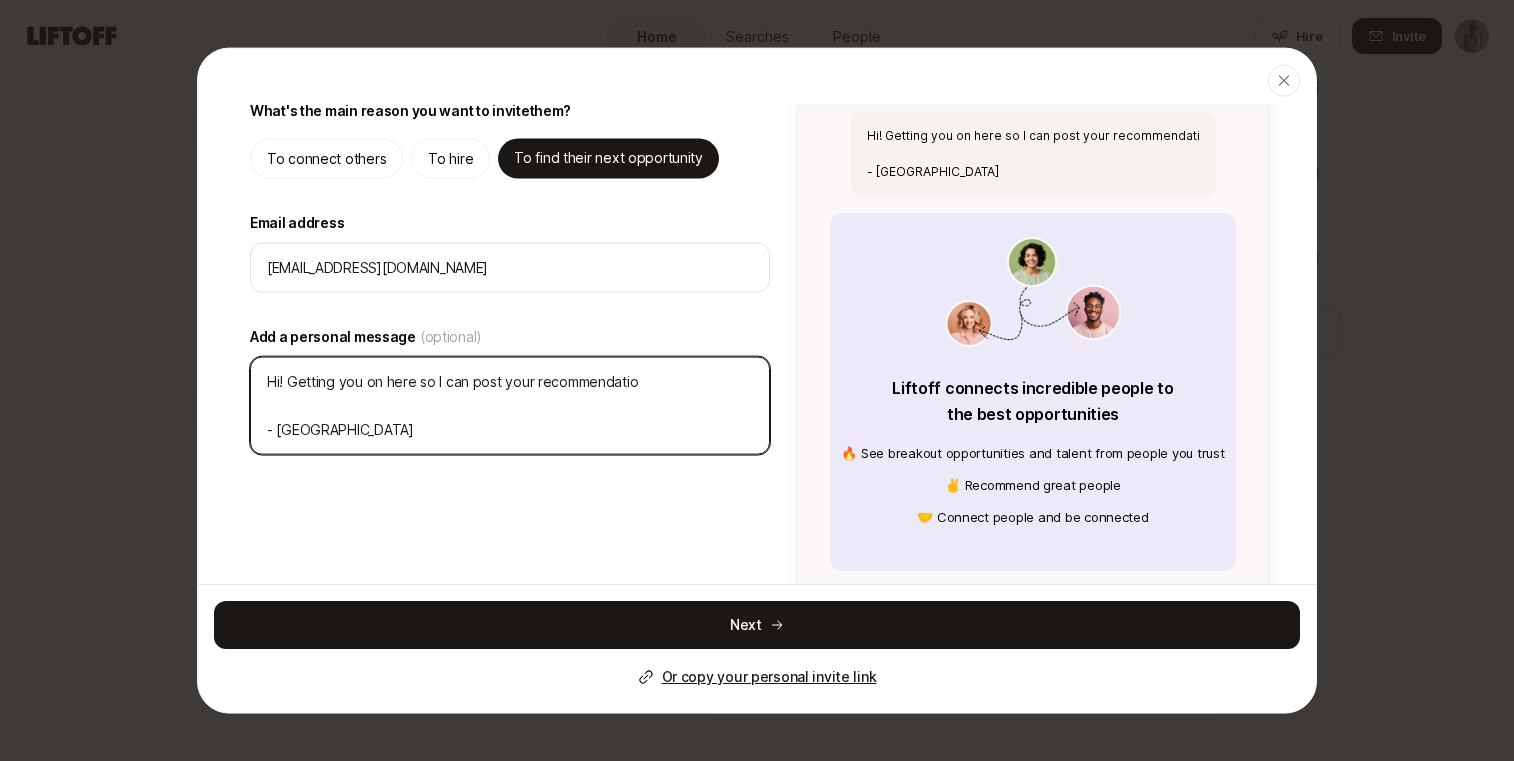 type on "x" 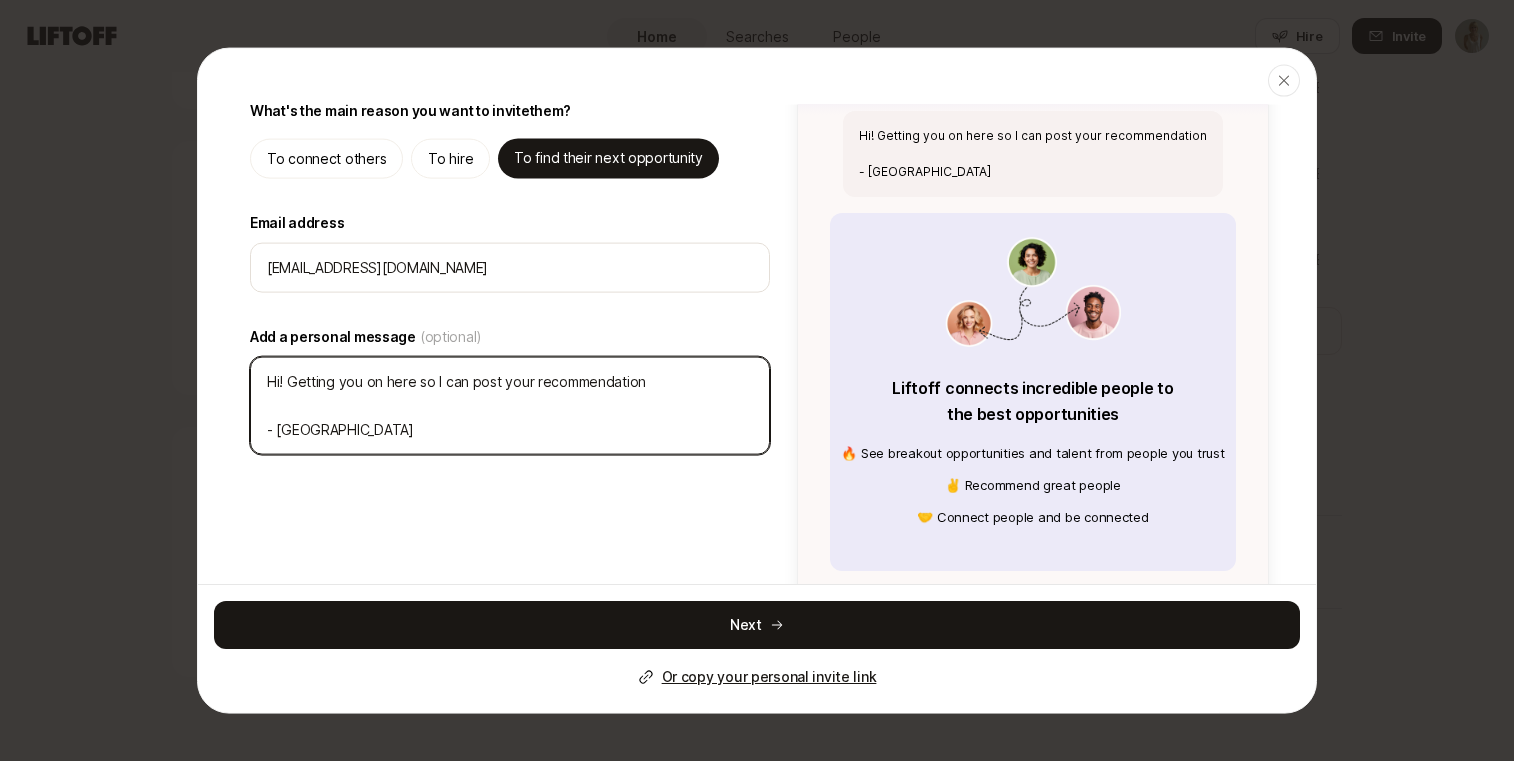 type on "x" 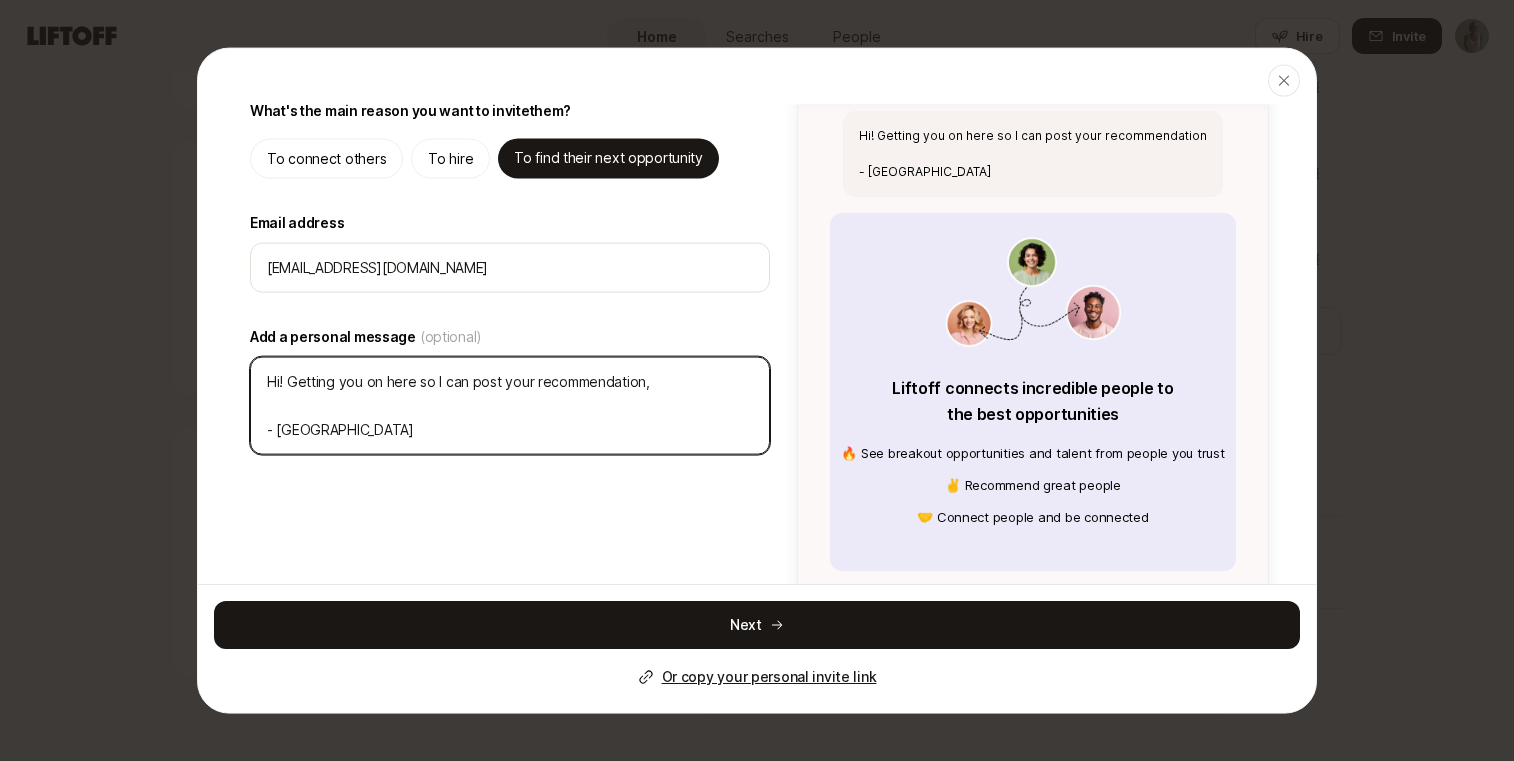 type on "Hi! Getting you on here so I can post your recommendation,
- Ashlea" 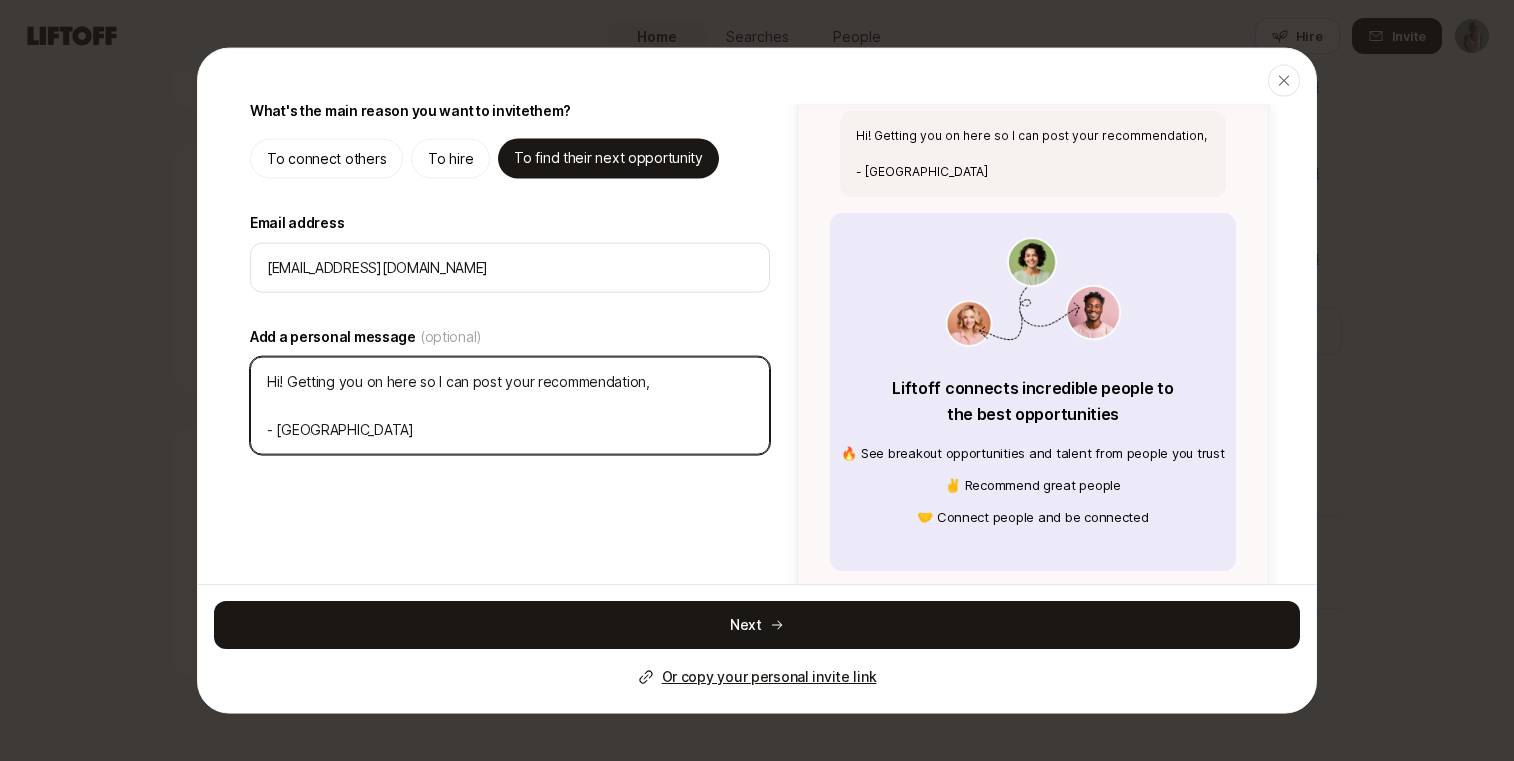 type on "x" 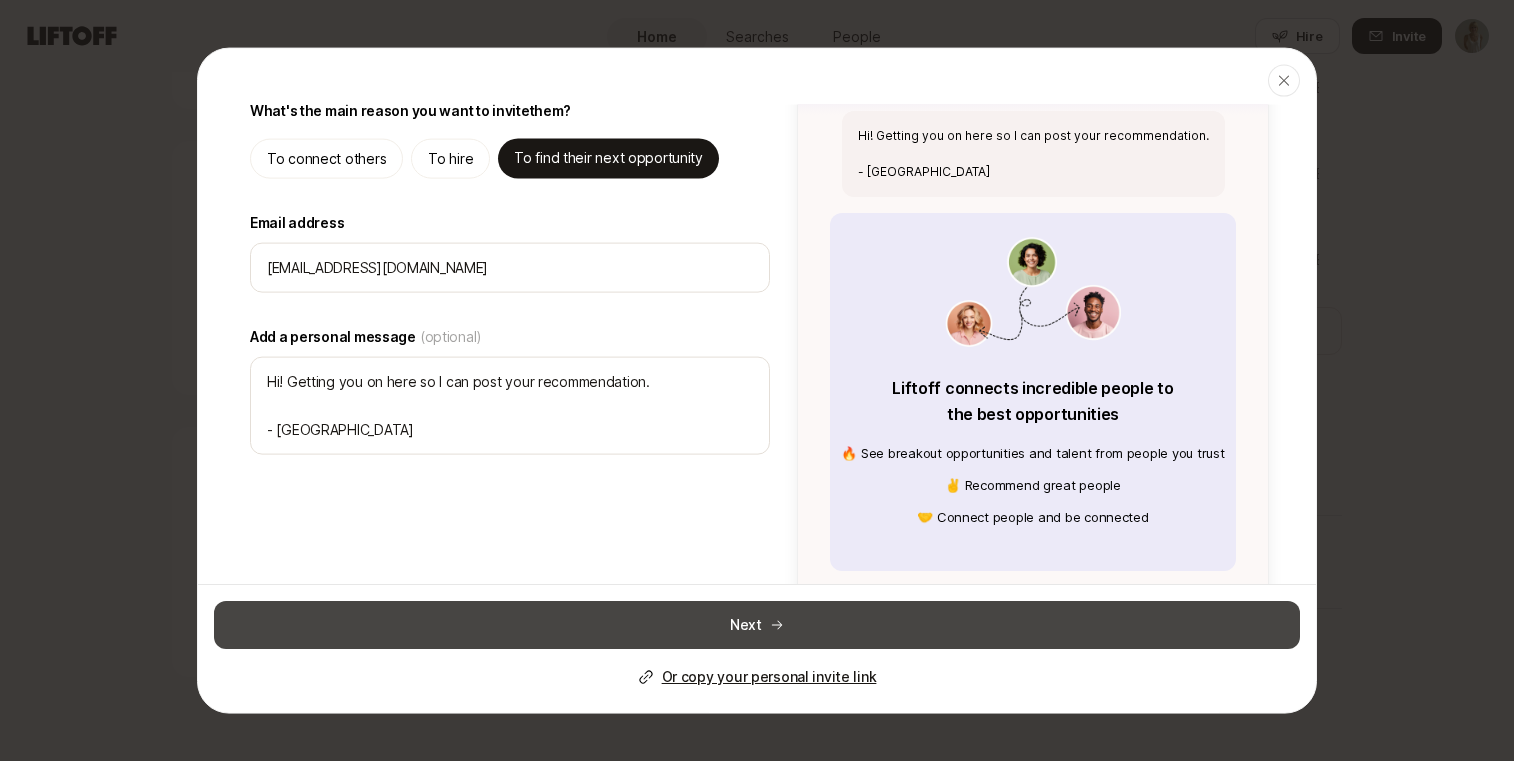 click 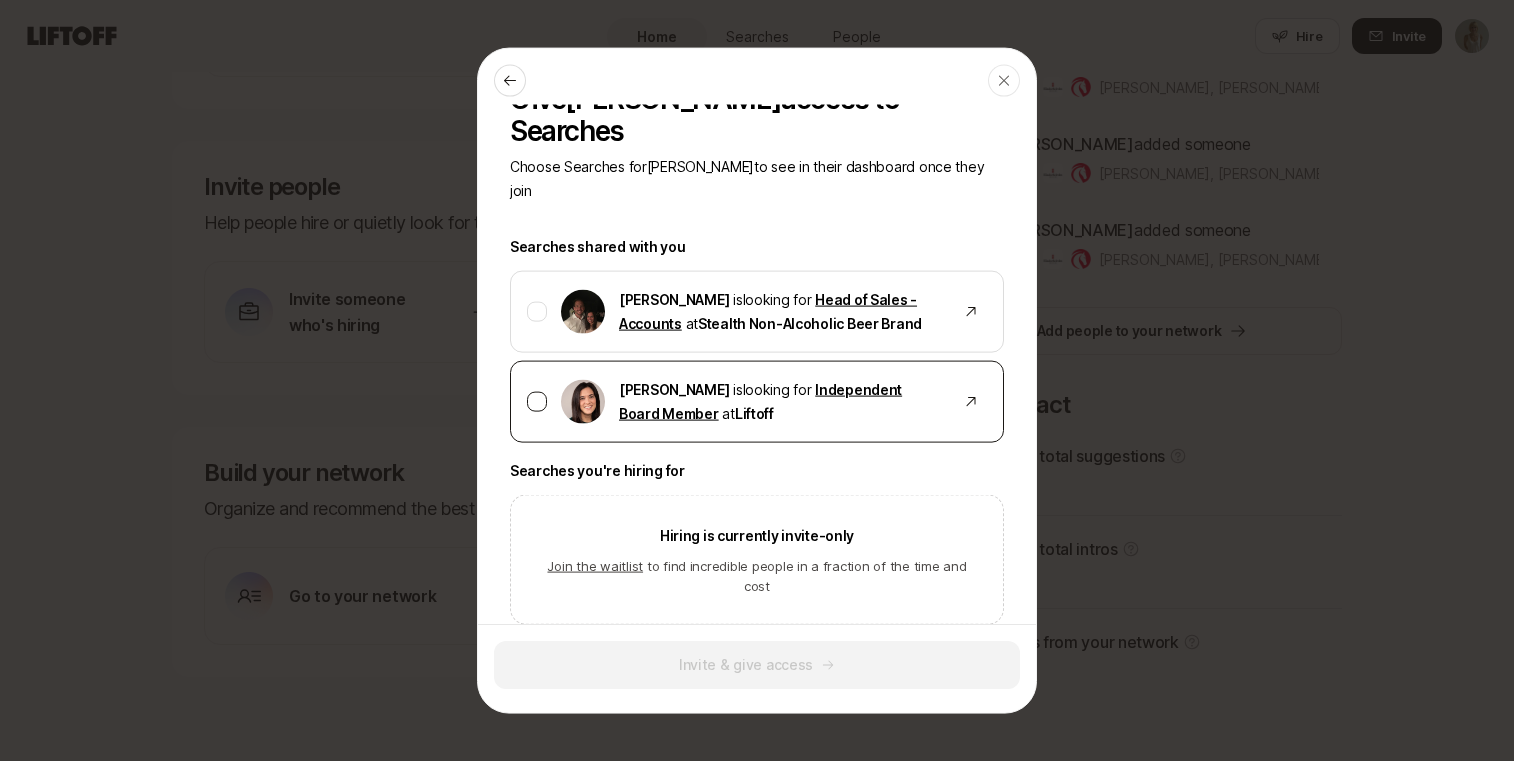 scroll, scrollTop: 0, scrollLeft: 0, axis: both 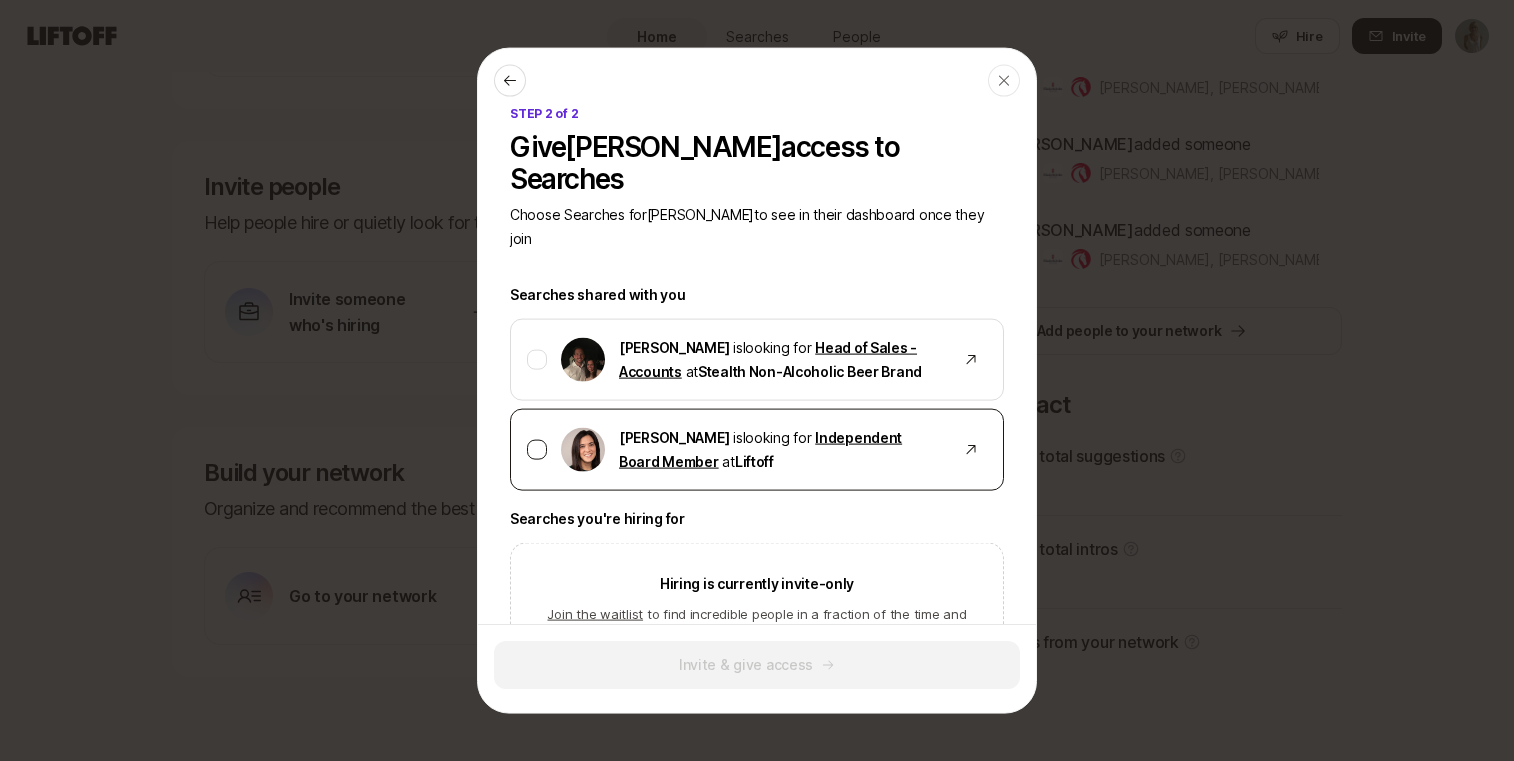click at bounding box center (537, 449) 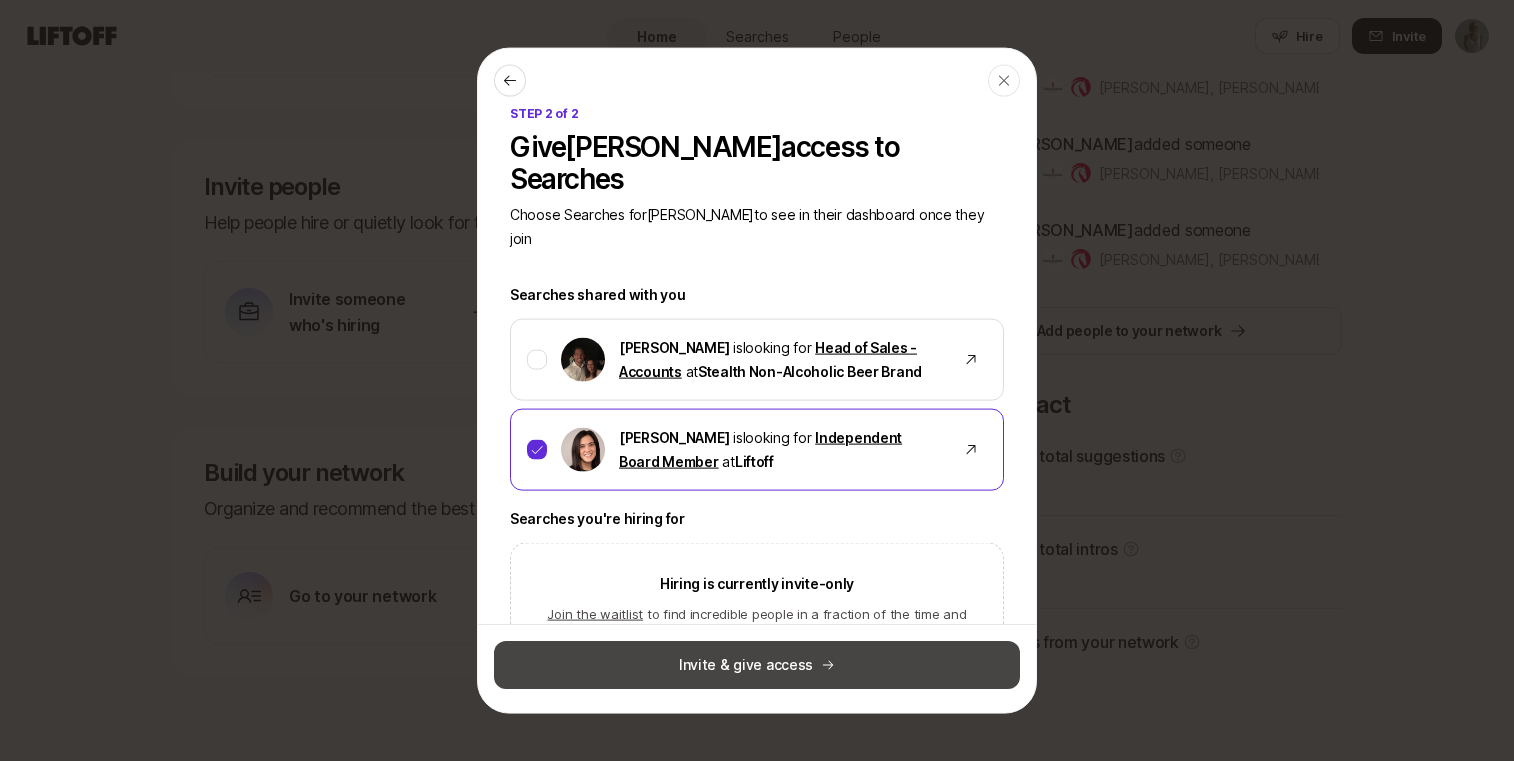 click on "Invite & give access" at bounding box center (757, 665) 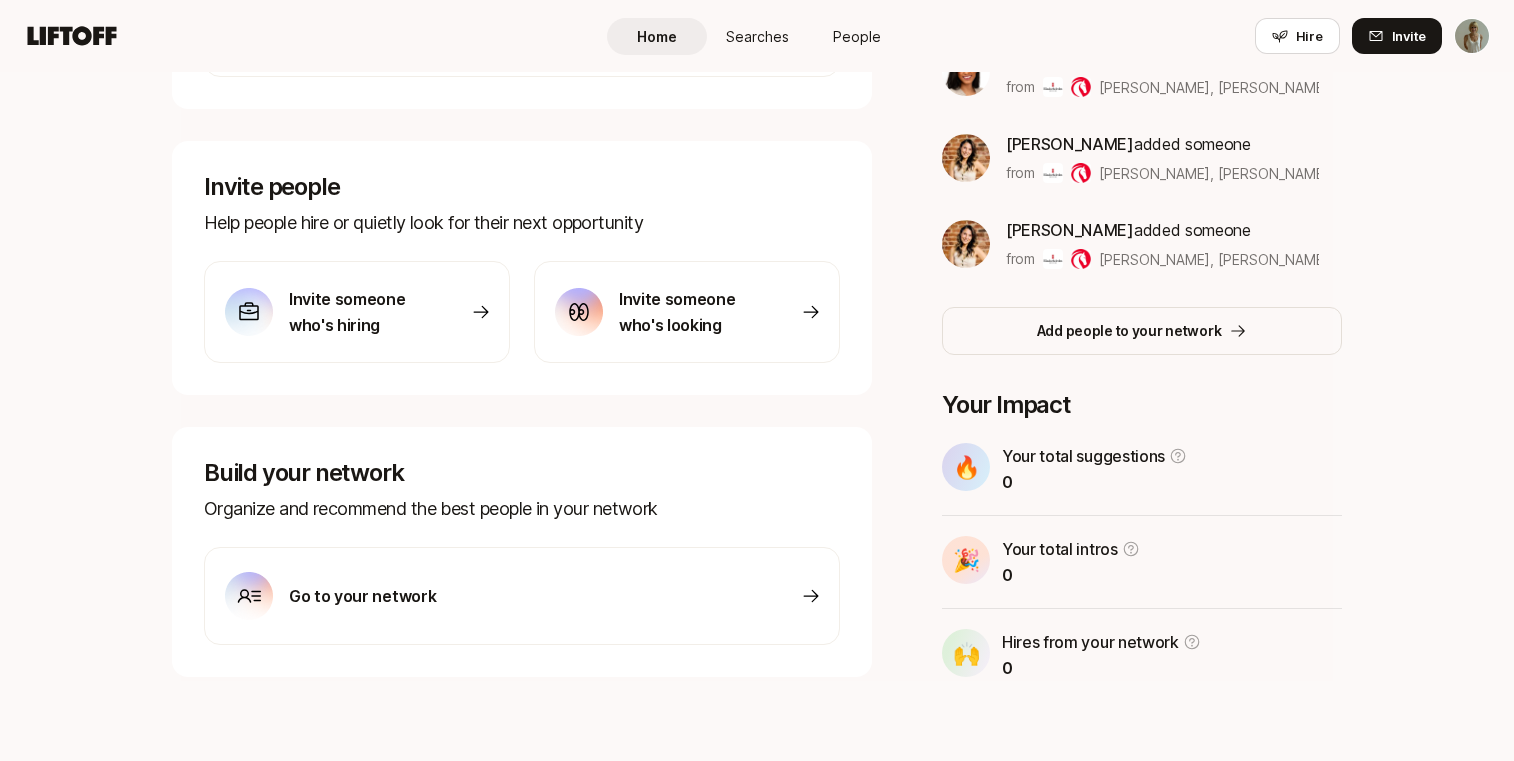 click on "Go to your network" at bounding box center (522, 596) 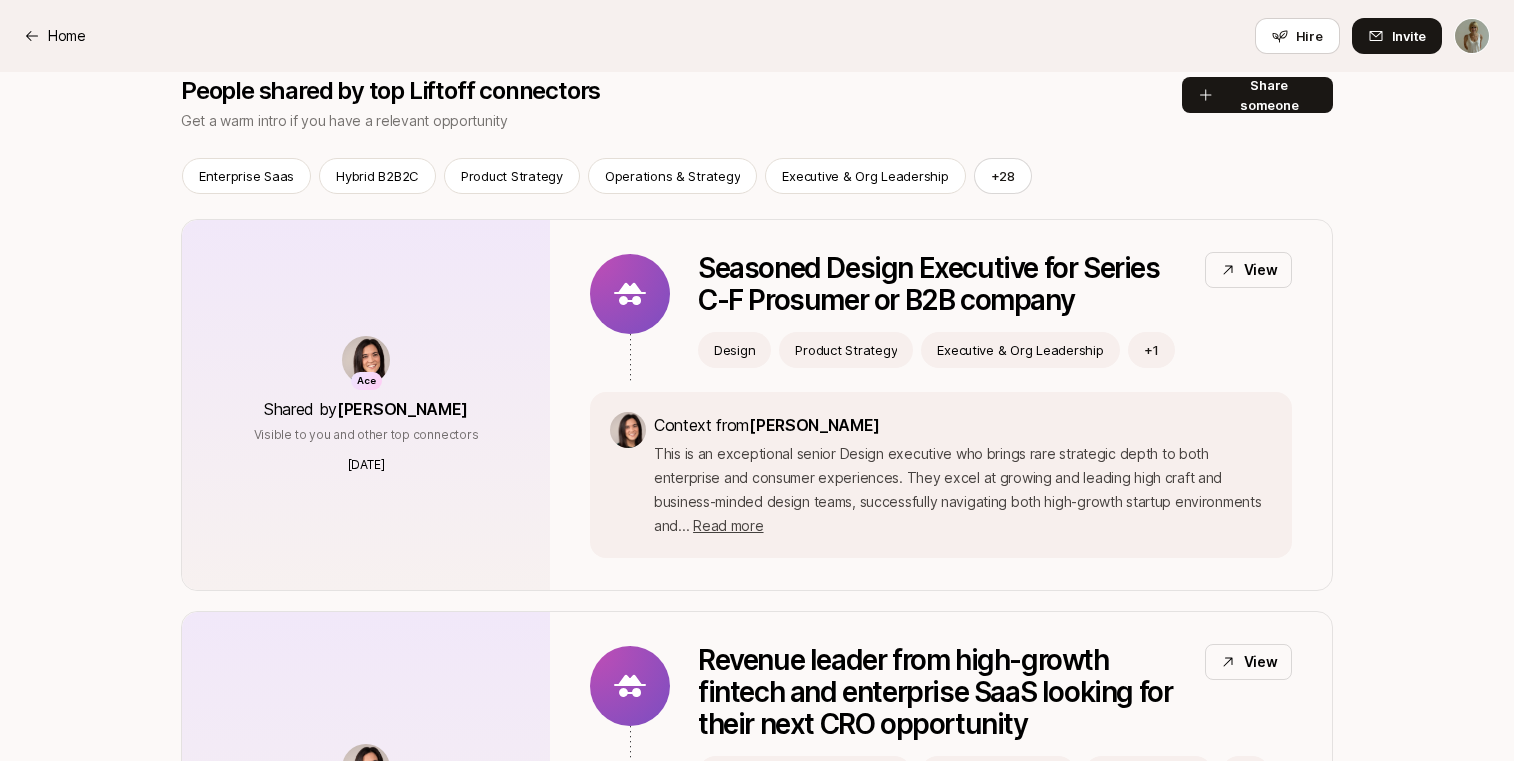 scroll, scrollTop: 0, scrollLeft: 0, axis: both 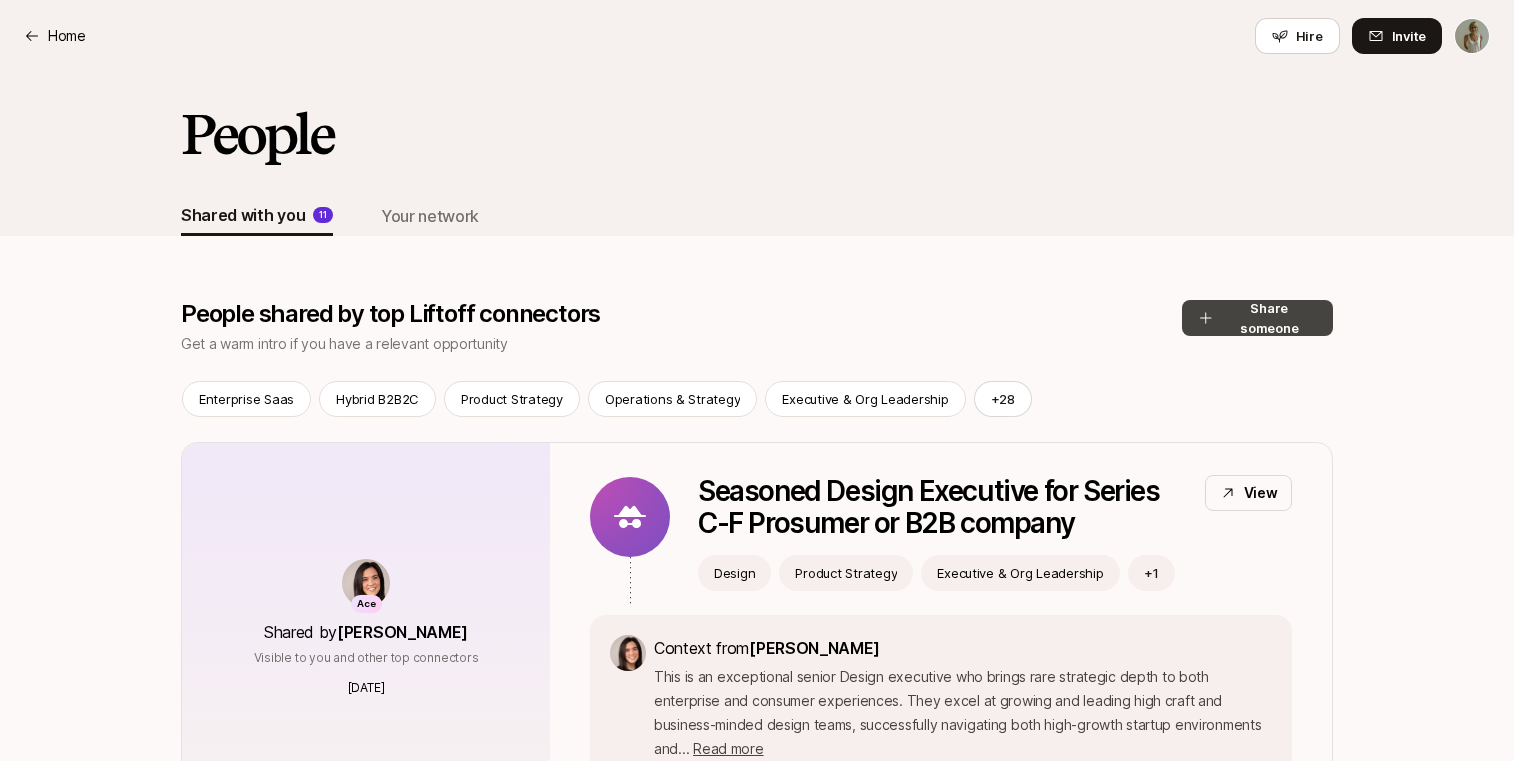 click on "Share someone" at bounding box center (1257, 318) 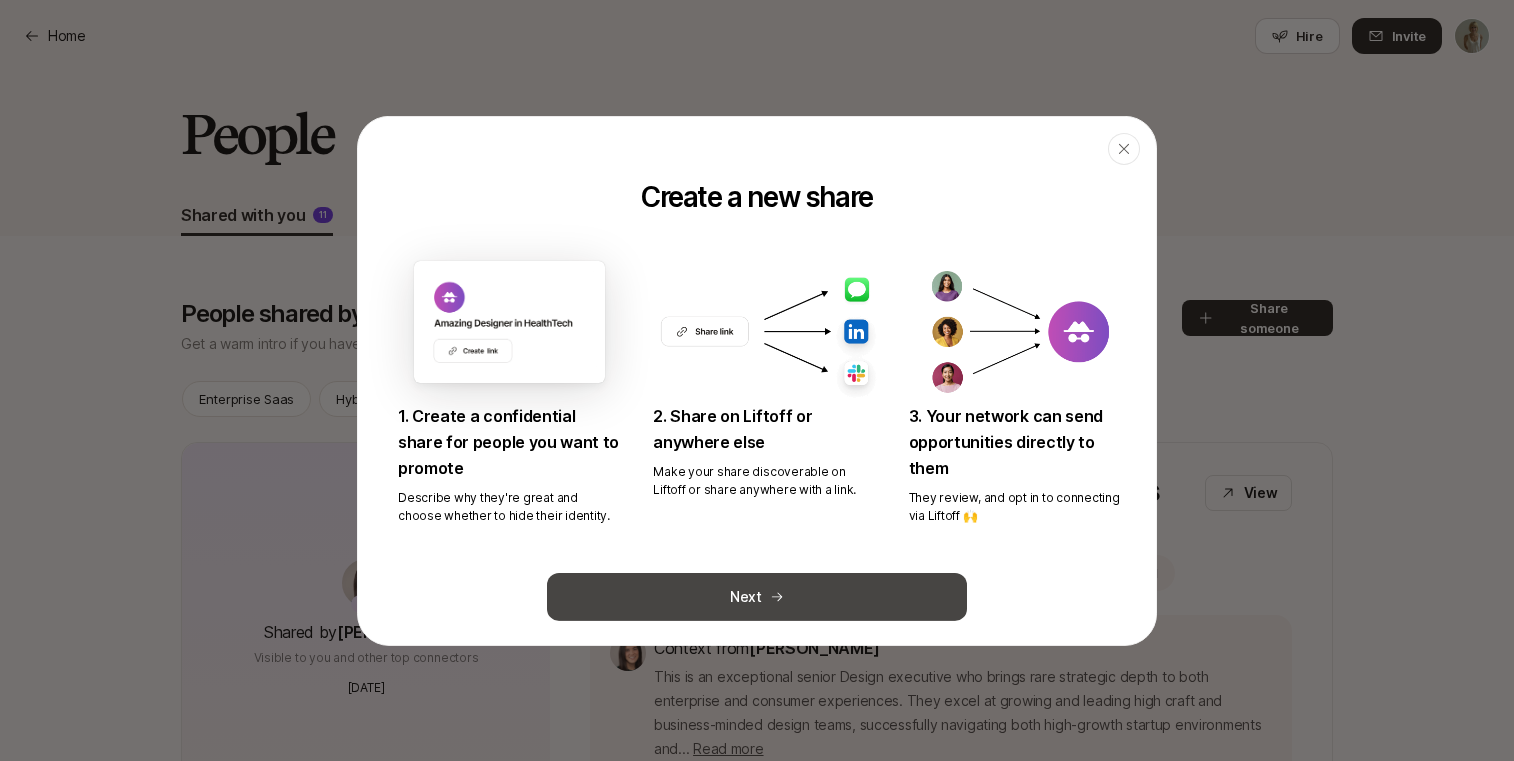 click on "Next" at bounding box center [757, 597] 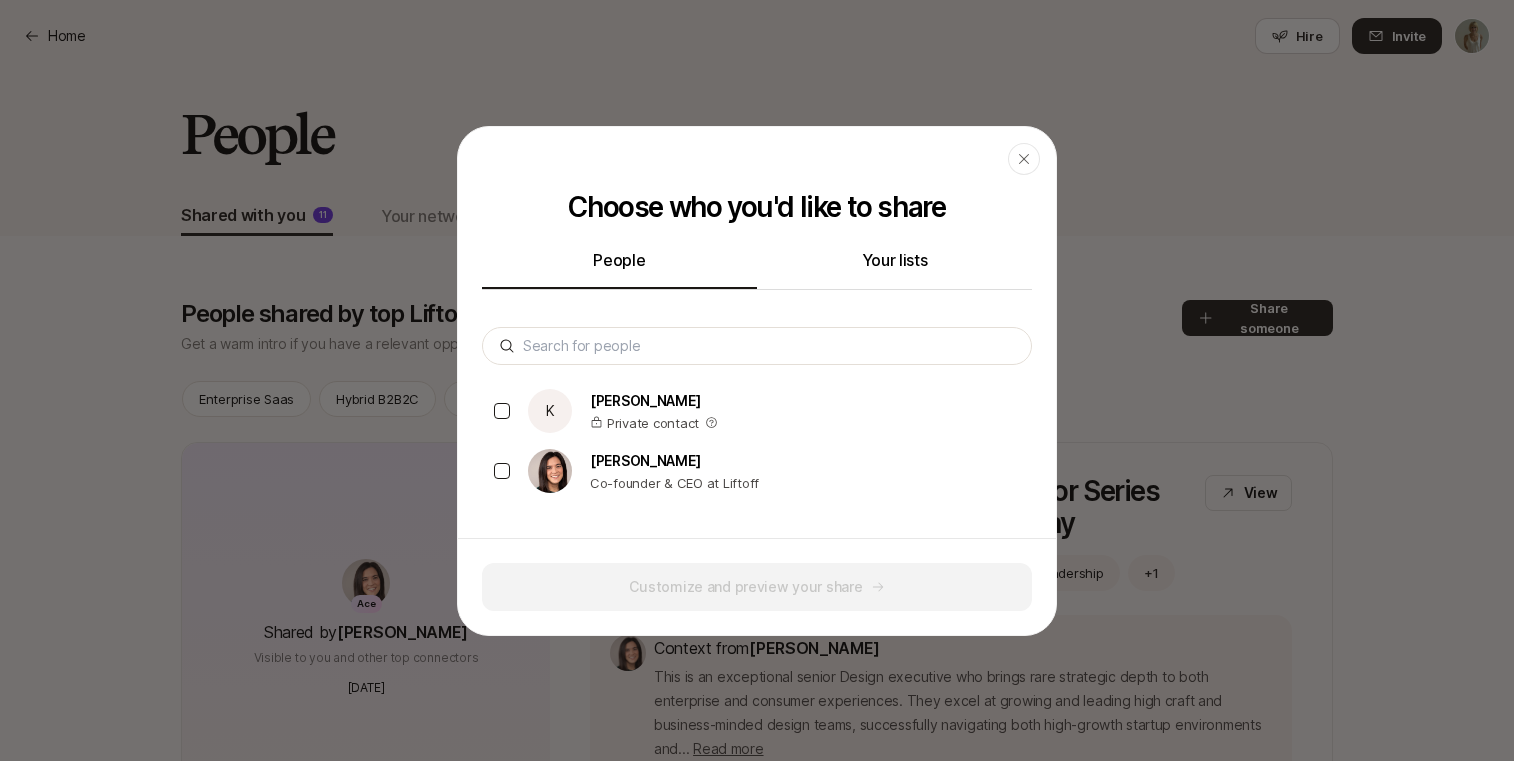 click on "Your lists" at bounding box center [894, 268] 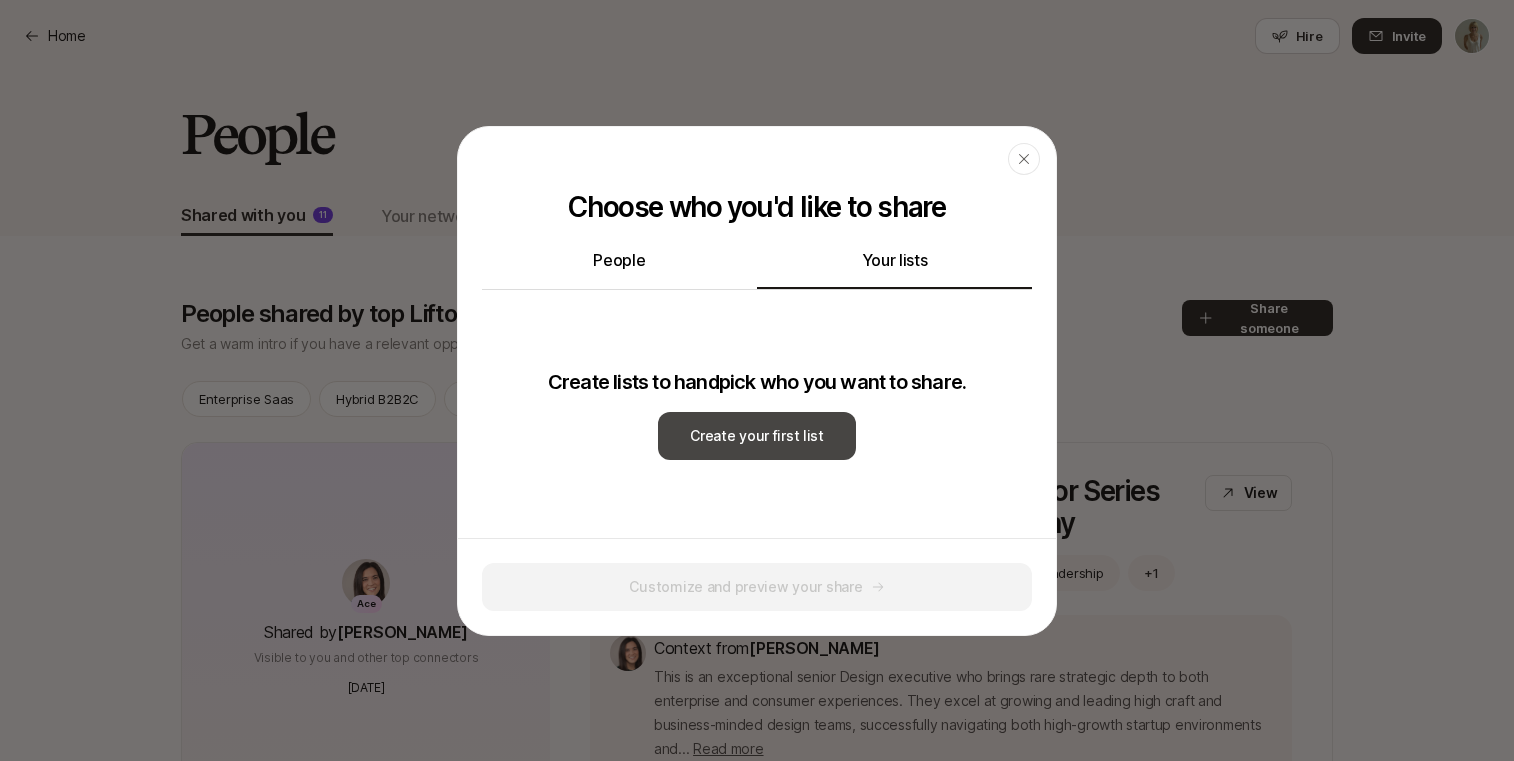click on "Create your first list" at bounding box center (757, 436) 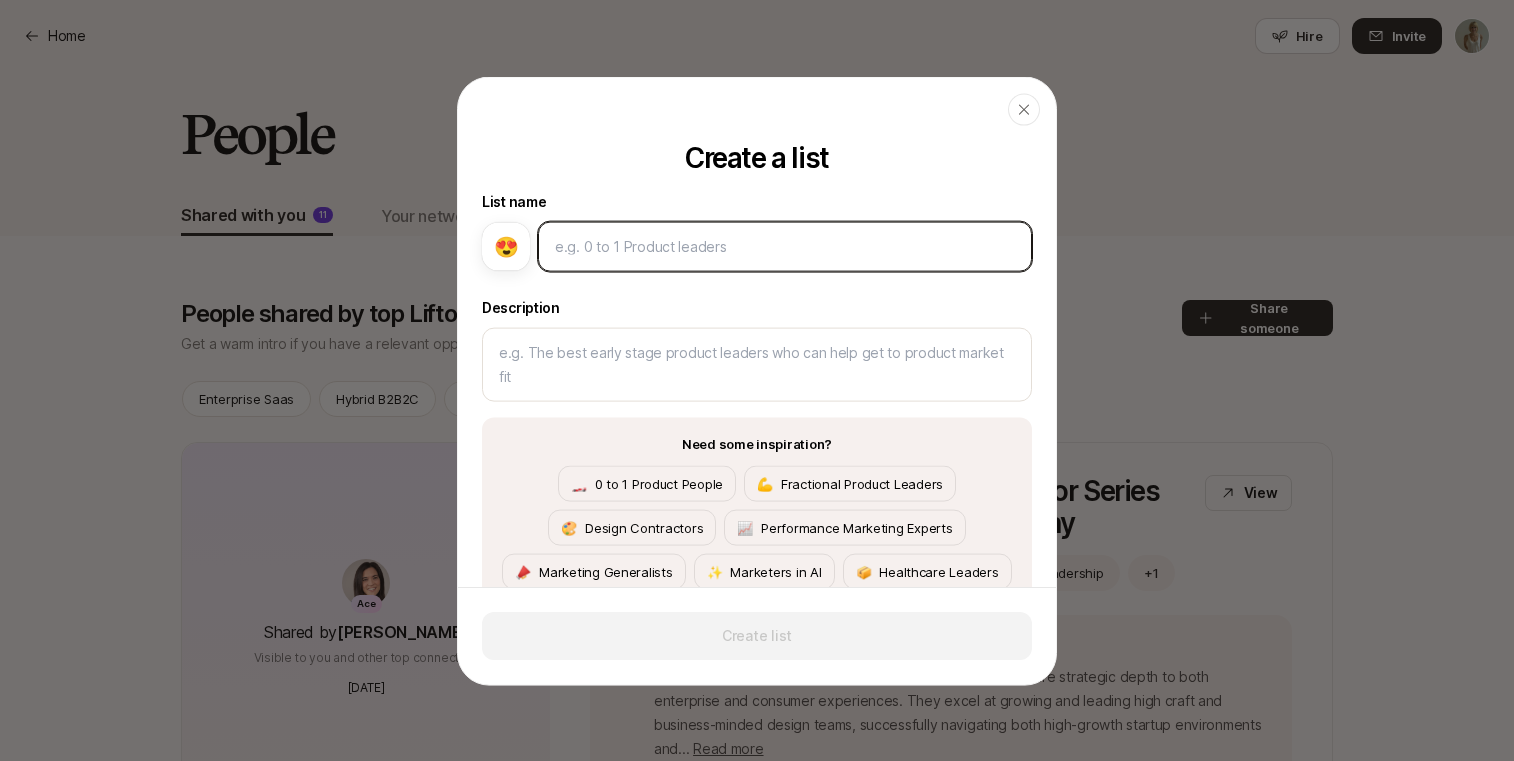 click at bounding box center (785, 246) 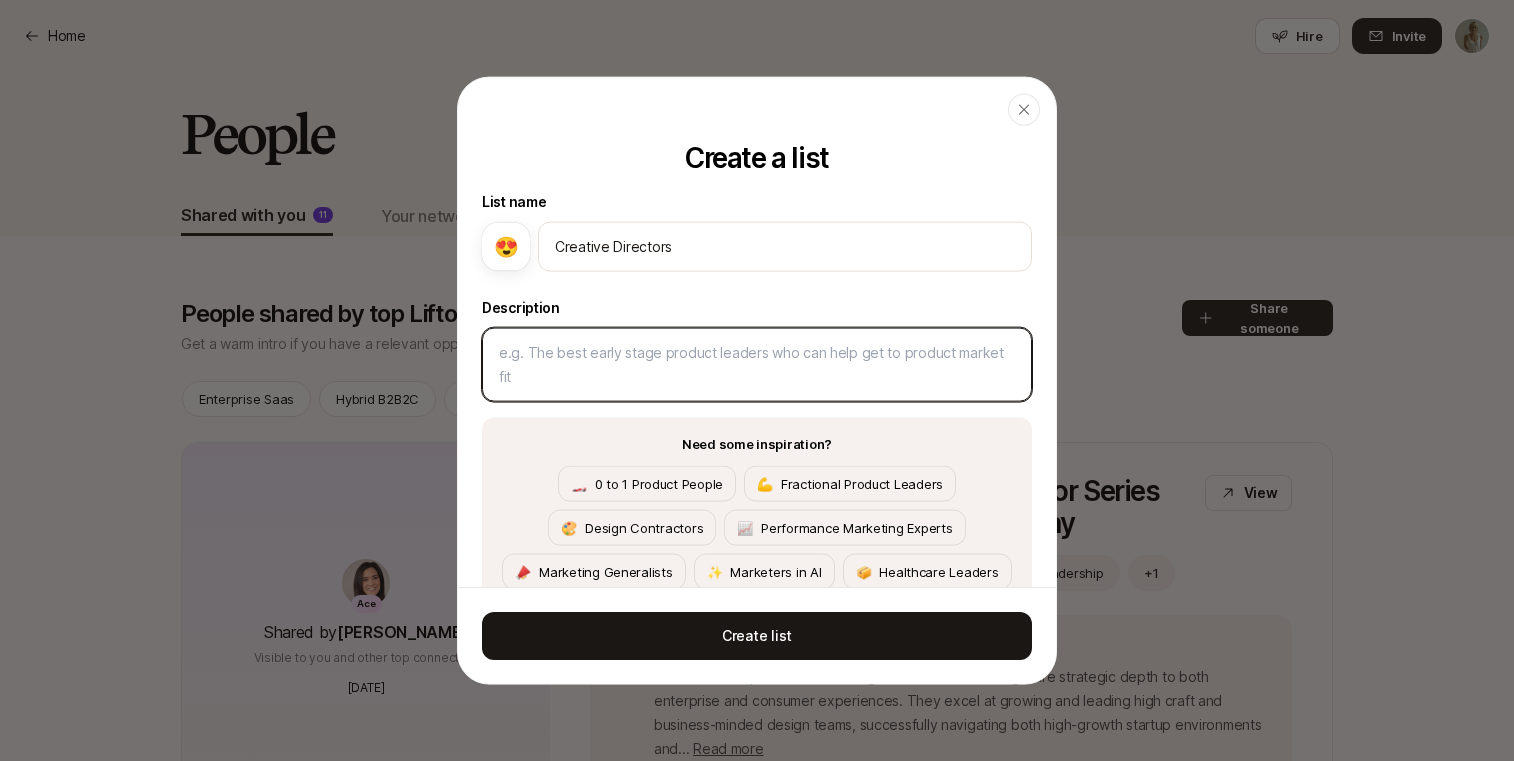 click at bounding box center (757, 364) 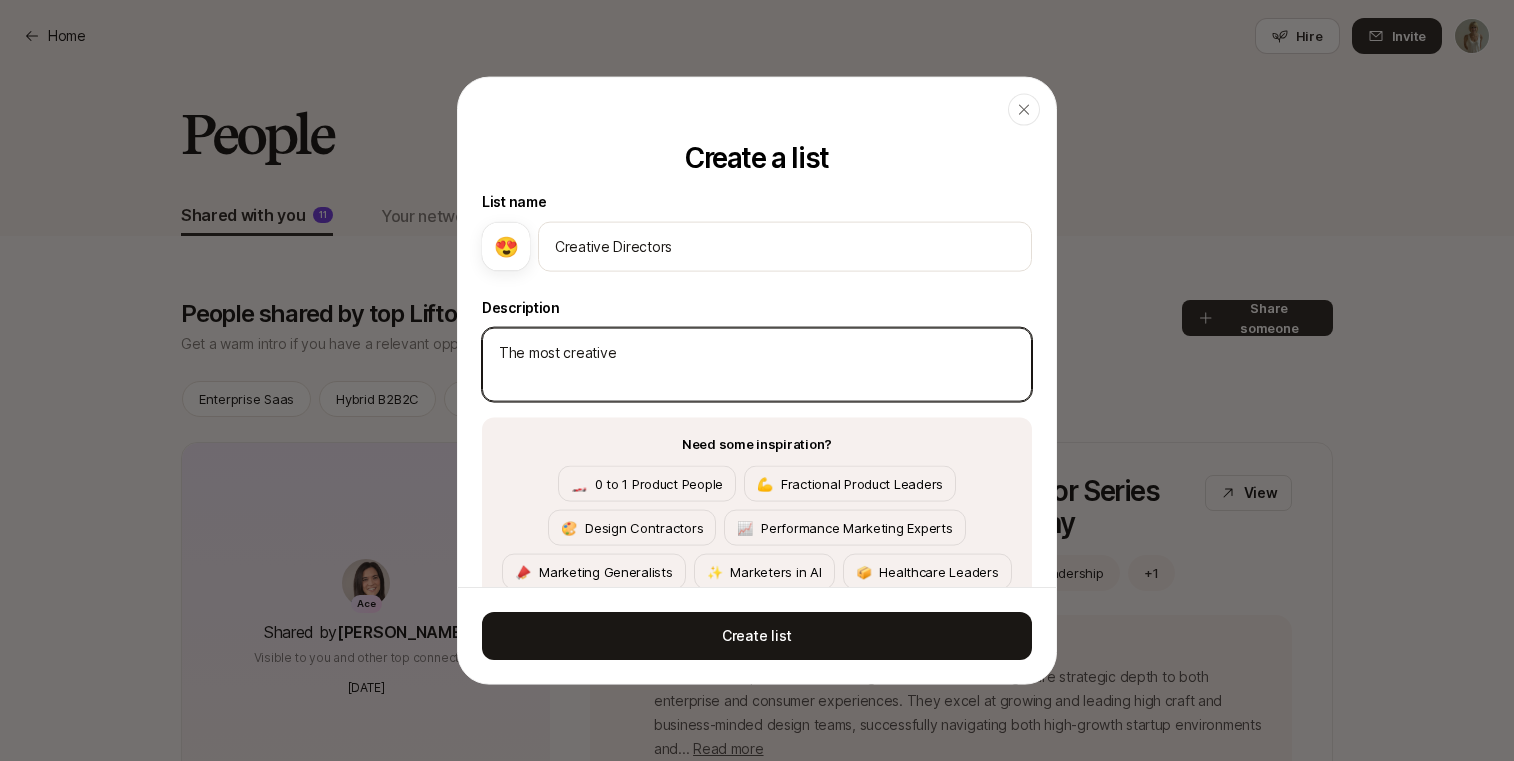 click on "The most creative" at bounding box center (757, 364) 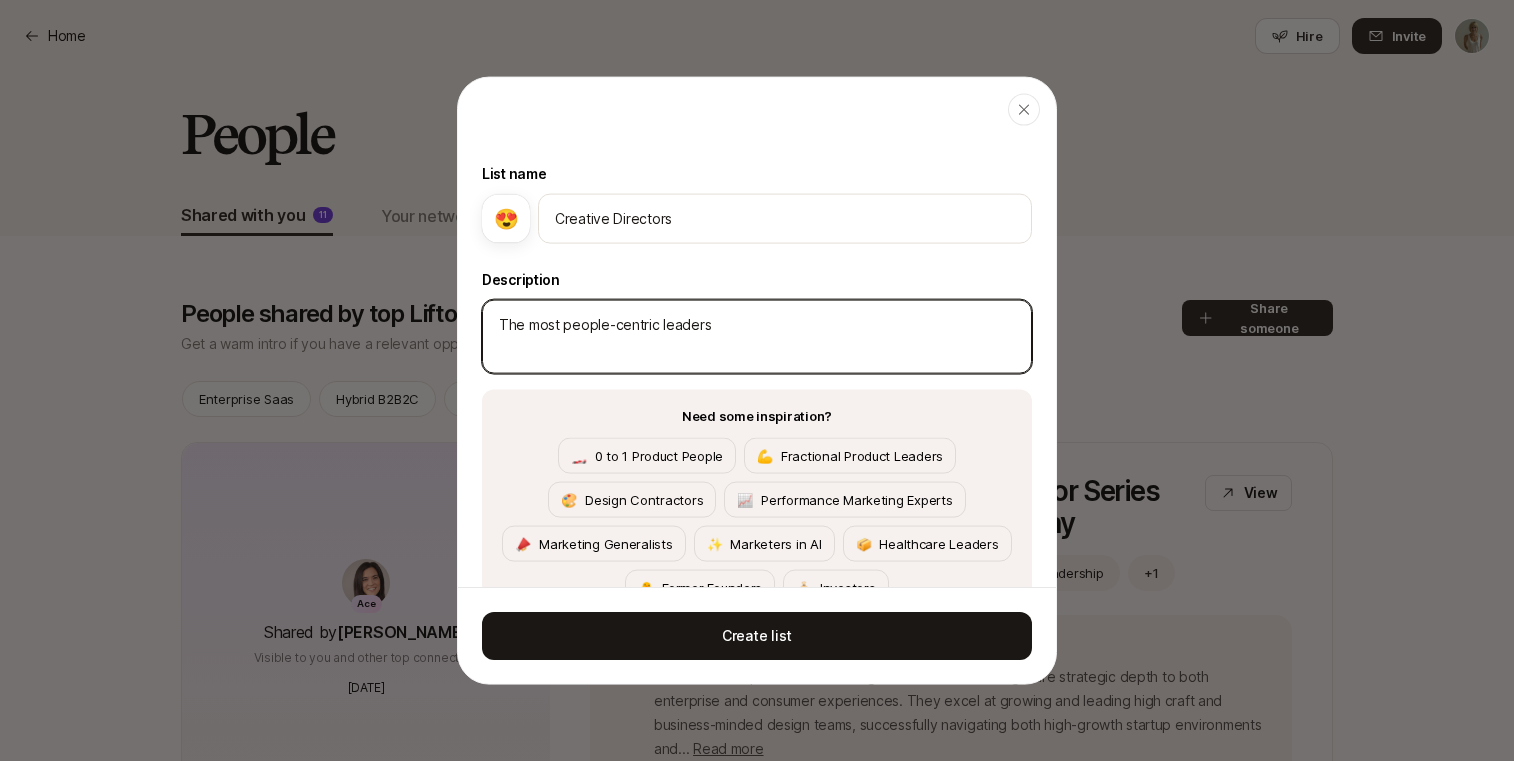scroll, scrollTop: 36, scrollLeft: 0, axis: vertical 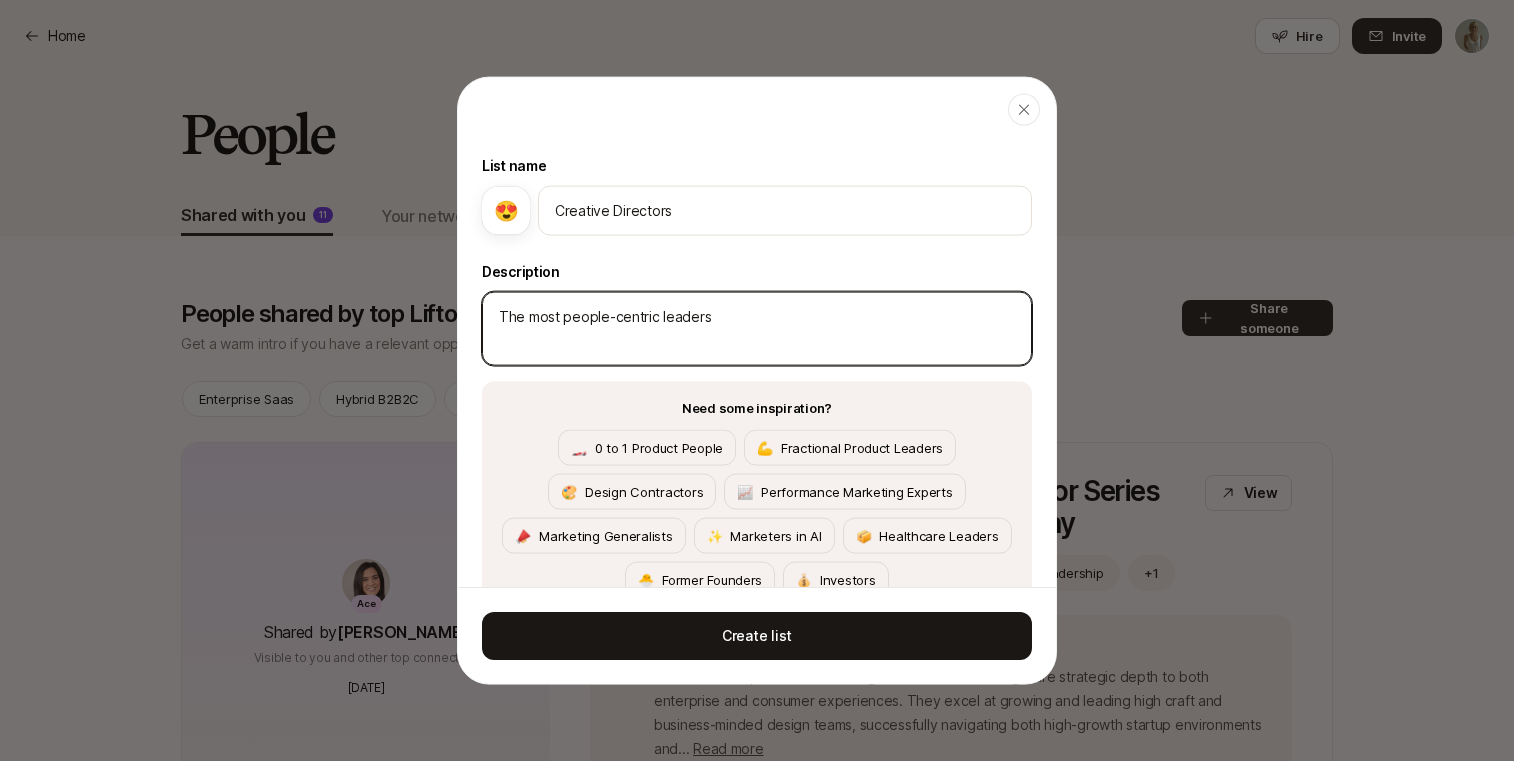 click on "The most people-centric leaders" at bounding box center (757, 328) 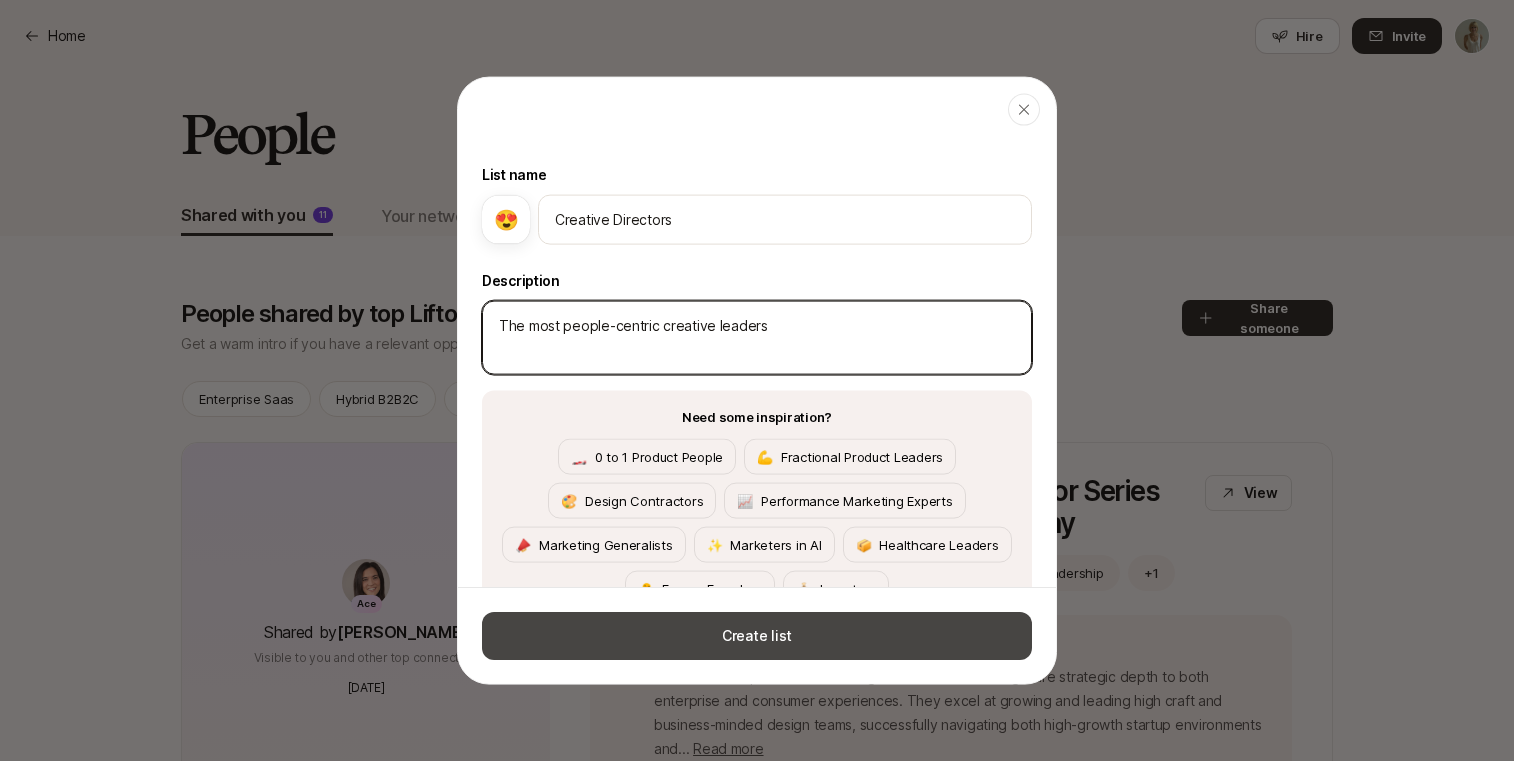 scroll, scrollTop: 22, scrollLeft: 0, axis: vertical 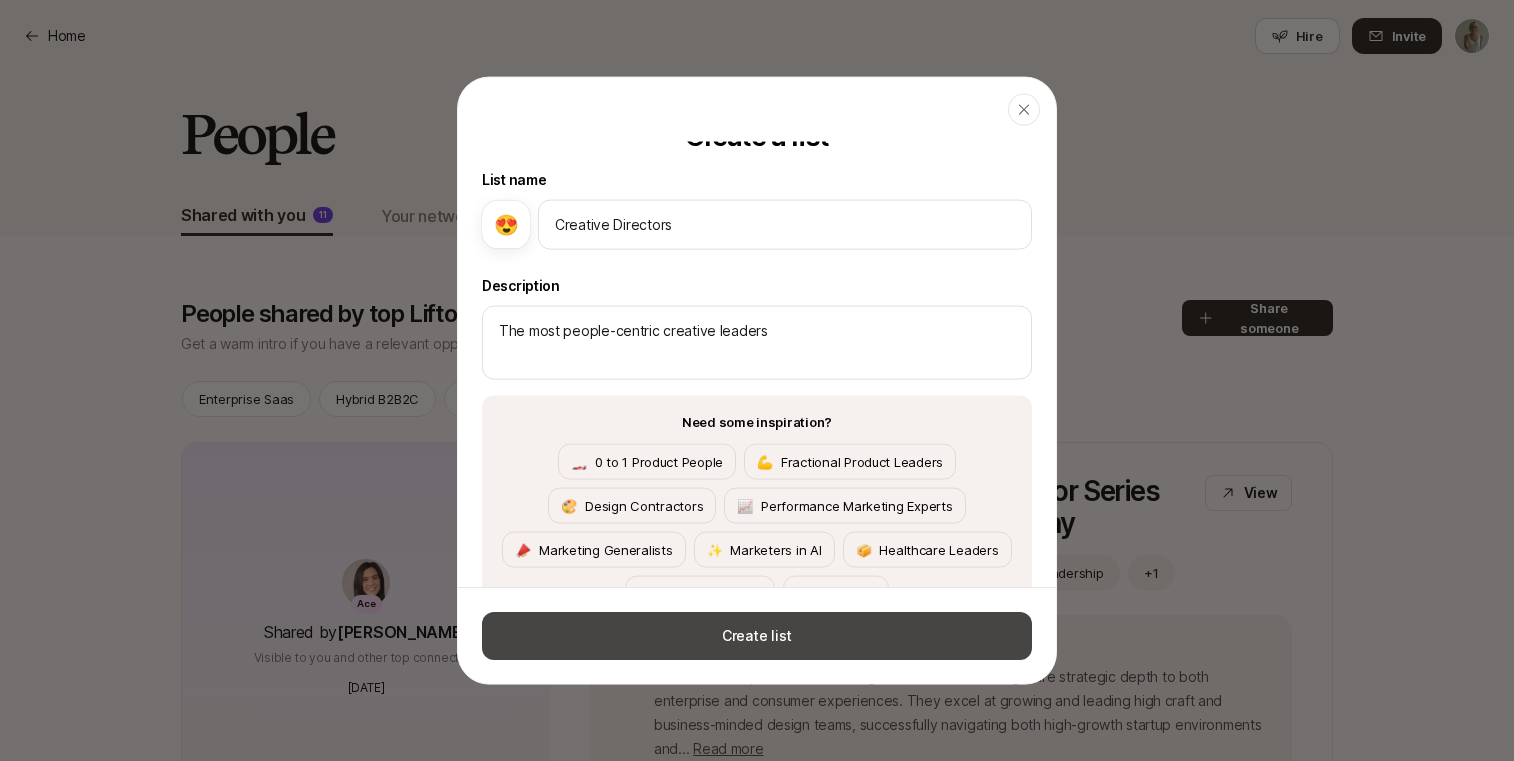 click on "Create list" at bounding box center [757, 636] 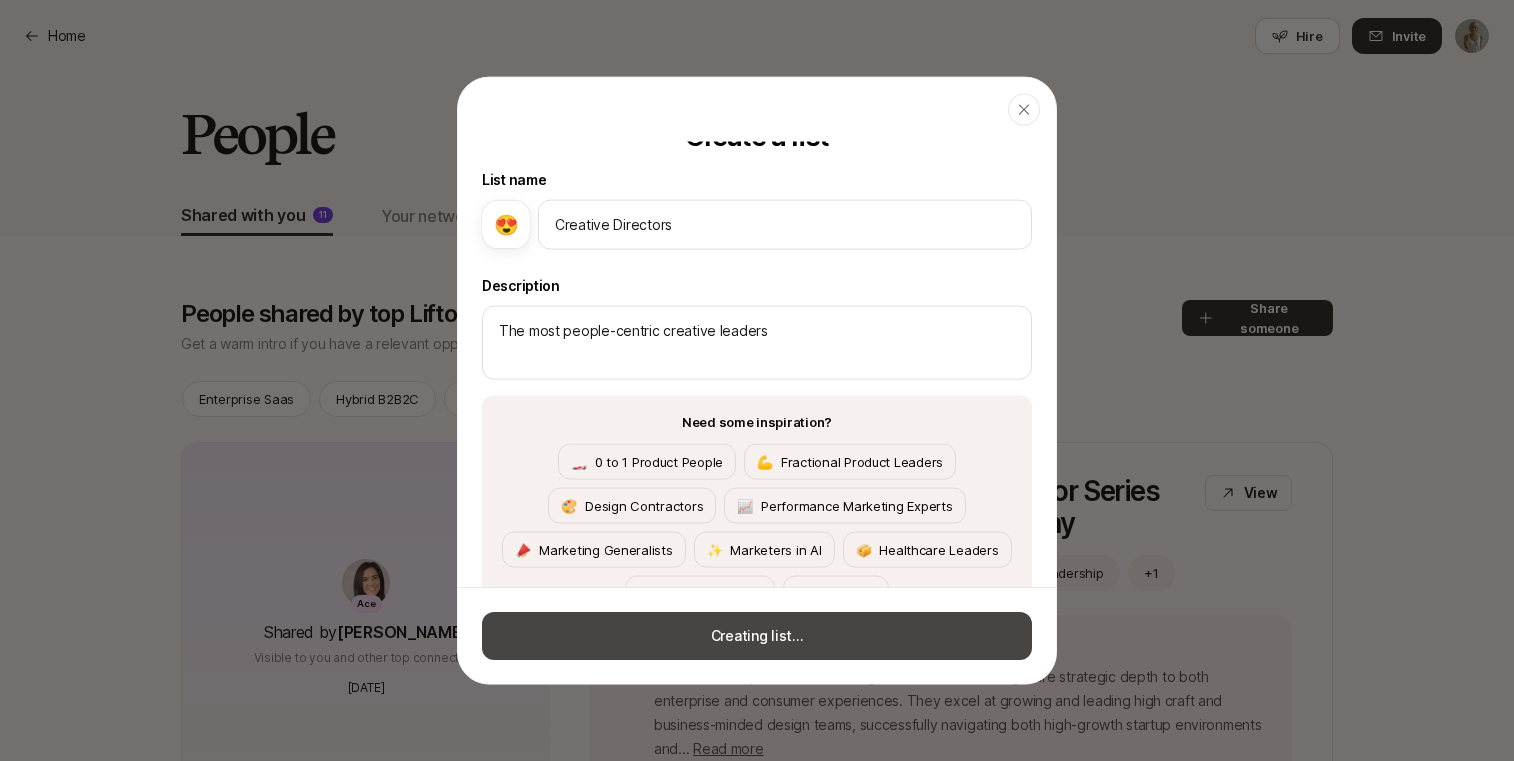 scroll, scrollTop: 0, scrollLeft: 0, axis: both 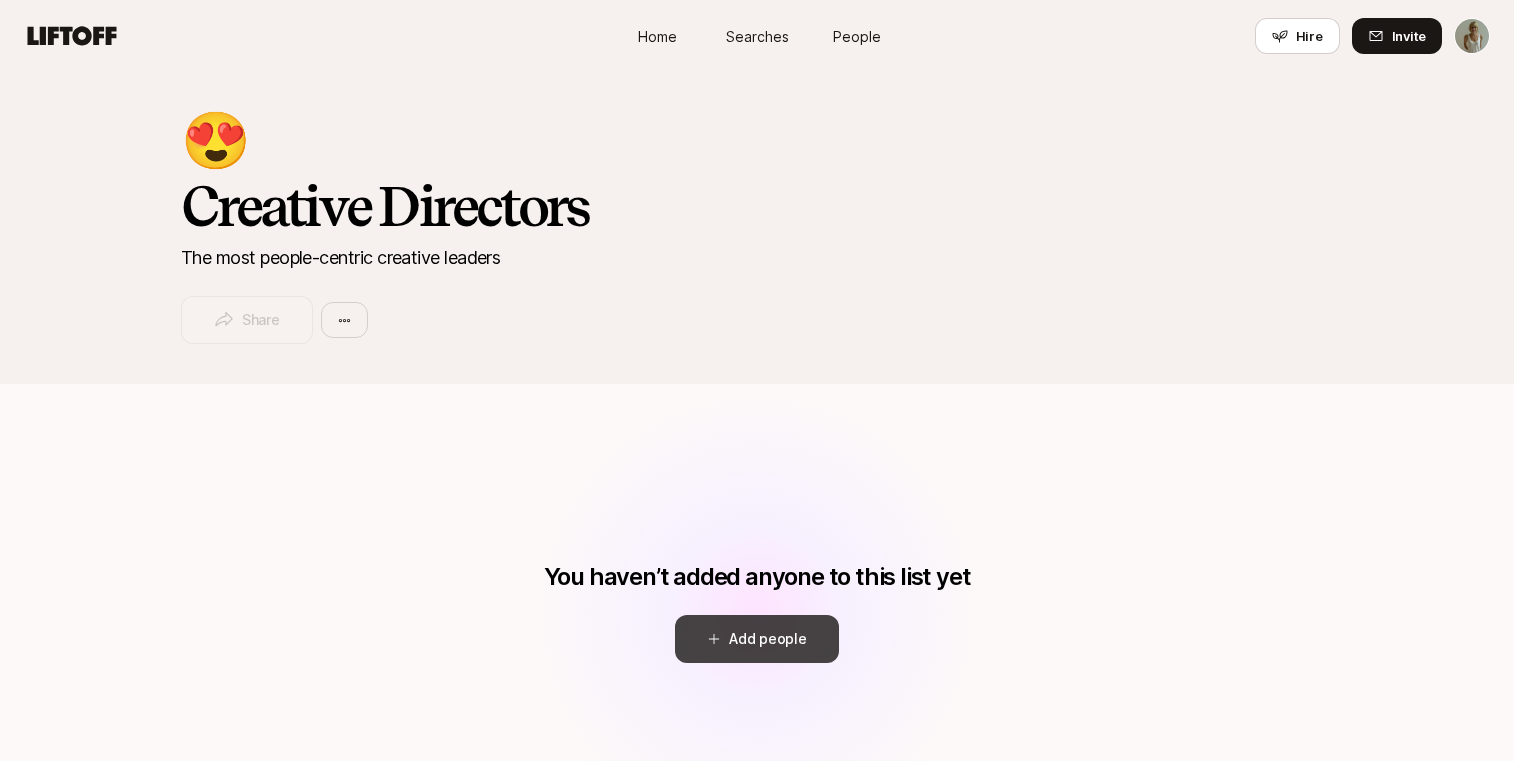click on "Add people" at bounding box center (756, 639) 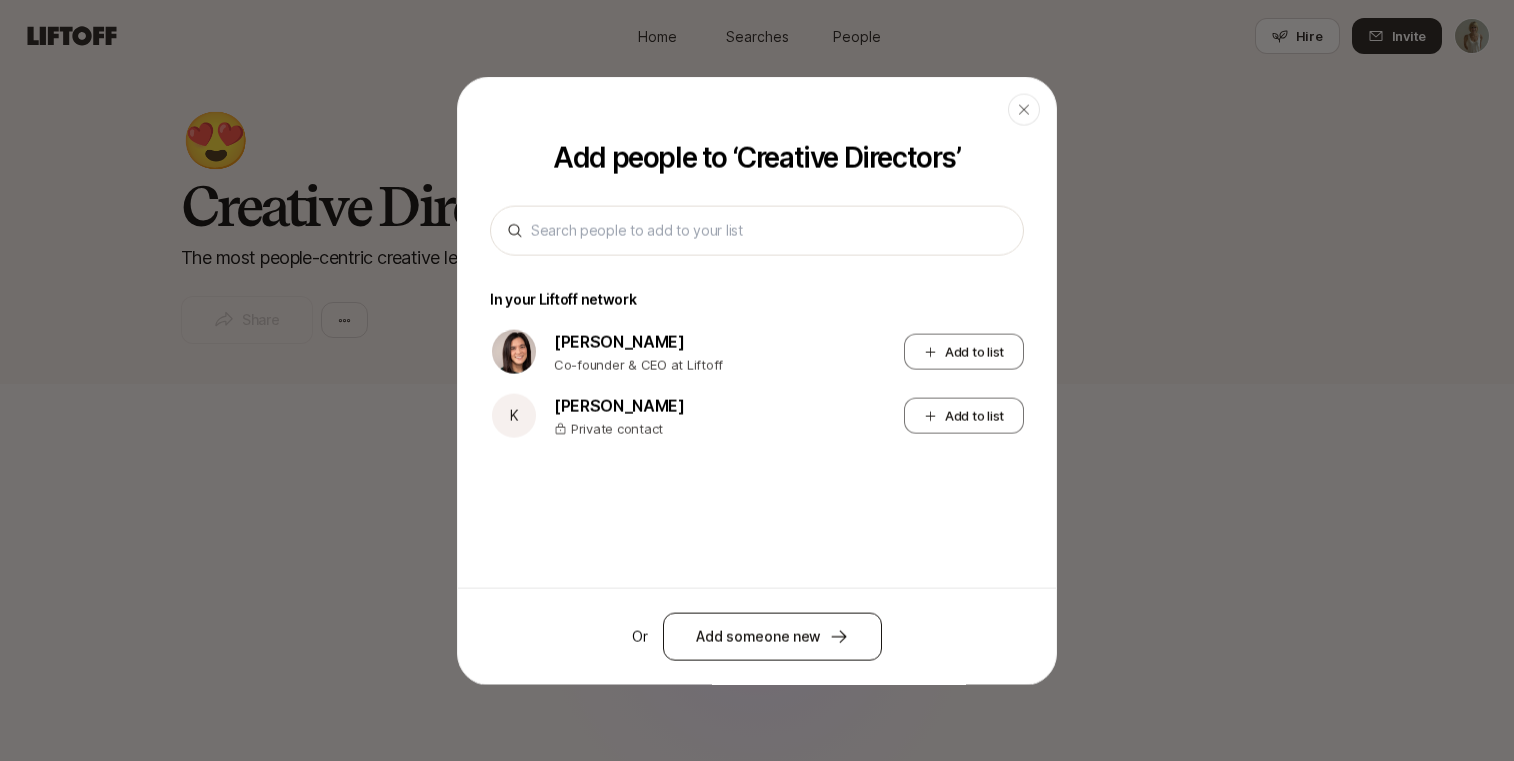 click on "Add someone new" at bounding box center [772, 636] 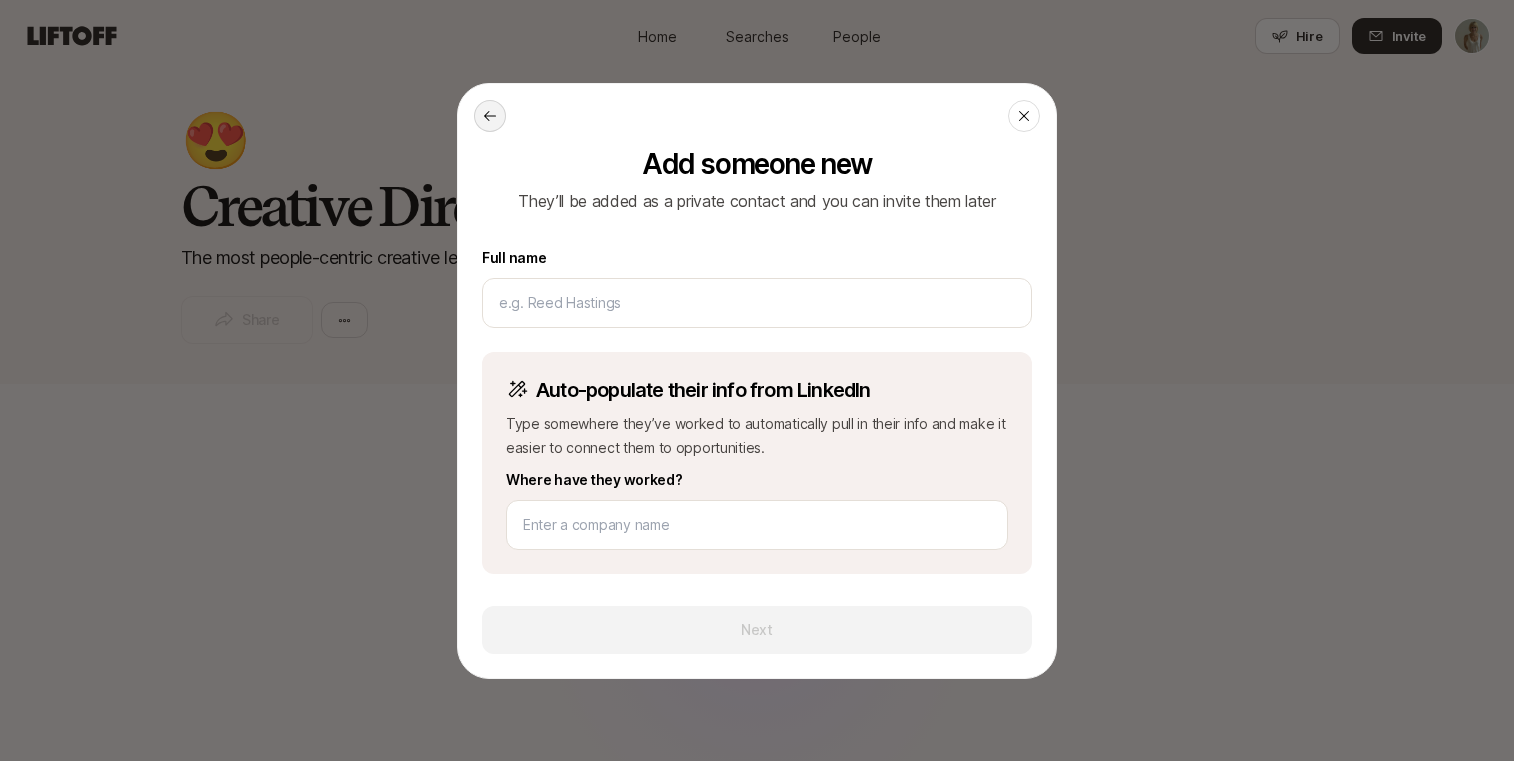click 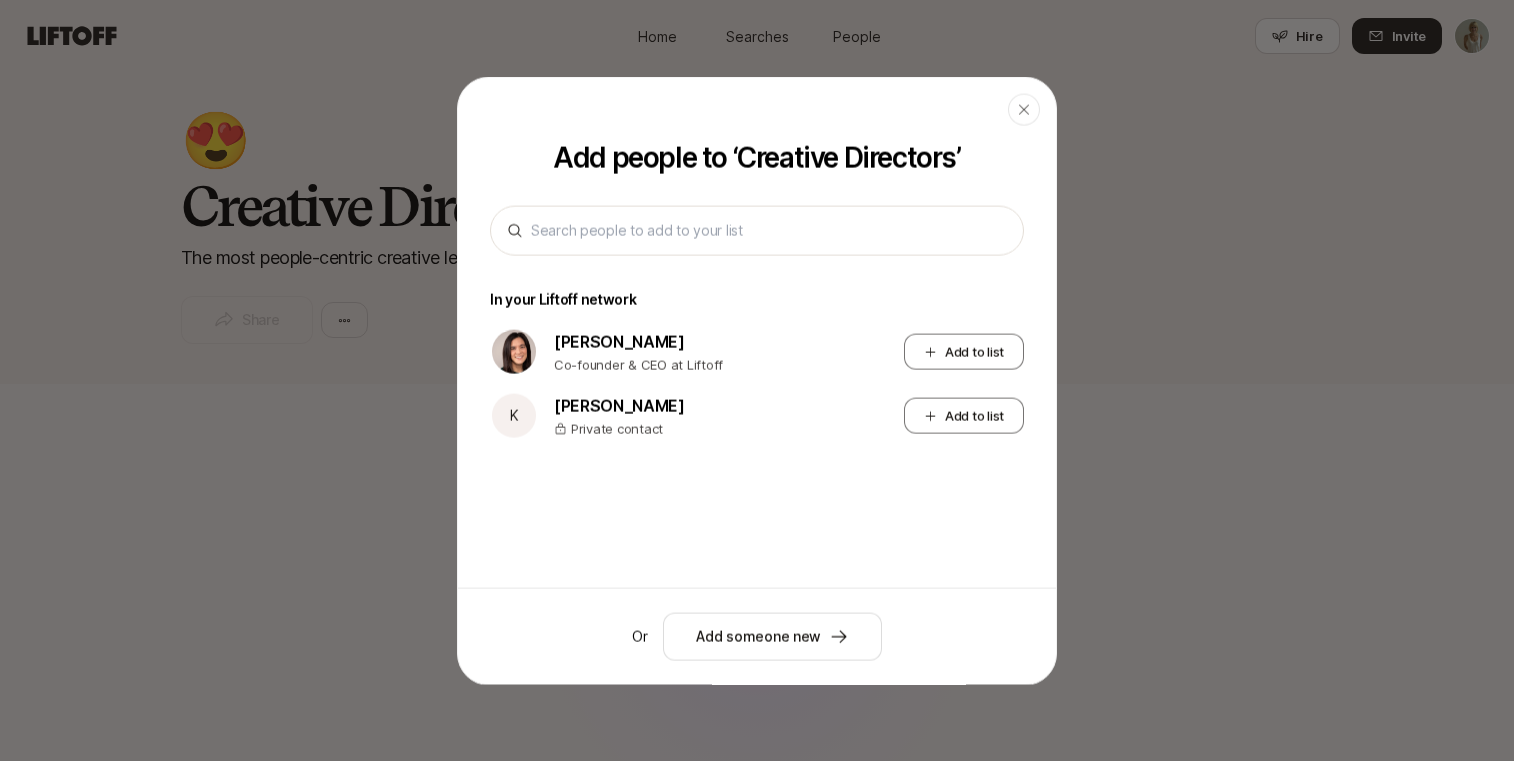 click on "Private contact" at bounding box center [619, 428] 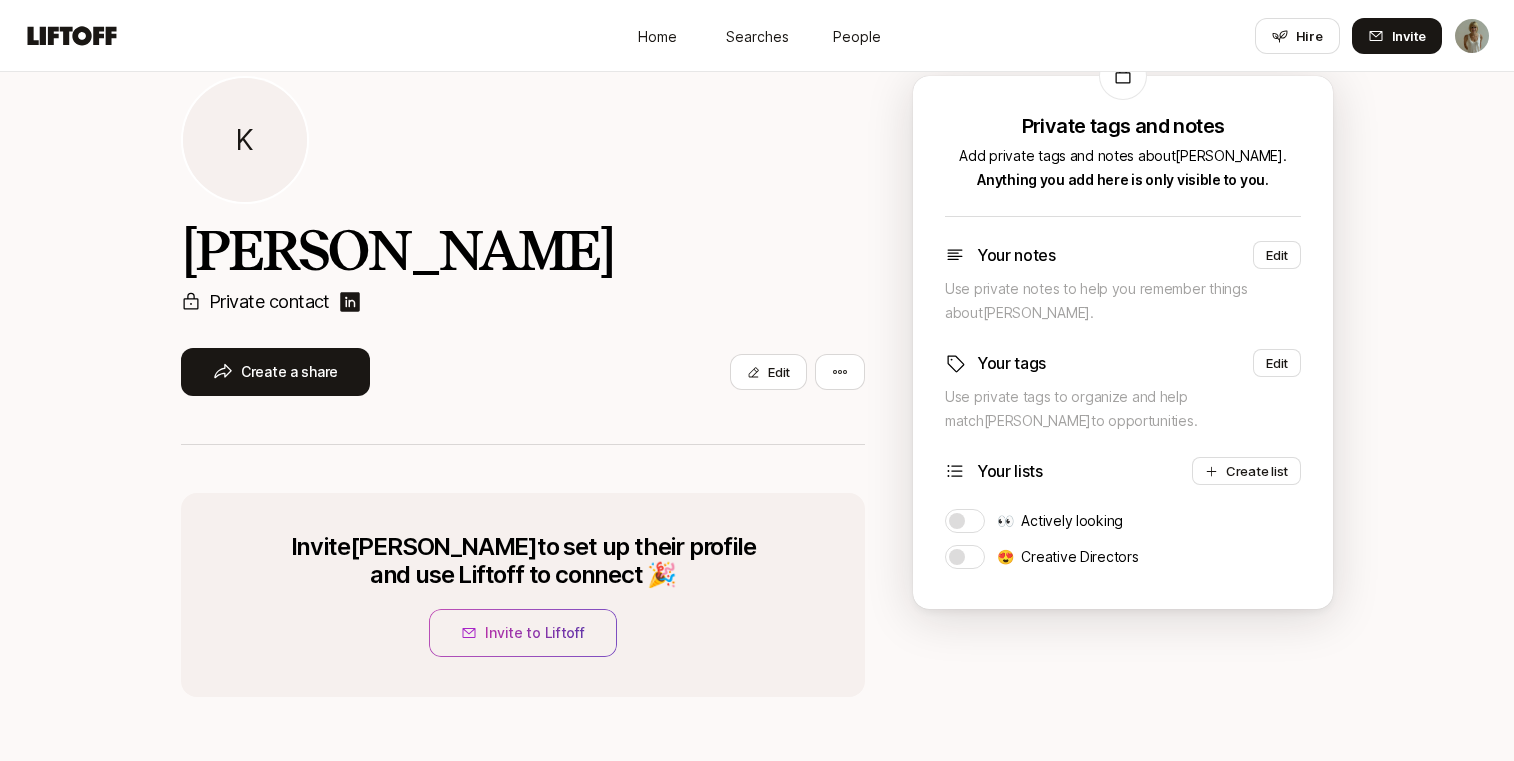 scroll, scrollTop: 0, scrollLeft: 0, axis: both 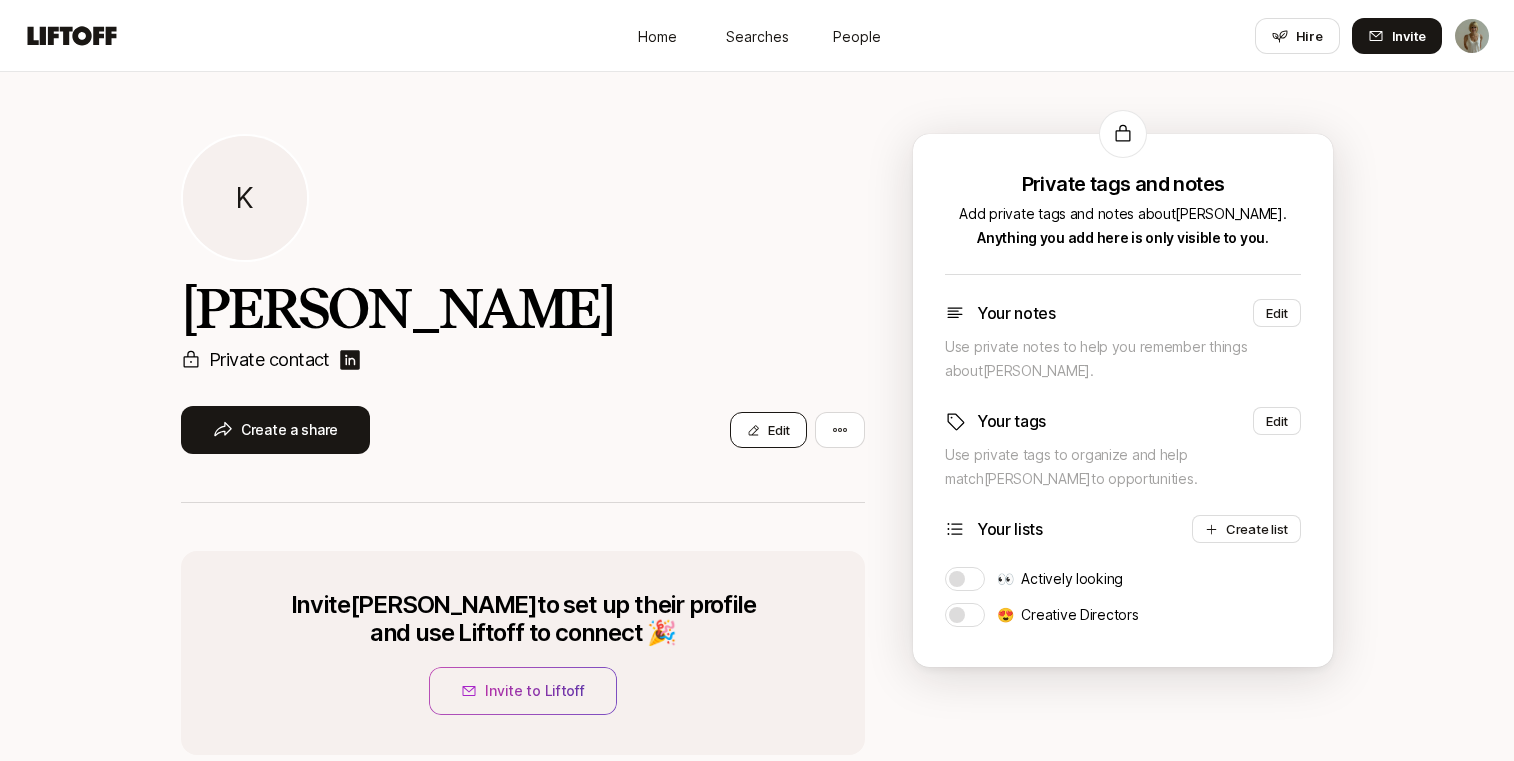 click on "Edit" at bounding box center (768, 430) 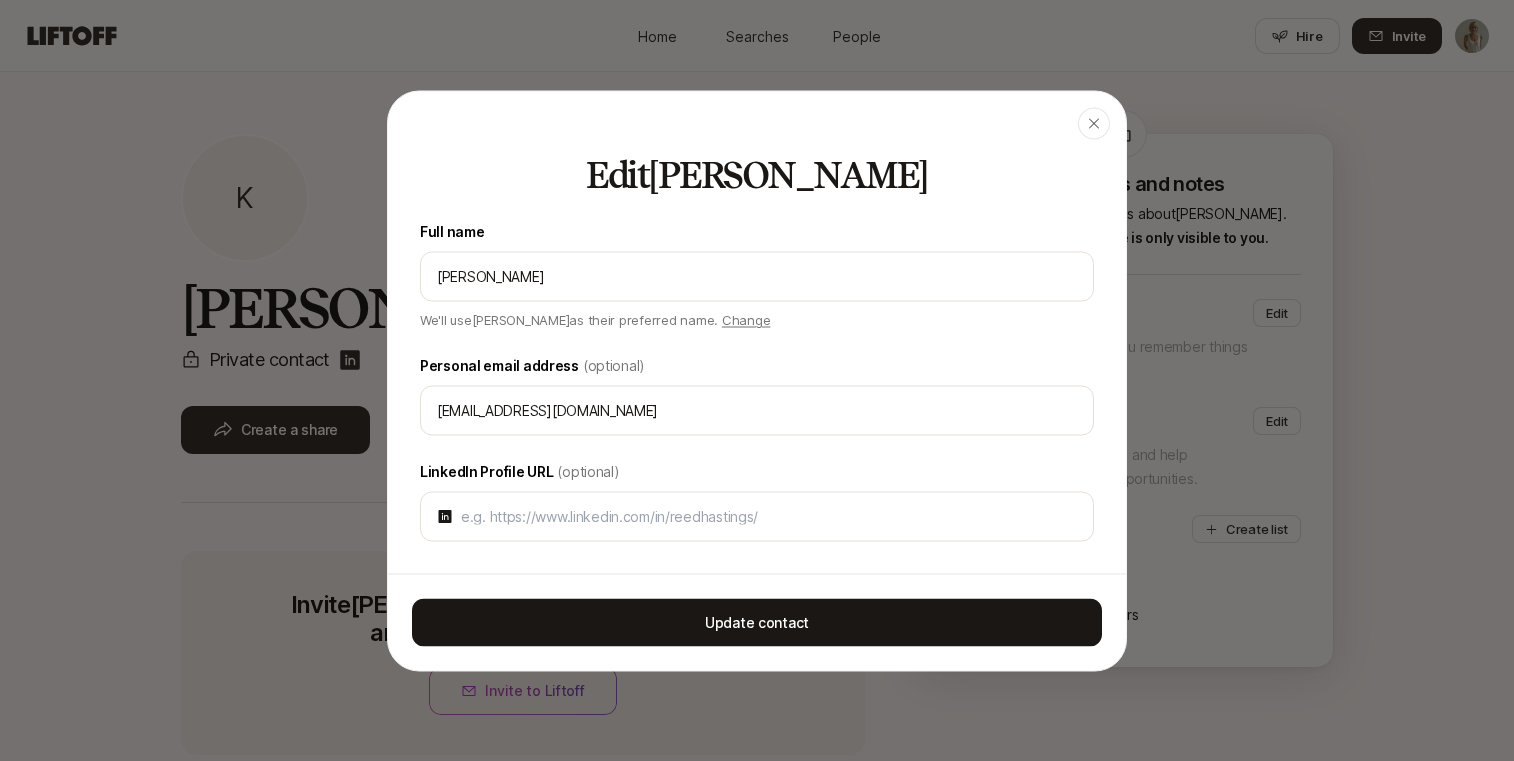 scroll, scrollTop: 3, scrollLeft: 0, axis: vertical 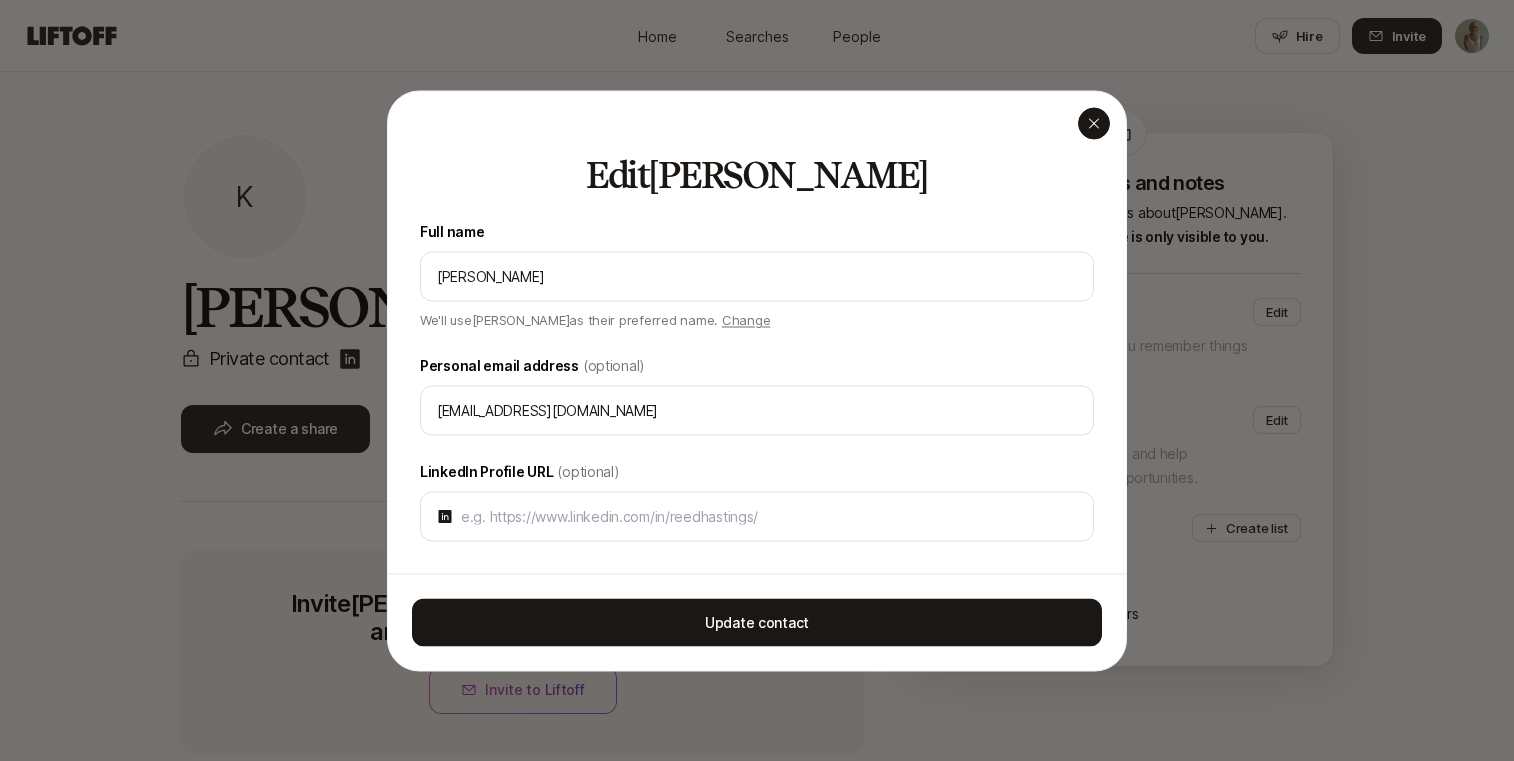 click 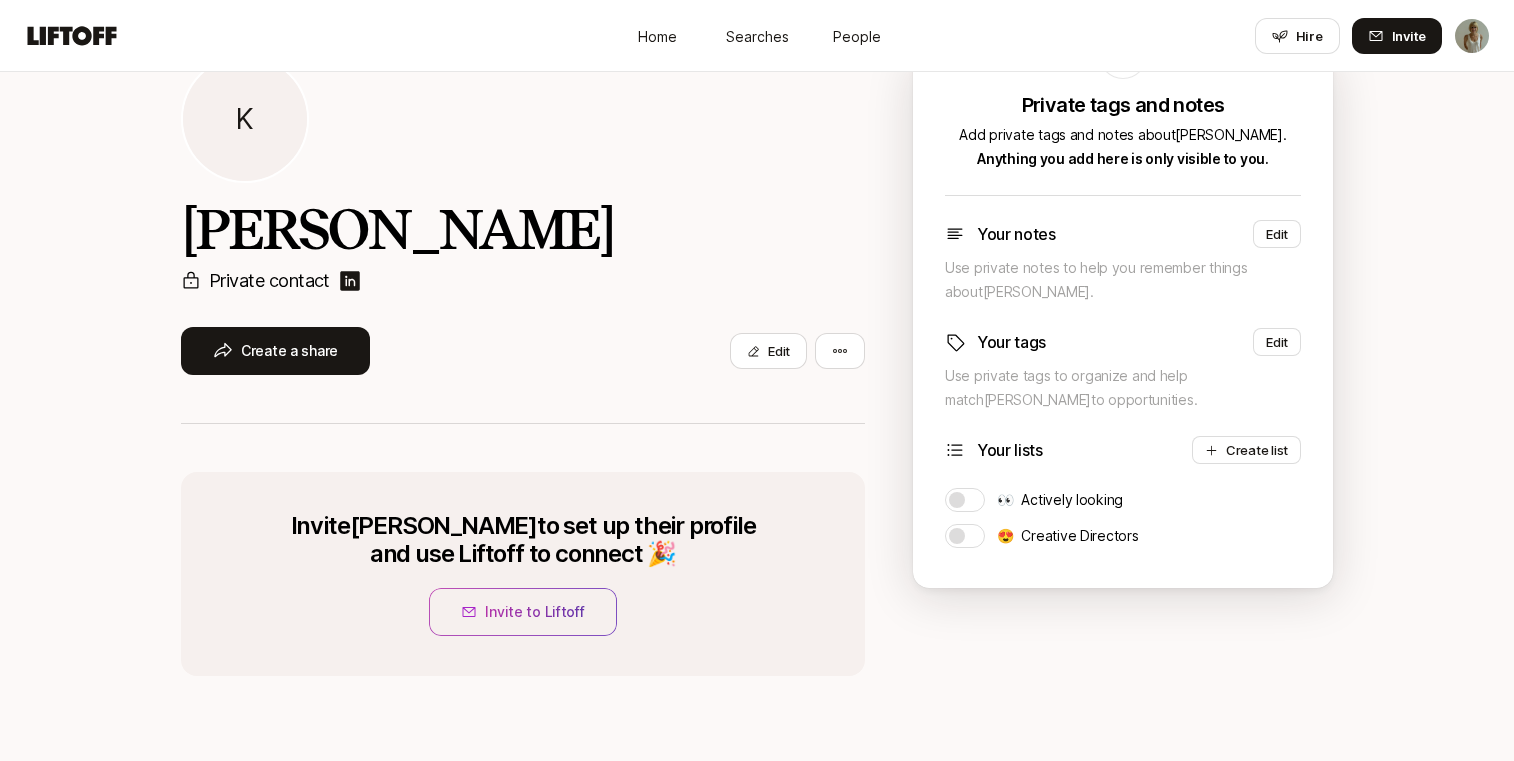 scroll, scrollTop: 82, scrollLeft: 0, axis: vertical 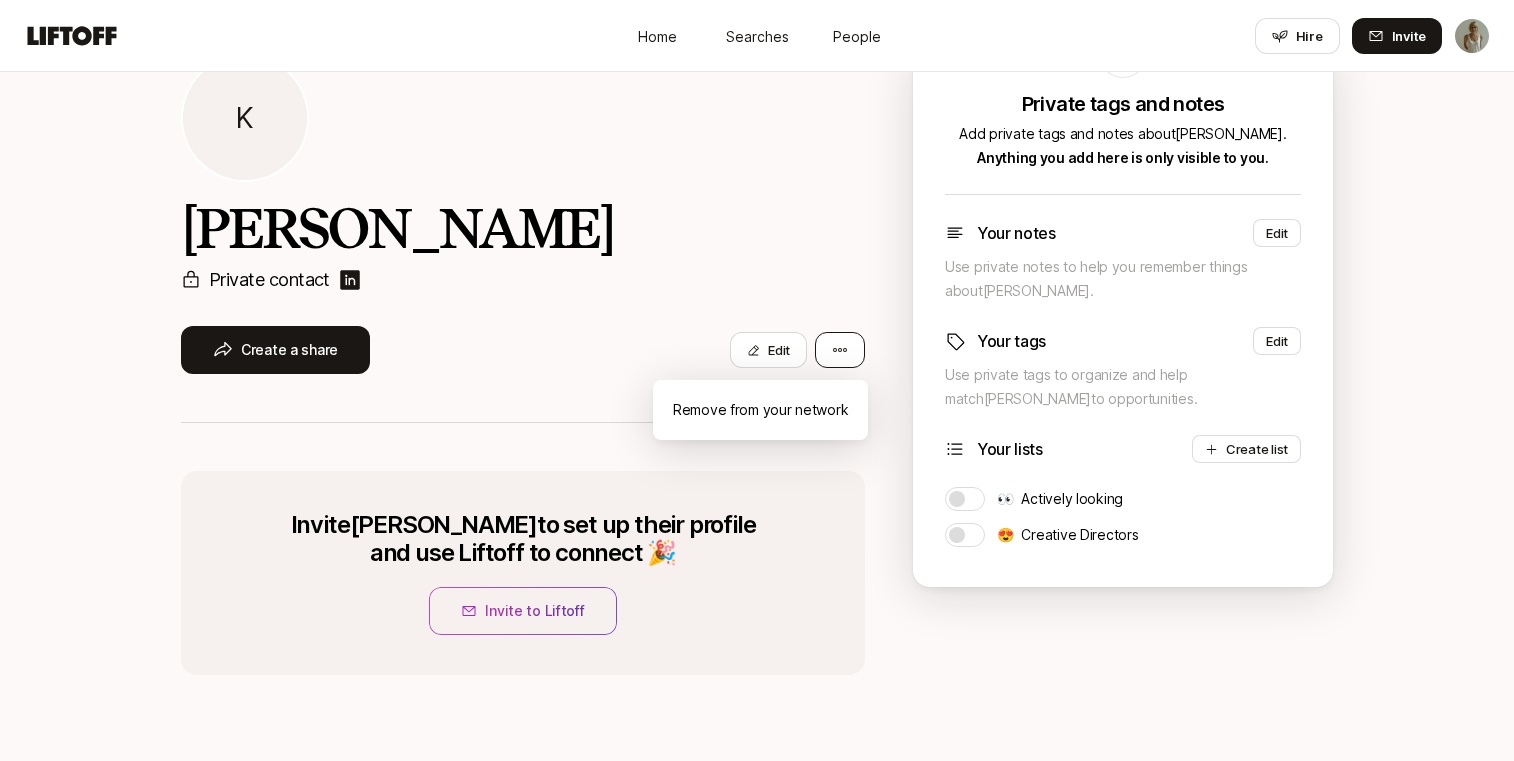 click on "Home Searches People Hire Home Searches People Hire Hire Invite K Kari Woldum   Private contact Create a share  Edit Invite  Kari  to set up their profile  and use Liftoff to connect 🎉 Invite to Liftoff  Private tags and notes Private tags and notes Add private tags and notes about  Kari .   Anything you add here is only visible to you. Your notes Edit Use private notes to help you remember things about  Kari . Your tags Edit Use private tags to organize and help match  Kari  to opportunities. Your lists Create list   👀   Actively looking   😍   Creative Directors  Remove from your network" at bounding box center (757, 298) 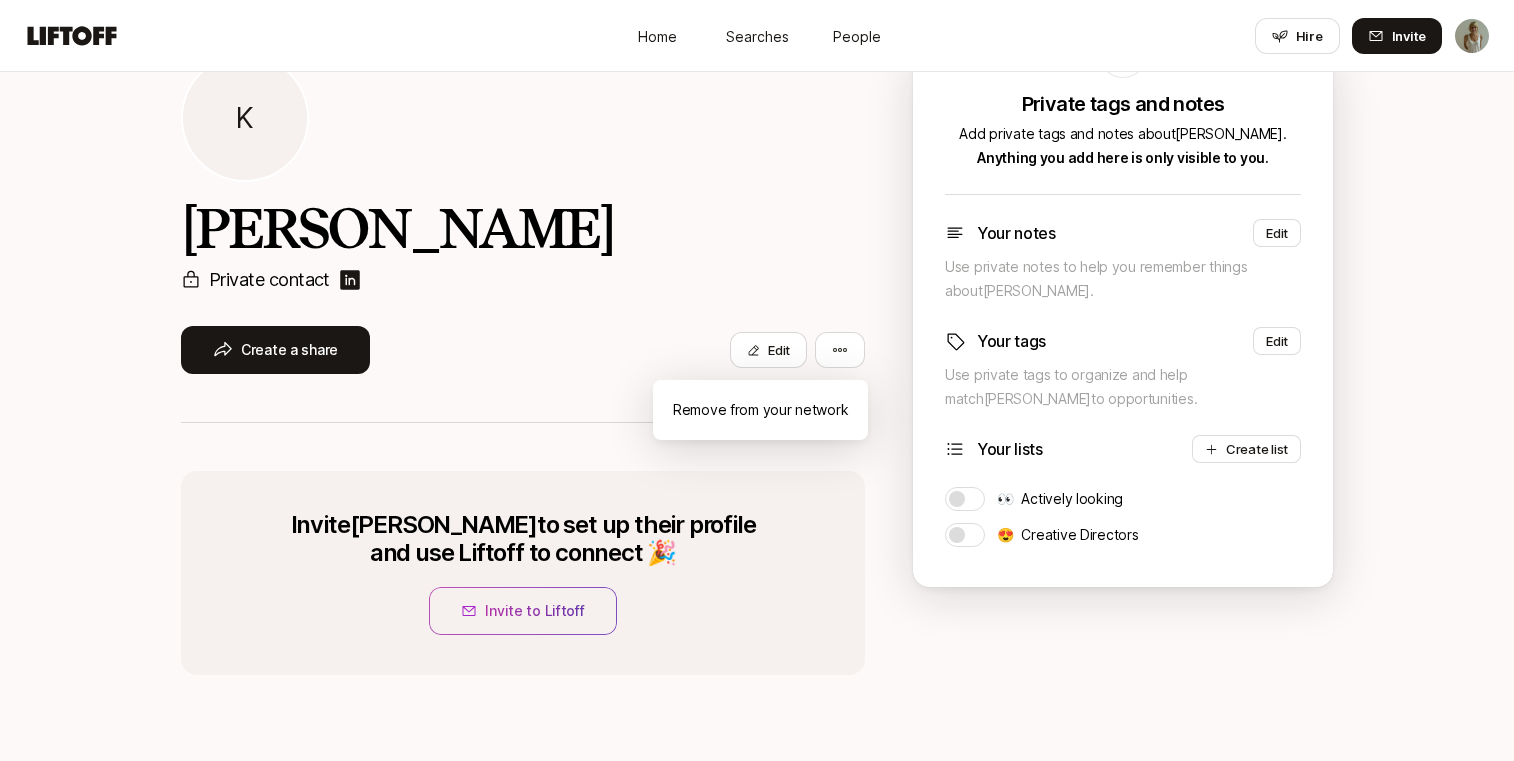 click on "Home Searches People Hire Home Searches People Hire Hire Invite K Kari Woldum   Private contact Create a share  Edit Invite  Kari  to set up their profile  and use Liftoff to connect 🎉 Invite to Liftoff  Private tags and notes Private tags and notes Add private tags and notes about  Kari .   Anything you add here is only visible to you. Your notes Edit Use private notes to help you remember things about  Kari . Your tags Edit Use private tags to organize and help match  Kari  to opportunities. Your lists Create list   👀   Actively looking   😍   Creative Directors  Remove from your network" at bounding box center [757, 298] 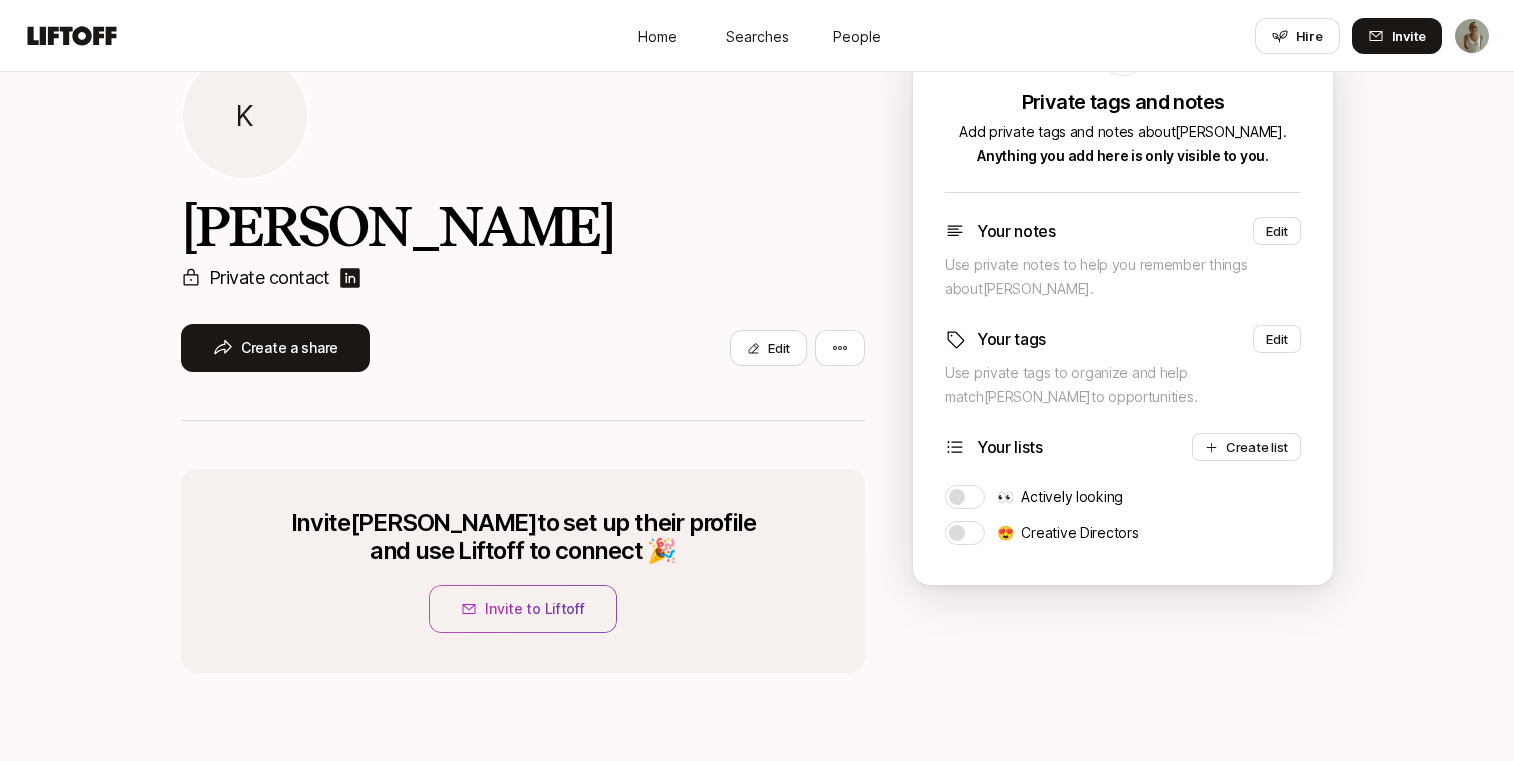 scroll, scrollTop: 0, scrollLeft: 0, axis: both 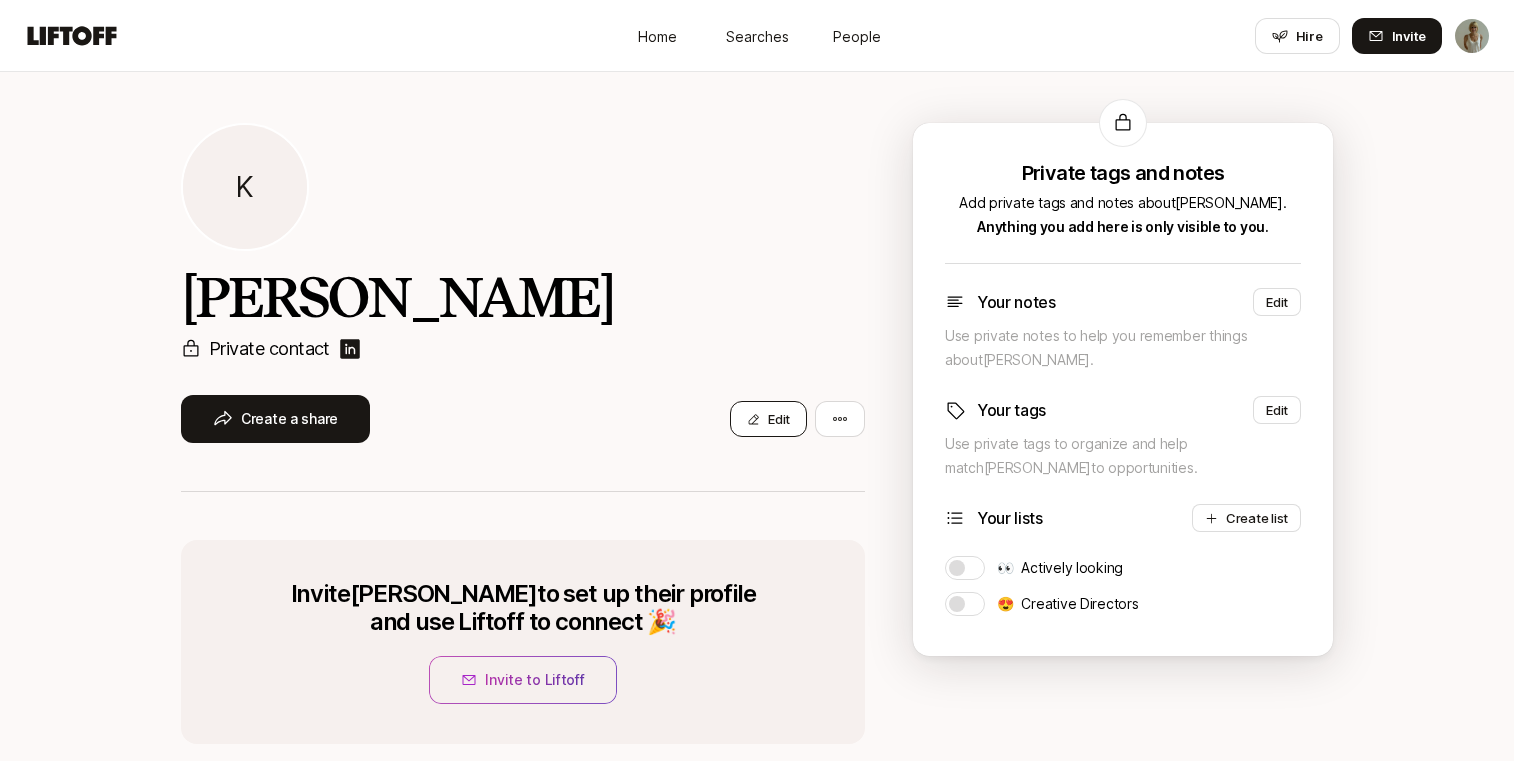 click on "Edit" at bounding box center (768, 419) 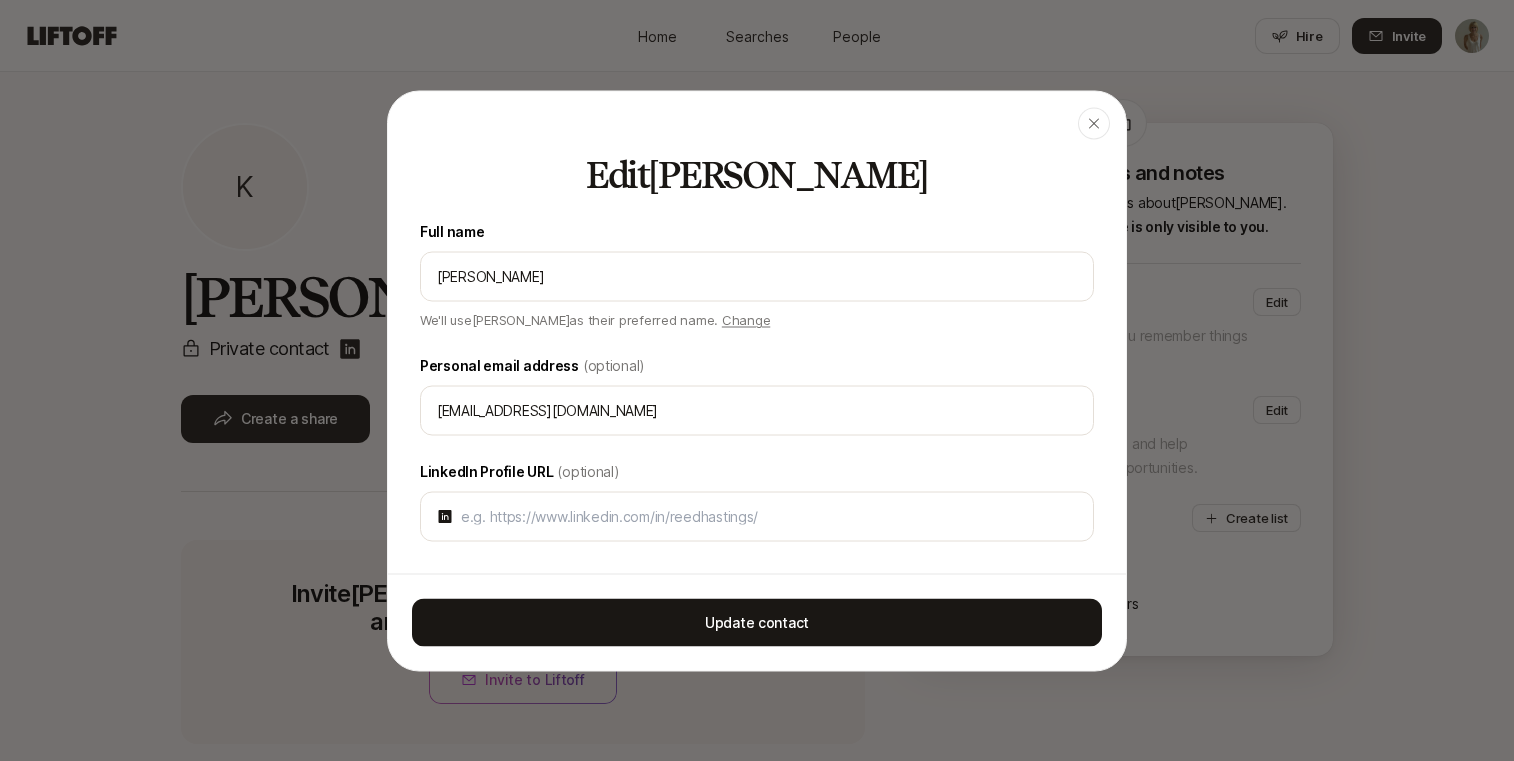 scroll, scrollTop: 12, scrollLeft: 0, axis: vertical 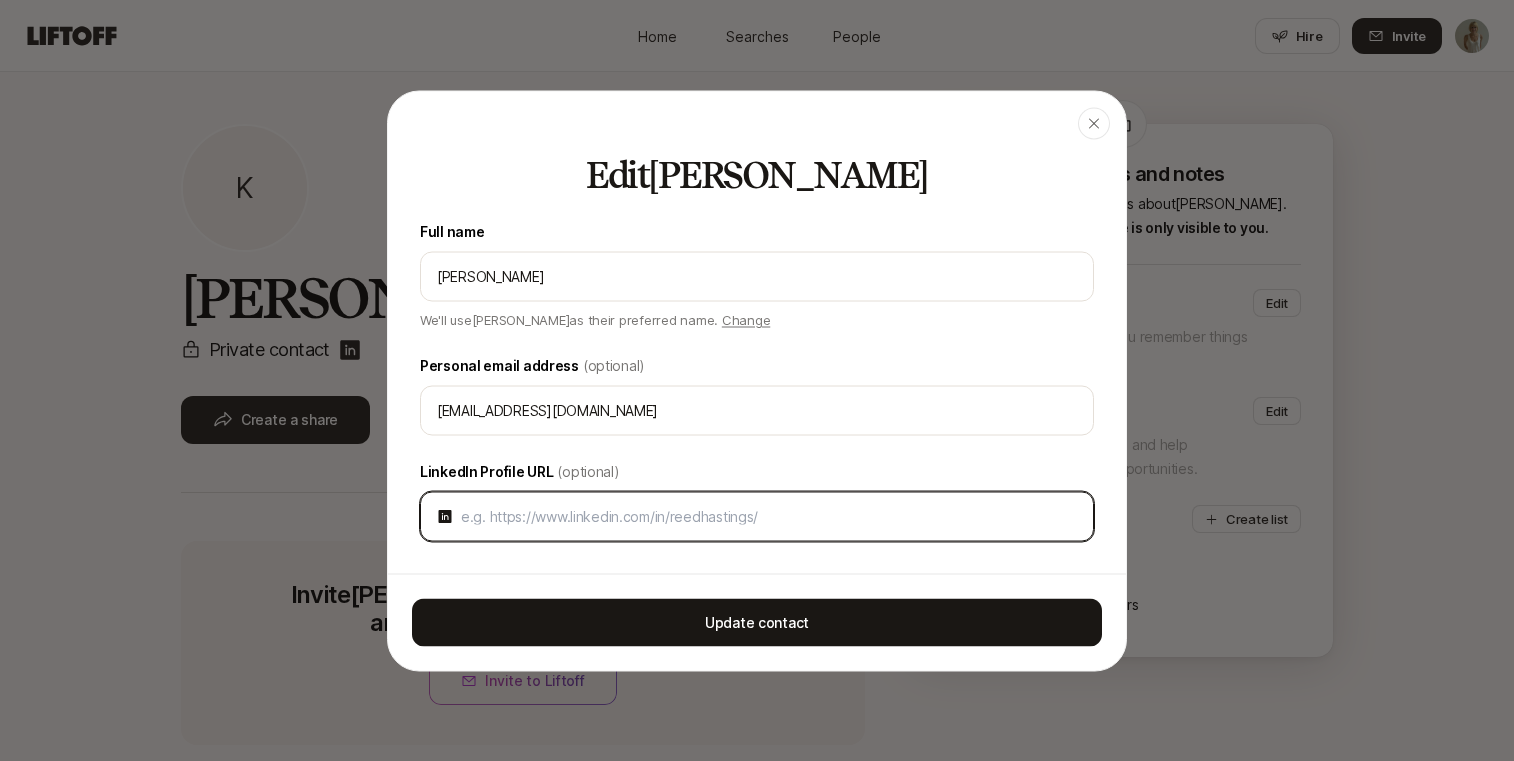 click at bounding box center (769, 516) 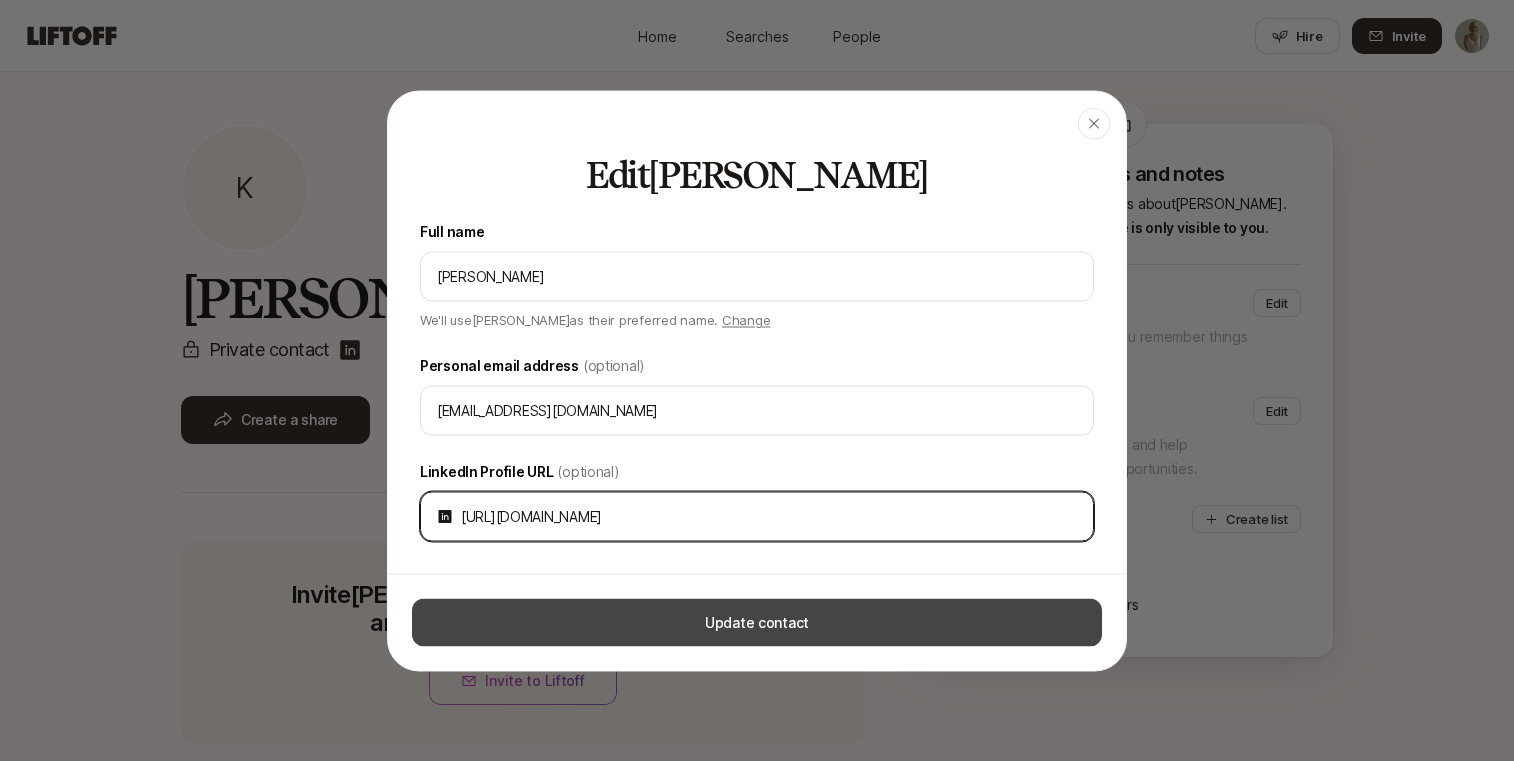 type on "https://www.linkedin.com/in/kari-woldum-82b0595/" 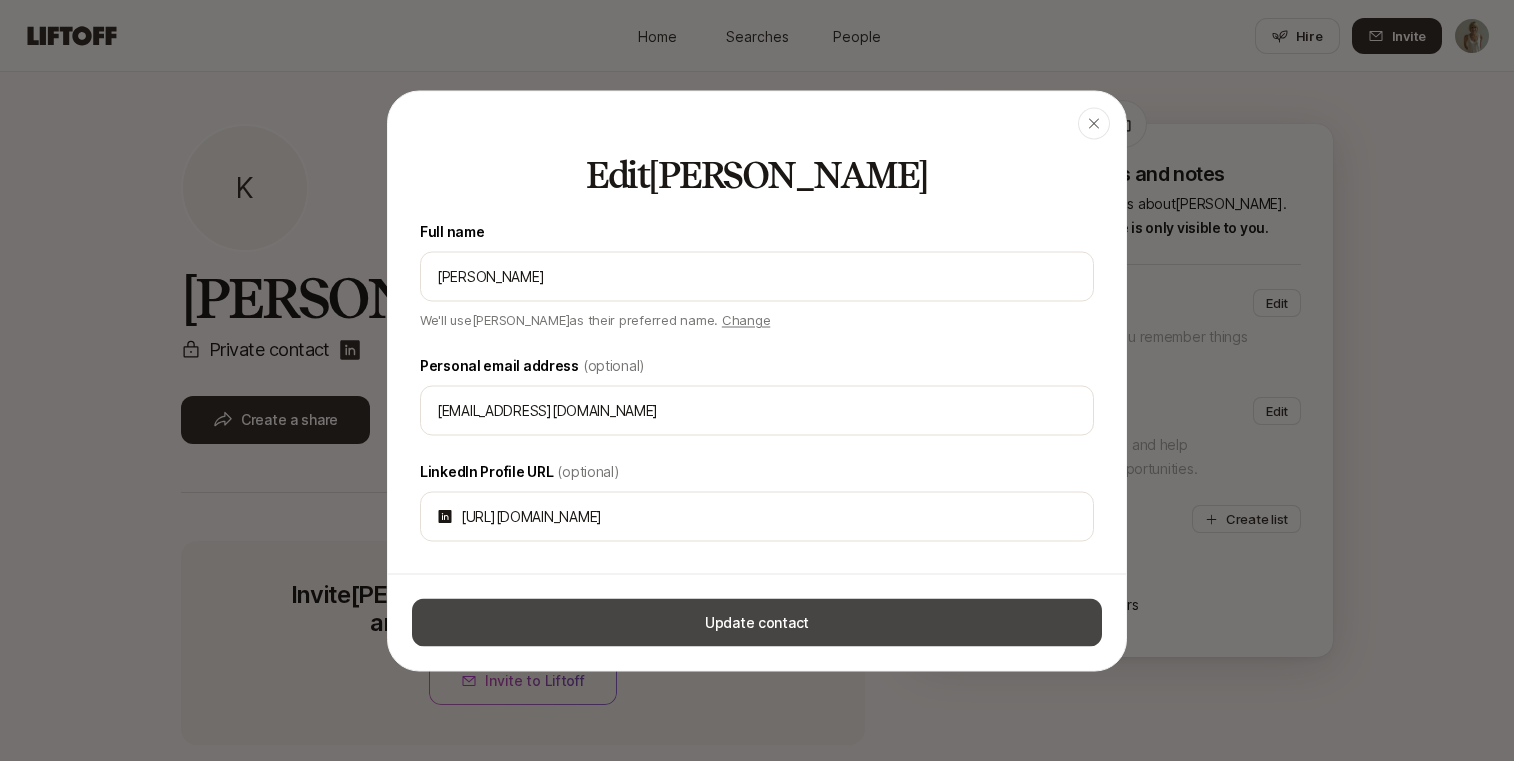 click on "Update contact" at bounding box center (757, 622) 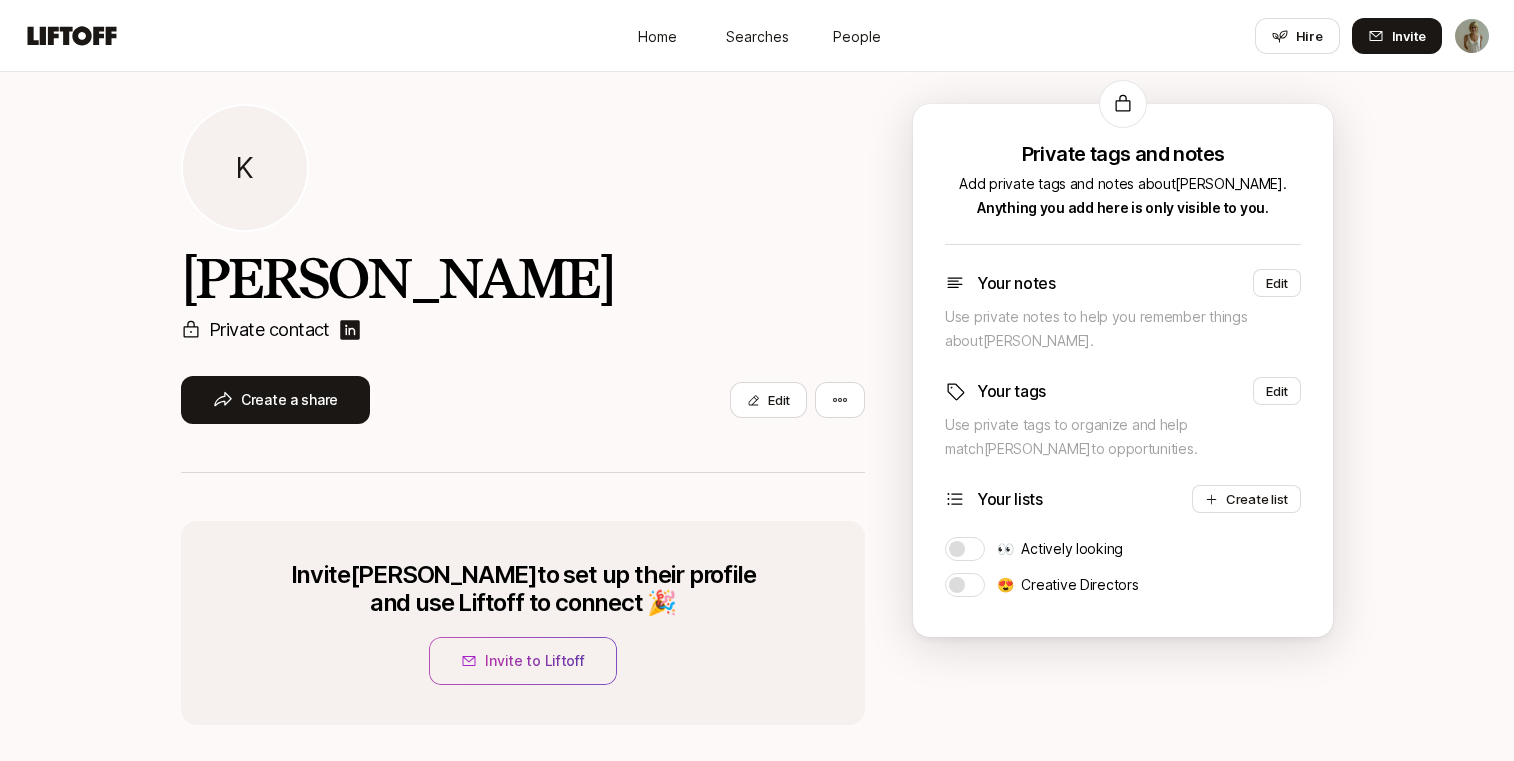 scroll, scrollTop: 0, scrollLeft: 0, axis: both 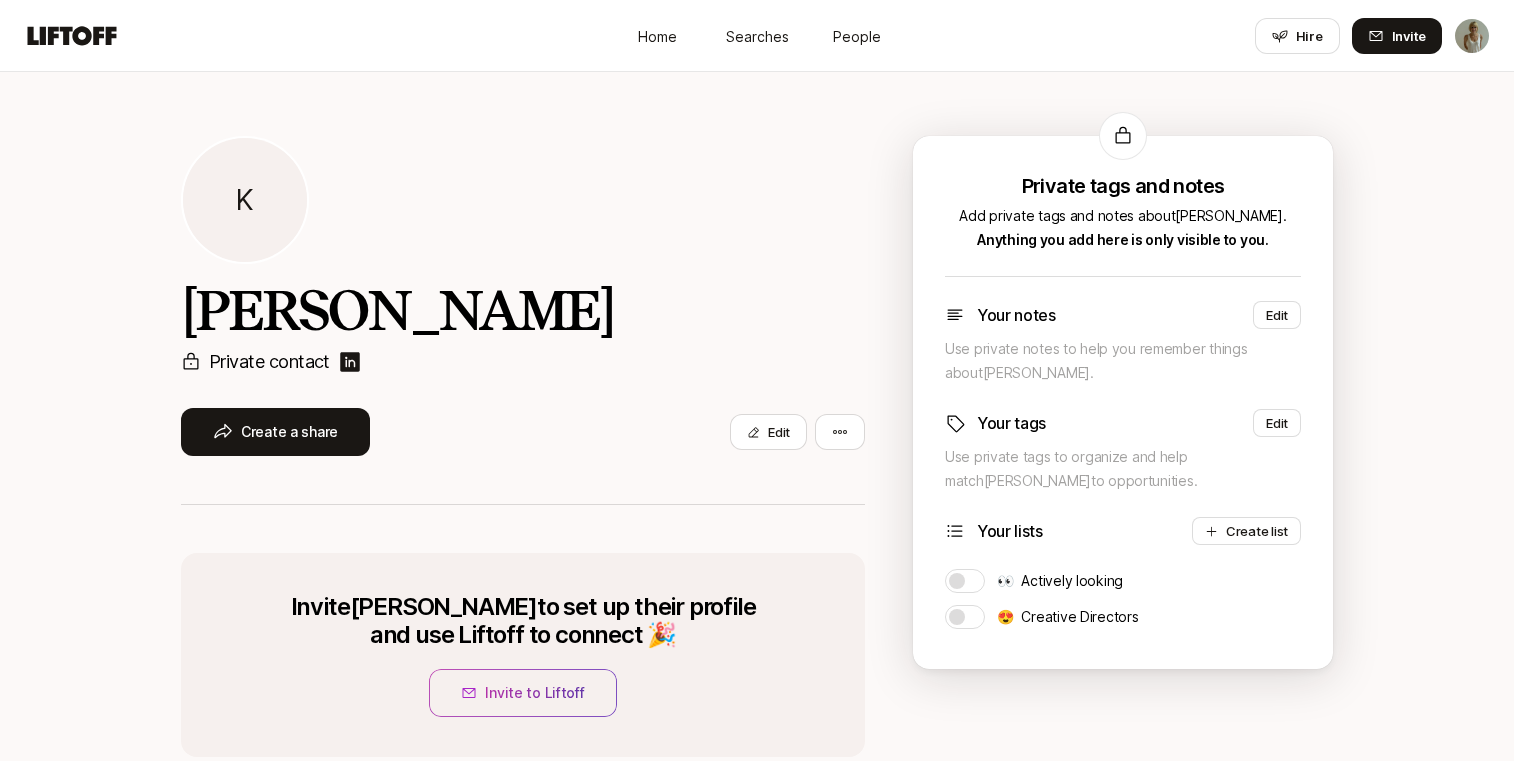 click on "😍   Creative Directors" at bounding box center [965, 617] 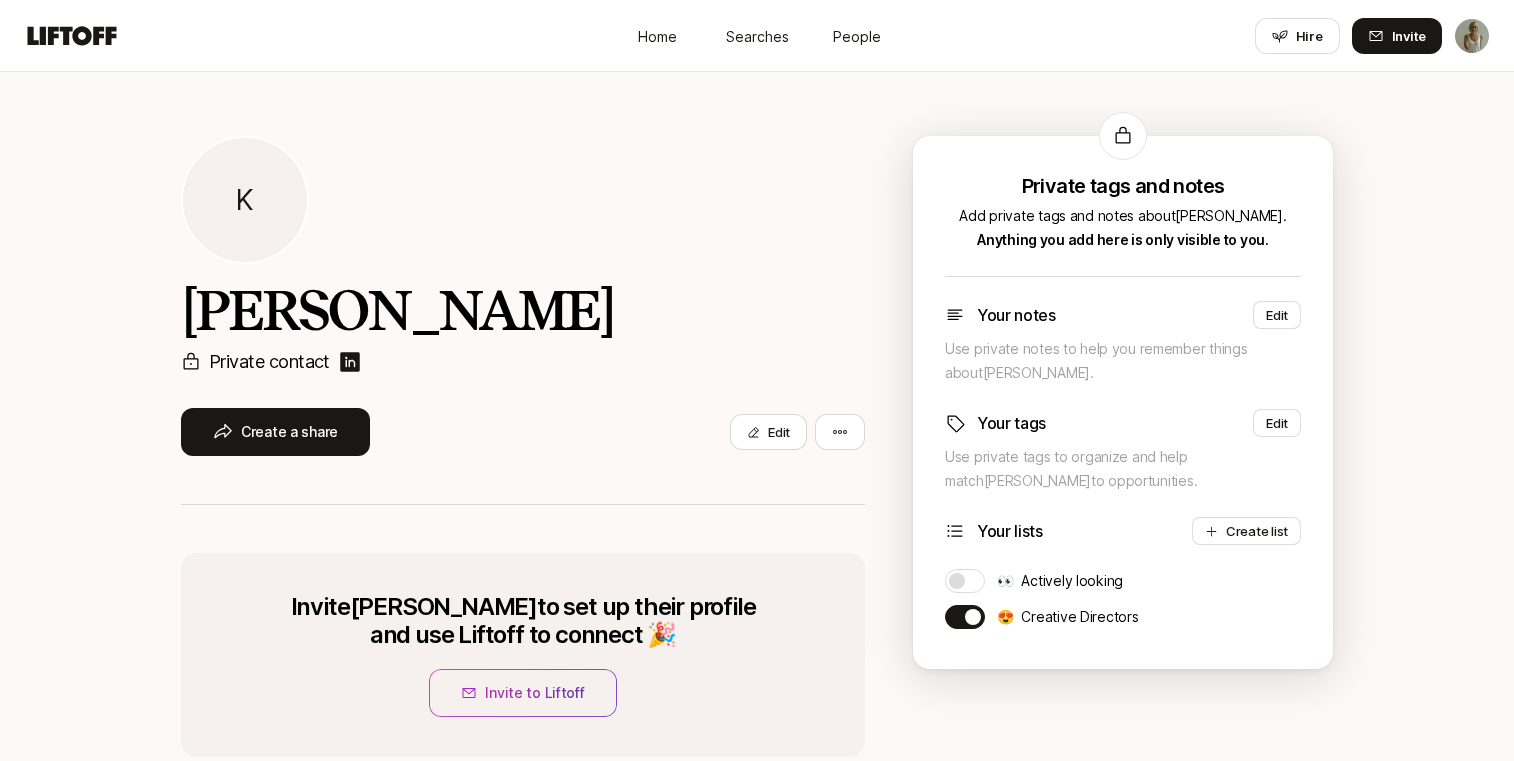 click on "👀   Actively looking" at bounding box center [965, 581] 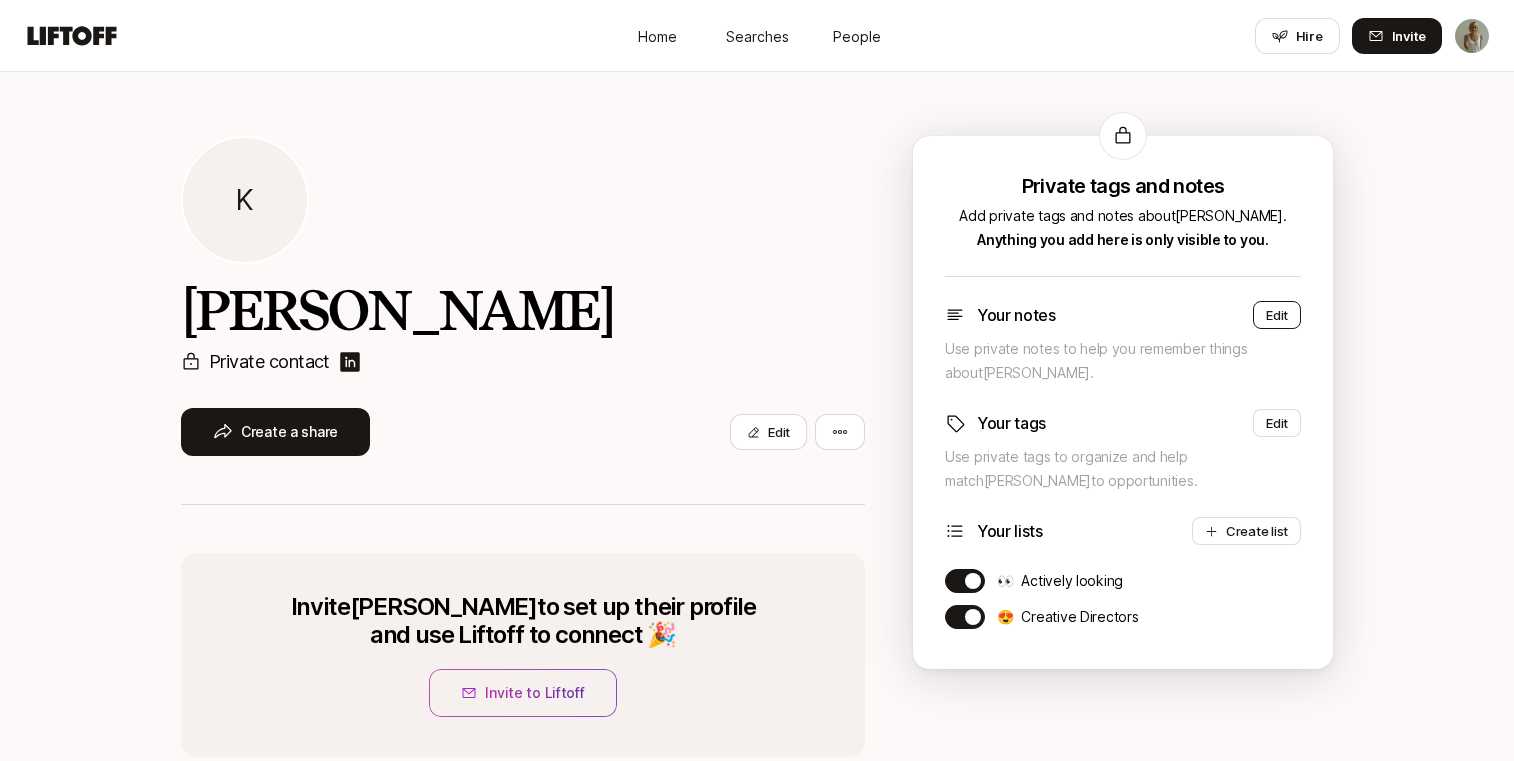 click on "Edit" at bounding box center [1277, 315] 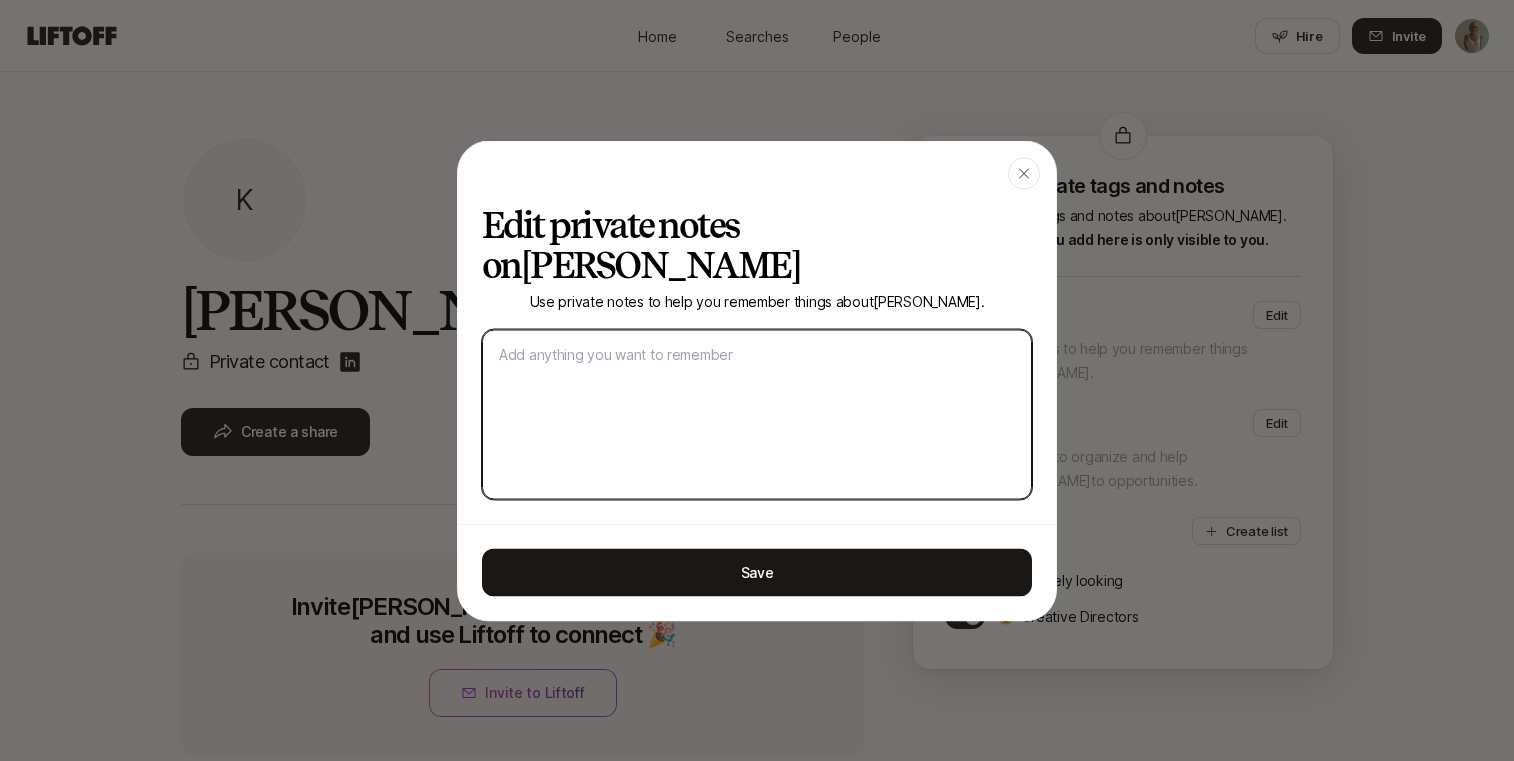 click at bounding box center (757, 414) 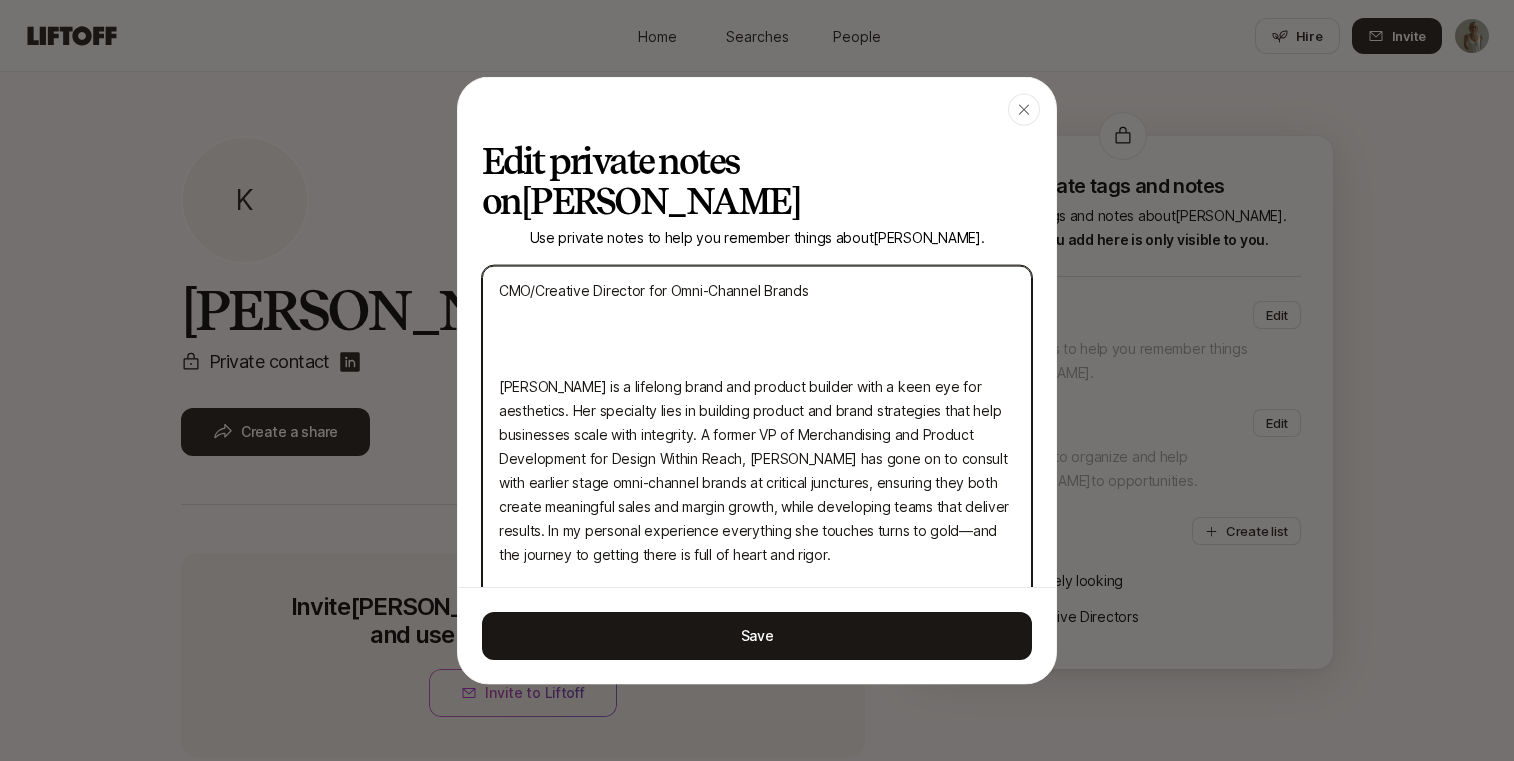 click on "CMO/Creative Director for Omni-Channel Brands
Kari is a lifelong brand and product builder with a keen eye for aesthetics. Her specialty lies in building product and brand strategies that help businesses scale with integrity. A former VP of Merchandising and Product Development for Design Within Reach, Kari has gone on to consult with earlier stage omni-channel brands at critical junctures, ensuring they both create meaningful sales and margin growth, while developing teams that deliver results. In my personal experience everything she touches turns to gold—and the journey to getting there is full of heart and rigor." at bounding box center [757, 446] 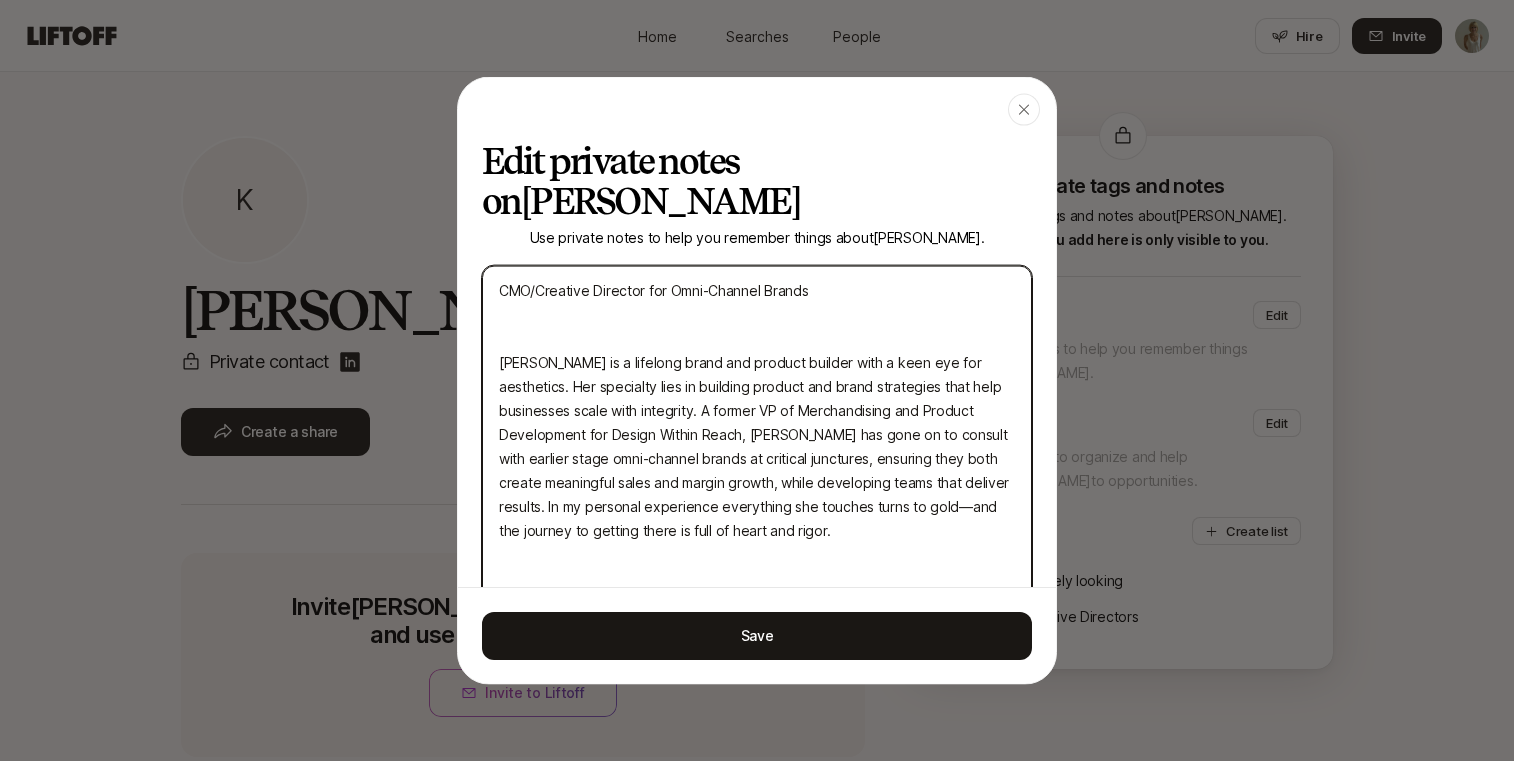 type on "CMO/Creative Director for Omni-Channel Brands
Kari is a lifelong brand and product builder with a keen eye for aesthetics. Her specialty lies in building product and brand strategies that help businesses scale with integrity. A former VP of Merchandising and Product Development for Design Within Reach, Kari has gone on to consult with earlier stage omni-channel brands at critical junctures, ensuring they both create meaningful sales and margin growth, while developing teams that deliver results. In my personal experience everything she touches turns to gold—and the journey to getting there is full of heart and rigor." 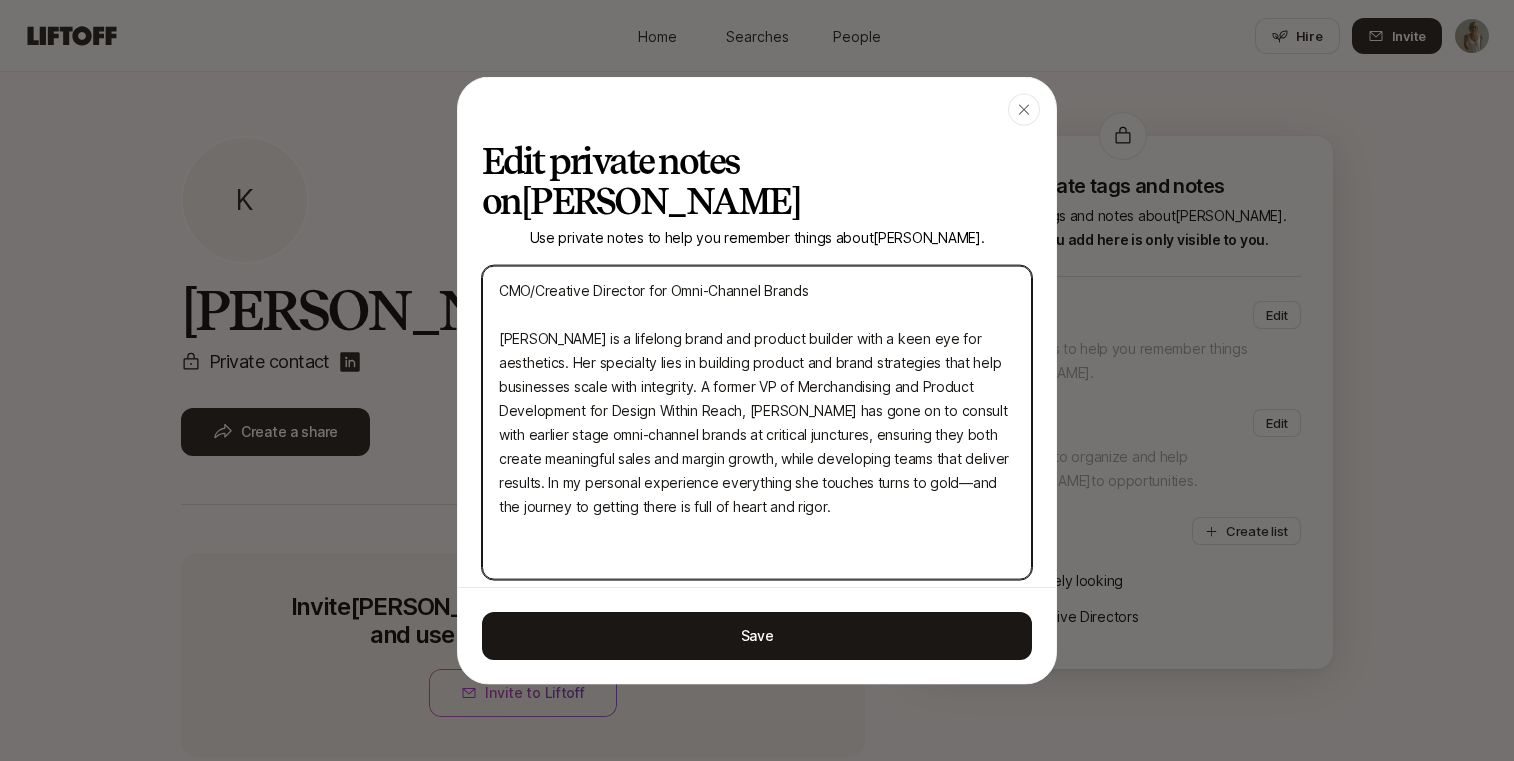 drag, startPoint x: 538, startPoint y: 264, endPoint x: 490, endPoint y: 260, distance: 48.166378 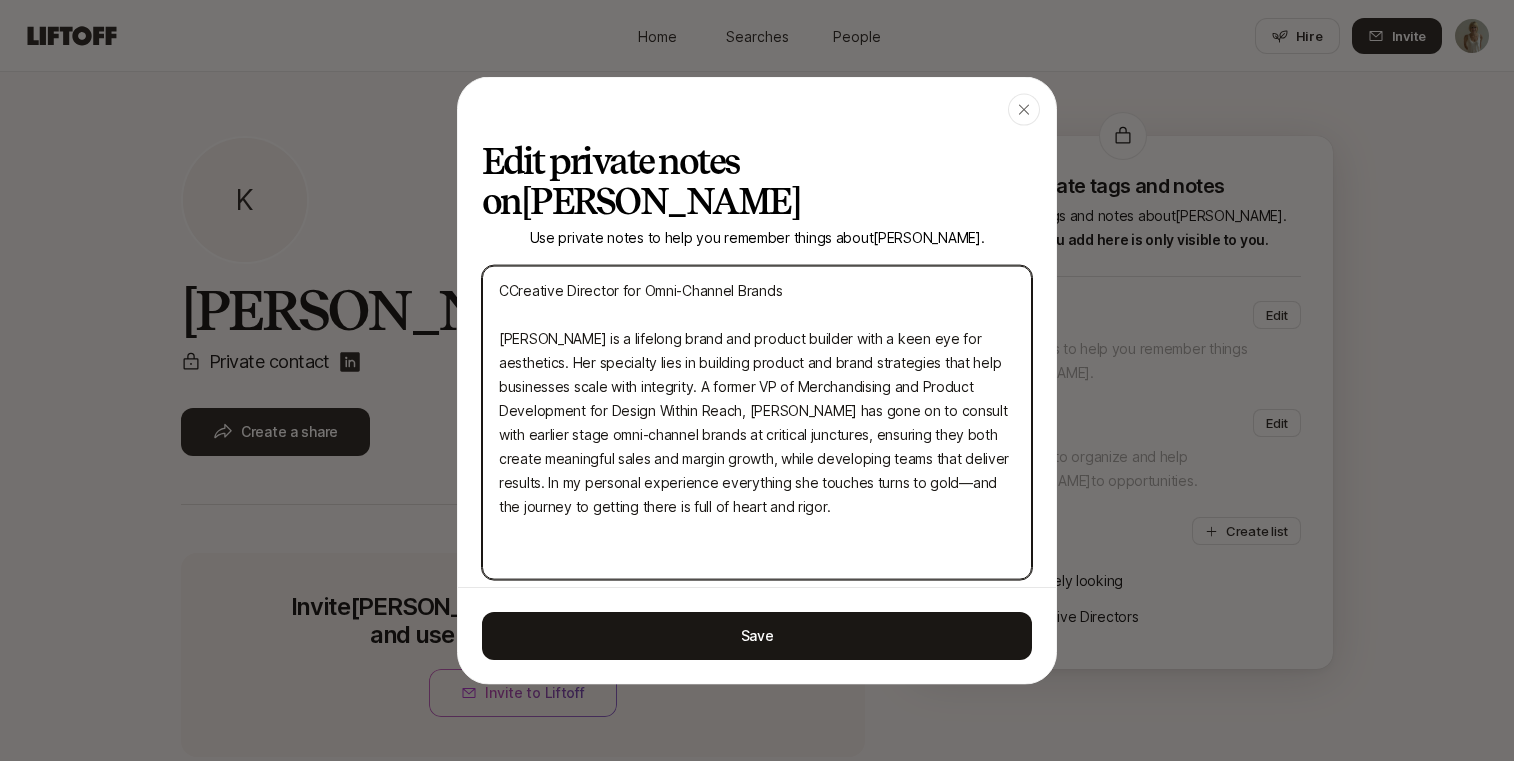 type on "CPCreative Director for Omni-Channel Brands
Kari is a lifelong brand and product builder with a keen eye for aesthetics. Her specialty lies in building product and brand strategies that help businesses scale with integrity. A former VP of Merchandising and Product Development for Design Within Reach, Kari has gone on to consult with earlier stage omni-channel brands at critical junctures, ensuring they both create meaningful sales and margin growth, while developing teams that deliver results. In my personal experience everything she touches turns to gold—and the journey to getting there is full of heart and rigor." 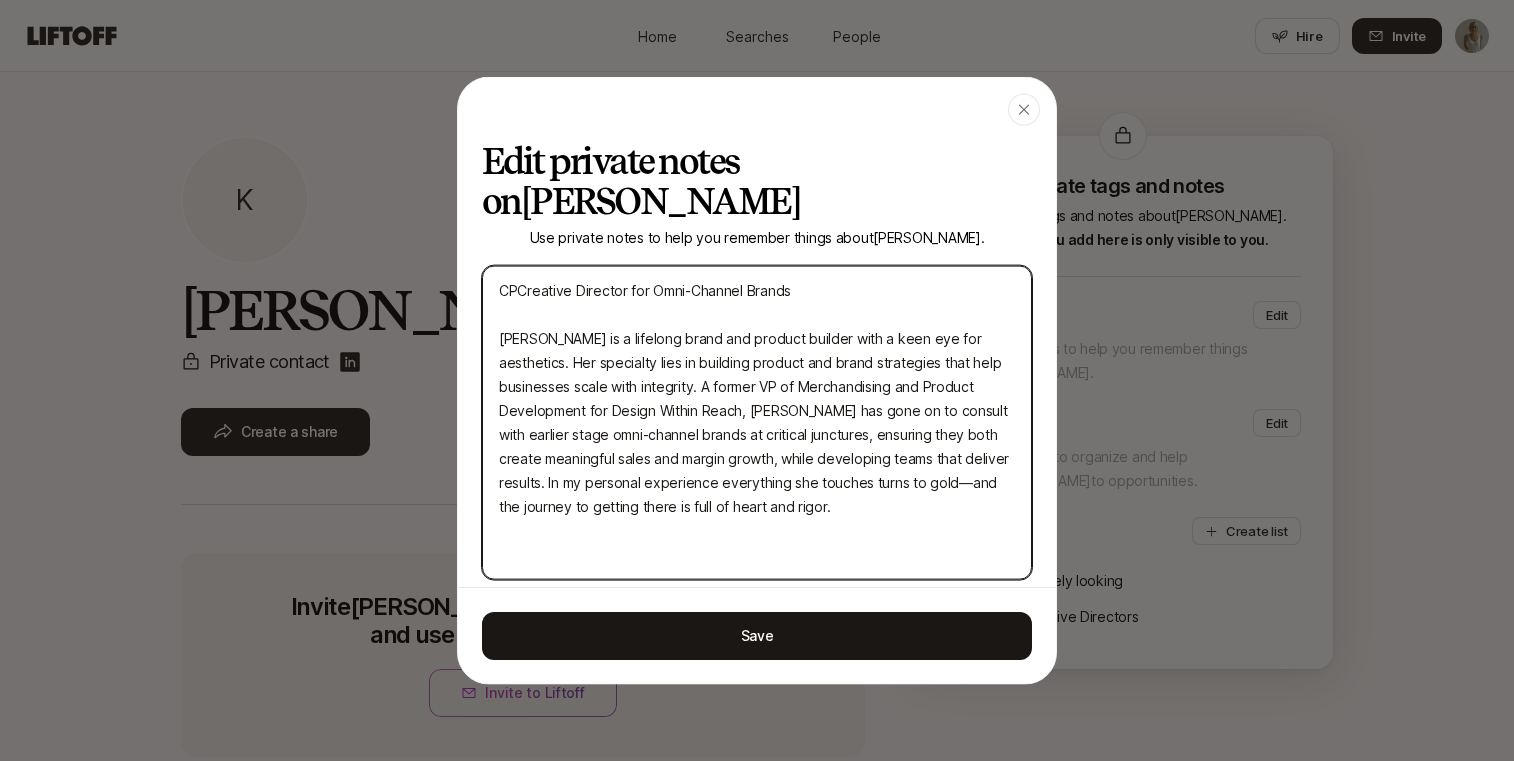 type on "CPOCreative Director for Omni-Channel Brands
Kari is a lifelong brand and product builder with a keen eye for aesthetics. Her specialty lies in building product and brand strategies that help businesses scale with integrity. A former VP of Merchandising and Product Development for Design Within Reach, Kari has gone on to consult with earlier stage omni-channel brands at critical junctures, ensuring they both create meaningful sales and margin growth, while developing teams that deliver results. In my personal experience everything she touches turns to gold—and the journey to getting there is full of heart and rigor." 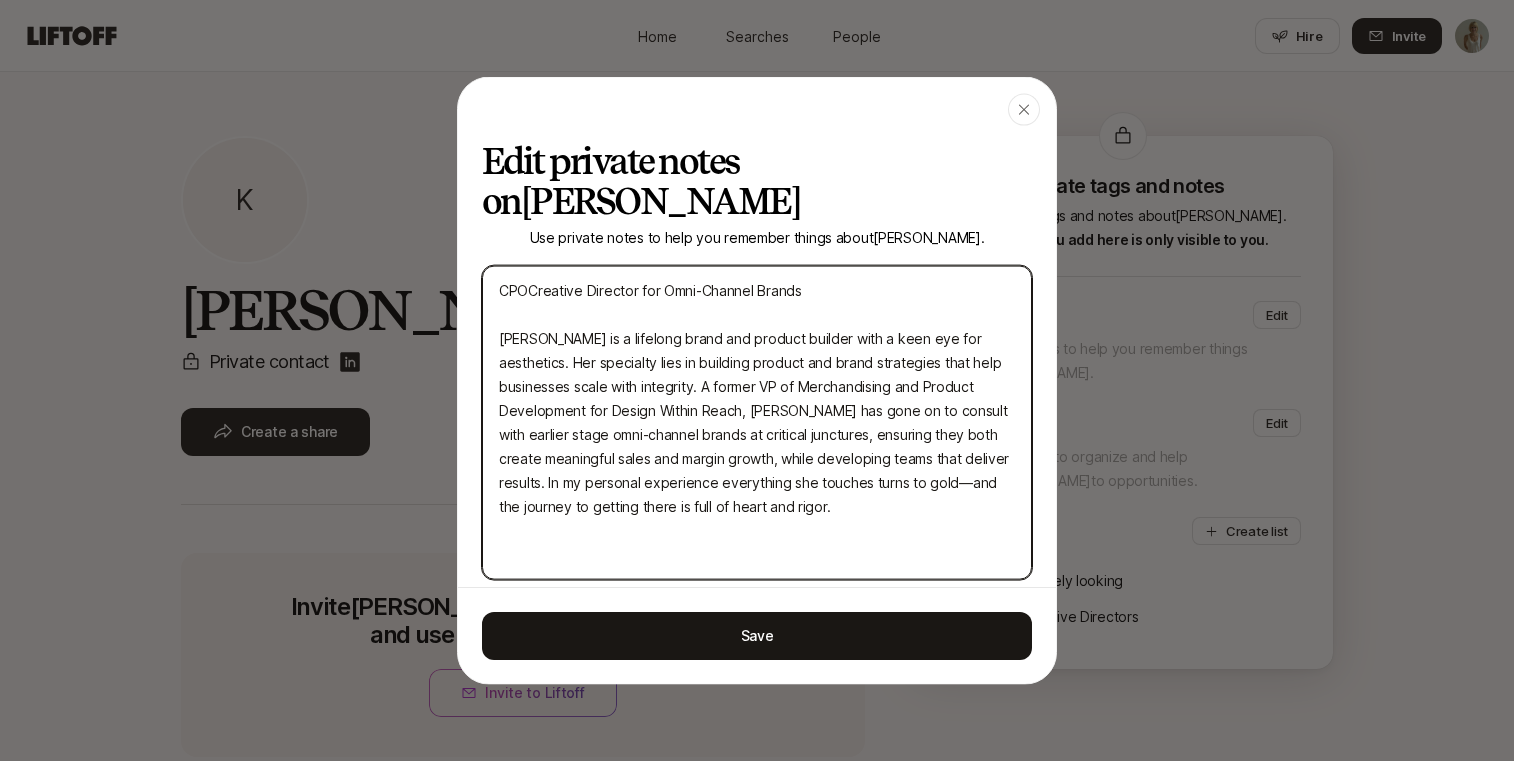 type on "CPO Creative Director for Omni-Channel Brands
Kari is a lifelong brand and product builder with a keen eye for aesthetics. Her specialty lies in building product and brand strategies that help businesses scale with integrity. A former VP of Merchandising and Product Development for Design Within Reach, Kari has gone on to consult with earlier stage omni-channel brands at critical junctures, ensuring they both create meaningful sales and margin growth, while developing teams that deliver results. In my personal experience everything she touches turns to gold—and the journey to getting there is full of heart and rigor." 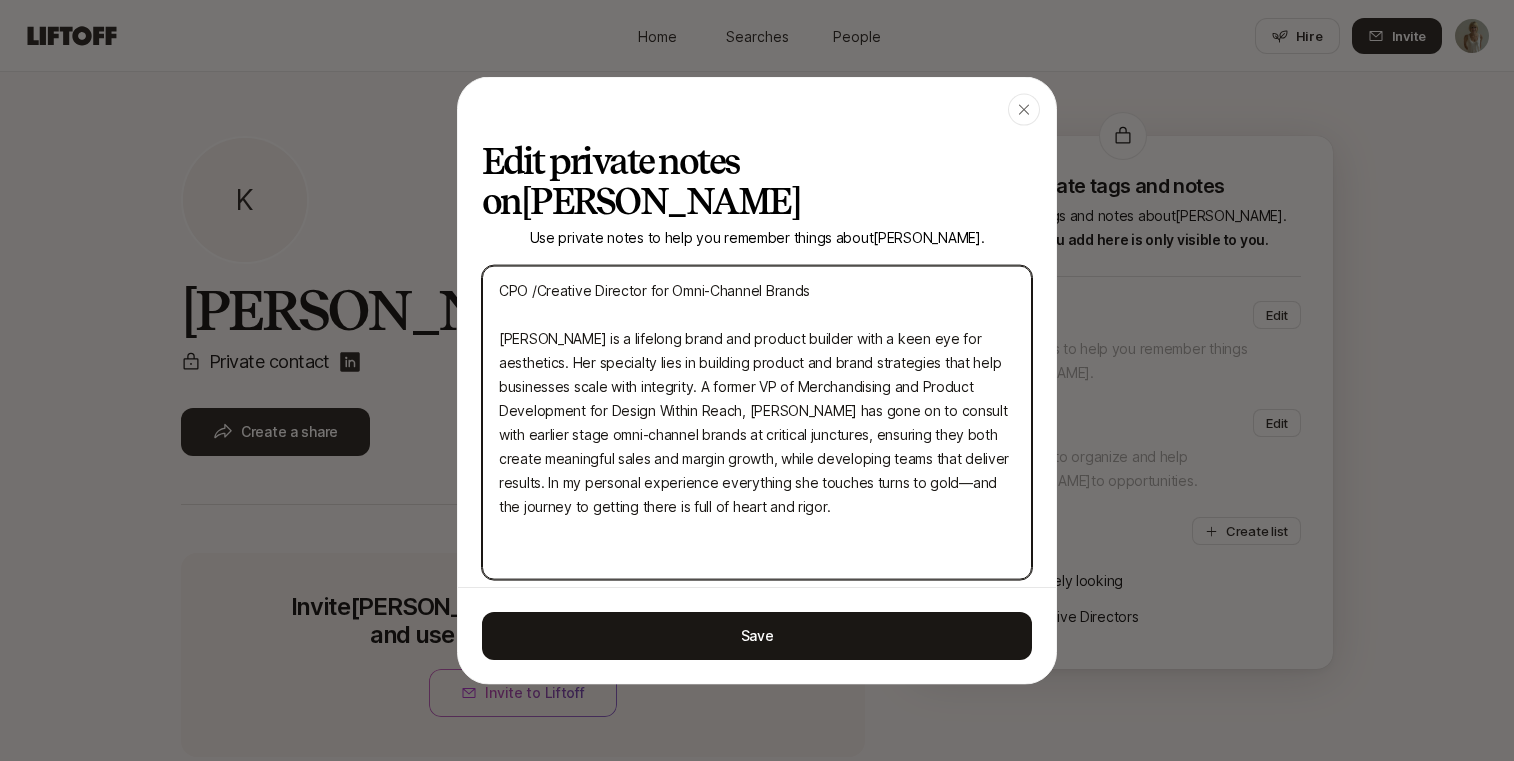 type on "x" 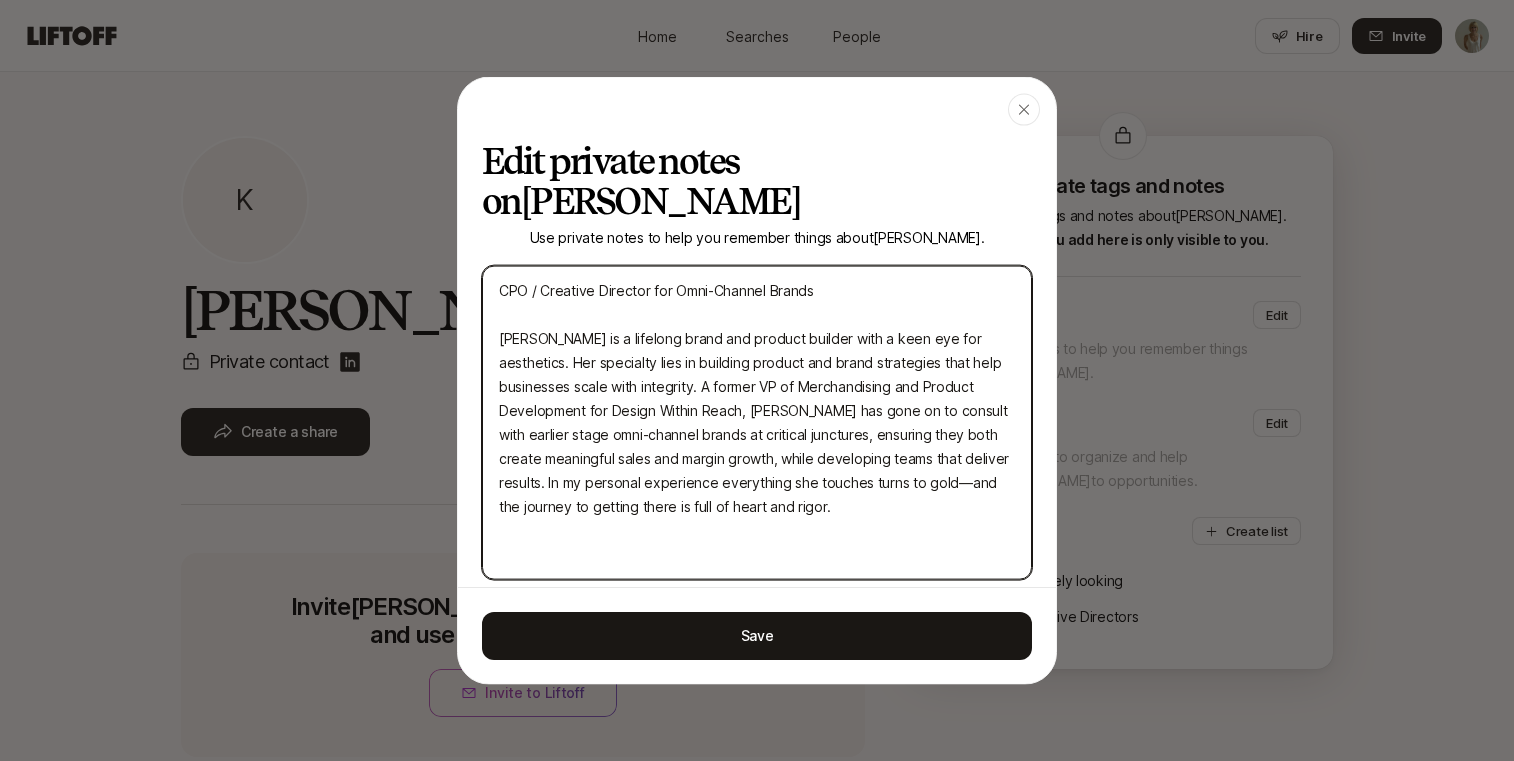 click on "CPO / Creative Director for Omni-Channel Brands
Kari is a lifelong brand and product builder with a keen eye for aesthetics. Her specialty lies in building product and brand strategies that help businesses scale with integrity. A former VP of Merchandising and Product Development for Design Within Reach, Kari has gone on to consult with earlier stage omni-channel brands at critical junctures, ensuring they both create meaningful sales and margin growth, while developing teams that deliver results. In my personal experience everything she touches turns to gold—and the journey to getting there is full of heart and rigor." at bounding box center [757, 422] 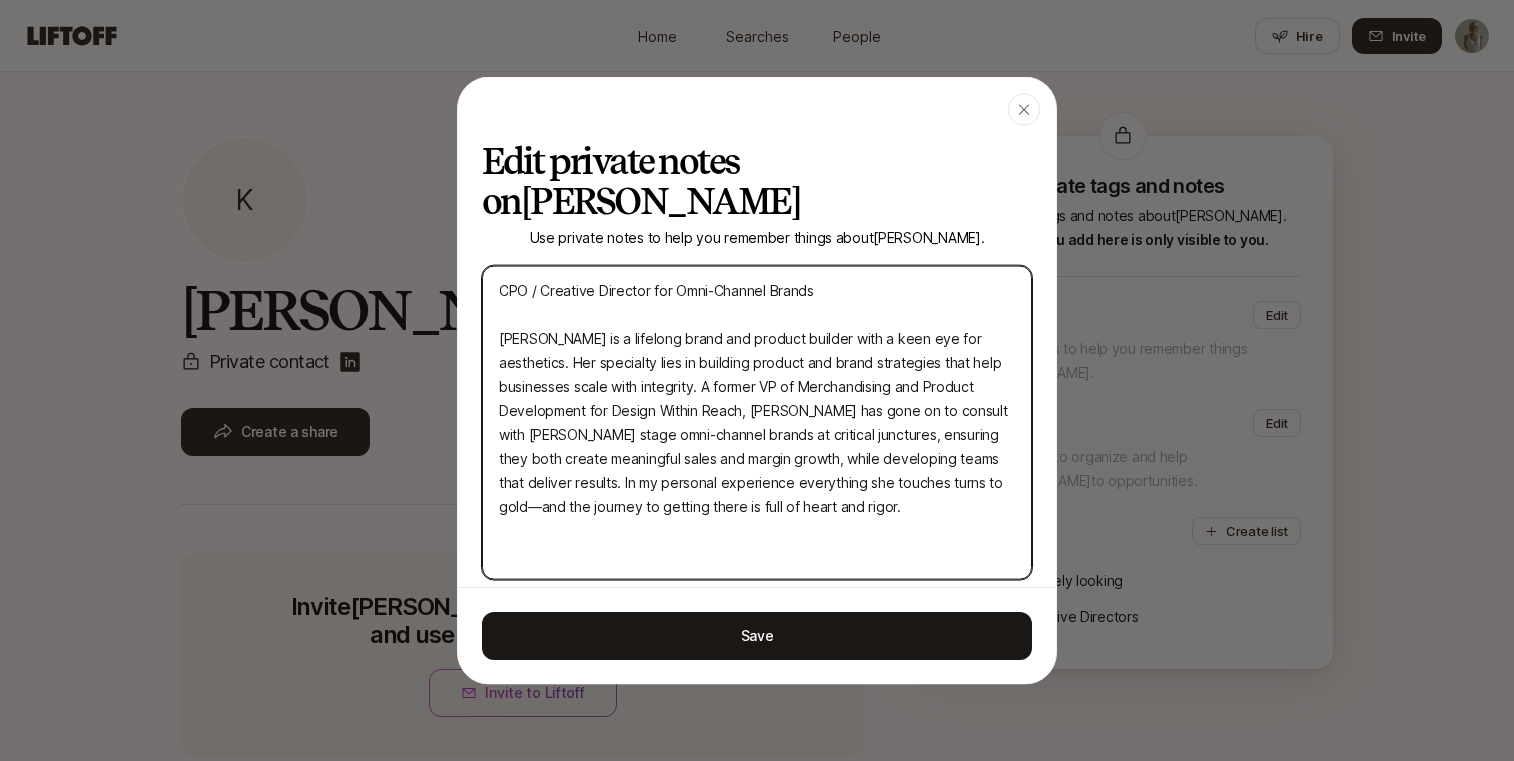 type on "CPO / Creative Director for Omni-Channel Brands
Kari is a lifelong brand and product builder with a keen eye for aesthetics. Her specialty lies in building product and brand strategies that help businesses scale with integrity. A former VP of Merchandising and Product Development for Design Within Reach, Kari has gone on to consult with earli stage omni-channel brands at critical junctures, ensuring they both create meaningful sales and margin growth, while developing teams that deliver results. In my personal experience everything she touches turns to gold—and the journey to getting there is full of heart and rigor." 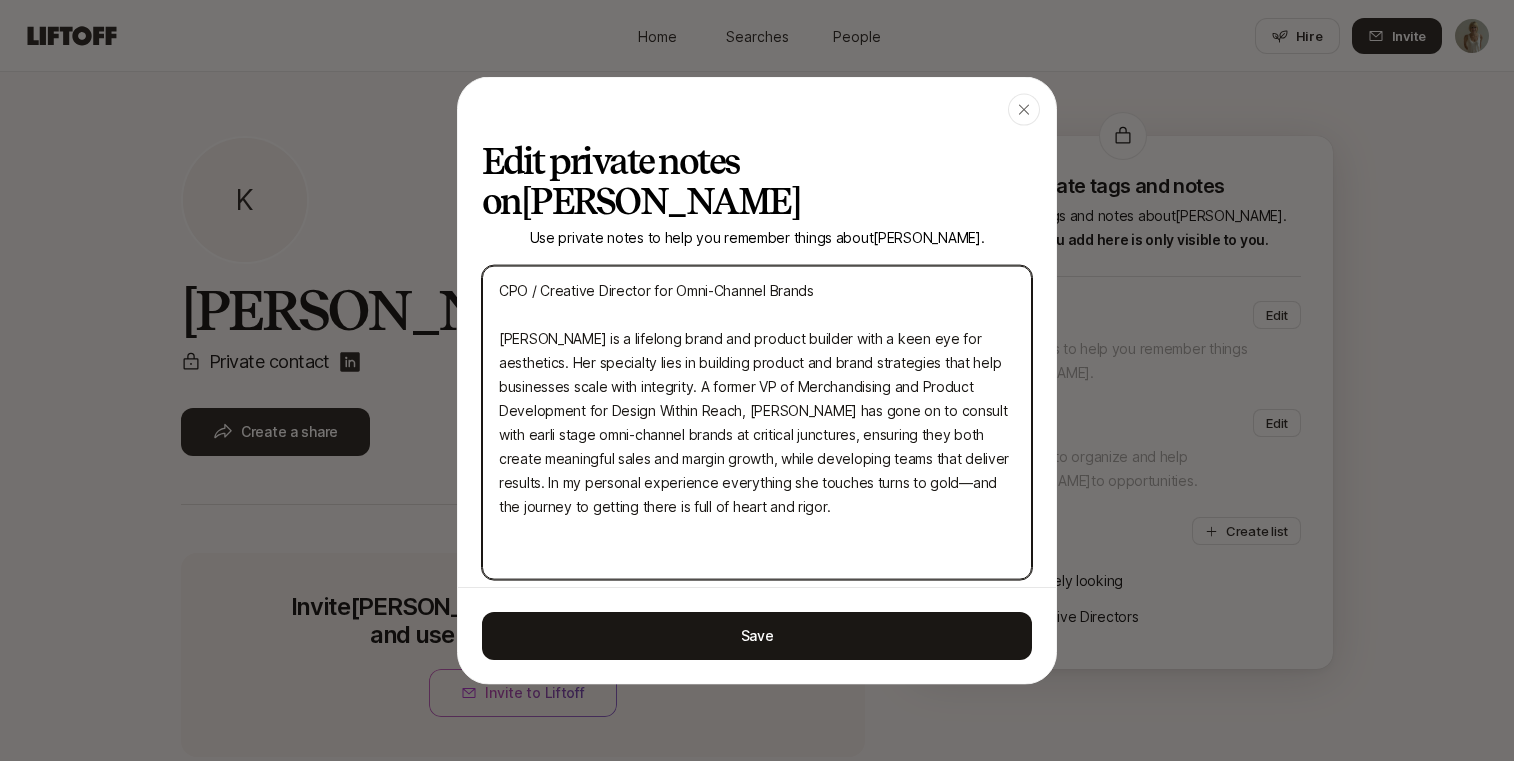 type on "CPO / Creative Director for Omni-Channel Brands
Kari is a lifelong brand and product builder with a keen eye for aesthetics. Her specialty lies in building product and brand strategies that help businesses scale with integrity. A former VP of Merchandising and Product Development for Design Within Reach, Kari has gone on to consult with earl stage omni-channel brands at critical junctures, ensuring they both create meaningful sales and margin growth, while developing teams that deliver results. In my personal experience everything she touches turns to gold—and the journey to getting there is full of heart and rigor." 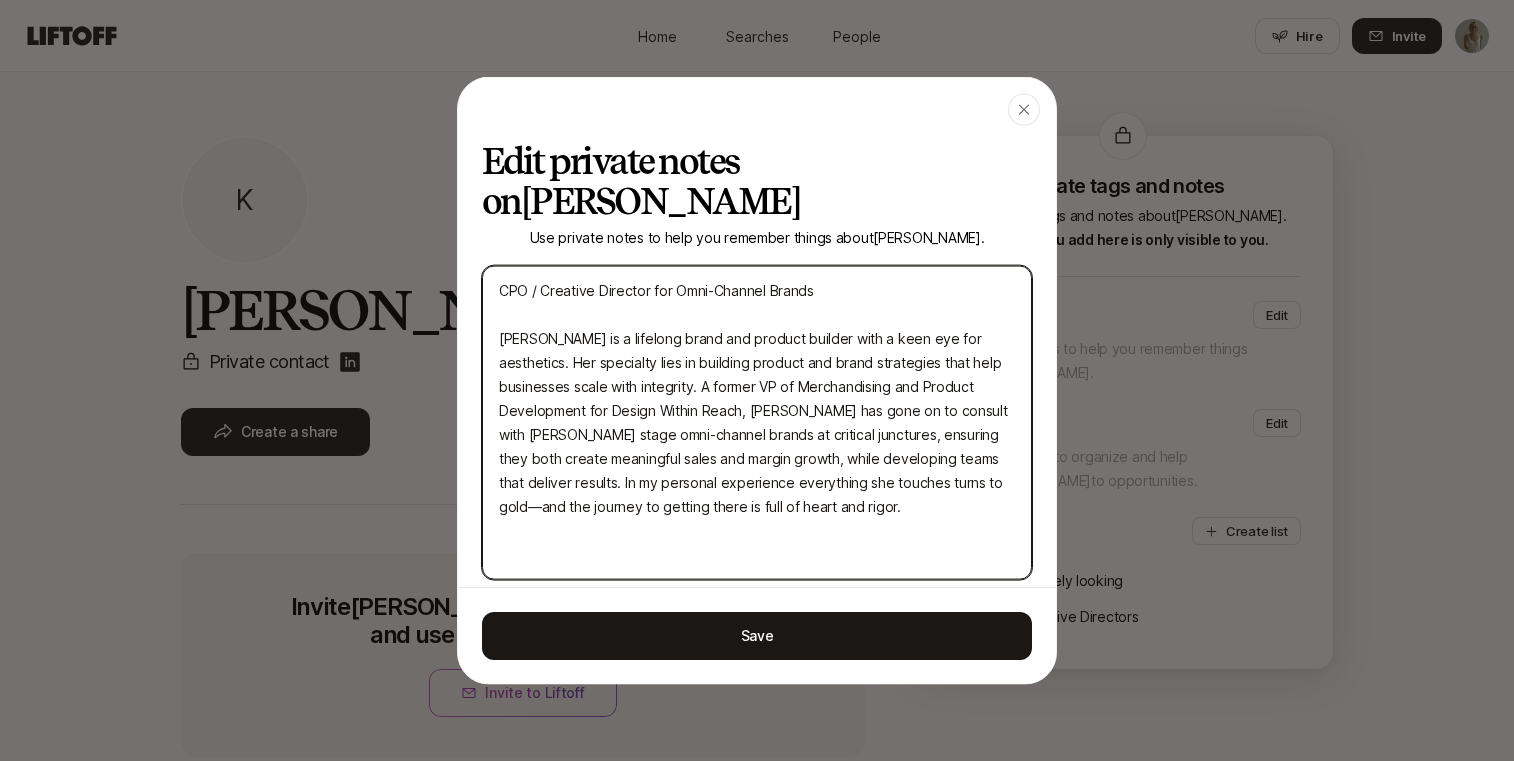 type on "CPO / Creative Director for Omni-Channel Brands
Kari is a lifelong brand and product builder with a keen eye for aesthetics. Her specialty lies in building product and brand strategies that help businesses scale with integrity. A former VP of Merchandising and Product Development for Design Within Reach, Kari has gone on to consult with earlu stage omni-channel brands at critical junctures, ensuring they both create meaningful sales and margin growth, while developing teams that deliver results. In my personal experience everything she touches turns to gold—and the journey to getting there is full of heart and rigor." 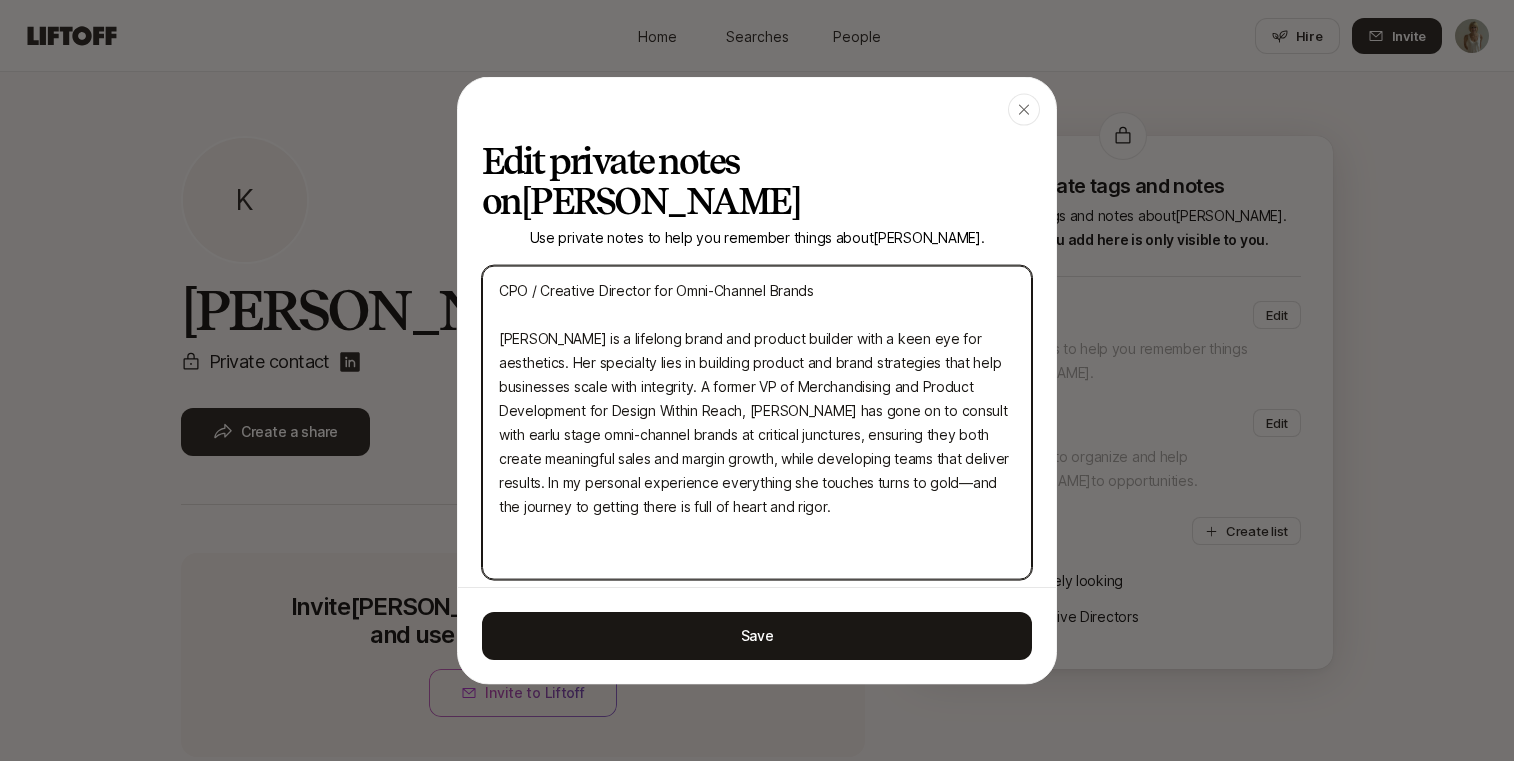 type on "CPO / Creative Director for Omni-Channel Brands
Kari is a lifelong brand and product builder with a keen eye for aesthetics. Her specialty lies in building product and brand strategies that help businesses scale with integrity. A former VP of Merchandising and Product Development for Design Within Reach, Kari has gone on to consult with earl stage omni-channel brands at critical junctures, ensuring they both create meaningful sales and margin growth, while developing teams that deliver results. In my personal experience everything she touches turns to gold—and the journey to getting there is full of heart and rigor." 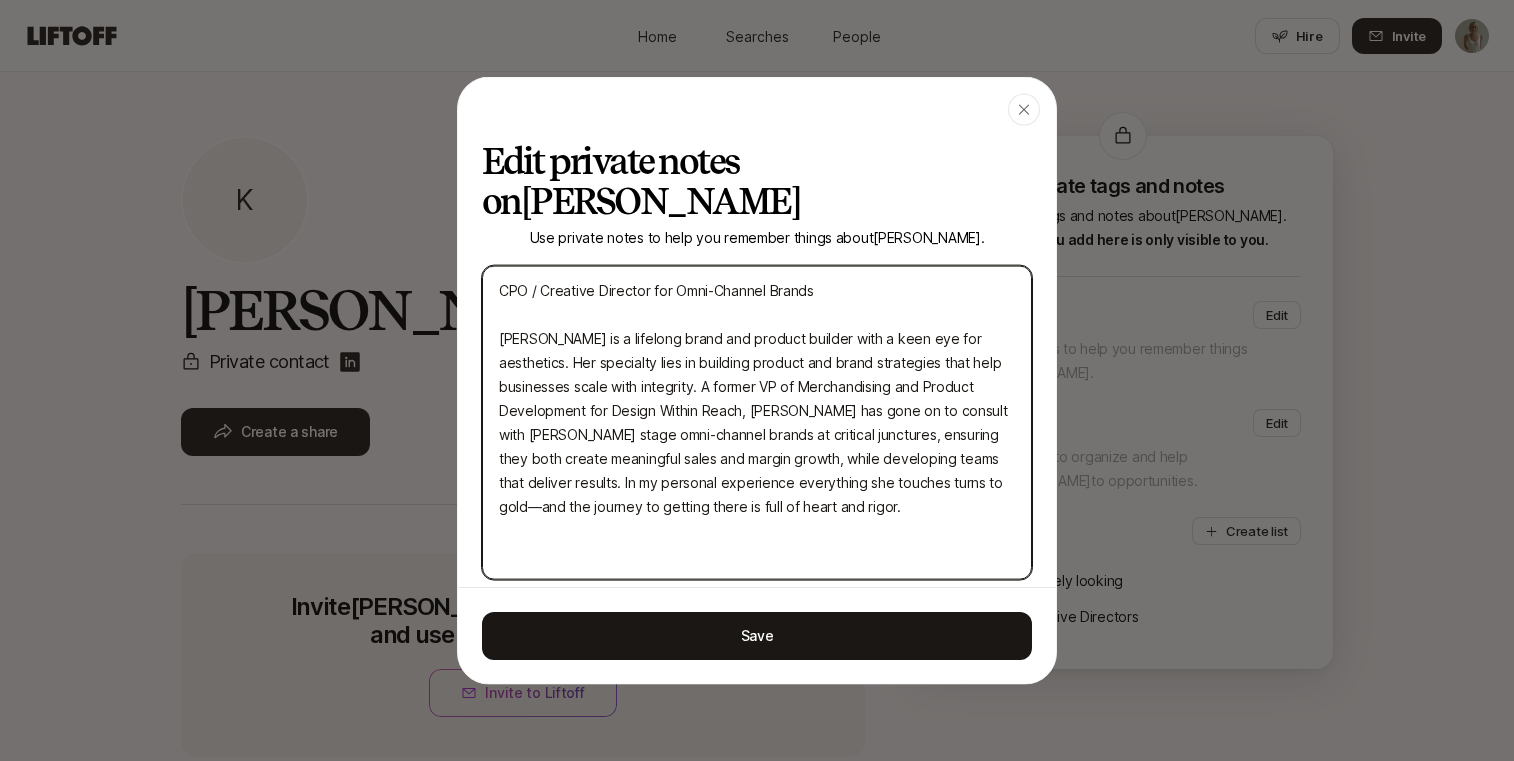 type on "CPO / Creative Director for Omni-Channel Brands
Kari is a lifelong brand and product builder with a keen eye for aesthetics. Her specialty lies in building product and brand strategies that help businesses scale with integrity. A former VP of Merchandising and Product Development for Design Within Reach, Kari has gone on to consult with early stage omni-channel brands at critical junctures, ensuring they both create meaningful sales and margin growth, while developing teams that deliver results. In my personal experience everything she touches turns to gold—and the journey to getting there is full of heart and rigor." 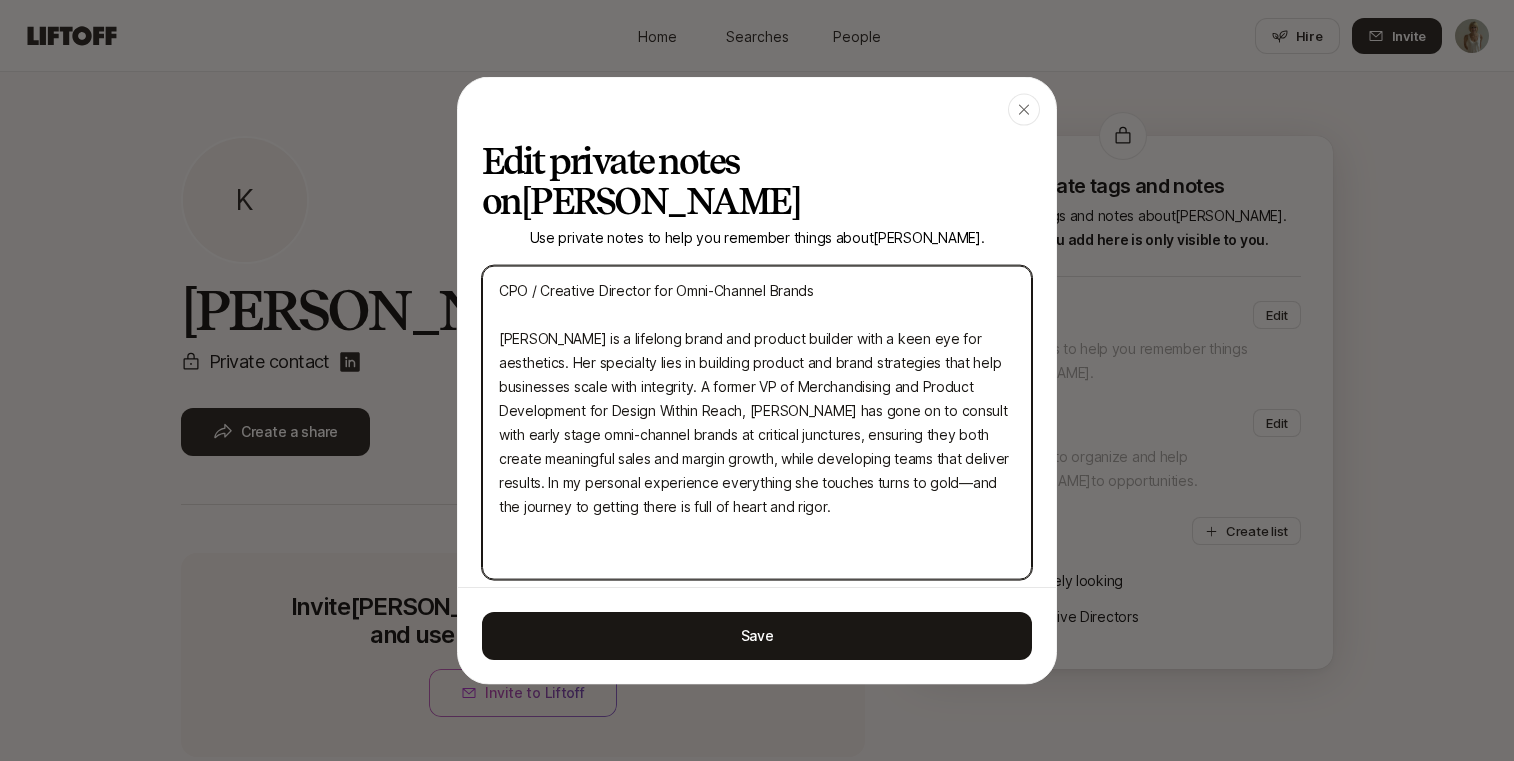 click on "CPO / Creative Director for Omni-Channel Brands
Kari is a lifelong brand and product builder with a keen eye for aesthetics. Her specialty lies in building product and brand strategies that help businesses scale with integrity. A former VP of Merchandising and Product Development for Design Within Reach, Kari has gone on to consult with early stage omni-channel brands at critical junctures, ensuring they both create meaningful sales and margin growth, while developing teams that deliver results. In my personal experience everything she touches turns to gold—and the journey to getting there is full of heart and rigor." at bounding box center [757, 422] 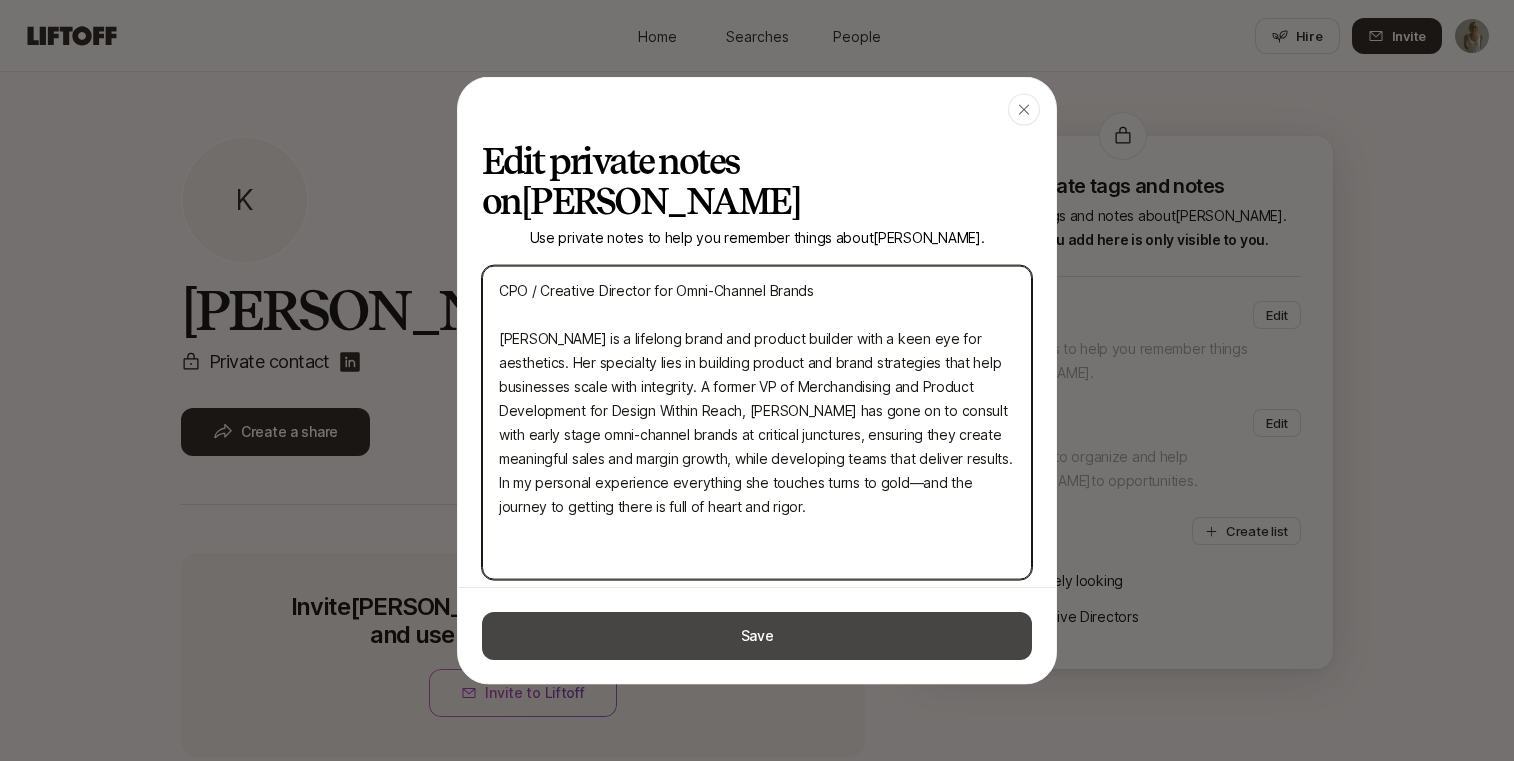 type on "CPO / Creative Director for Omni-Channel Brands
Kari is a lifelong brand and product builder with a keen eye for aesthetics. Her specialty lies in building product and brand strategies that help businesses scale with integrity. A former VP of Merchandising and Product Development for Design Within Reach, Kari has gone on to consult with early stage omni-channel brands at critical junctures, ensuring they create meaningful sales and margin growth, while developing teams that deliver results. In my personal experience everything she touches turns to gold—and the journey to getting there is full of heart and rigor." 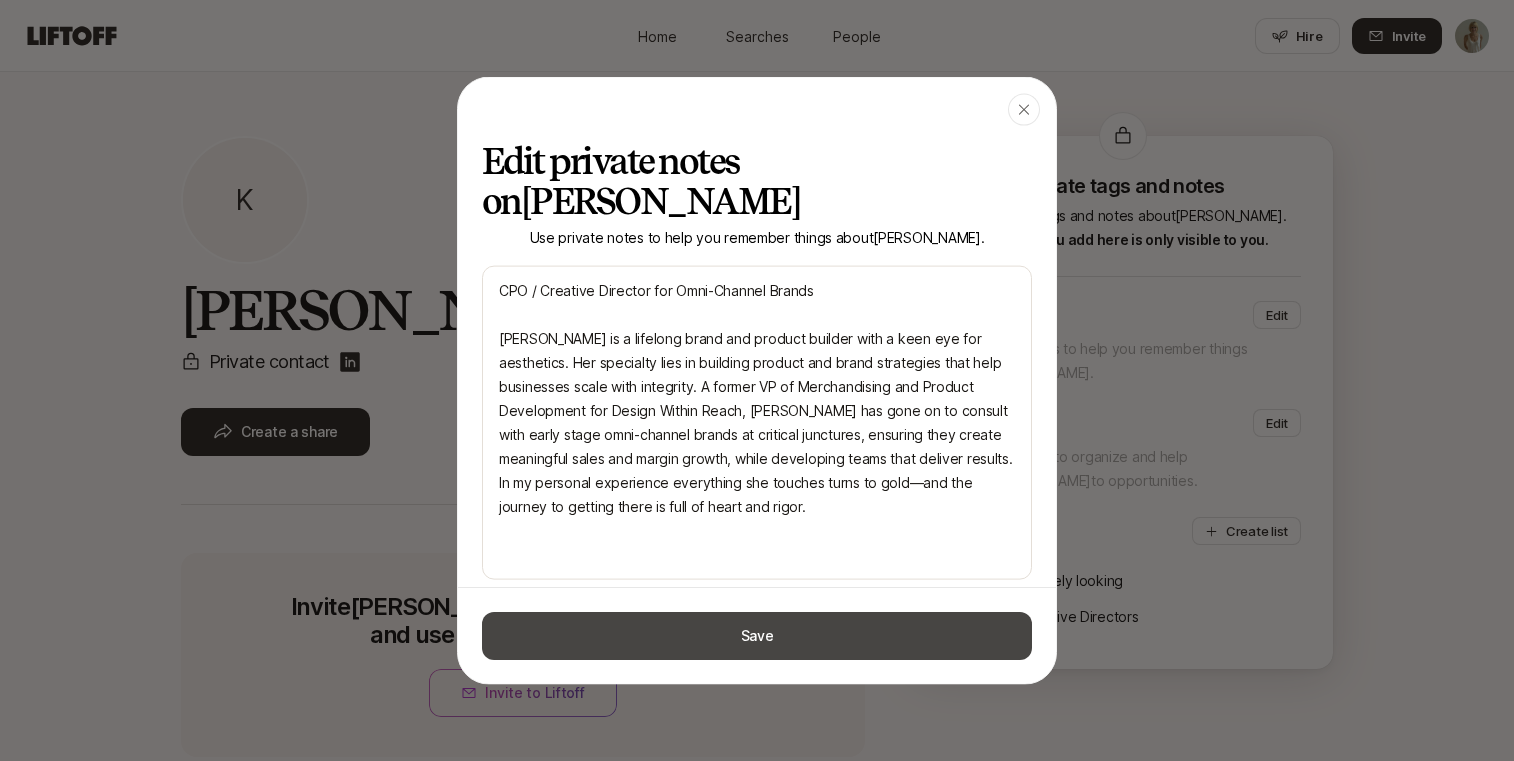 click on "Save" at bounding box center [757, 636] 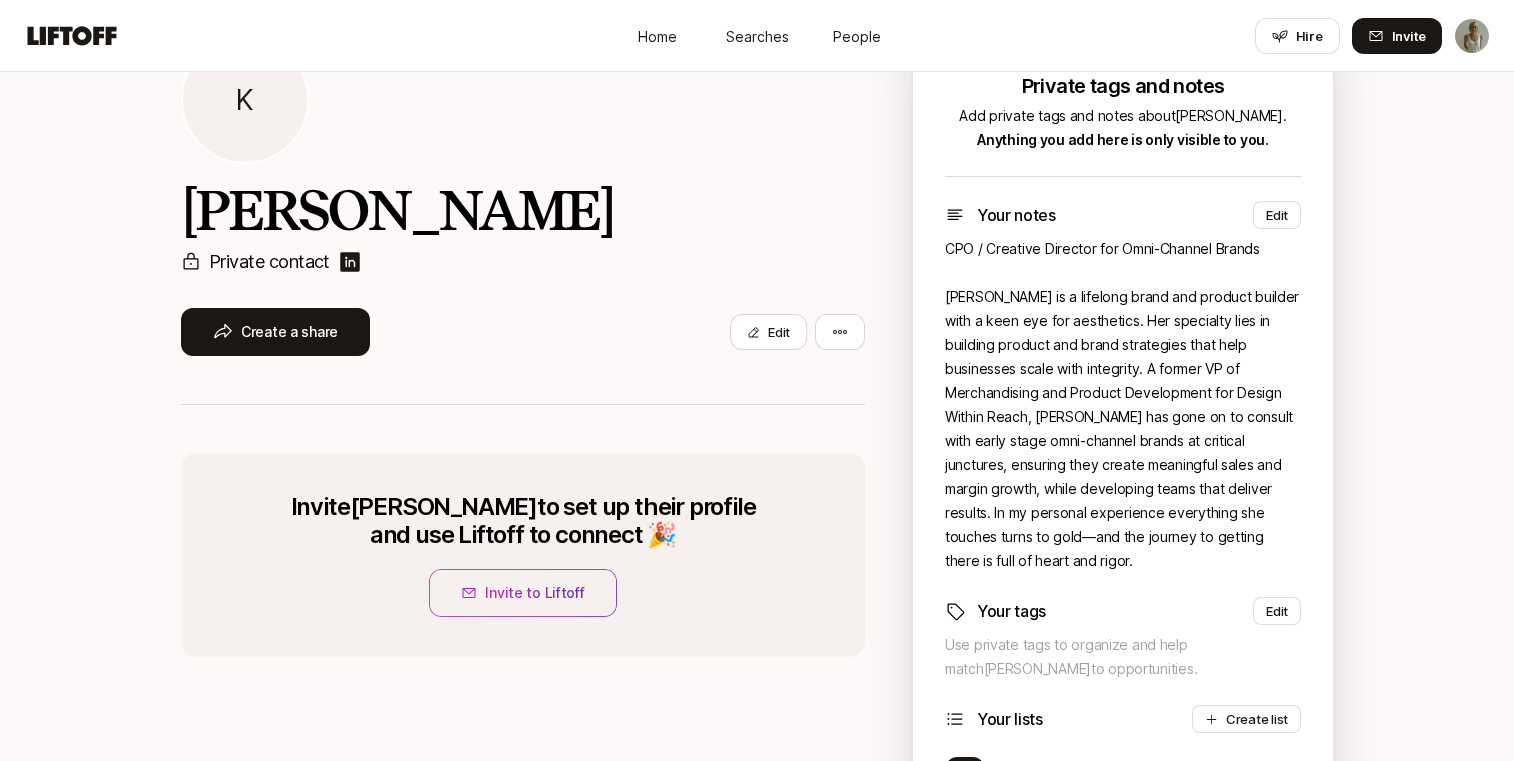 scroll, scrollTop: 110, scrollLeft: 0, axis: vertical 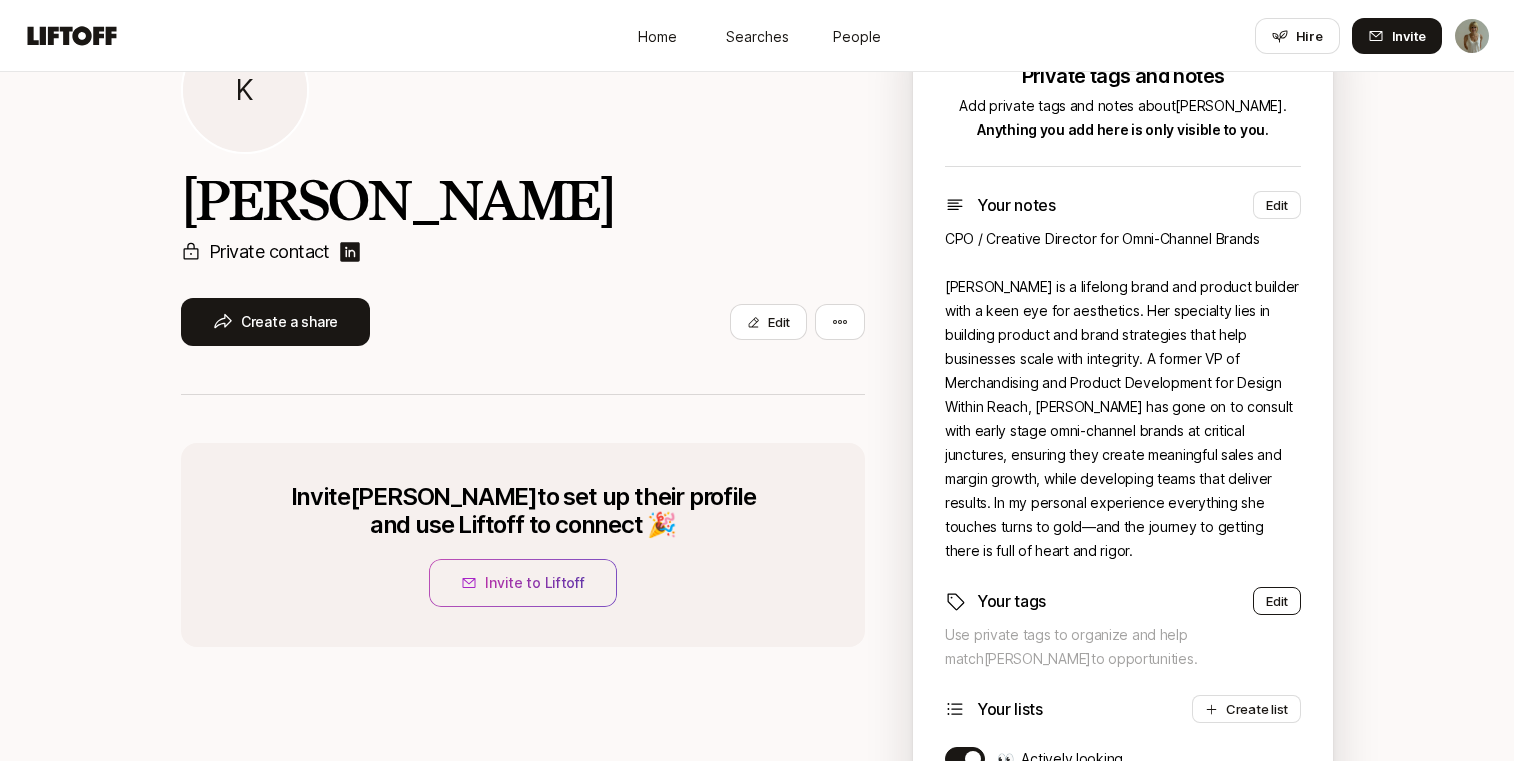 click on "Edit" at bounding box center [1277, 601] 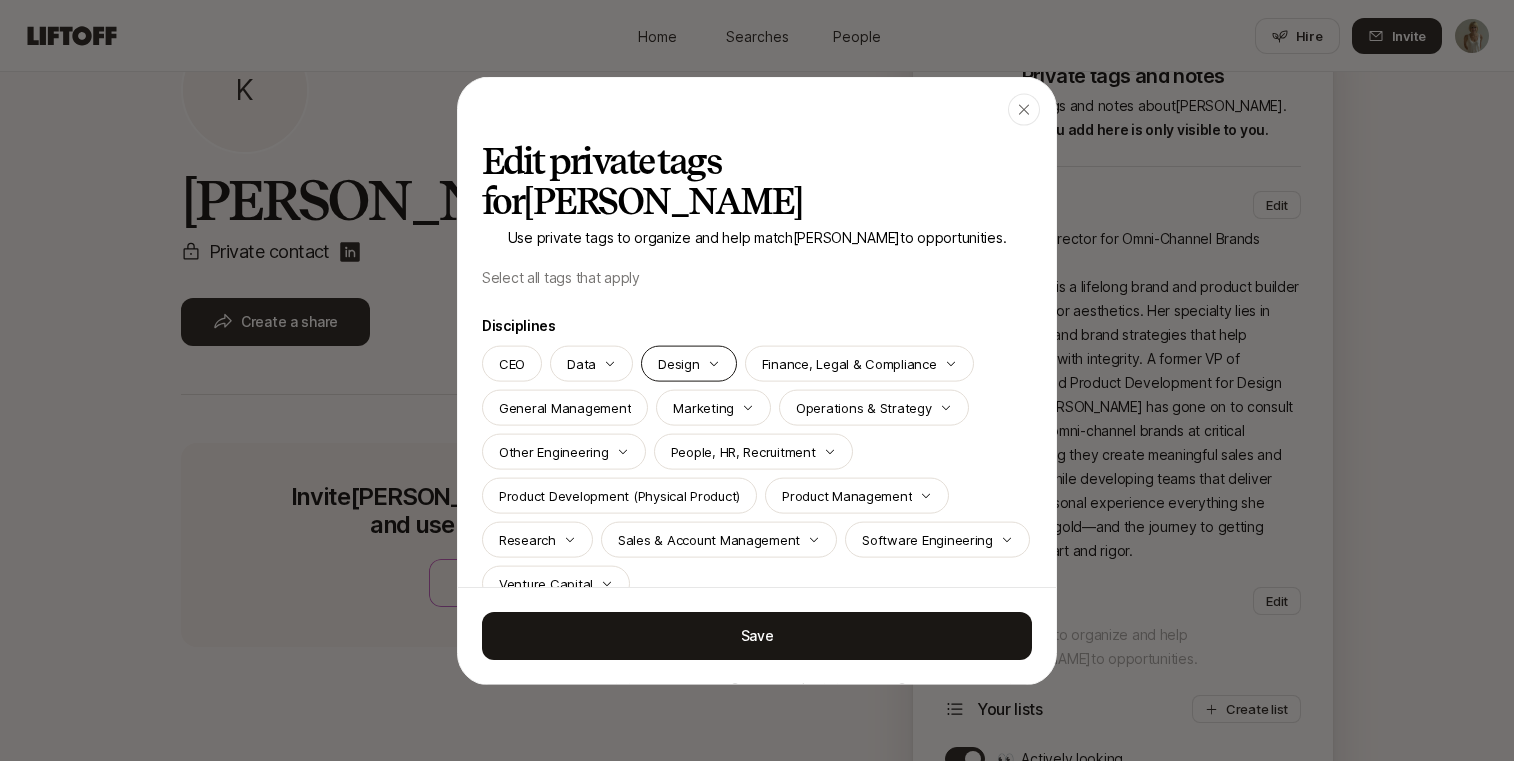 click on "Design" at bounding box center (688, 363) 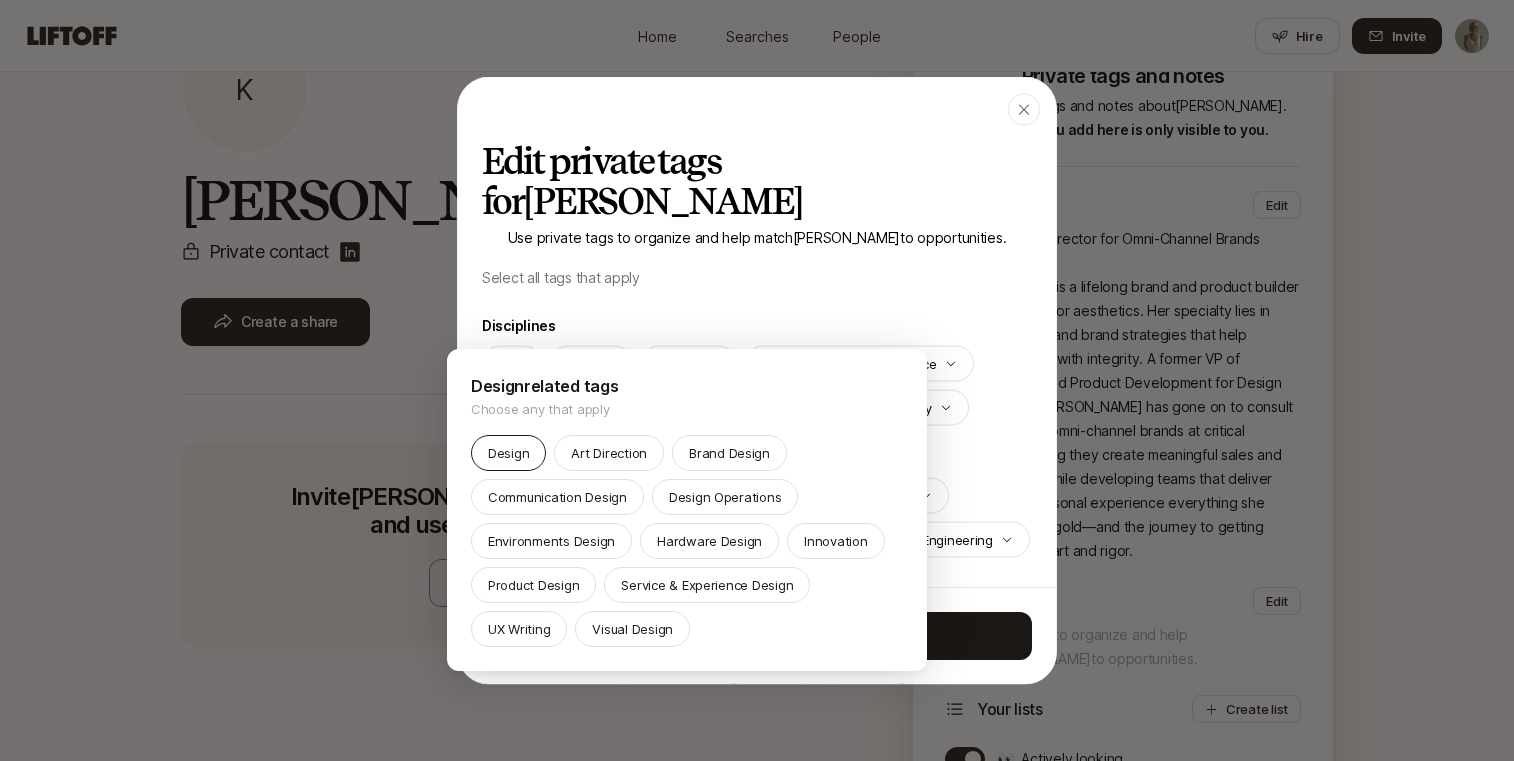 click on "Design" at bounding box center [508, 453] 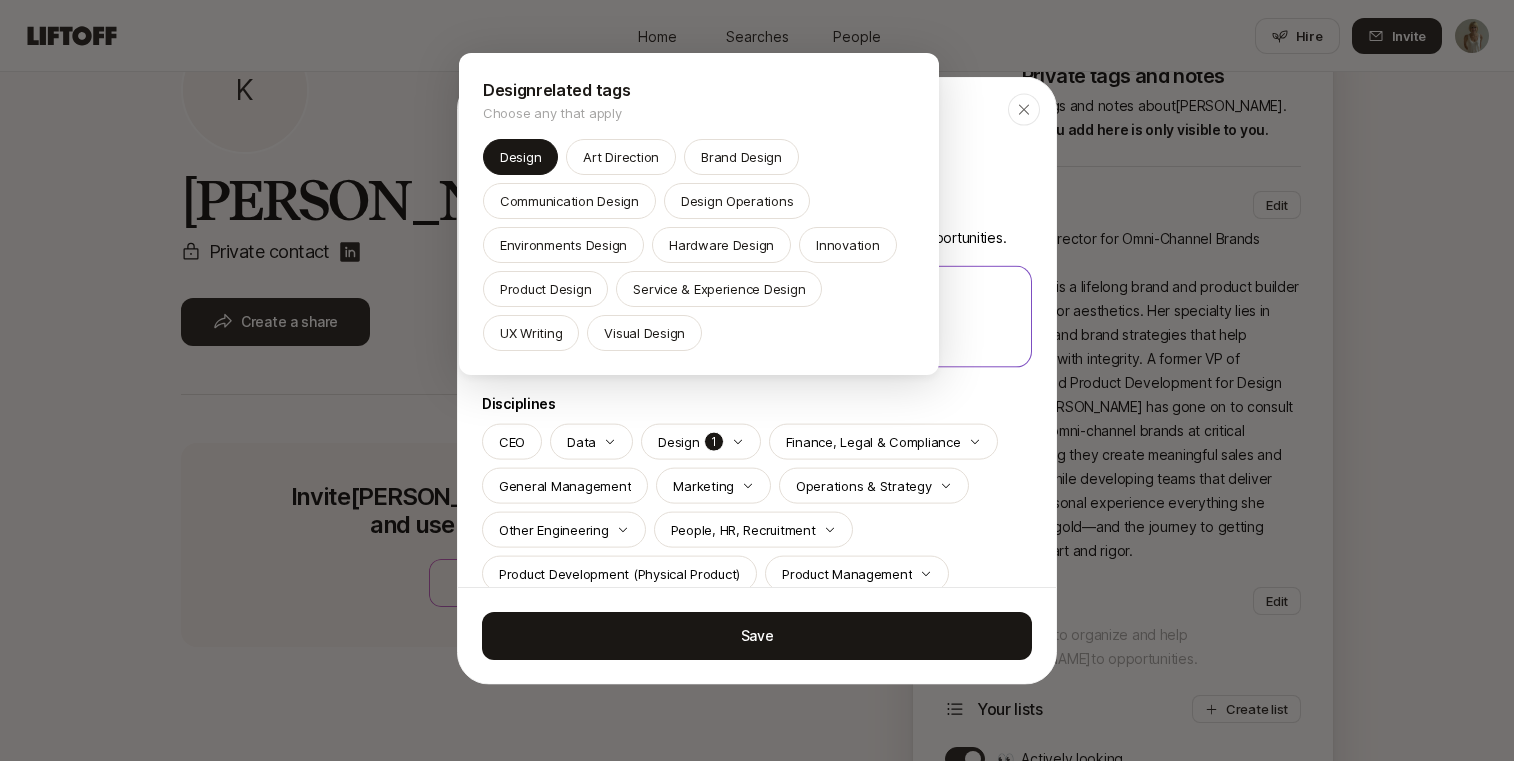 click at bounding box center [757, 380] 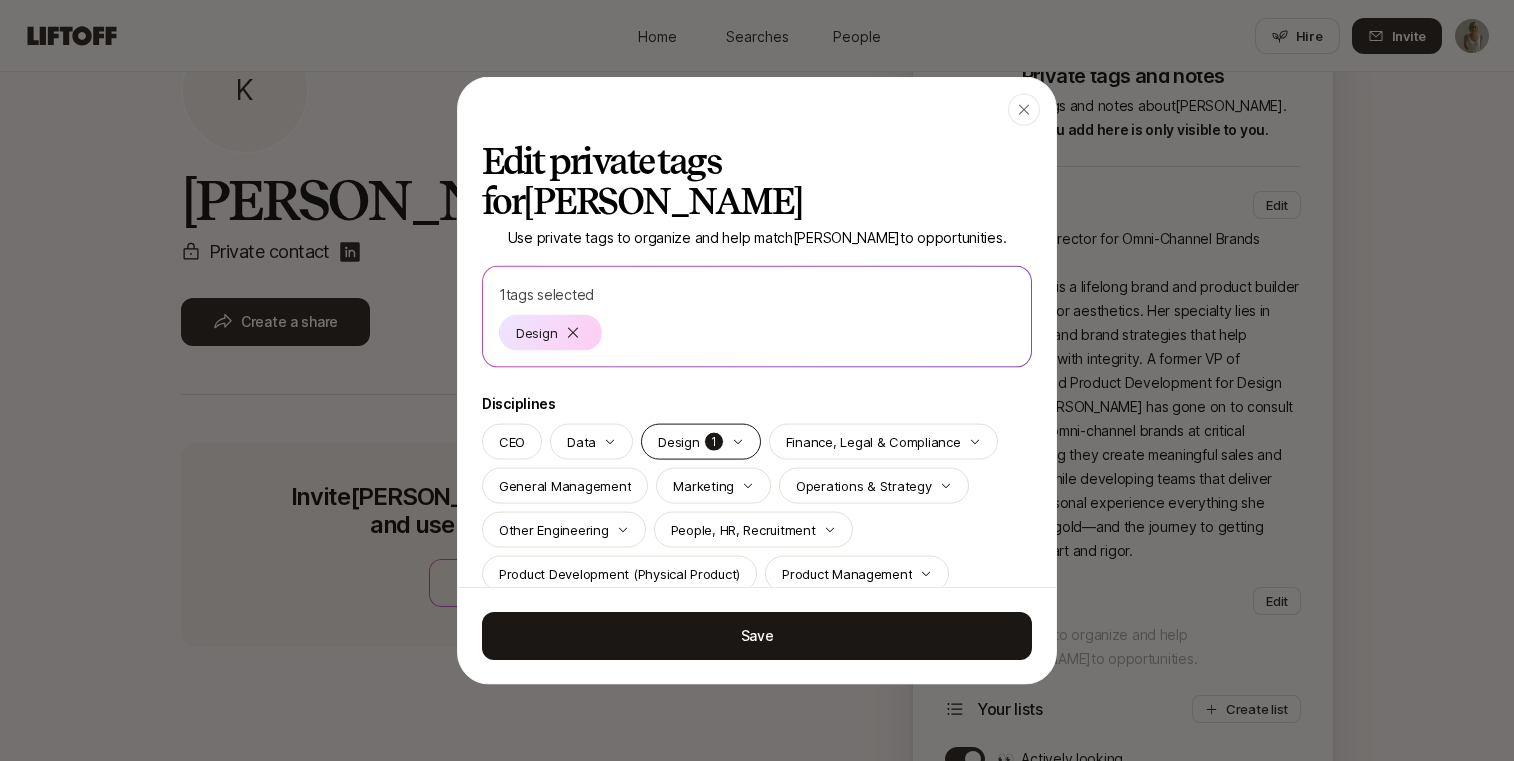 scroll, scrollTop: 20, scrollLeft: 0, axis: vertical 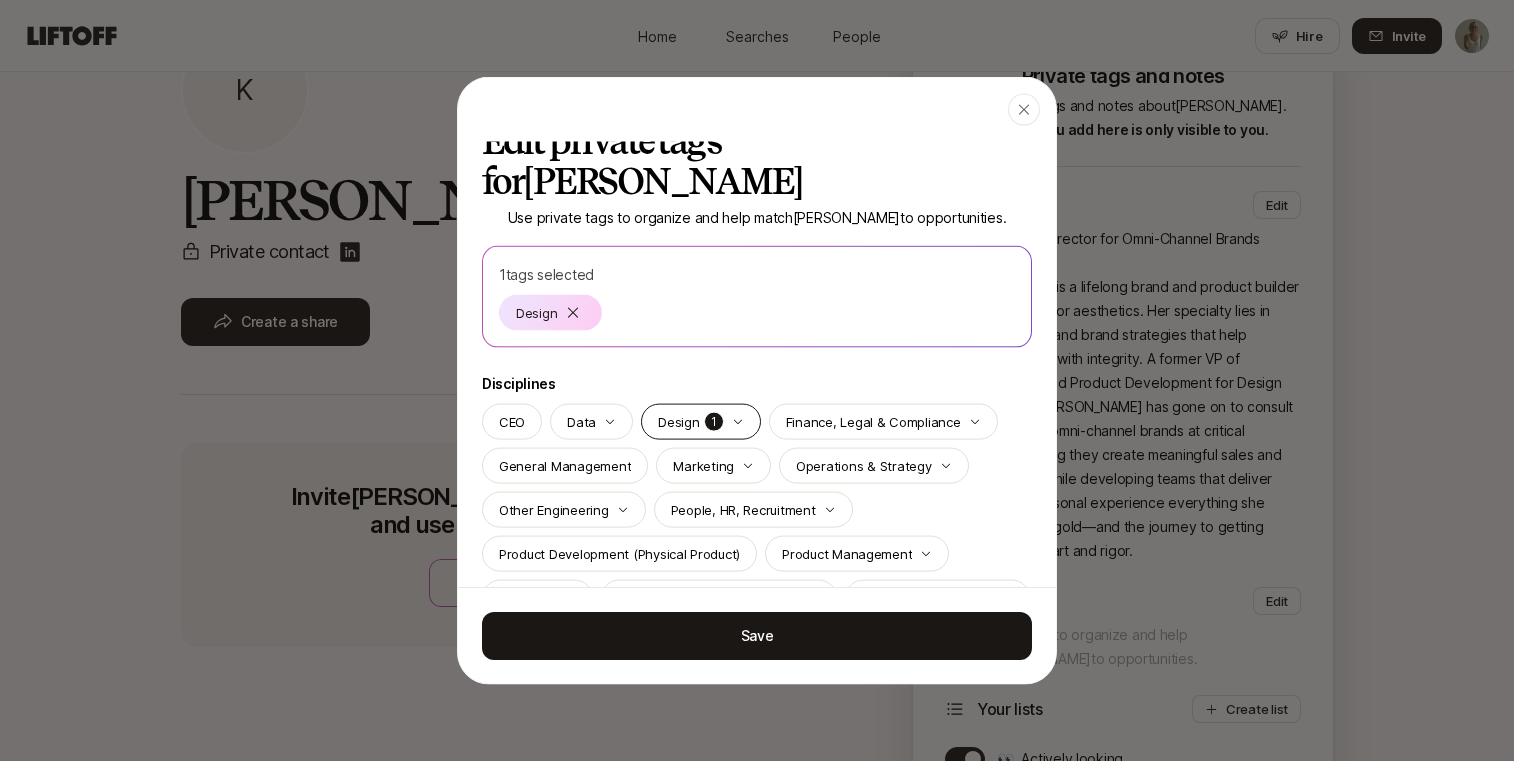 click 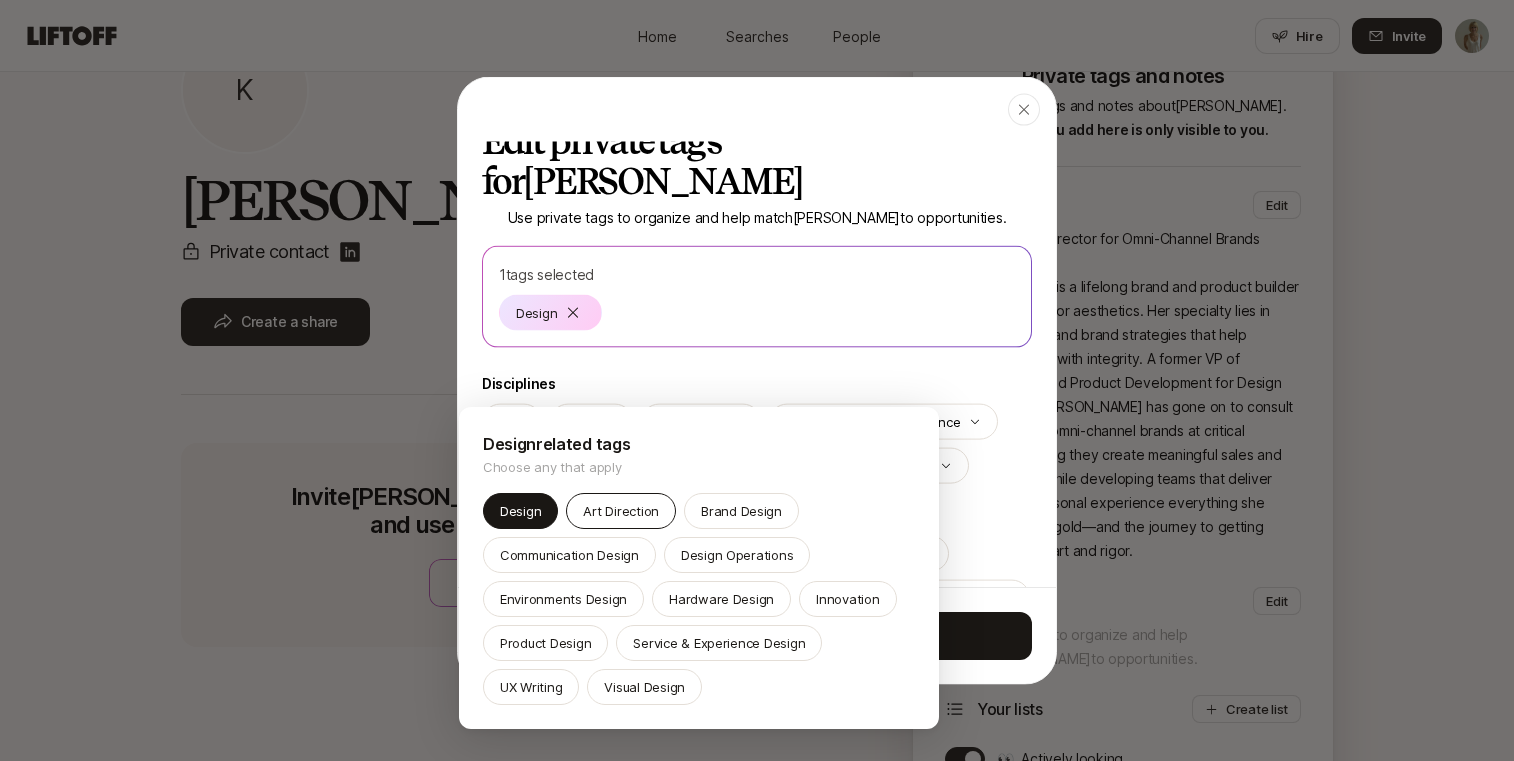 click on "Art Direction" at bounding box center (621, 511) 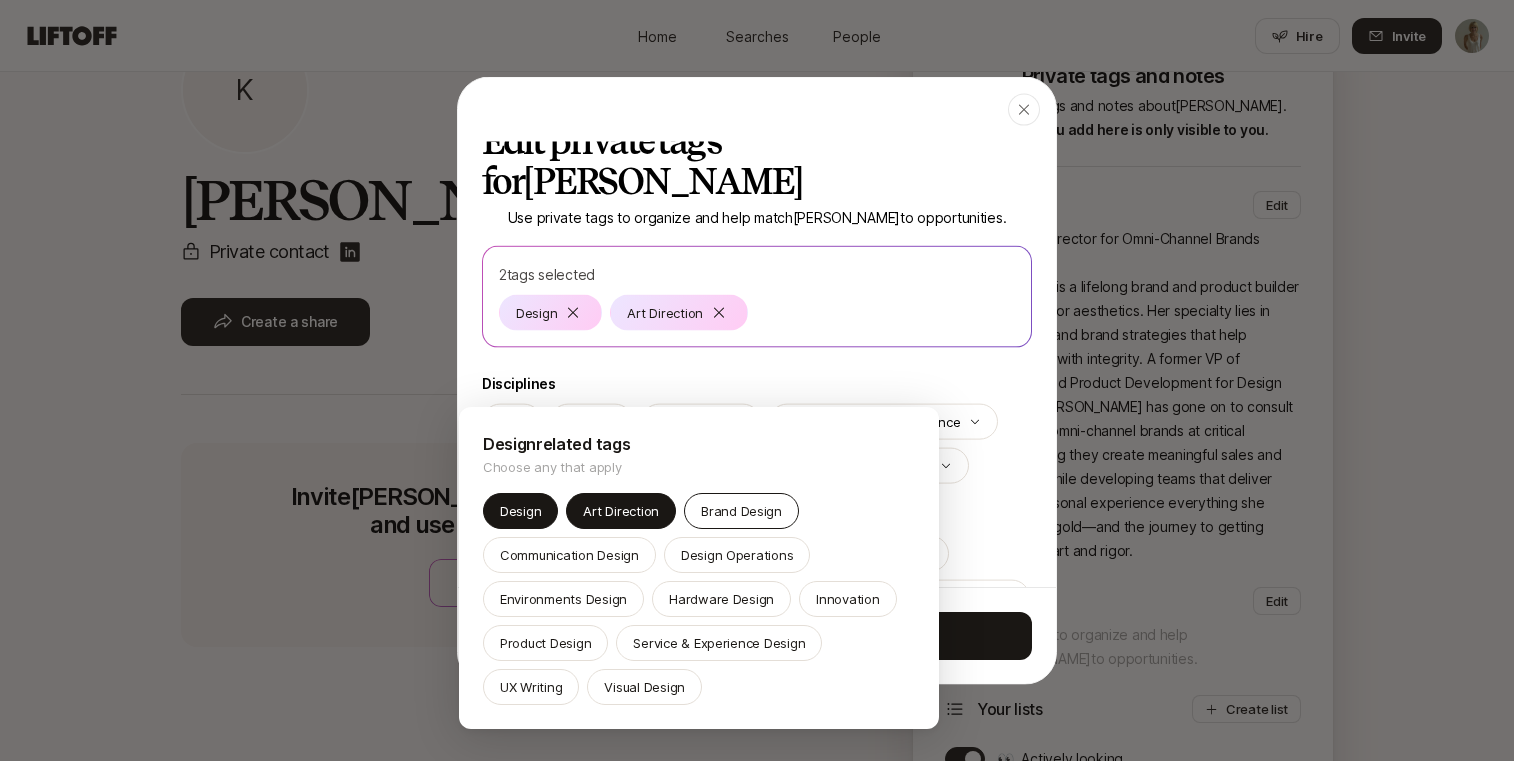 click on "Brand Design" at bounding box center [741, 511] 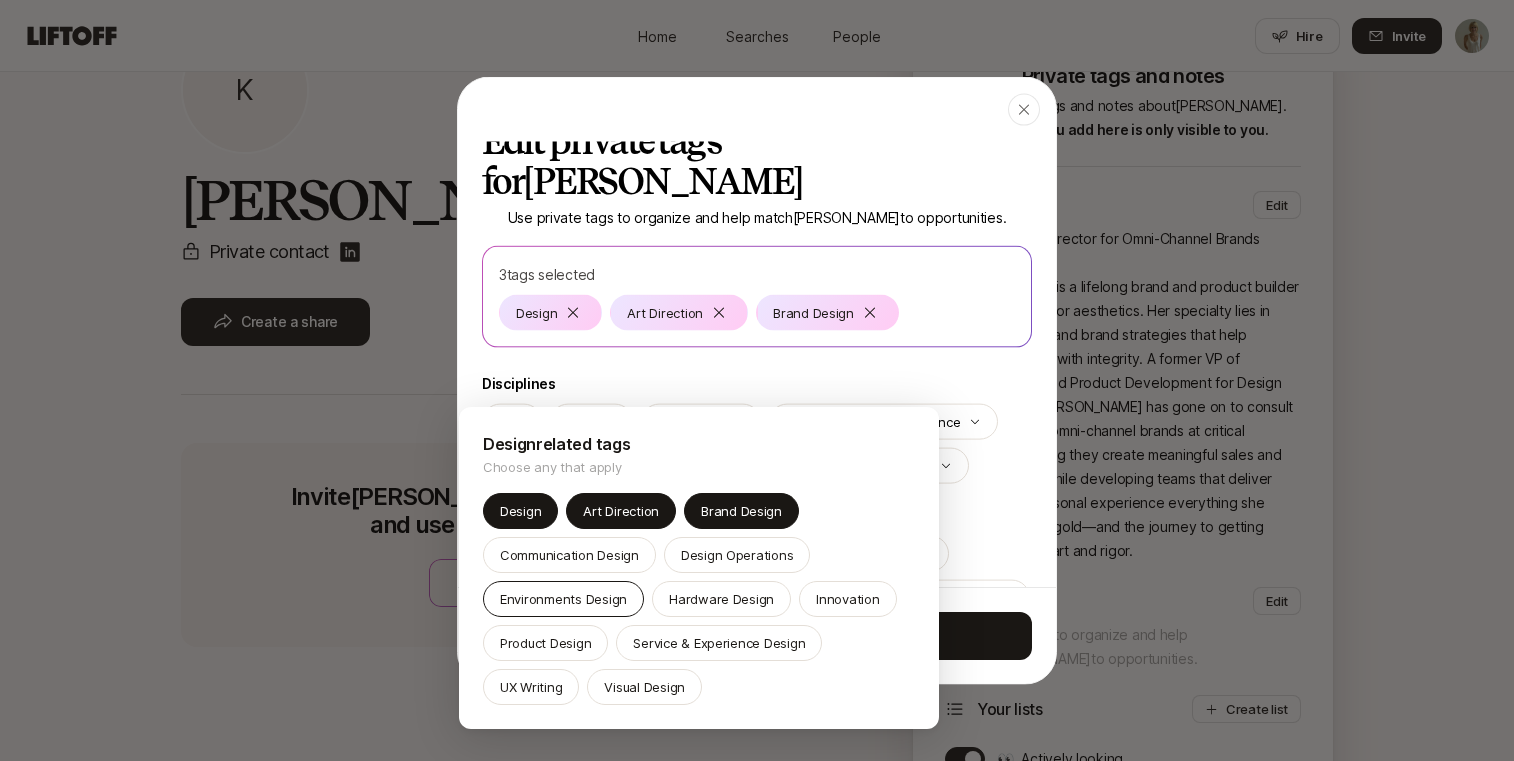 click on "Environments Design" at bounding box center (563, 599) 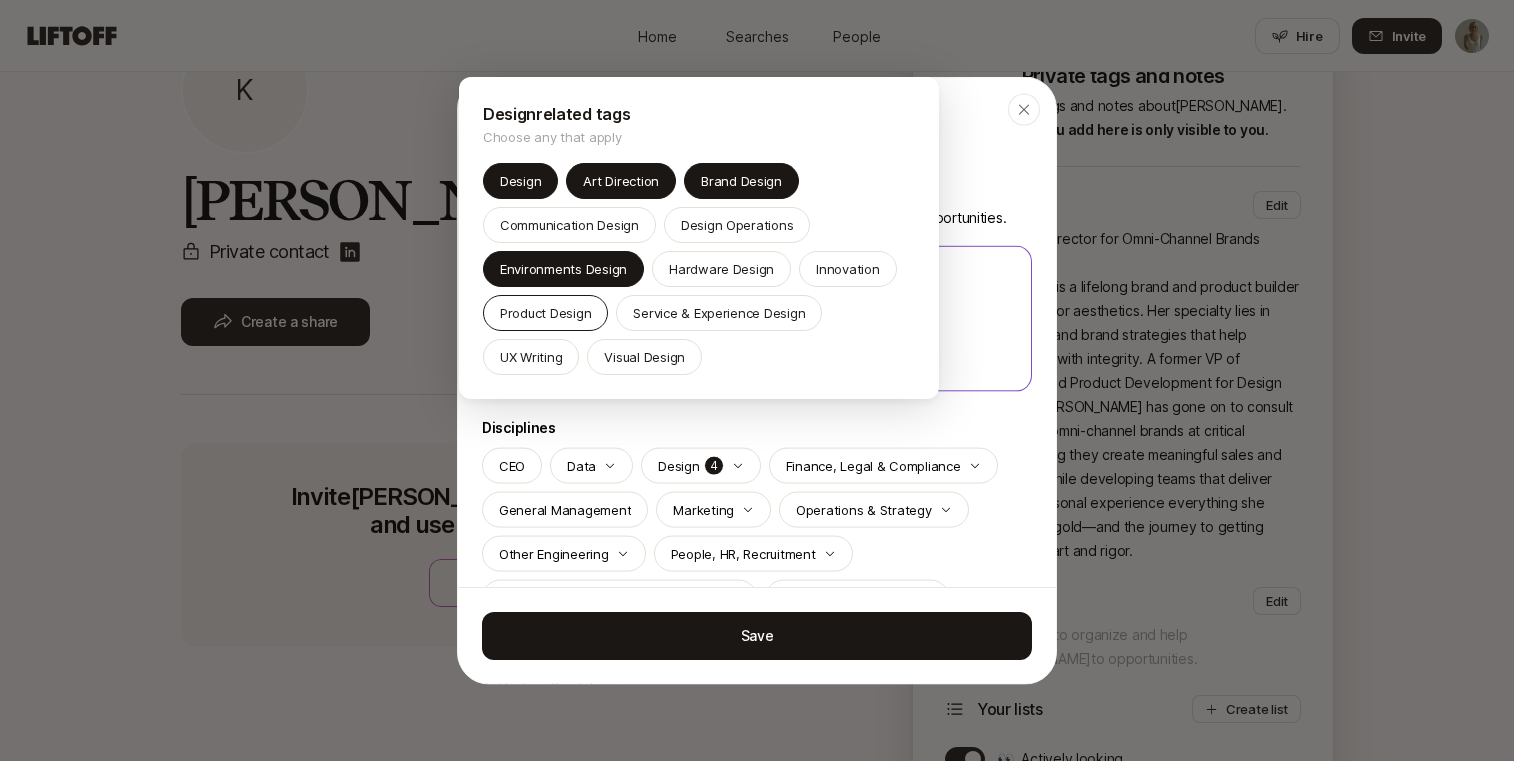 click on "Product Design" at bounding box center (545, 313) 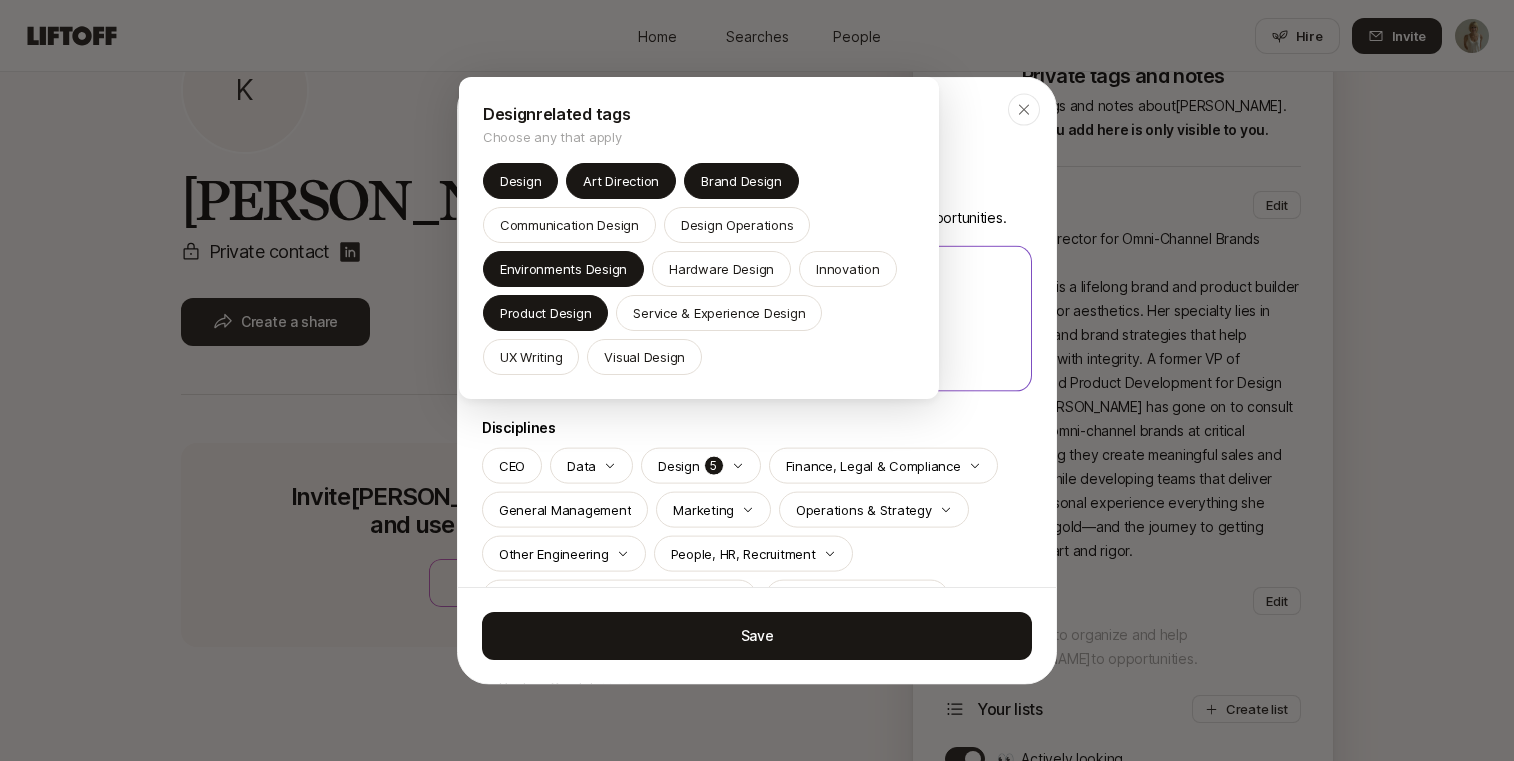 click on "Home Searches People Hire Home Searches People Hire Hire Invite K Kari Woldum   Private contact Create a share  Edit Invite  Kari  to set up their profile  and use Liftoff to connect 🎉 Invite to Liftoff  Private tags and notes Private tags and notes Add private tags and notes about  Kari .   Anything you add here is only visible to you. Your notes Edit CPO / Creative Director for Omni-Channel Brands
Kari is a lifelong brand and product builder with a keen eye for aesthetics. Her specialty lies in building product and brand strategies that help businesses scale with integrity. A former VP of Merchandising and Product Development for Design Within Reach, Kari has gone on to consult with early stage omni-channel brands at critical junctures, ensuring they create meaningful sales and margin growth, while developing teams that deliver results. In my personal experience everything she touches turns to gold—and the journey to getting there is full of heart and rigor. Your tags Edit Kari  to opportunities." at bounding box center (757, 270) 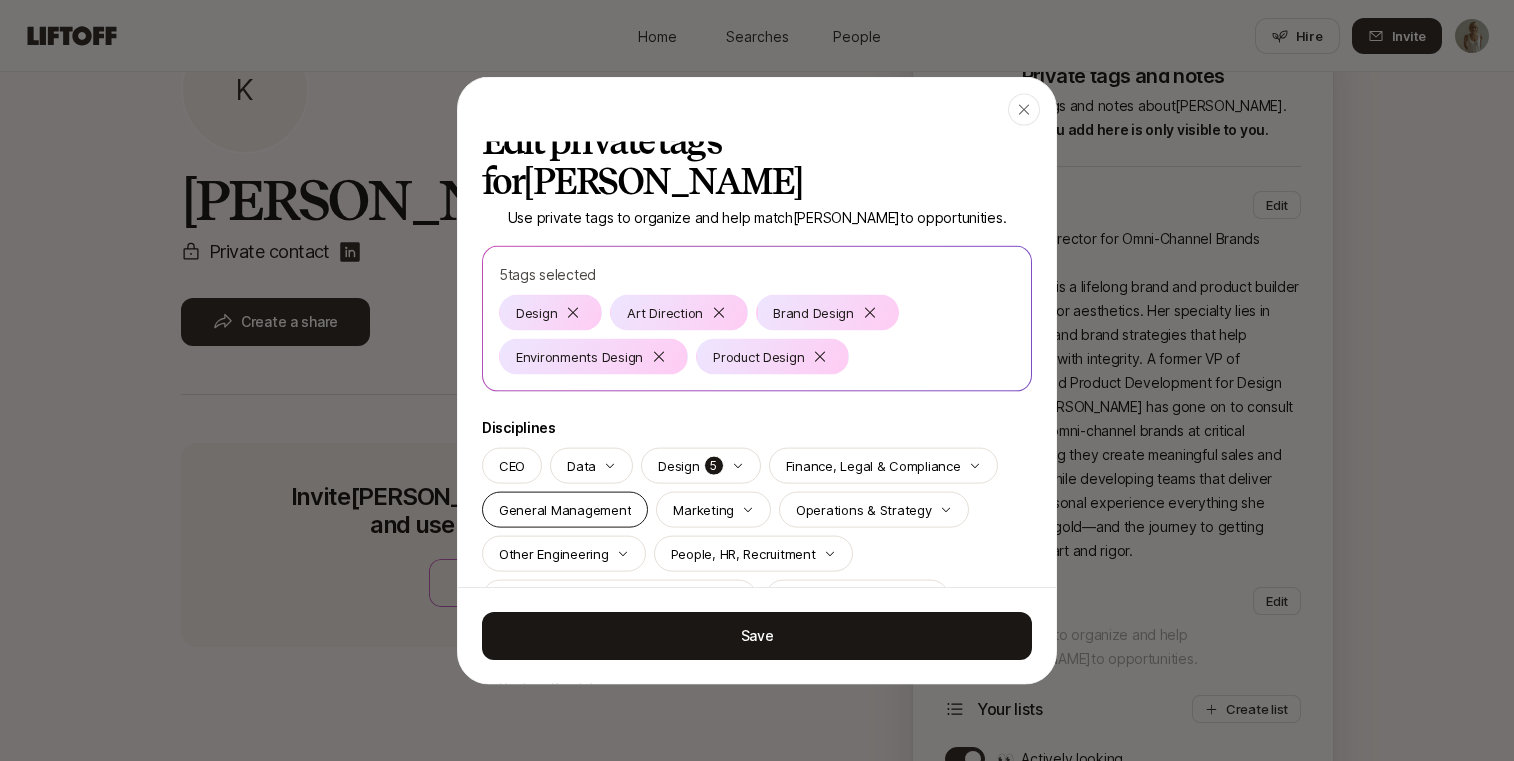 click on "General Management" at bounding box center (565, 509) 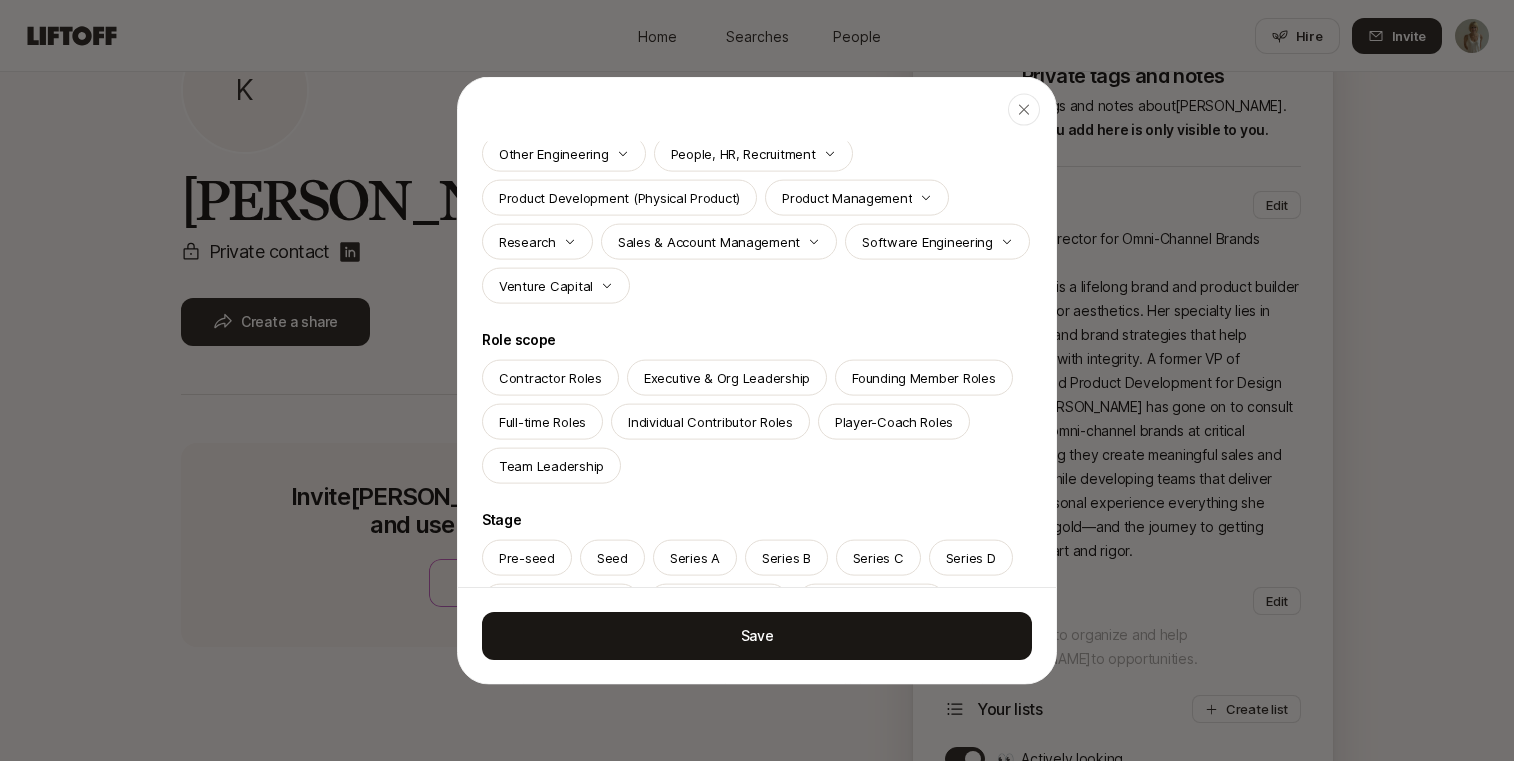 scroll, scrollTop: 462, scrollLeft: 0, axis: vertical 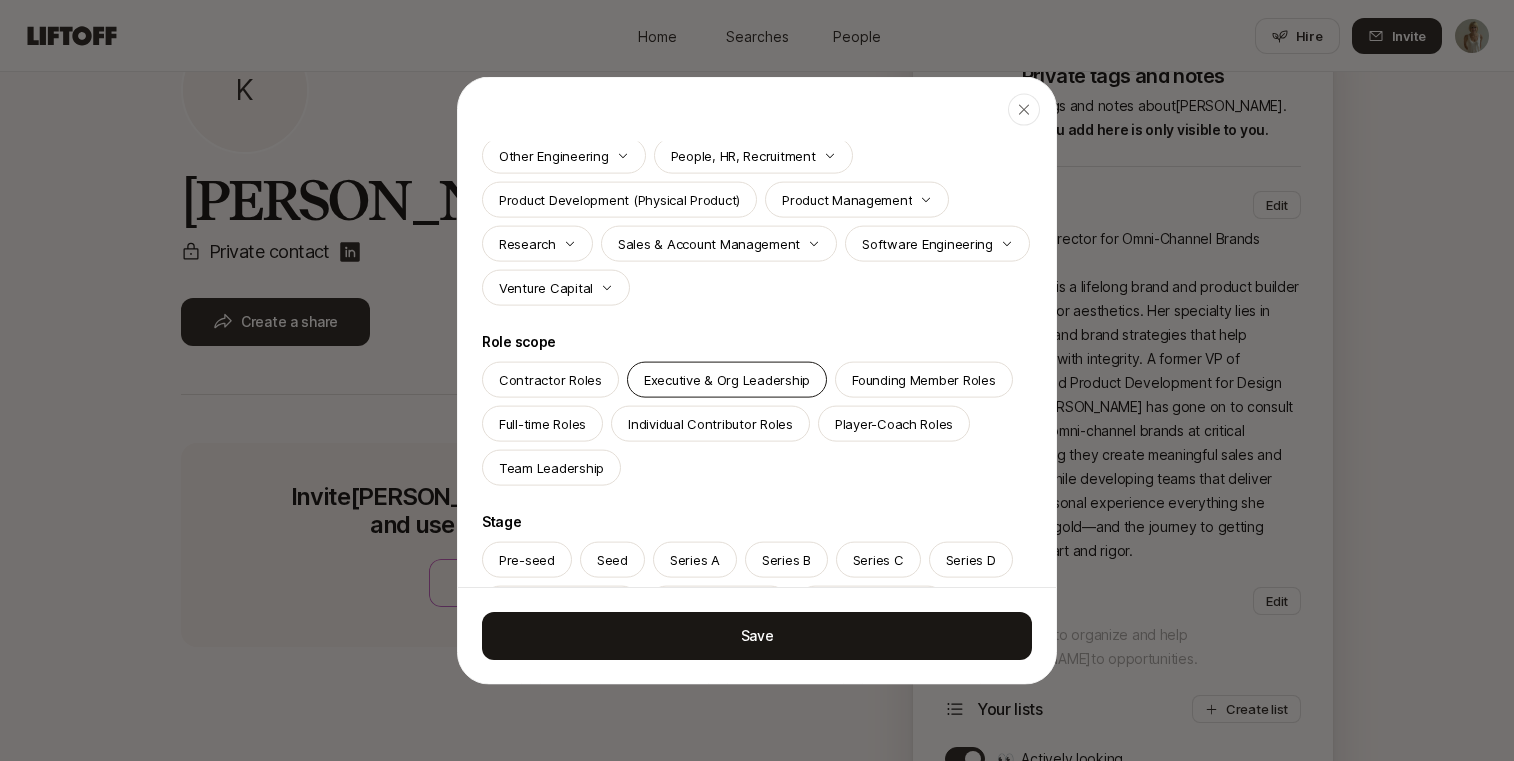 click on "Executive & Org Leadership" at bounding box center (727, 379) 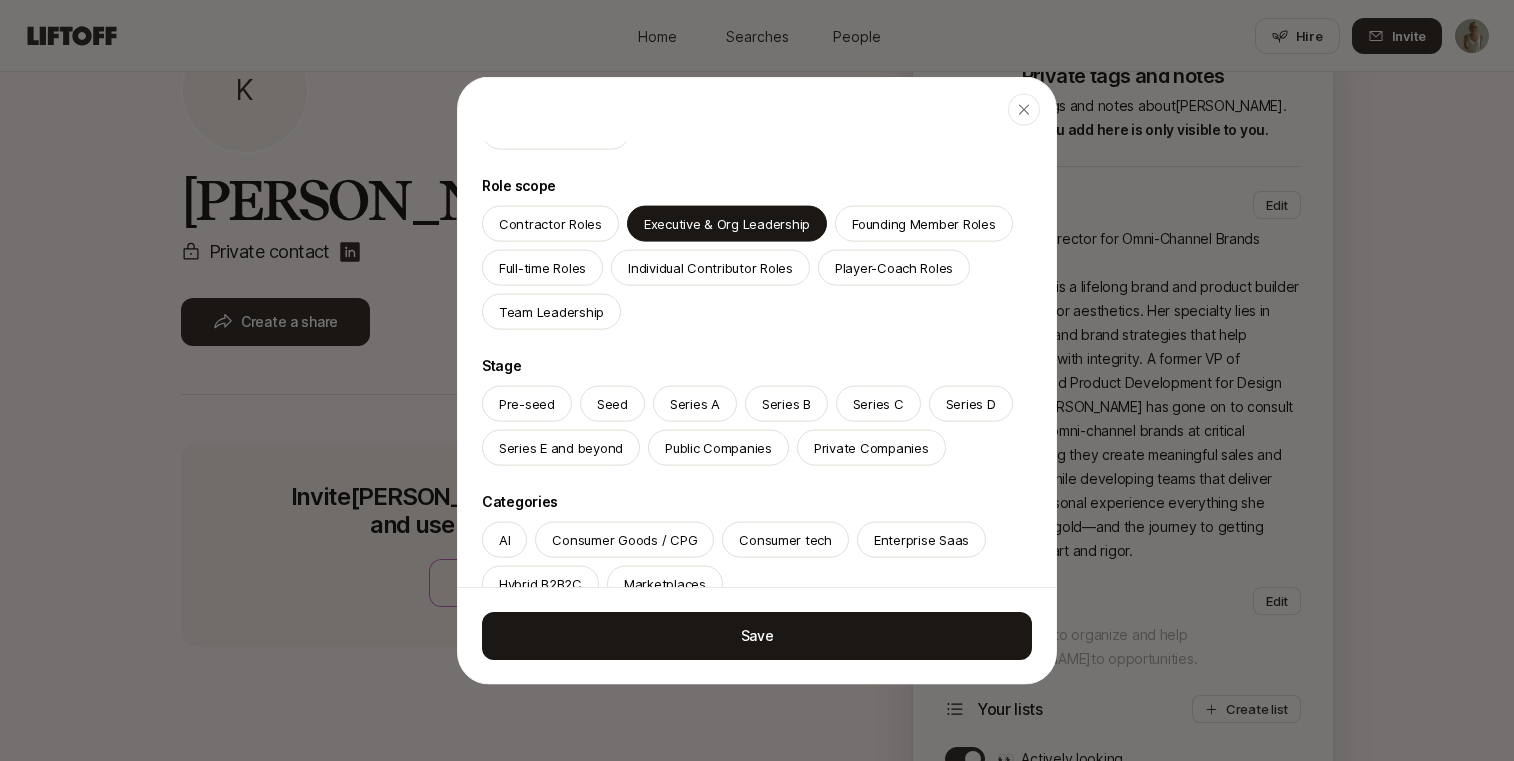 scroll, scrollTop: 623, scrollLeft: 0, axis: vertical 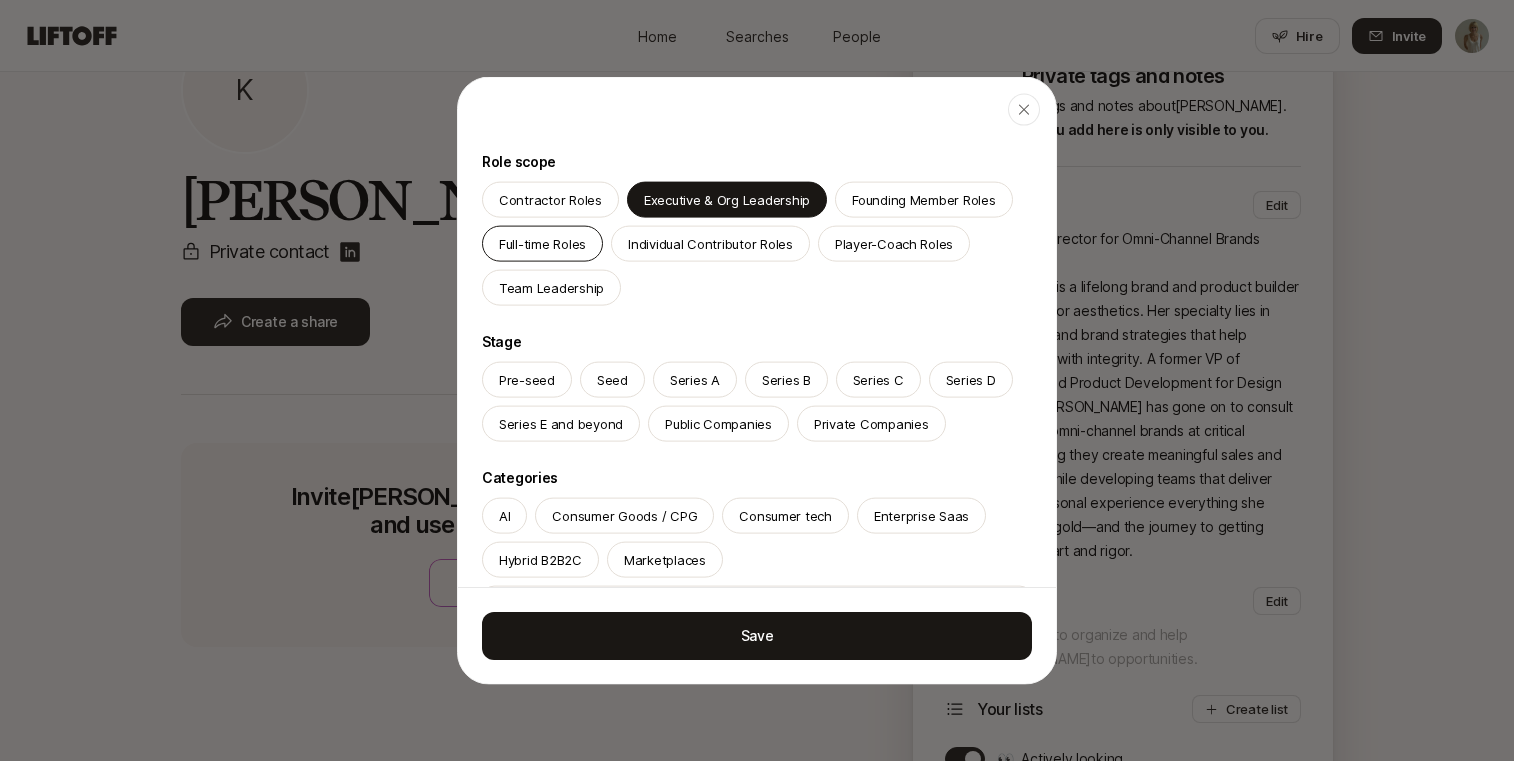 click on "Full-time Roles" at bounding box center (542, 243) 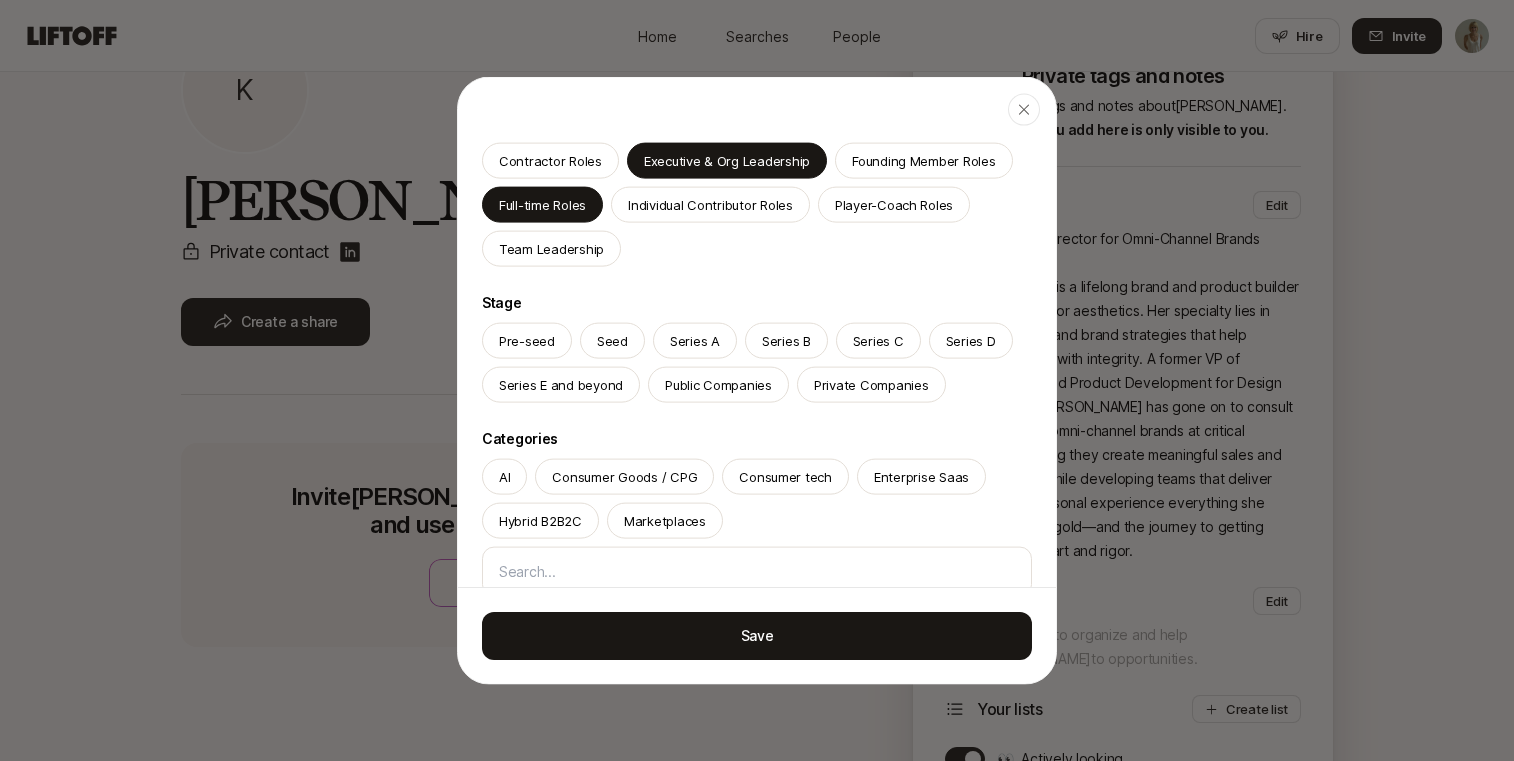 scroll, scrollTop: 726, scrollLeft: 0, axis: vertical 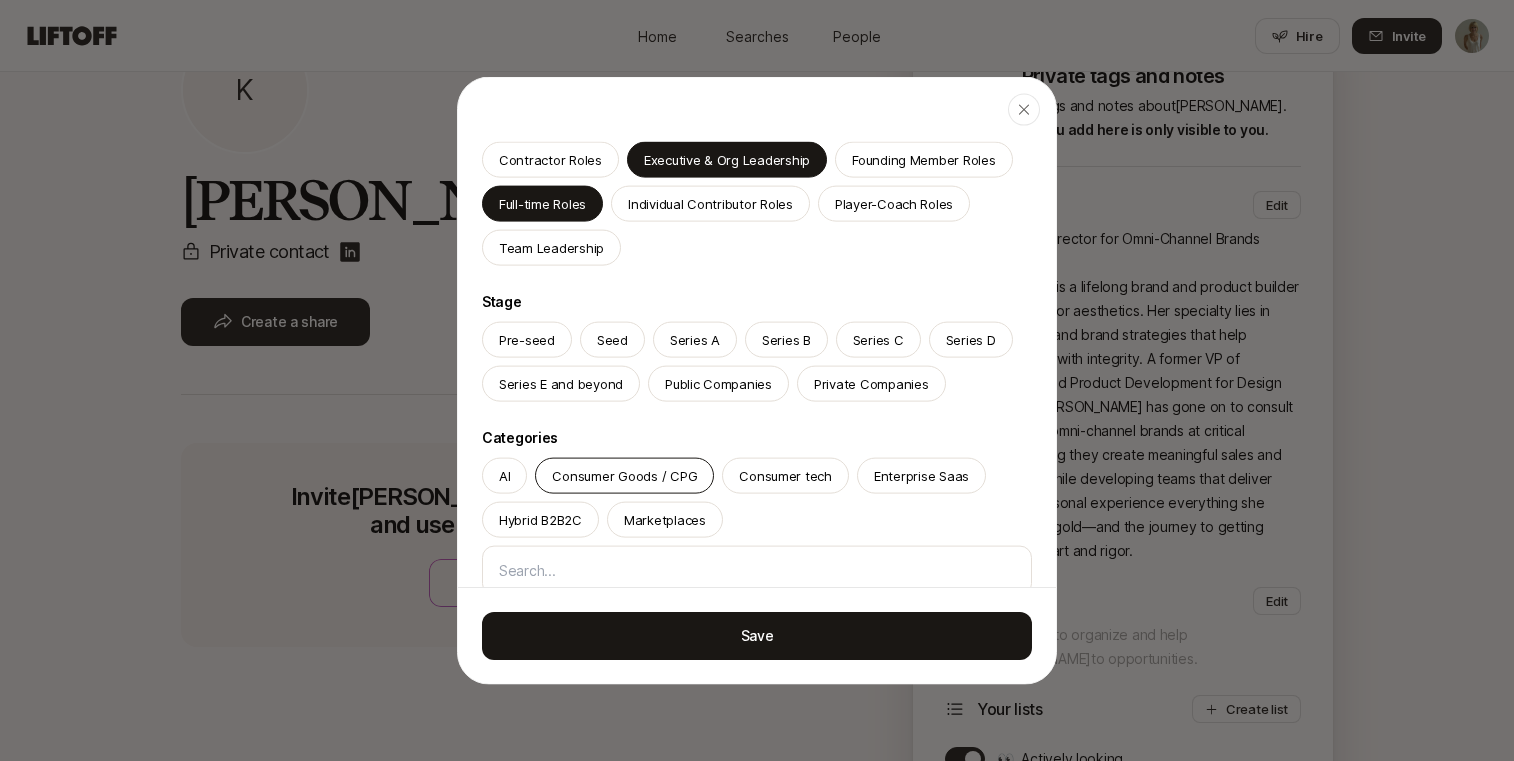 click on "Consumer Goods / CPG" at bounding box center (624, 475) 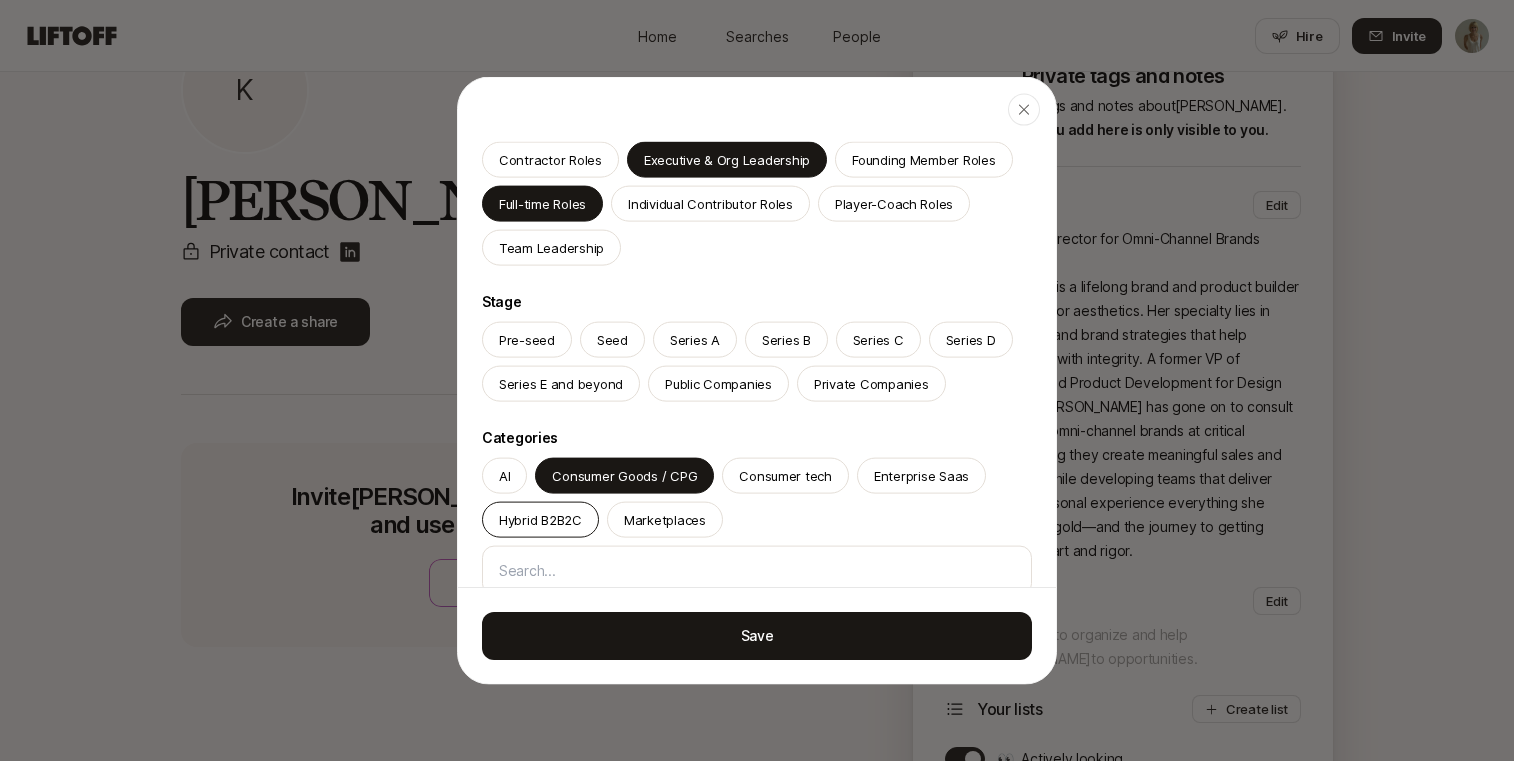 click on "Hybrid B2B2C" at bounding box center (540, 519) 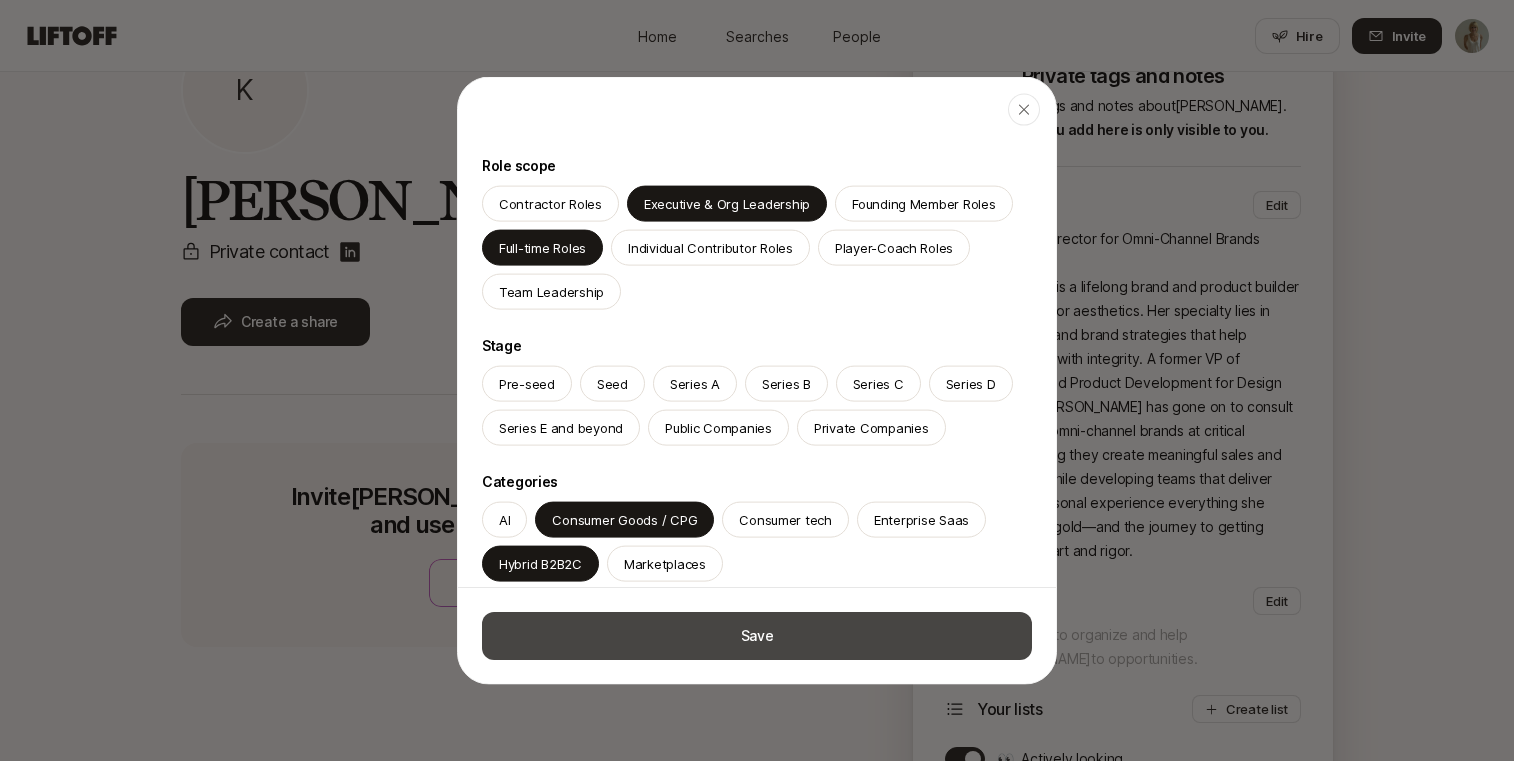 click on "Save" at bounding box center (757, 636) 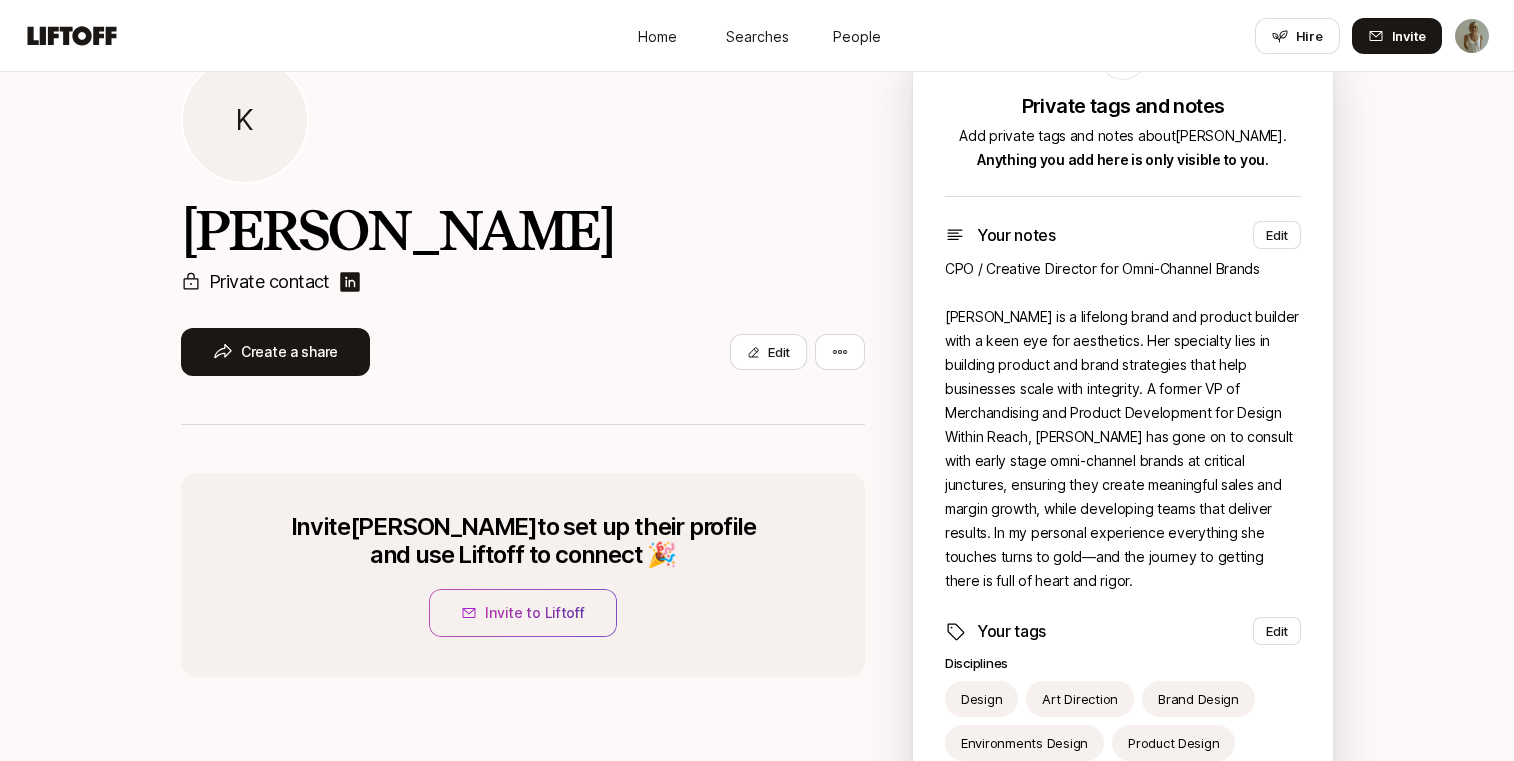 scroll, scrollTop: 0, scrollLeft: 0, axis: both 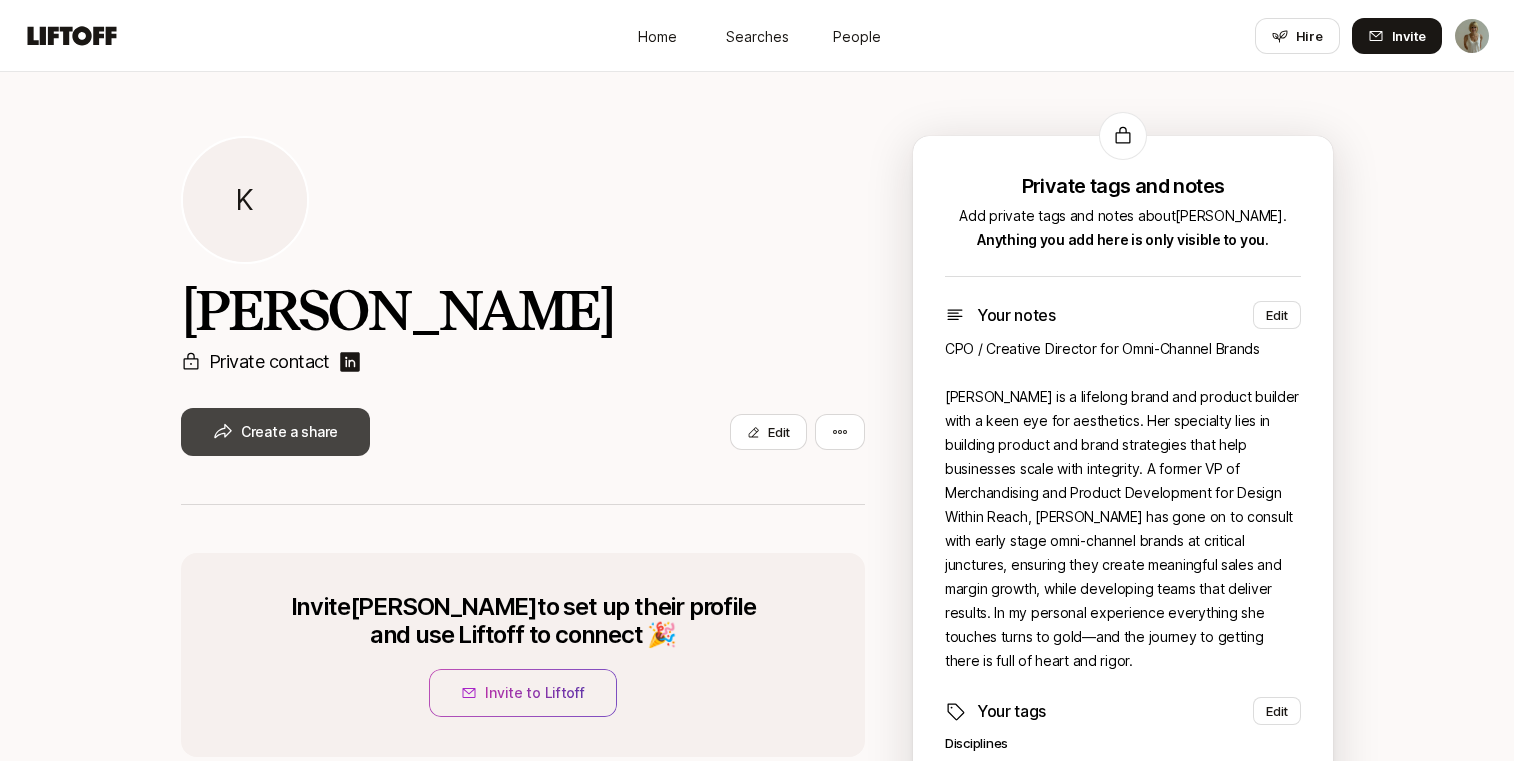 click on "Create a share" at bounding box center (275, 432) 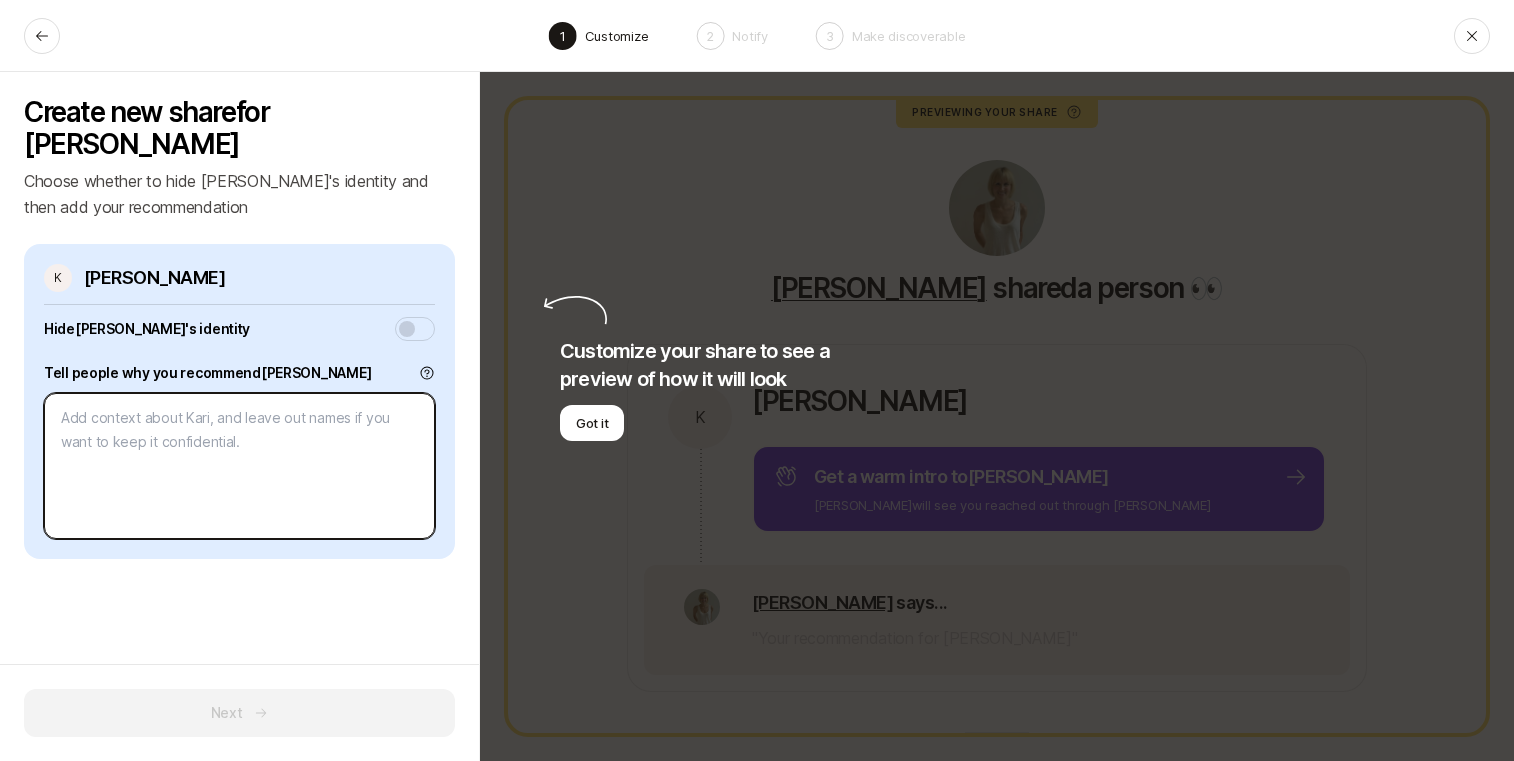 click at bounding box center [239, 466] 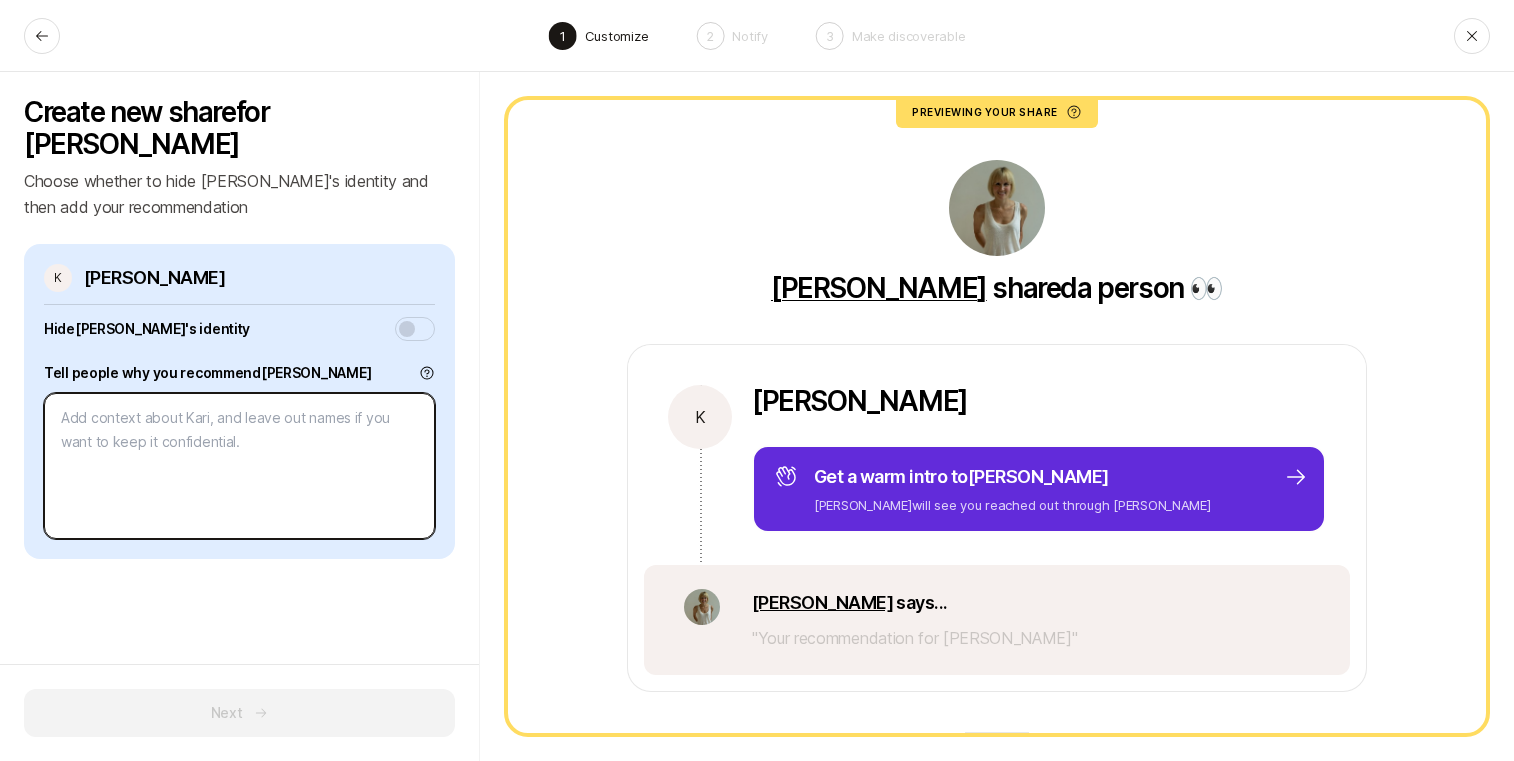 paste on "CMO/Creative Director for Omni-Channel Brands
Kari is a lifelong brand and product builder with a keen eye for aesthetics. Her specialty lies in building product and brand strategies that help businesses scale with integrity. A former VP of Merchandising and Product Development for Design Within Reach, Kari has gone on to consult with earlier stage omni-channel brands at critical junctures, ensuring they both create meaningful sales and margin growth, while developing teams that deliver results. In my personal experience everything she touches turns to gold—and the journey to getting there is full of heart and rigor." 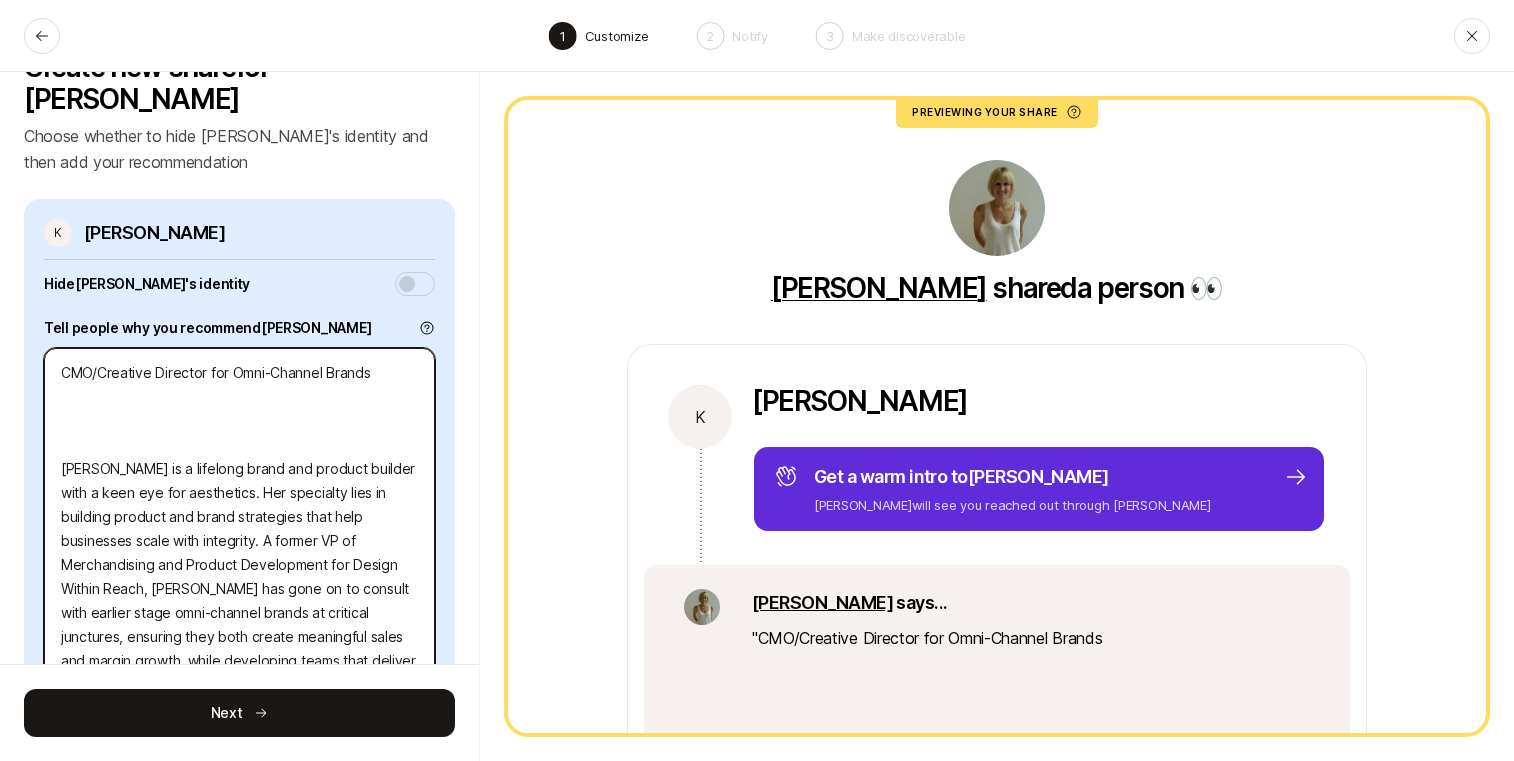scroll, scrollTop: 63, scrollLeft: 0, axis: vertical 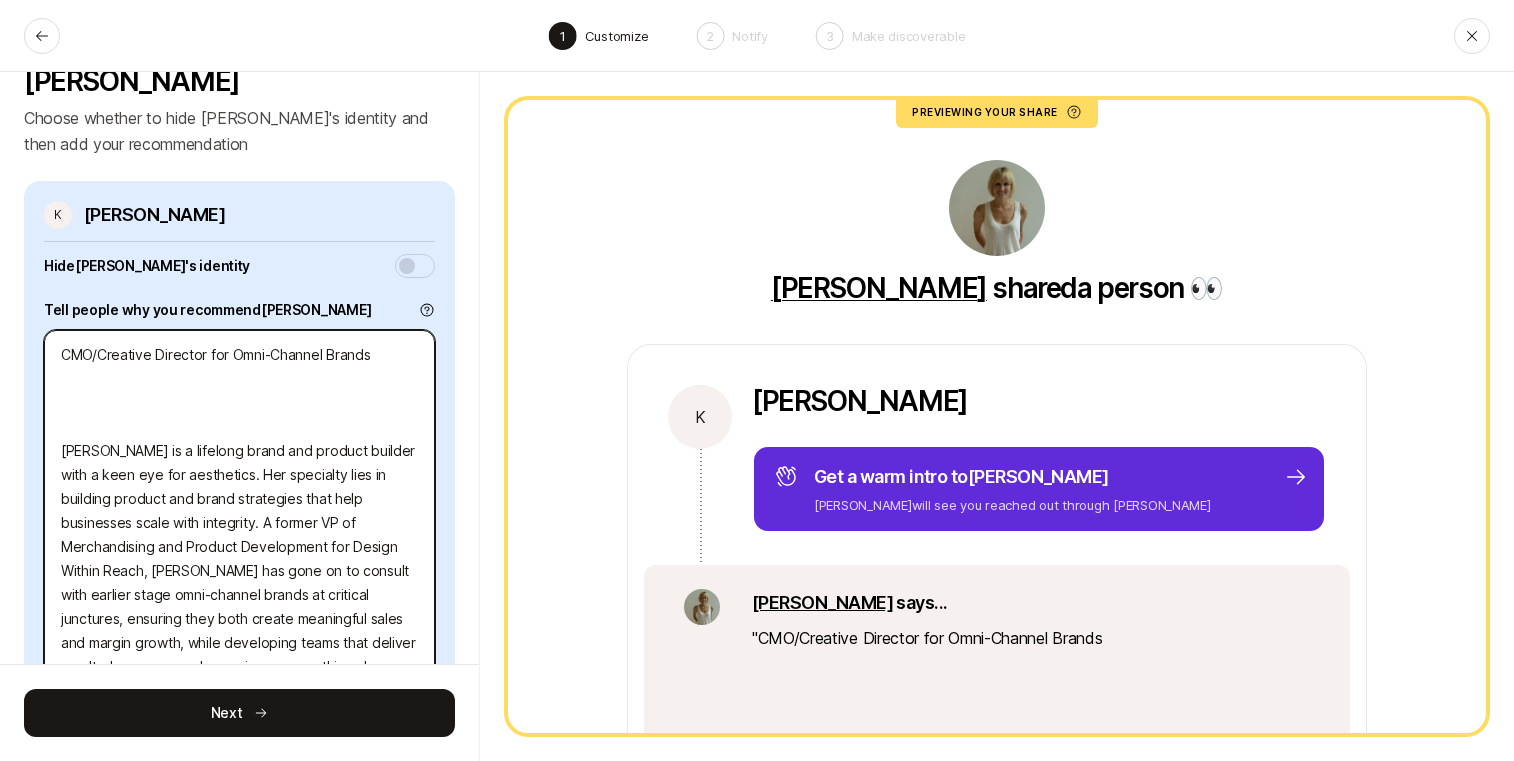 drag, startPoint x: 99, startPoint y: 324, endPoint x: 54, endPoint y: 320, distance: 45.17743 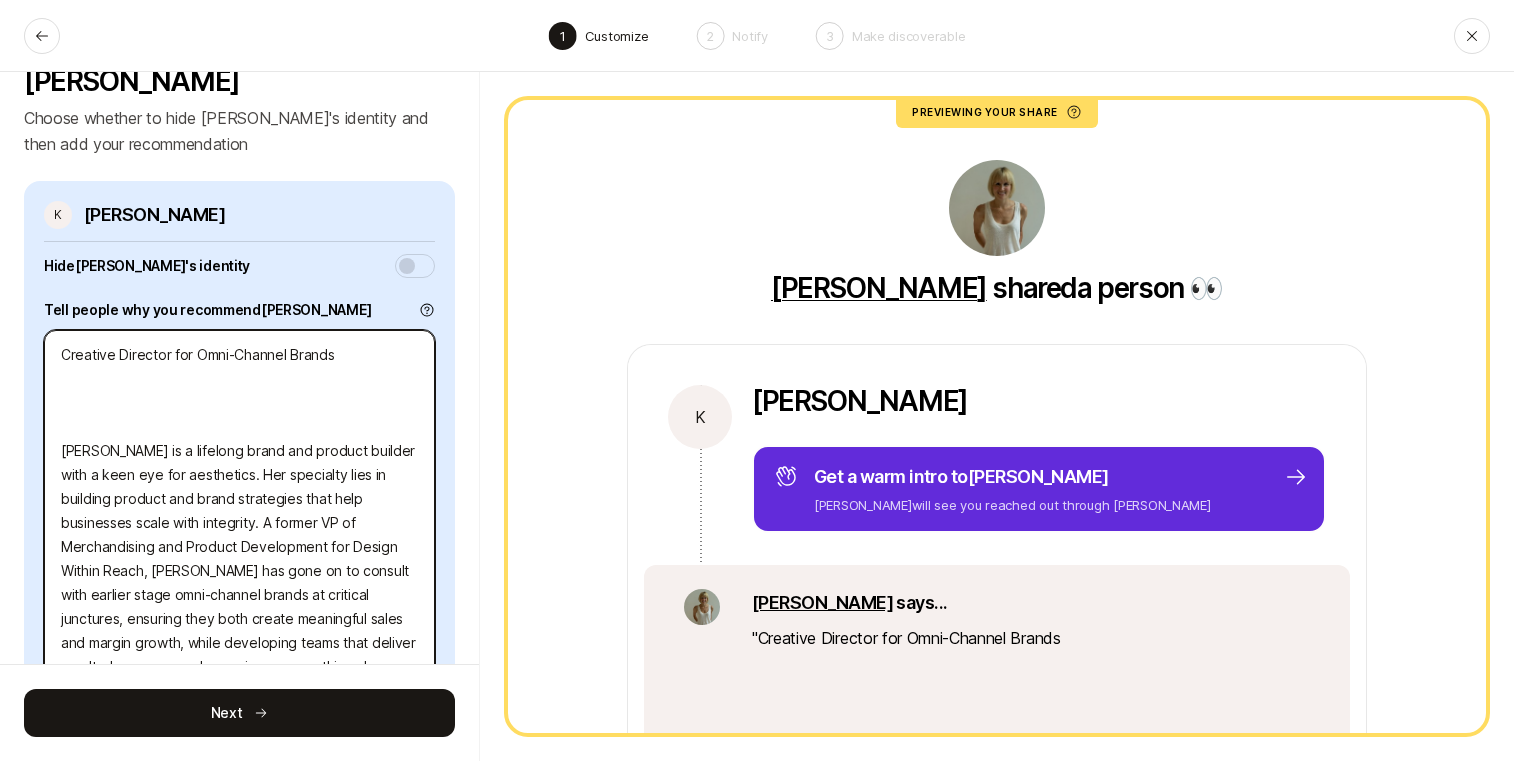 type on "x" 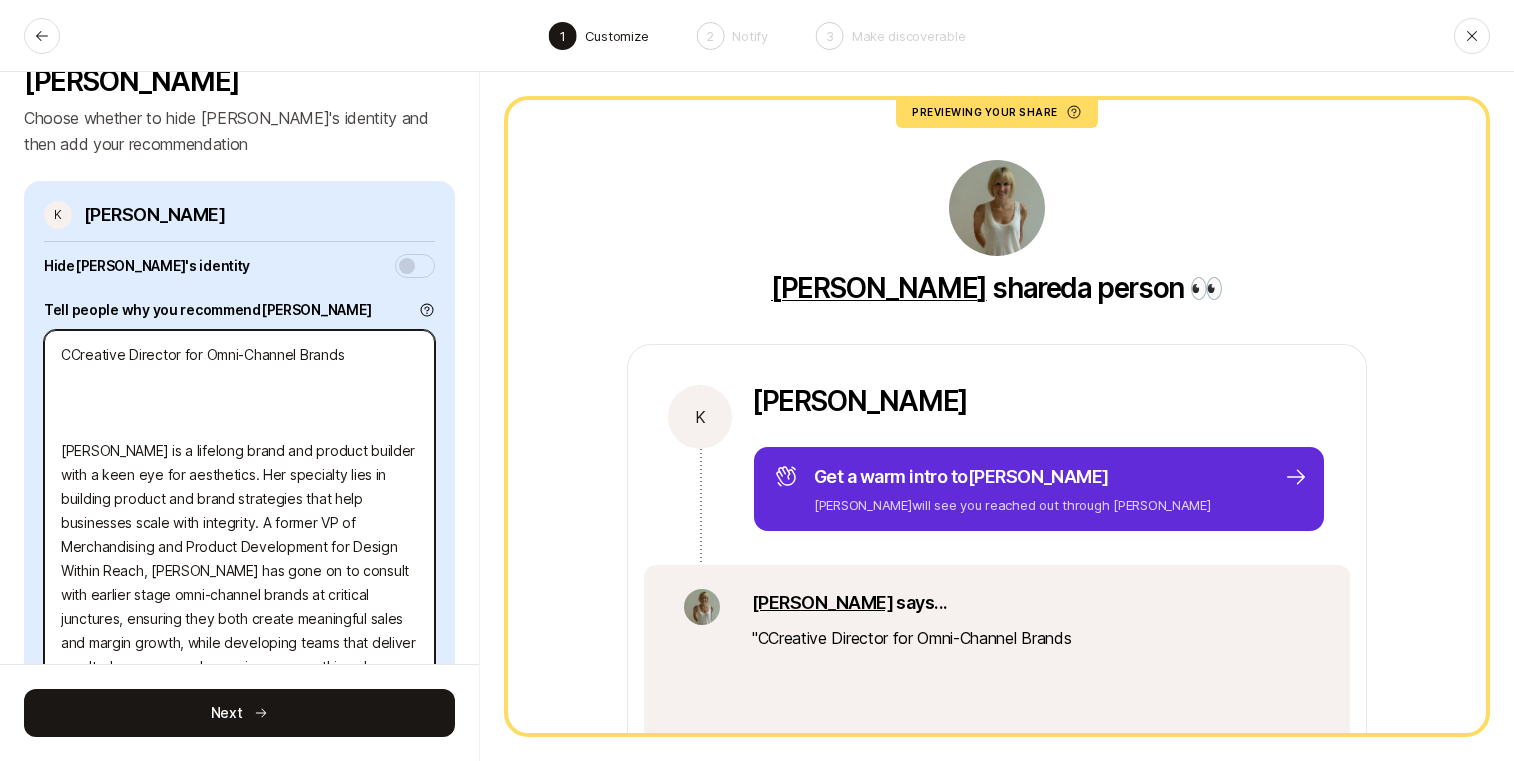 type on "x" 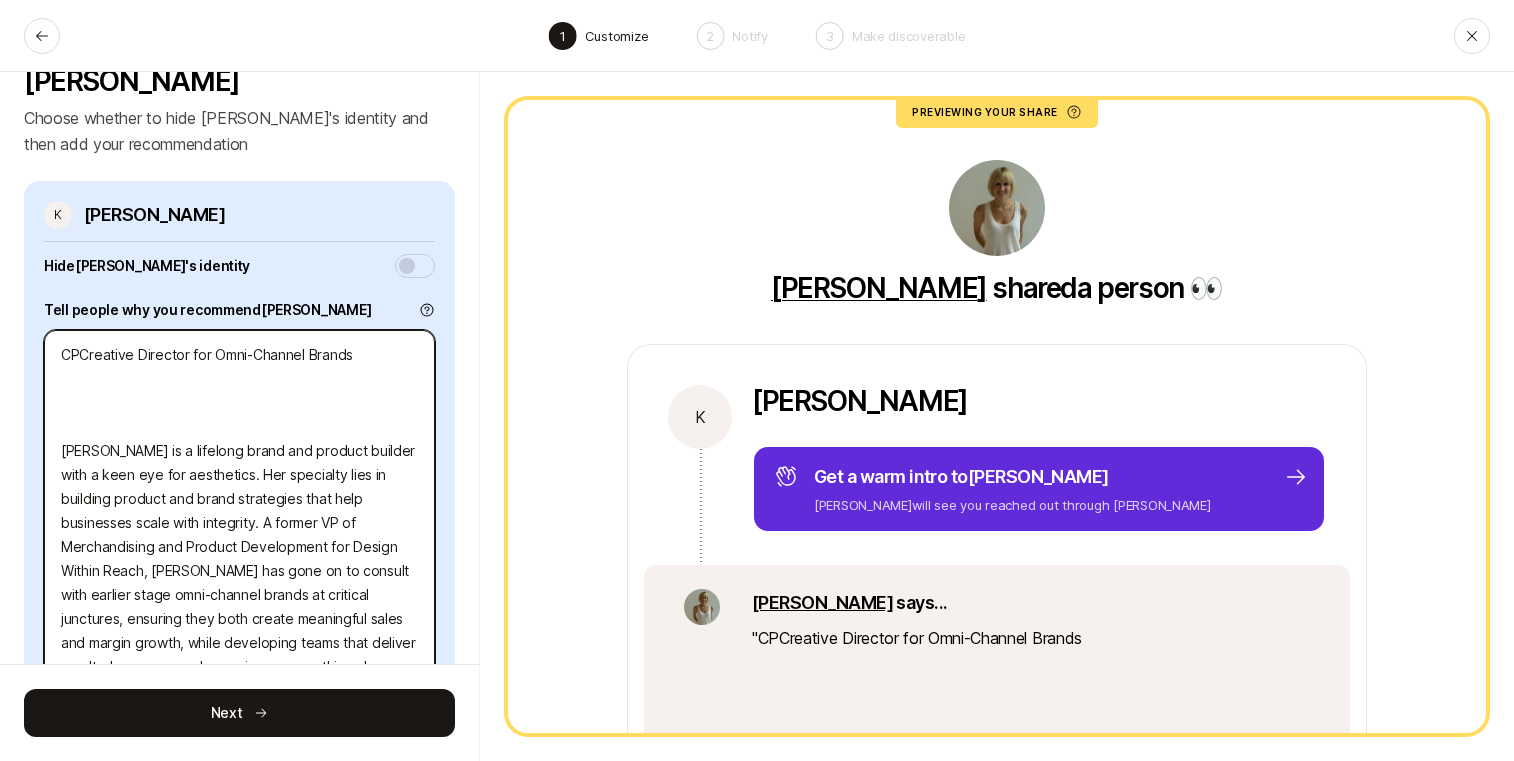 type on "x" 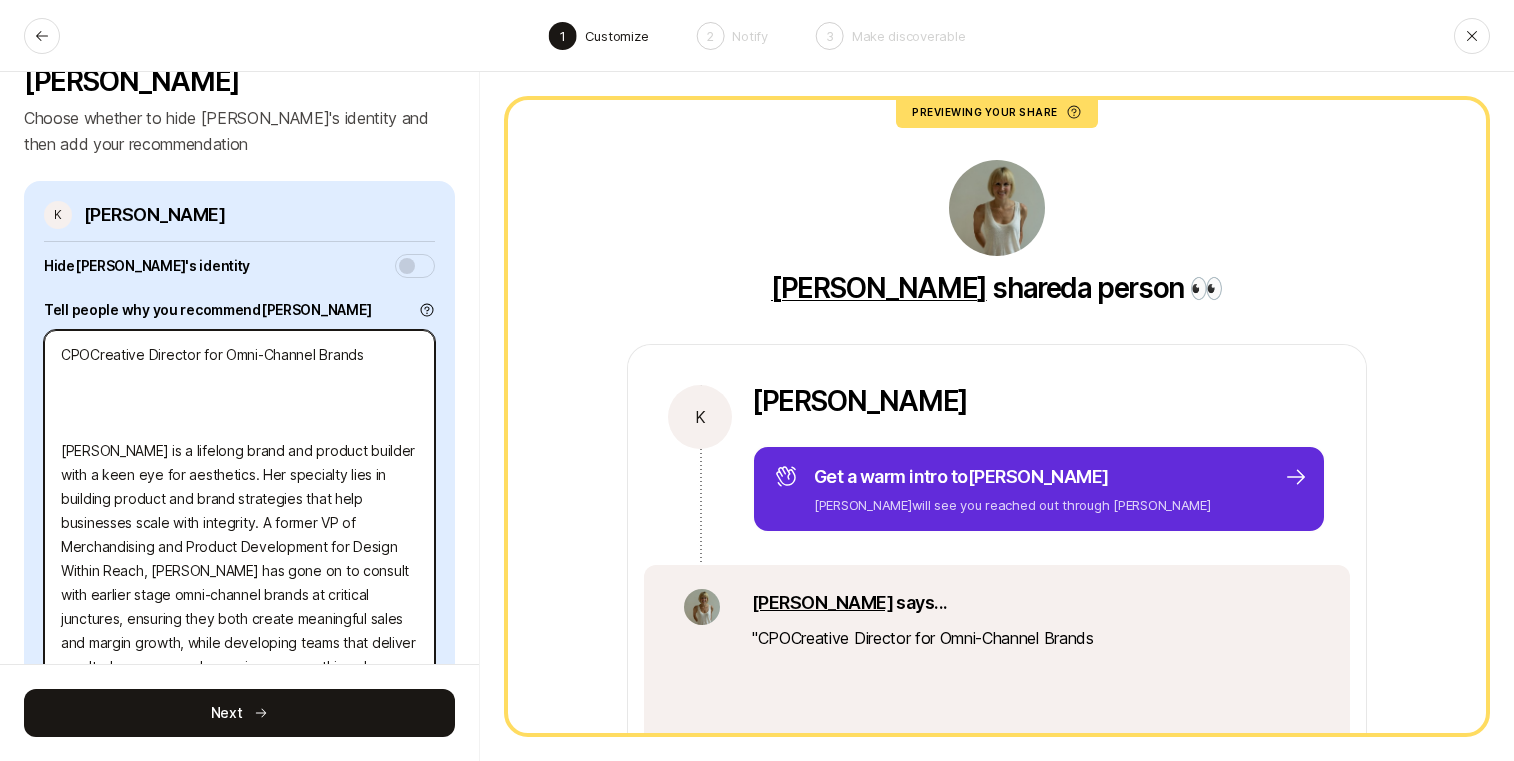 type on "x" 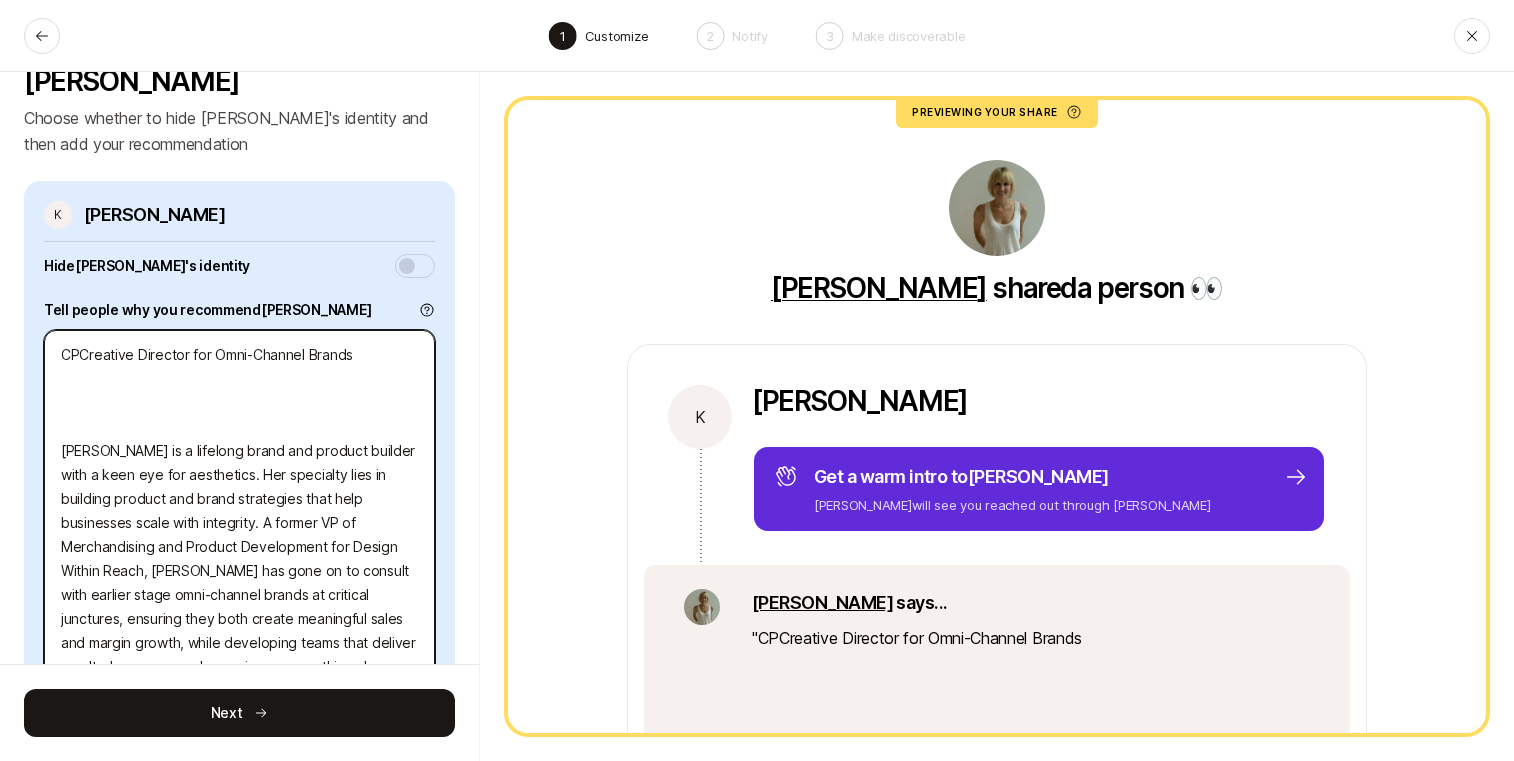type on "x" 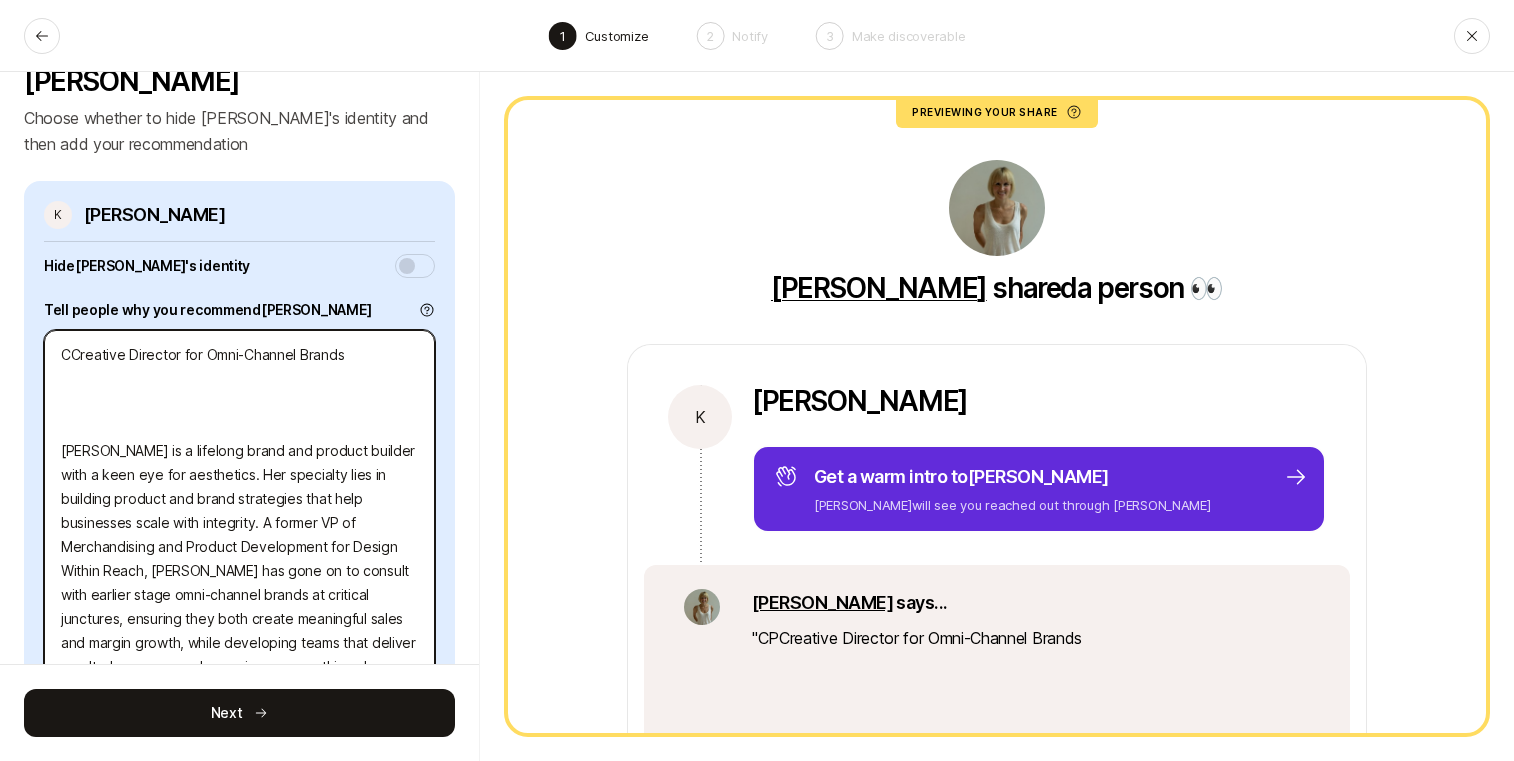 type on "x" 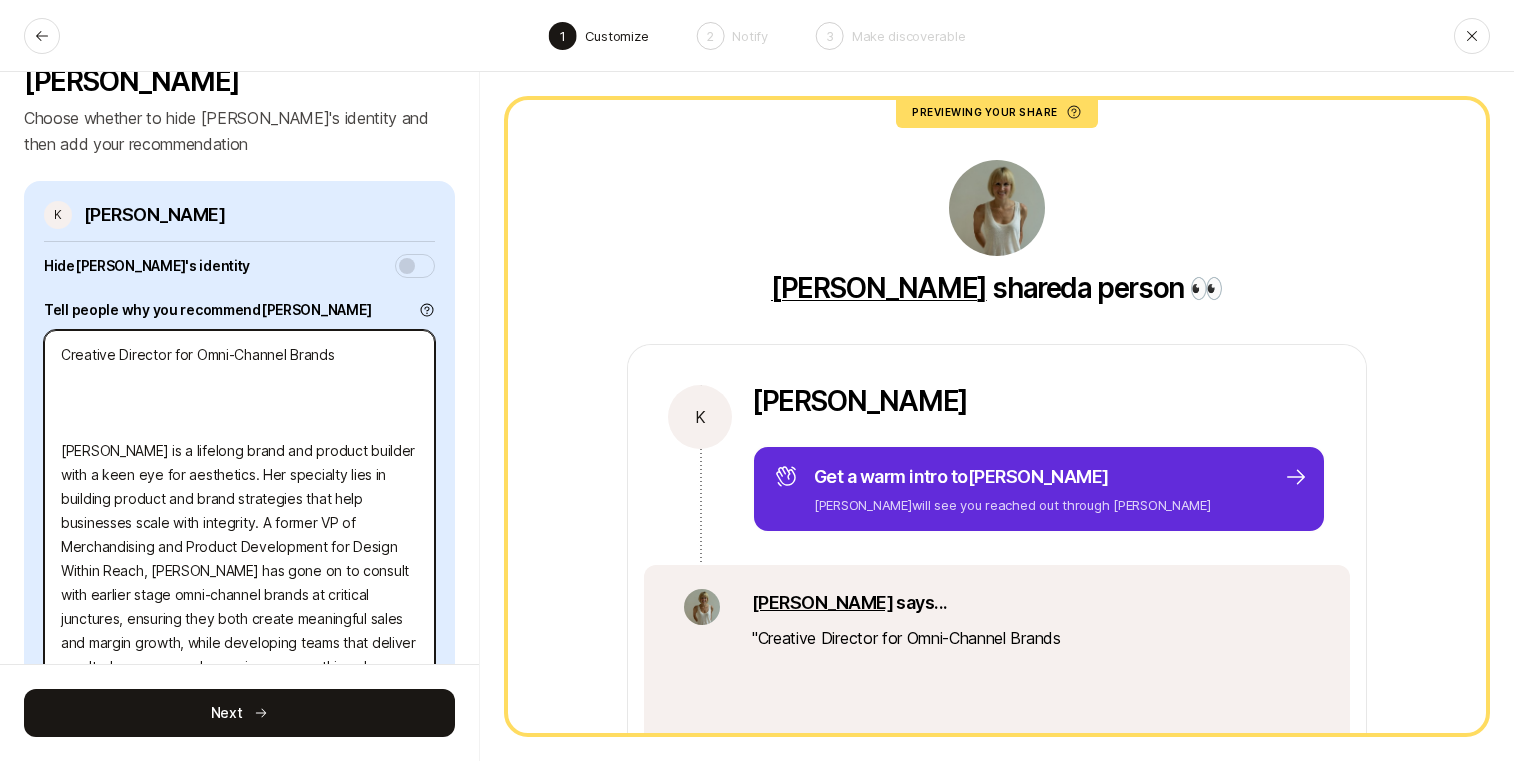 type on "Creative Director for Omni-Channel Brands
Kari is a lifelong brand and product builder with a keen eye for aesthetics. Her specialty lies in building product and brand strategies that help businesses scale with integrity. A former VP of Merchandising and Product Development for Design Within Reach, Kari has gone on to consult with earlier stage omni-channel brands at critical junctures, ensuring they both create meaningful sales and margin growth, while developing teams that deliver results. In my personal experience everything she touches turns to gold—and the journey to getting there is full of heart and rigor." 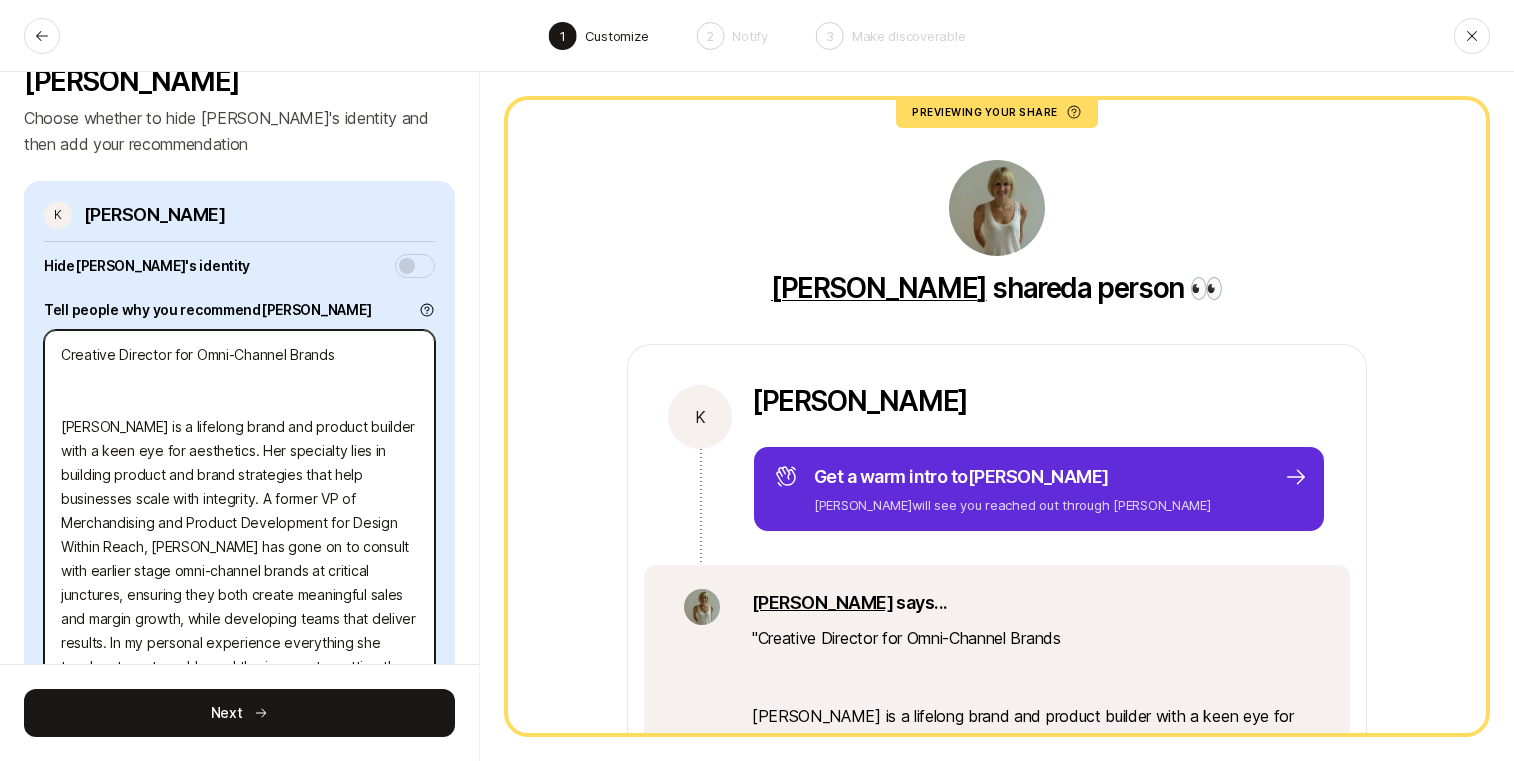 type on "x" 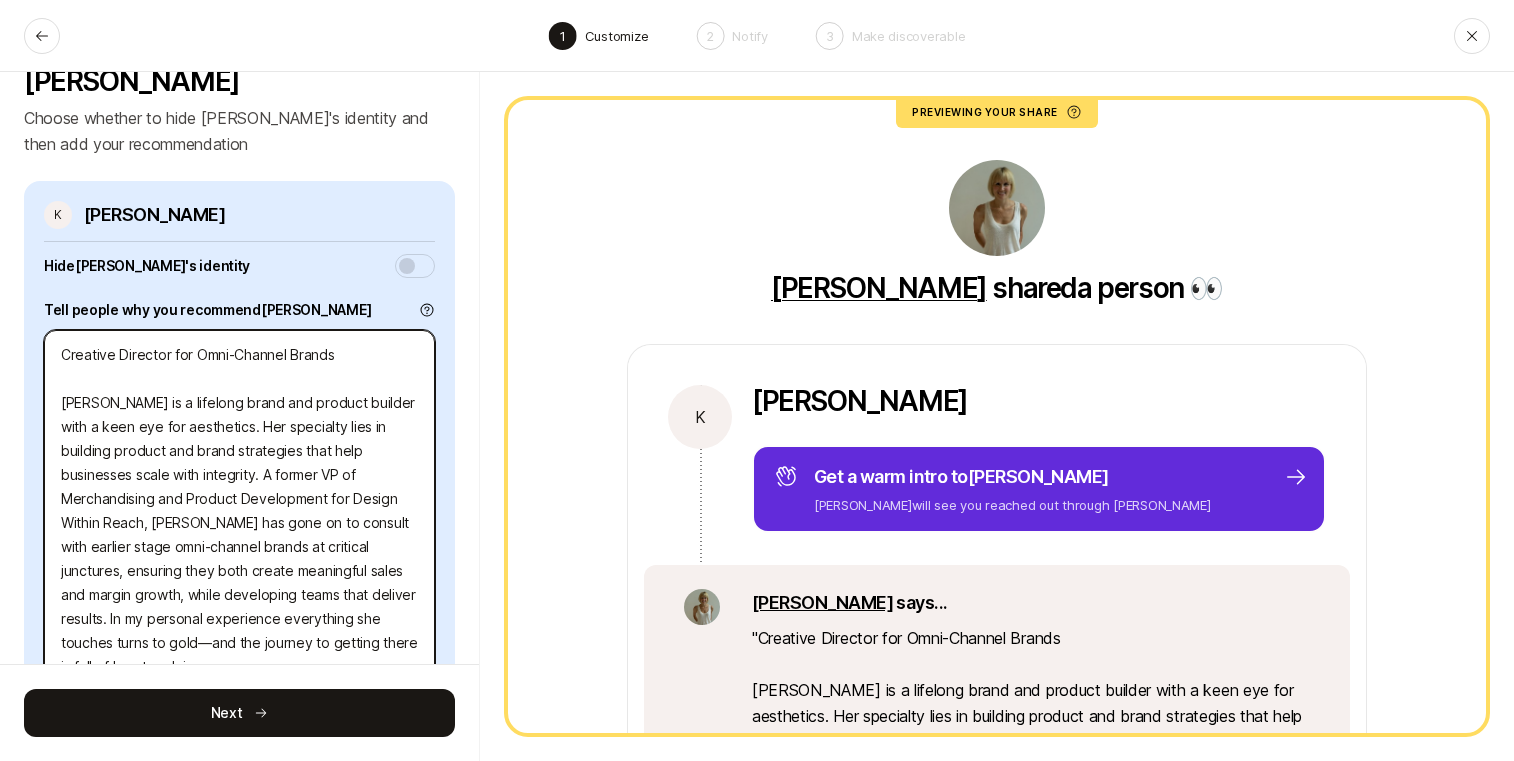 type on "x" 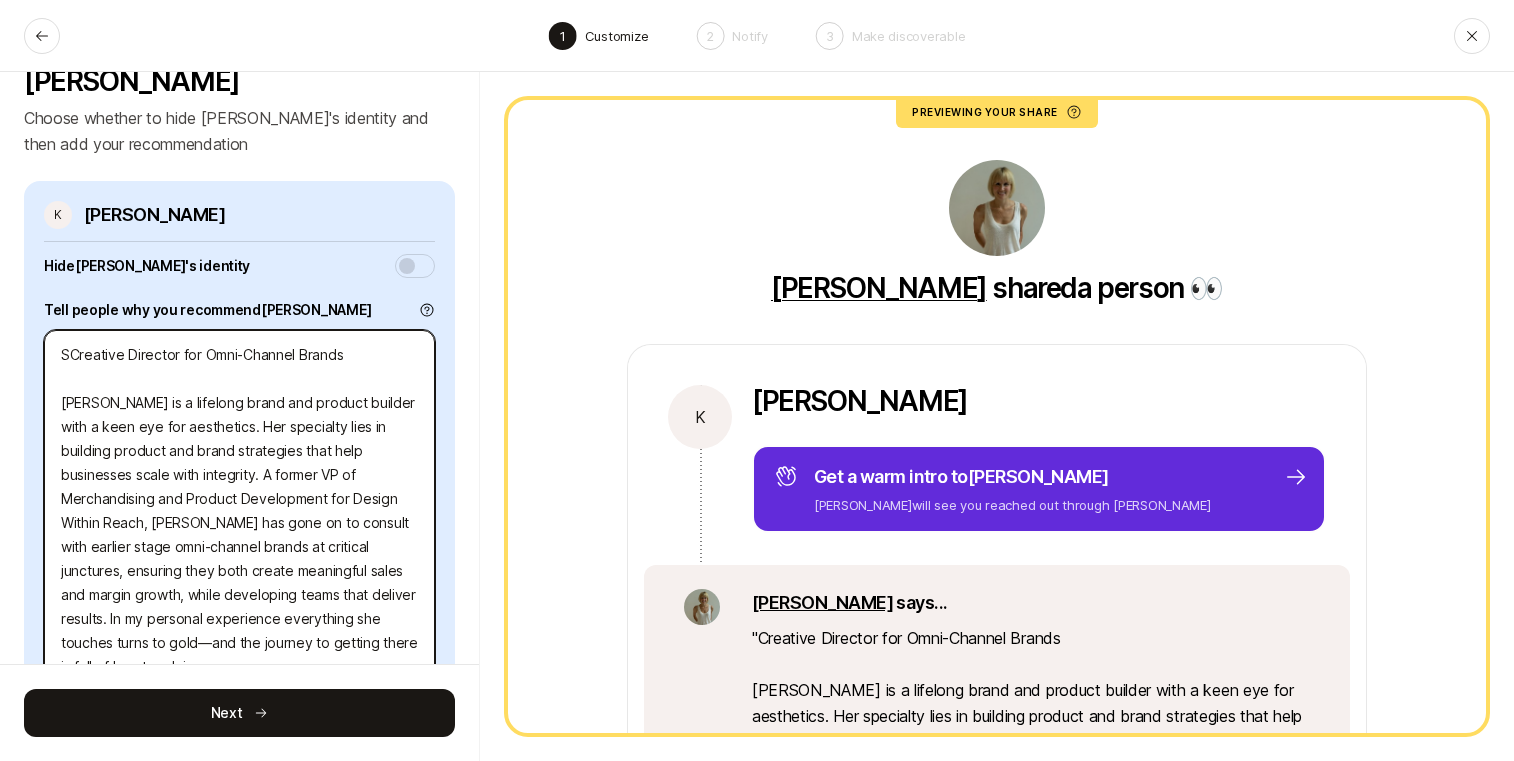 type on "SVCreative Director for Omni-Channel Brands
Kari is a lifelong brand and product builder with a keen eye for aesthetics. Her specialty lies in building product and brand strategies that help businesses scale with integrity. A former VP of Merchandising and Product Development for Design Within Reach, Kari has gone on to consult with earlier stage omni-channel brands at critical junctures, ensuring they both create meaningful sales and margin growth, while developing teams that deliver results. In my personal experience everything she touches turns to gold—and the journey to getting there is full of heart and rigor." 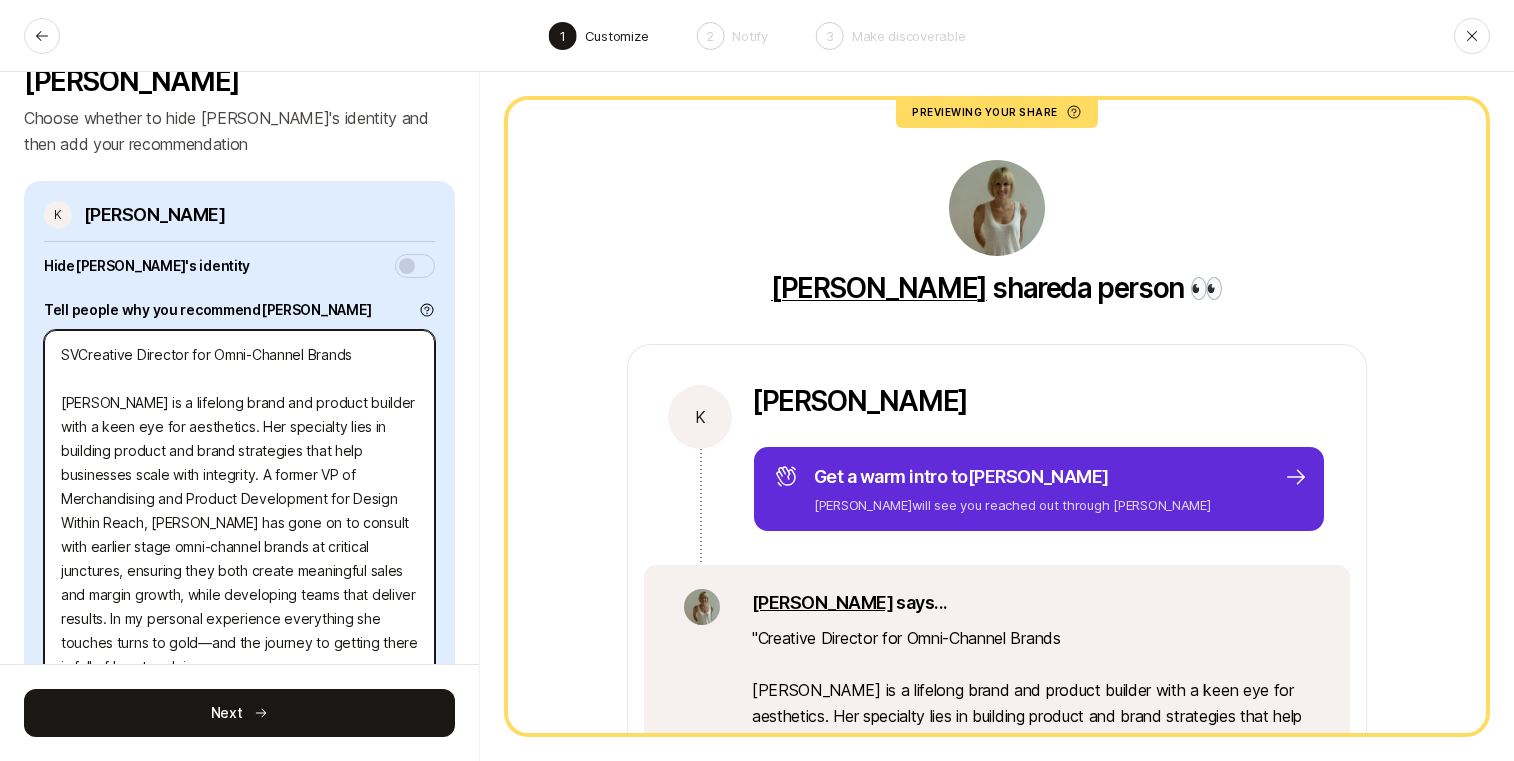 type on "x" 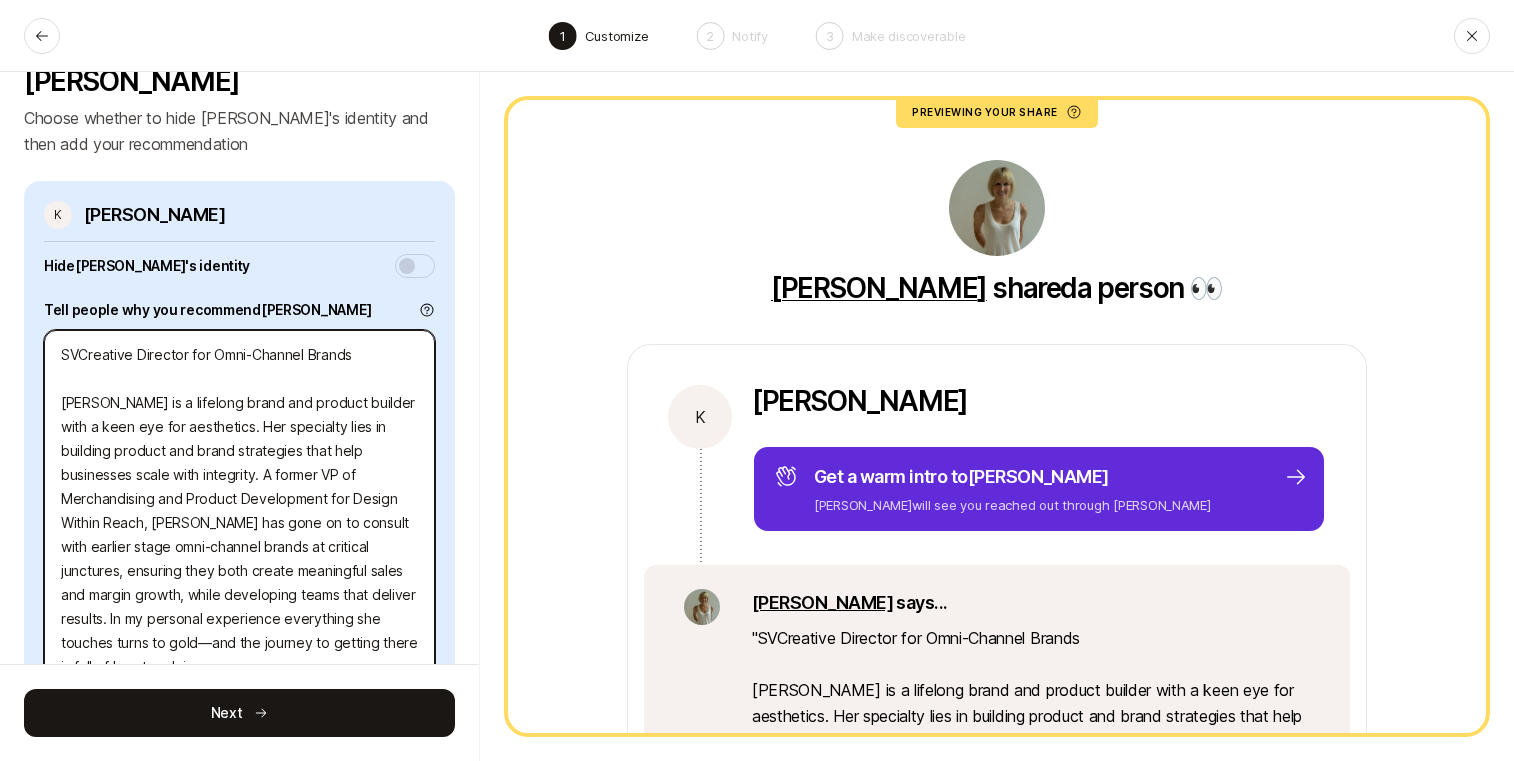 type on "SVPCreative Director for Omni-Channel Brands
Kari is a lifelong brand and product builder with a keen eye for aesthetics. Her specialty lies in building product and brand strategies that help businesses scale with integrity. A former VP of Merchandising and Product Development for Design Within Reach, Kari has gone on to consult with earlier stage omni-channel brands at critical junctures, ensuring they both create meaningful sales and margin growth, while developing teams that deliver results. In my personal experience everything she touches turns to gold—and the journey to getting there is full of heart and rigor." 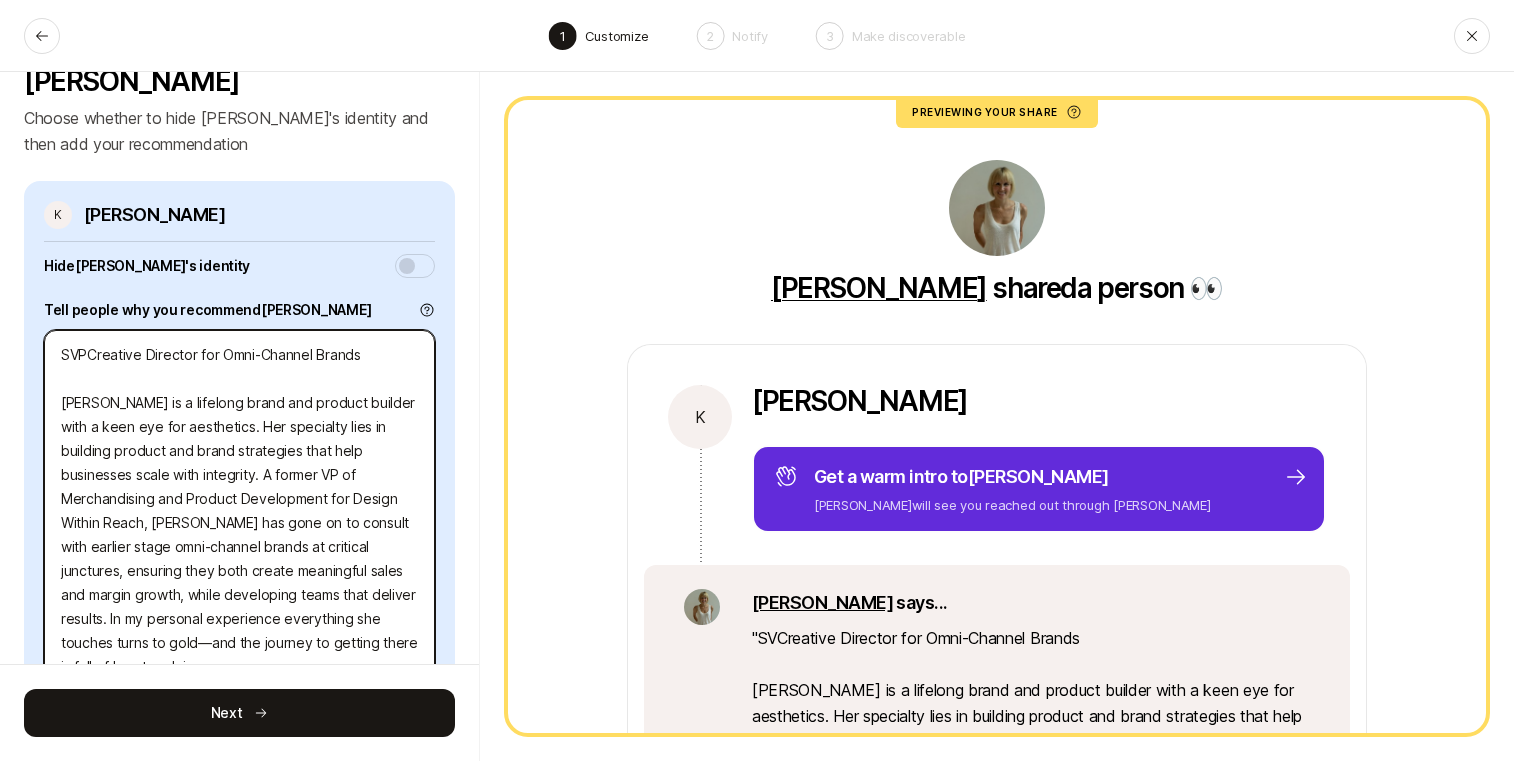 type on "x" 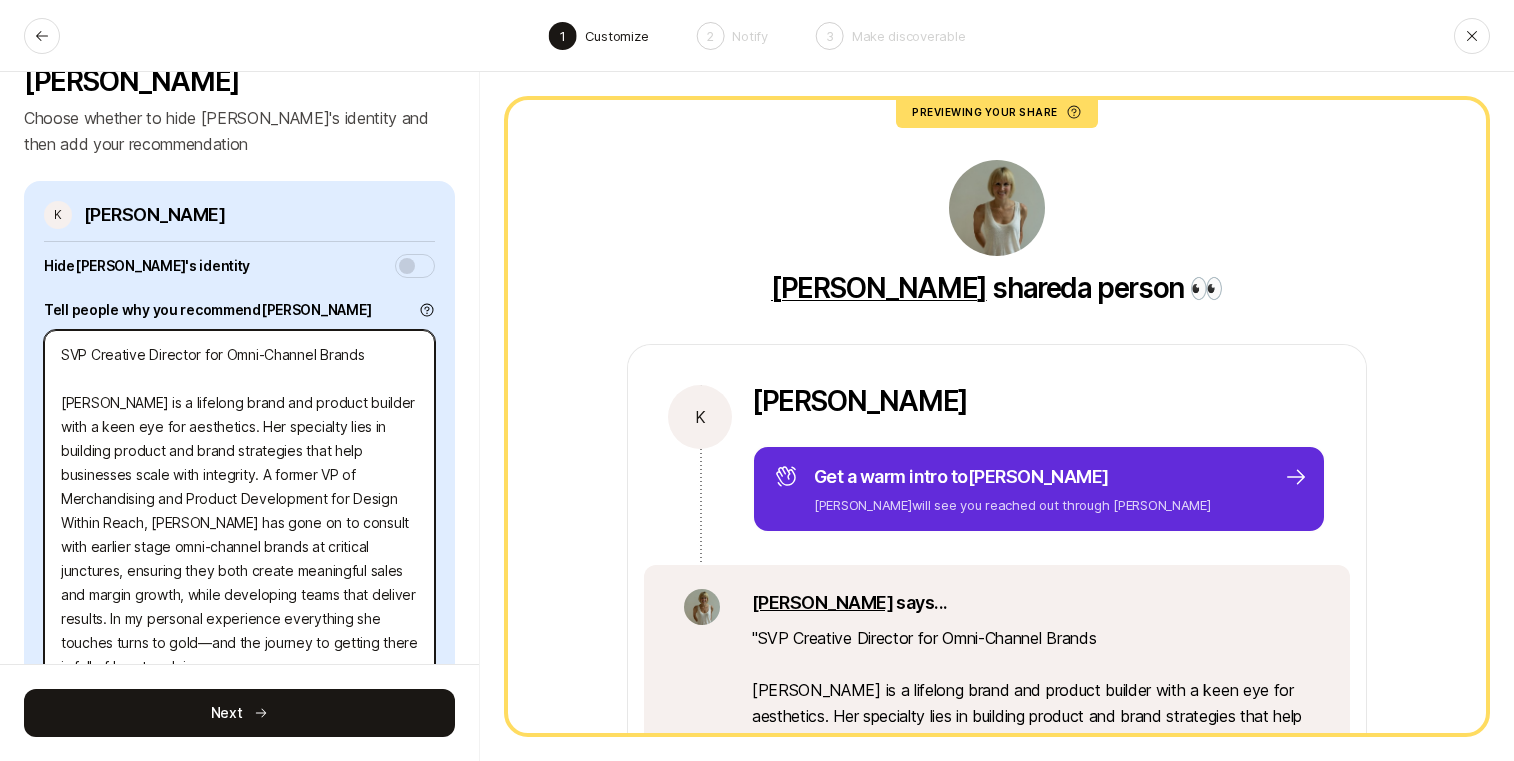 type on "x" 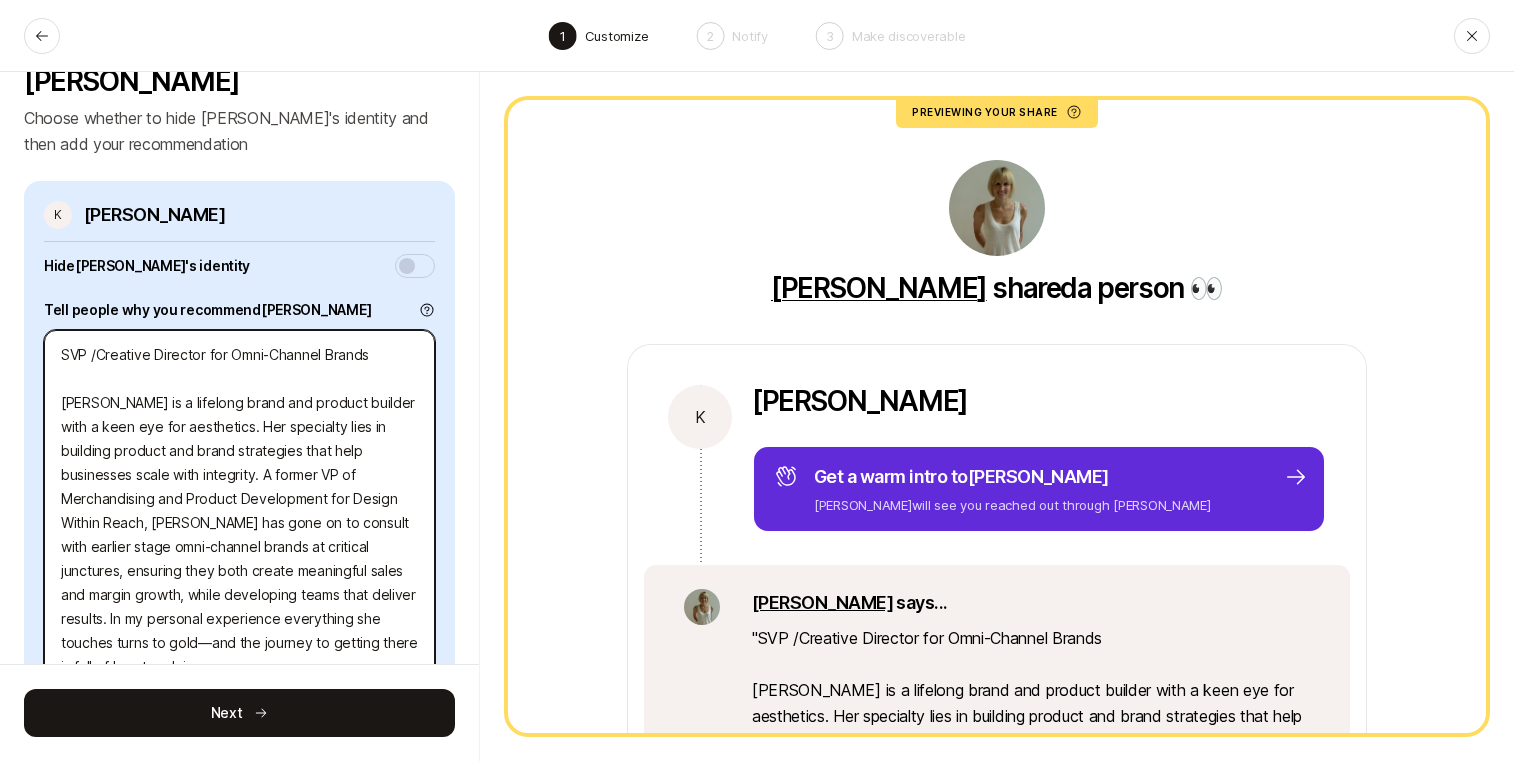 type on "x" 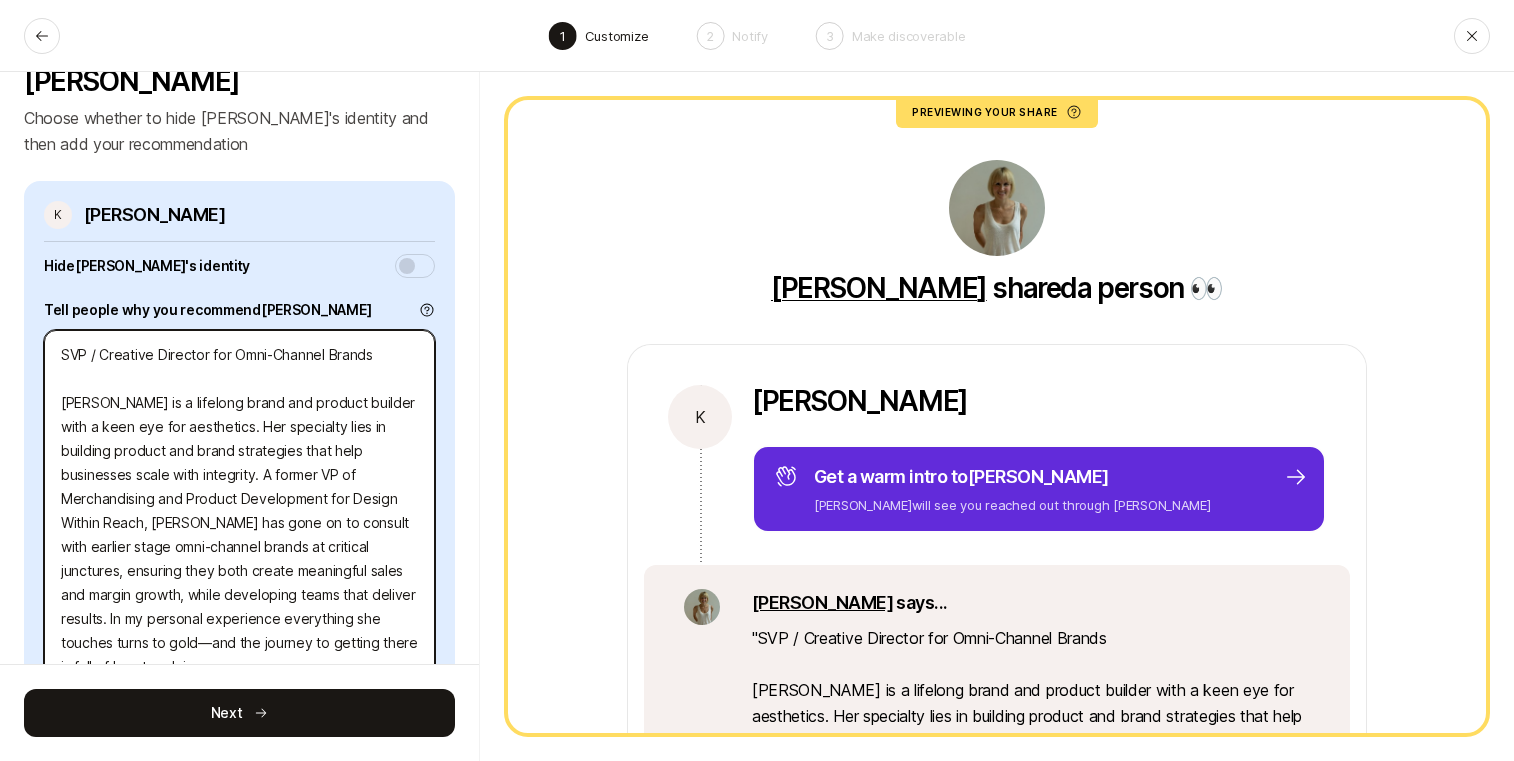 type on "SVP / Creative Director for Omni-Channel Brands
Kari is a lifelong brand and product builder with a keen eye for aesthetics. Her specialty lies in building product and brand strategies that help businesses scale with integrity. A former VP of Merchandising and Product Development for Design Within Reach, Kari has gone on to consult with earlier stage omni-channel brands at critical junctures, ensuring they both create meaningful sales and margin growth, while developing teams that deliver results. In my personal experience everything she touches turns to gold—and the journey to getting there is full of heart and rigor." 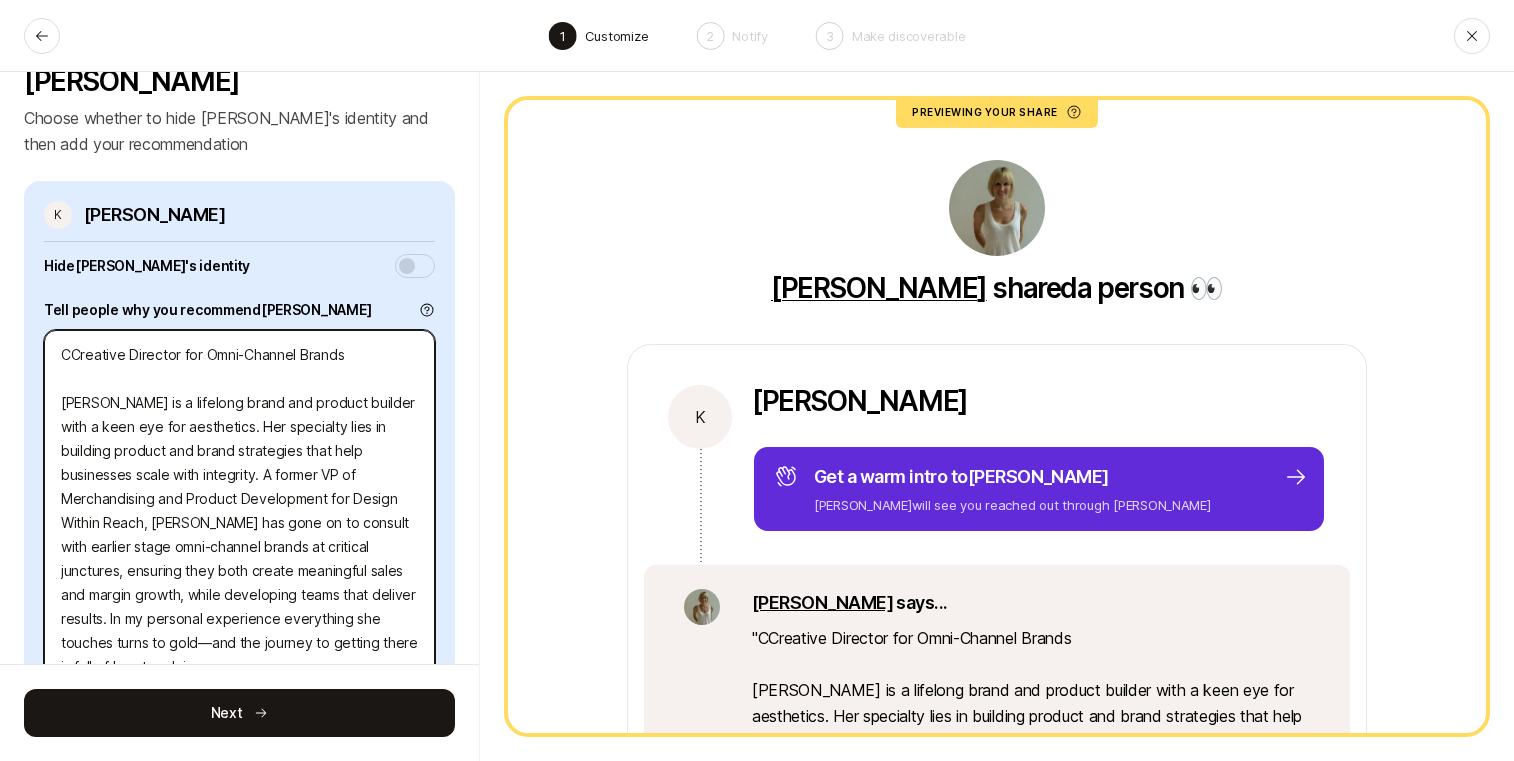 type on "x" 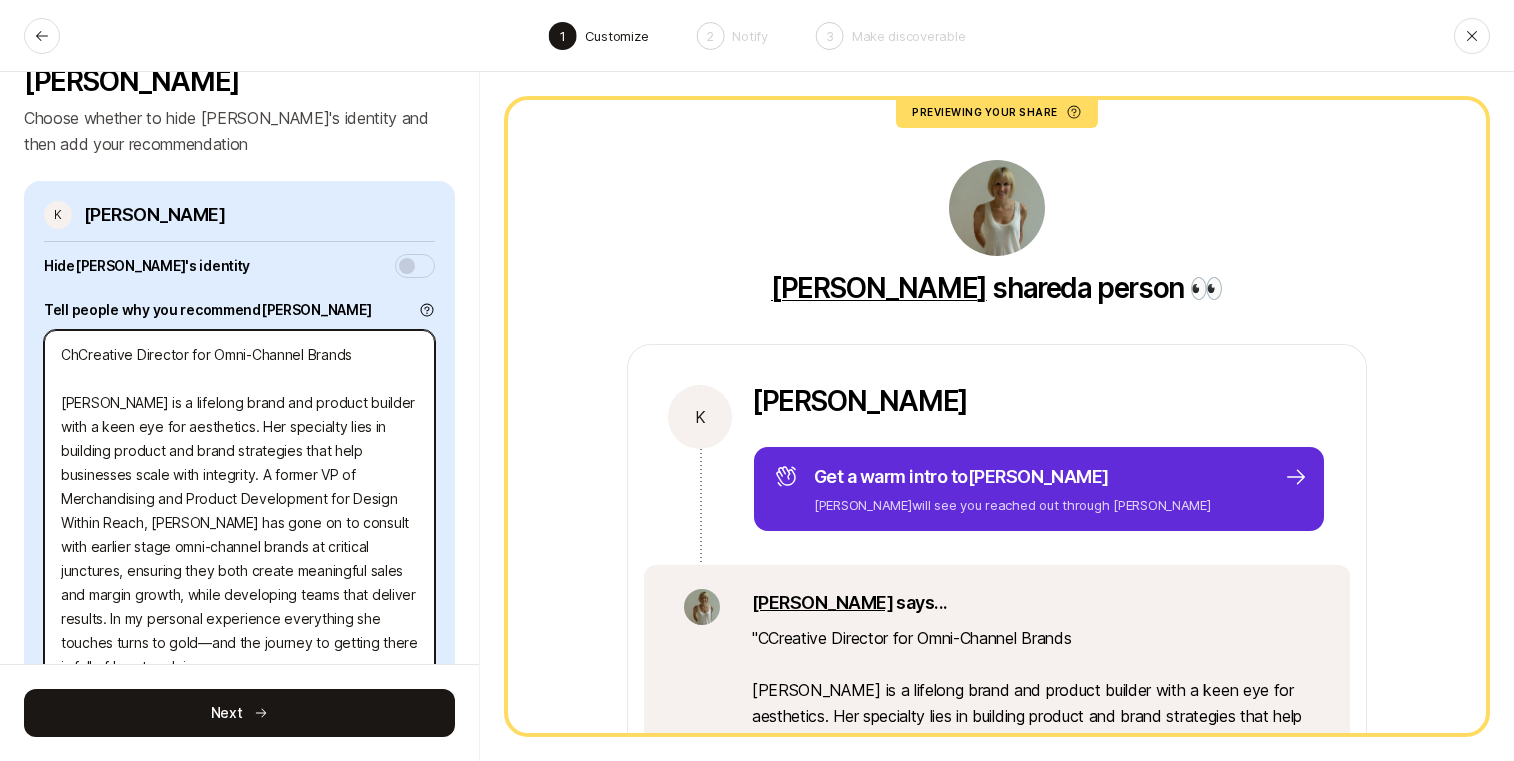 type on "ChiCreative Director for Omni-Channel Brands
Kari is a lifelong brand and product builder with a keen eye for aesthetics. Her specialty lies in building product and brand strategies that help businesses scale with integrity. A former VP of Merchandising and Product Development for Design Within Reach, Kari has gone on to consult with earlier stage omni-channel brands at critical junctures, ensuring they both create meaningful sales and margin growth, while developing teams that deliver results. In my personal experience everything she touches turns to gold—and the journey to getting there is full of heart and rigor." 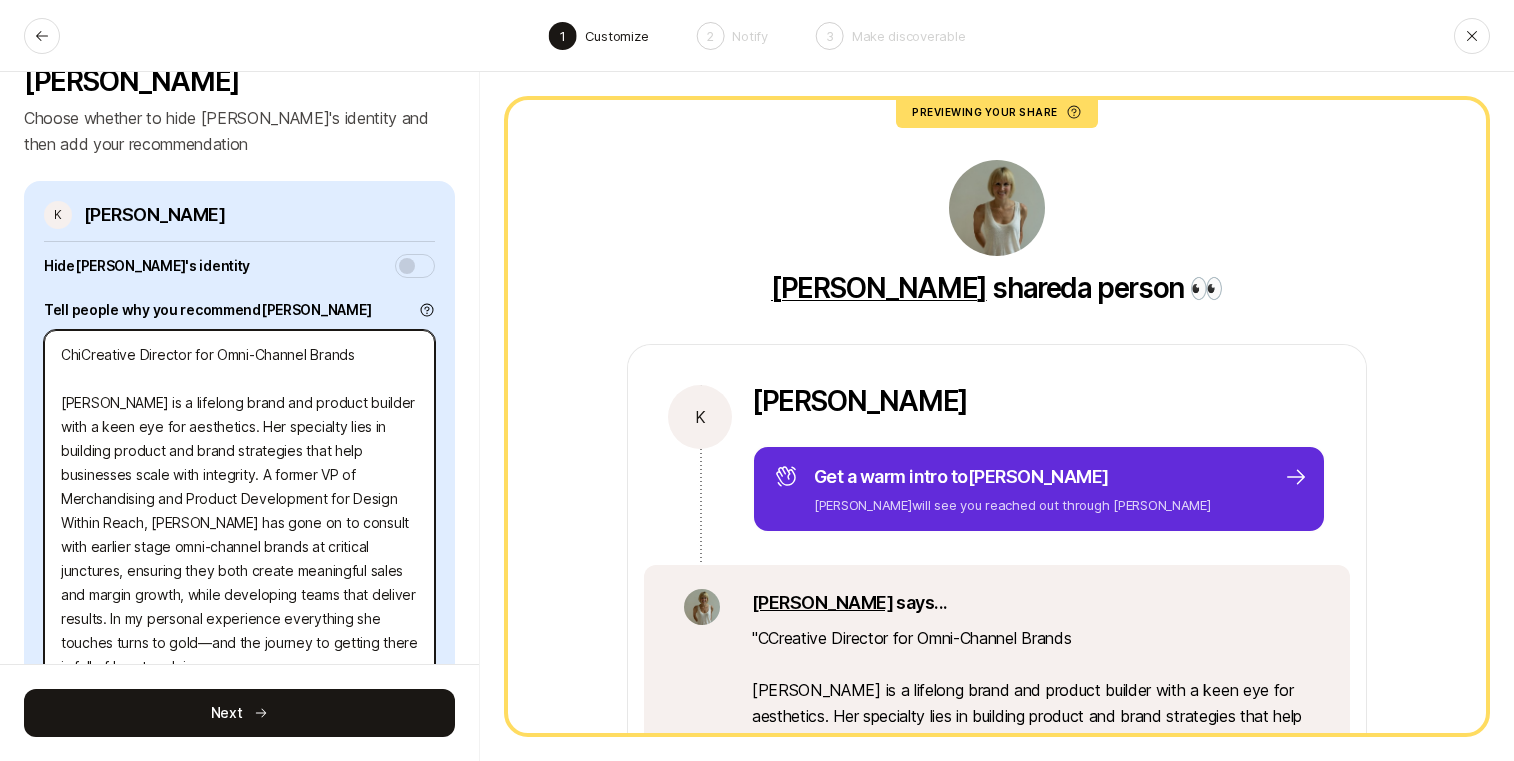 type on "x" 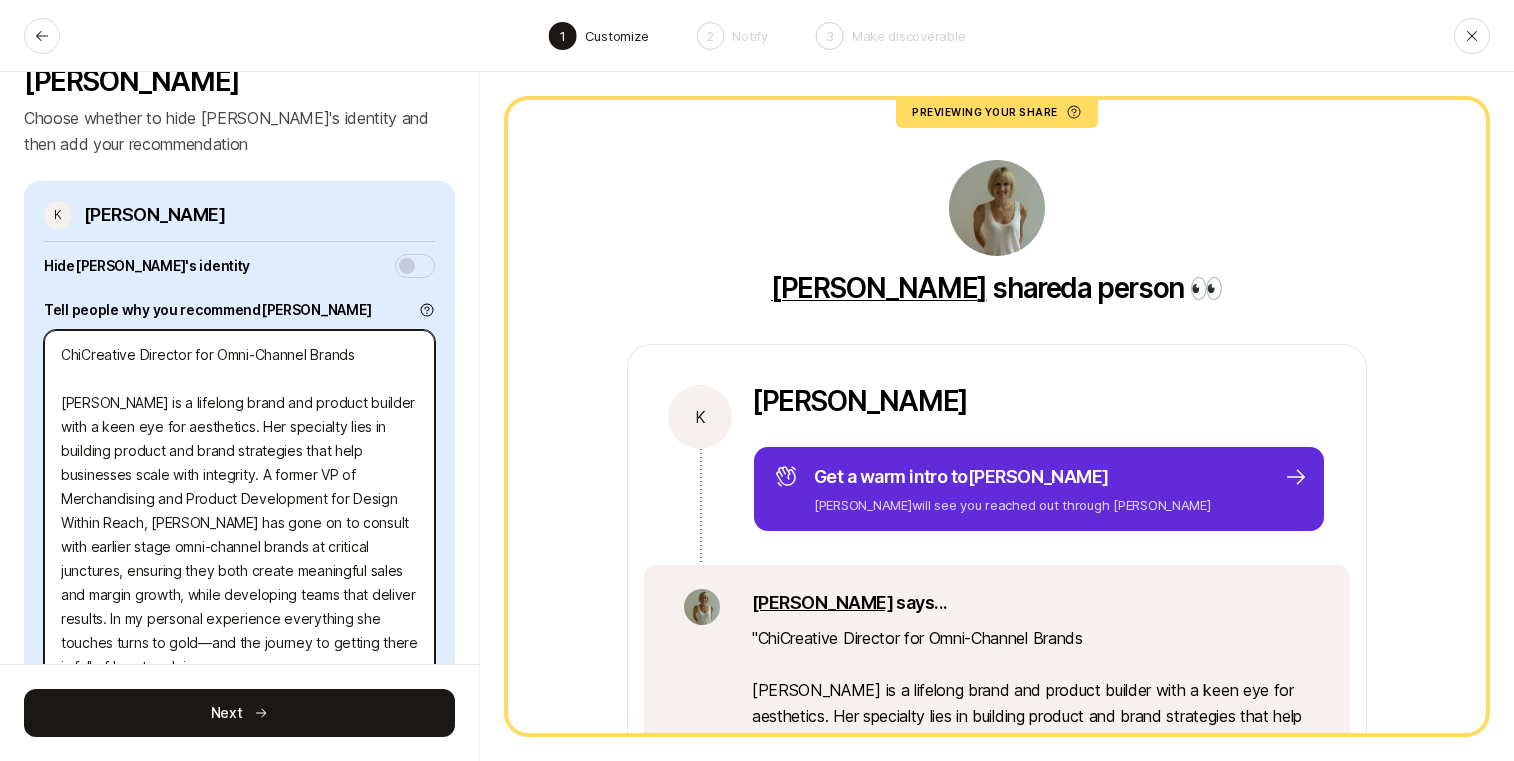 type on "ChieCreative Director for Omni-Channel Brands
Kari is a lifelong brand and product builder with a keen eye for aesthetics. Her specialty lies in building product and brand strategies that help businesses scale with integrity. A former VP of Merchandising and Product Development for Design Within Reach, Kari has gone on to consult with earlier stage omni-channel brands at critical junctures, ensuring they both create meaningful sales and margin growth, while developing teams that deliver results. In my personal experience everything she touches turns to gold—and the journey to getting there is full of heart and rigor." 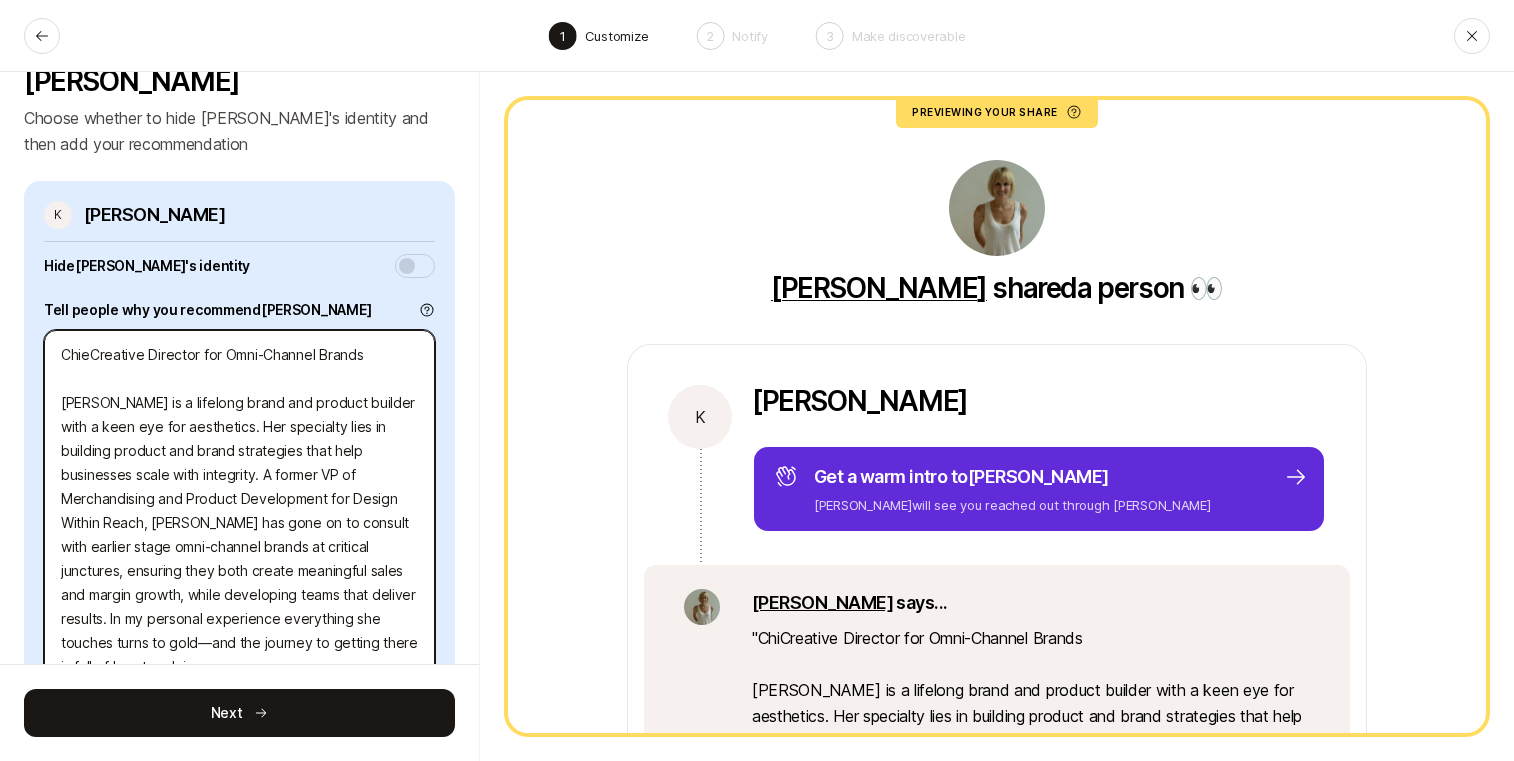 type on "x" 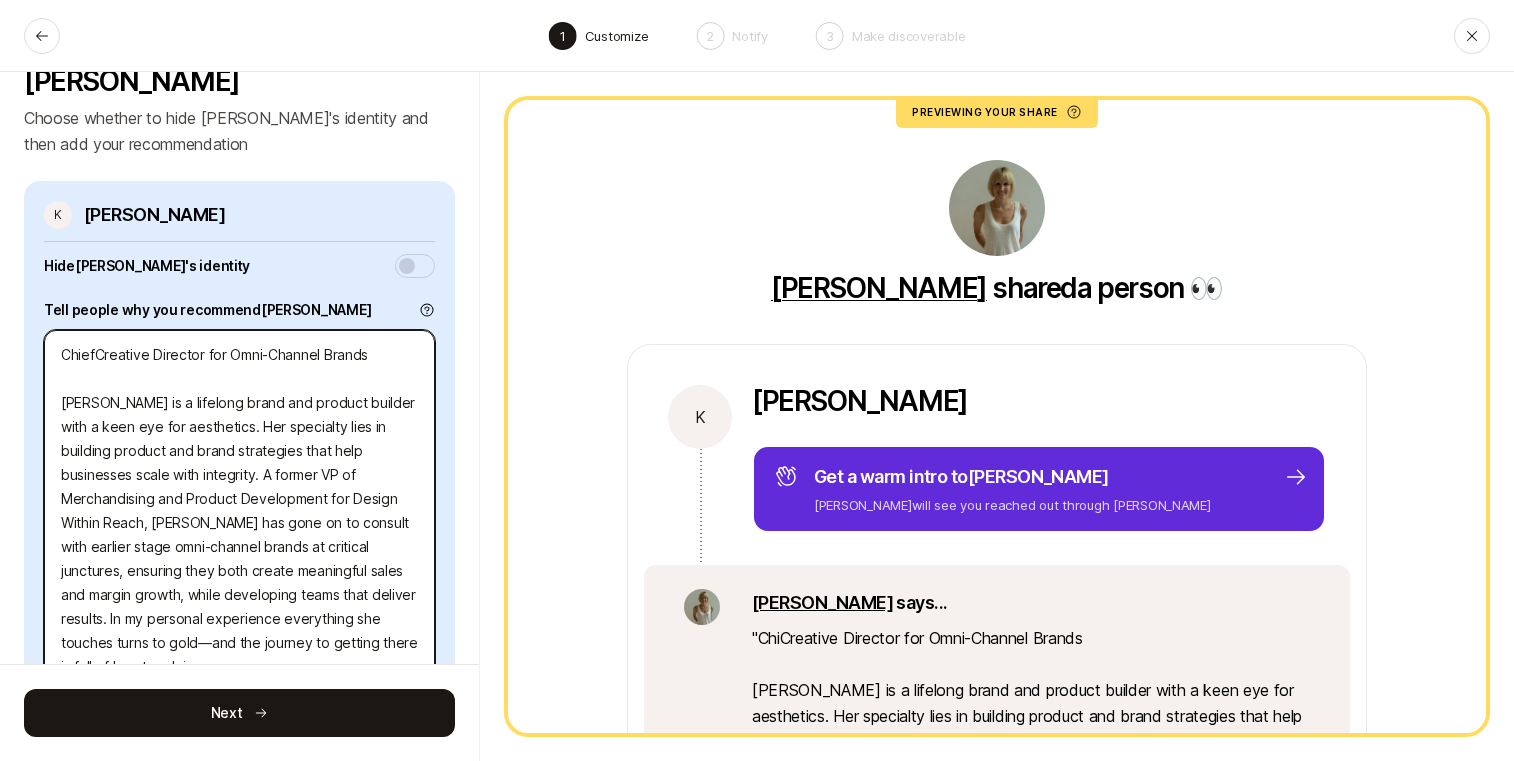 type on "x" 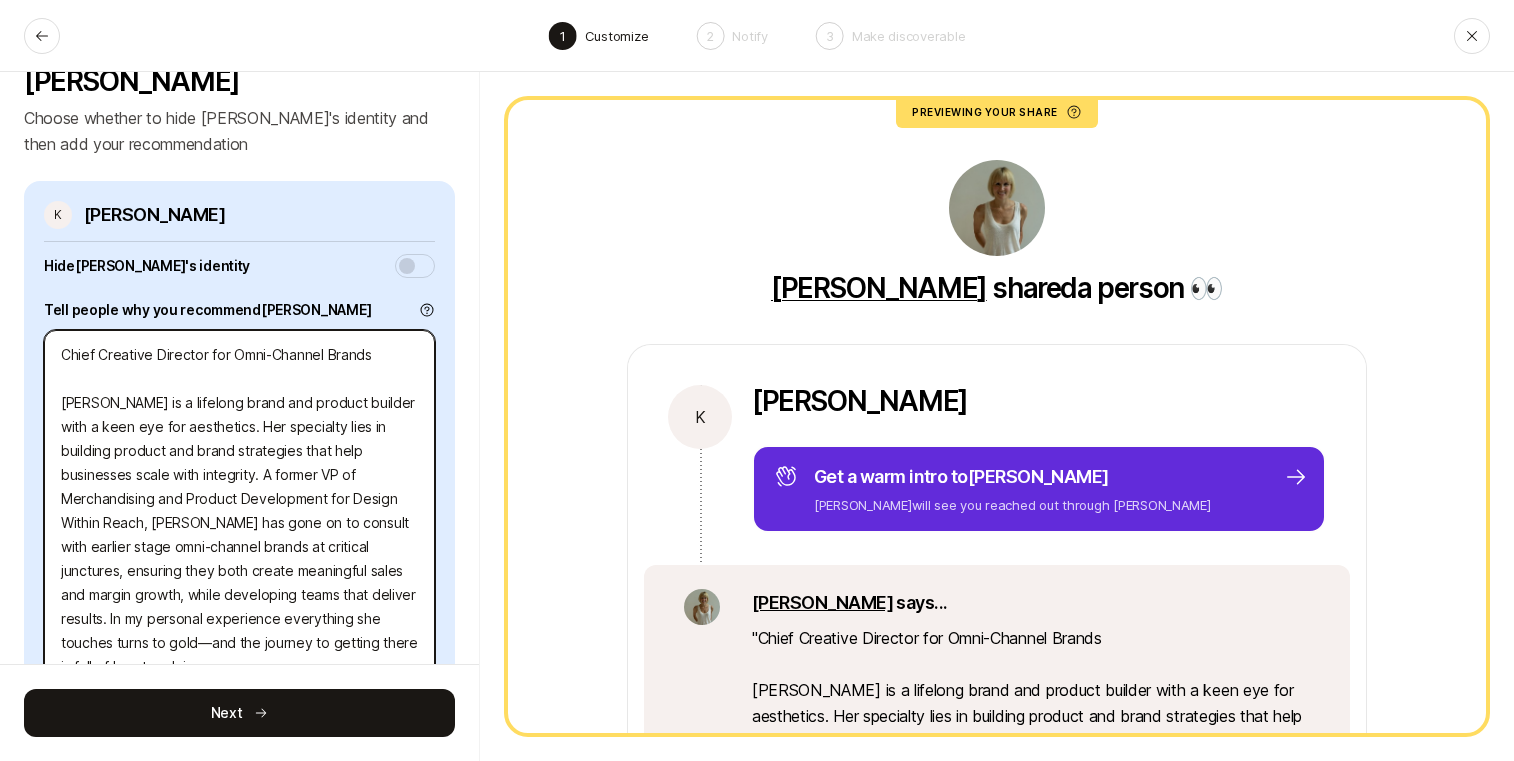 type on "x" 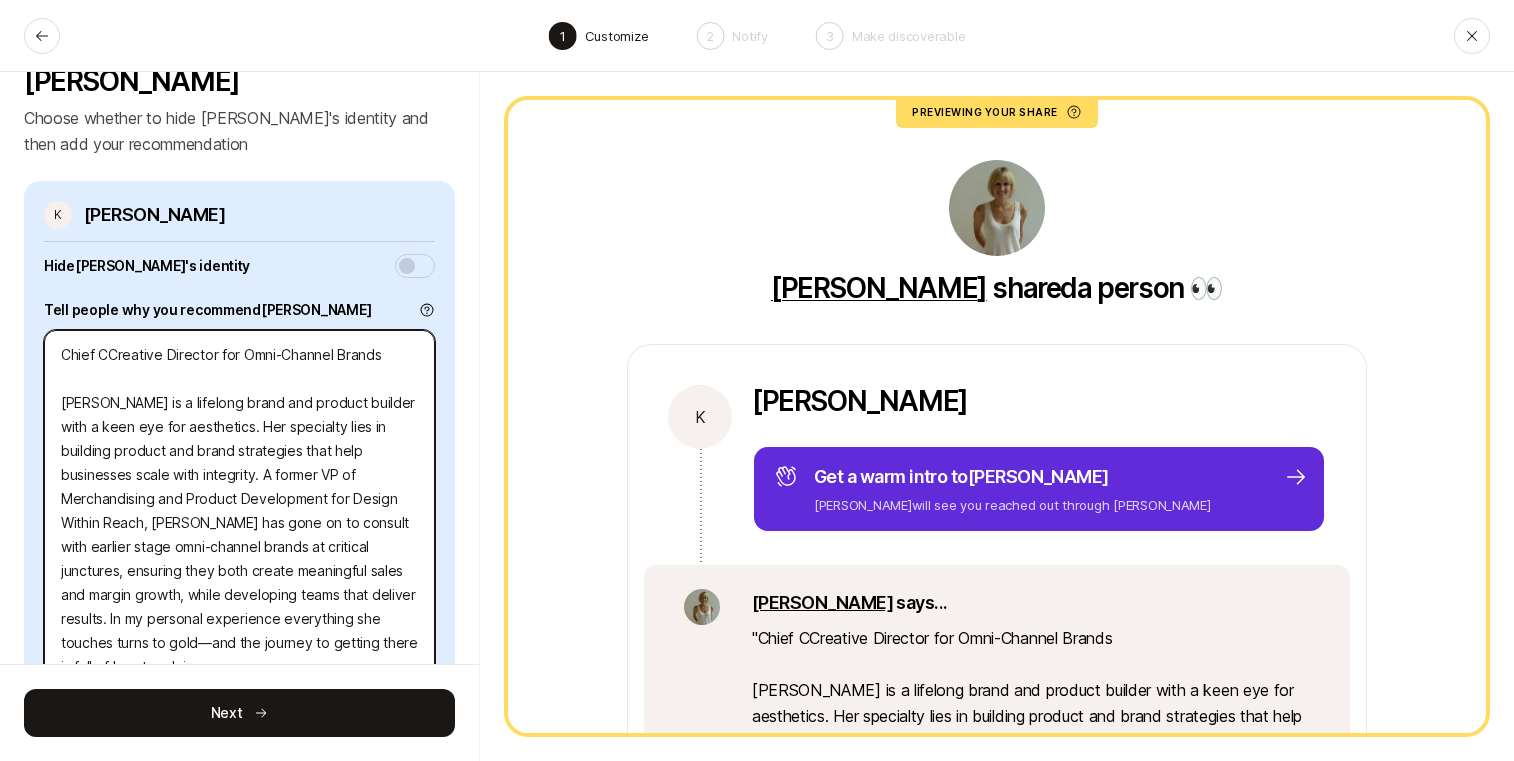 type on "x" 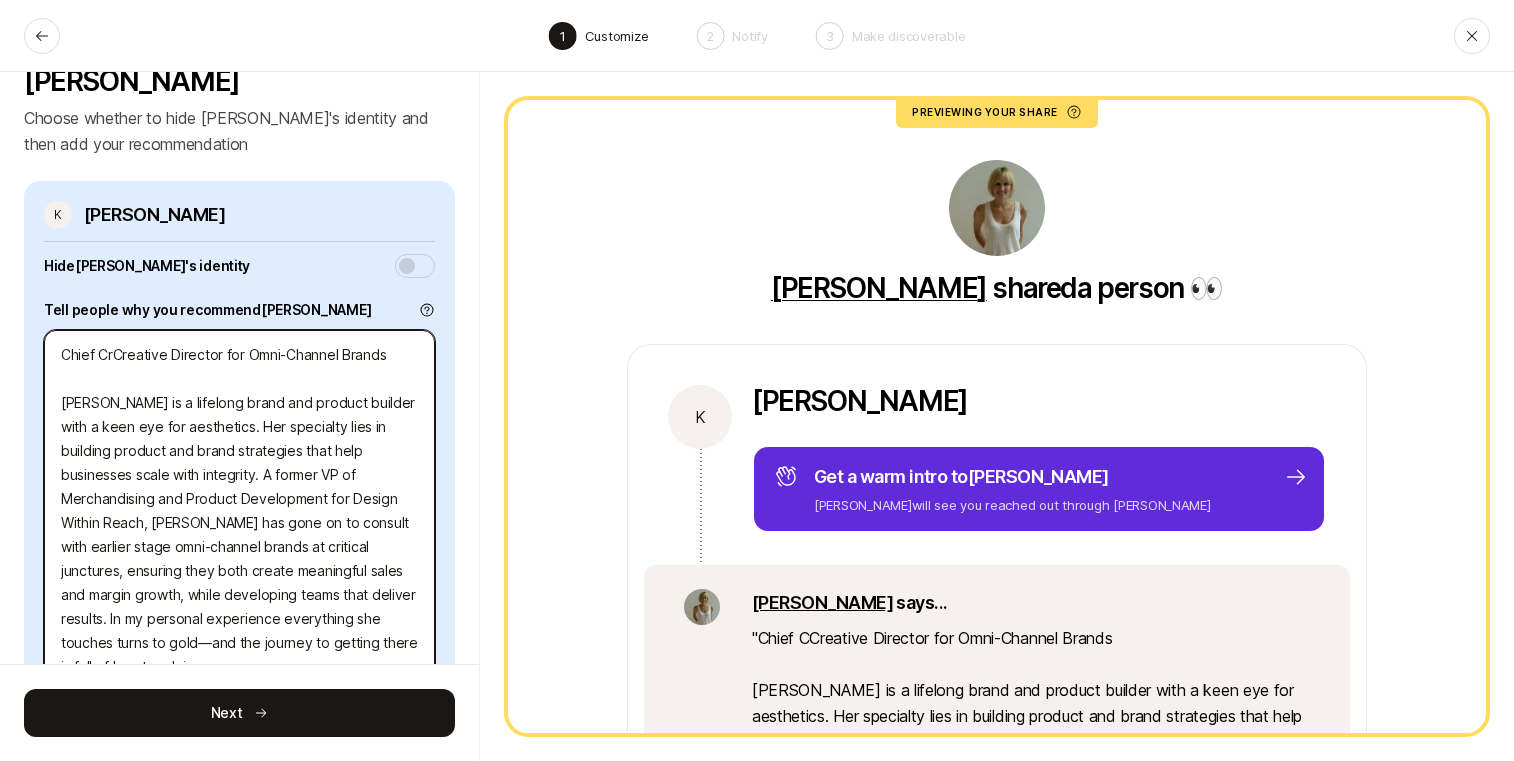 type on "x" 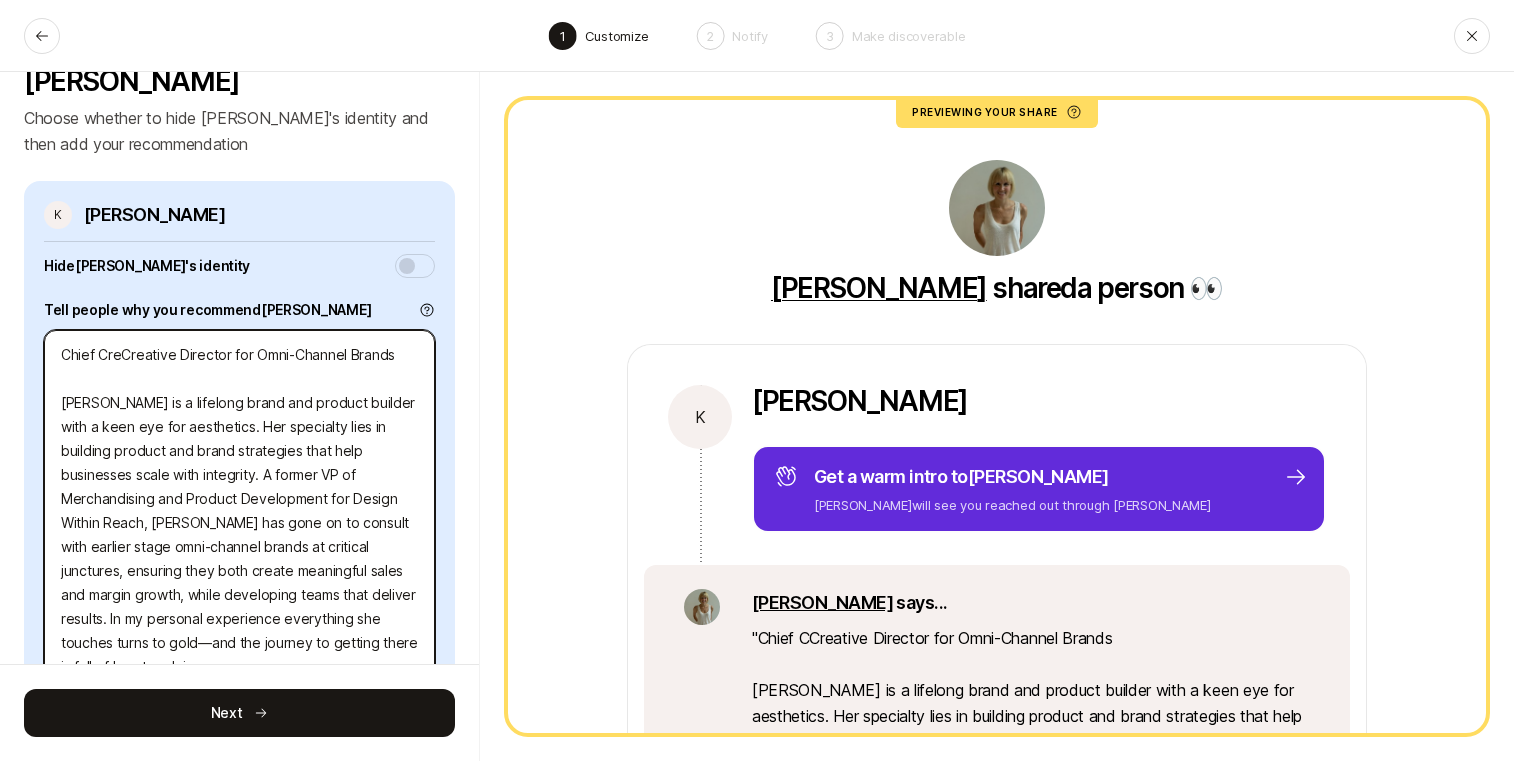 type on "x" 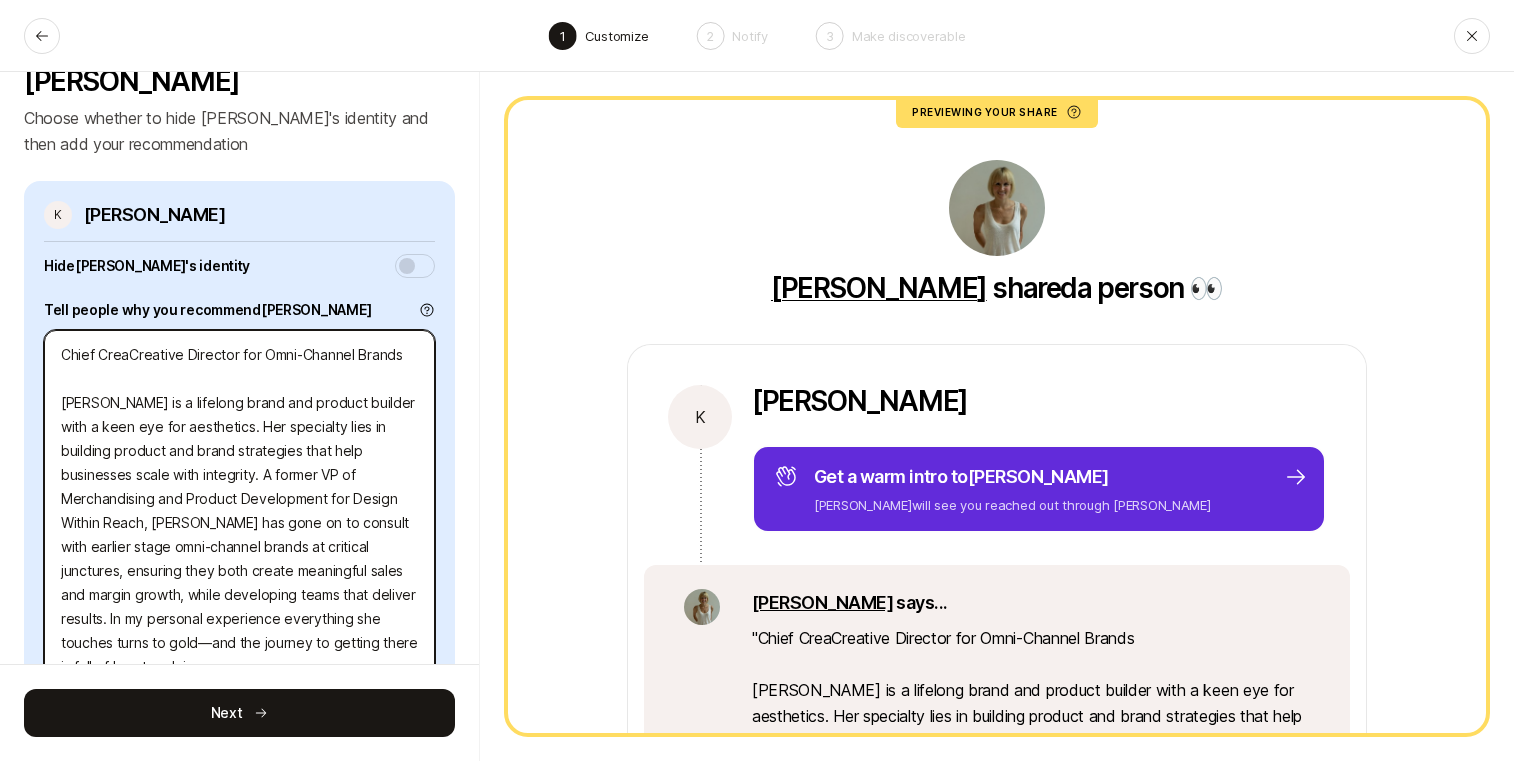 type on "x" 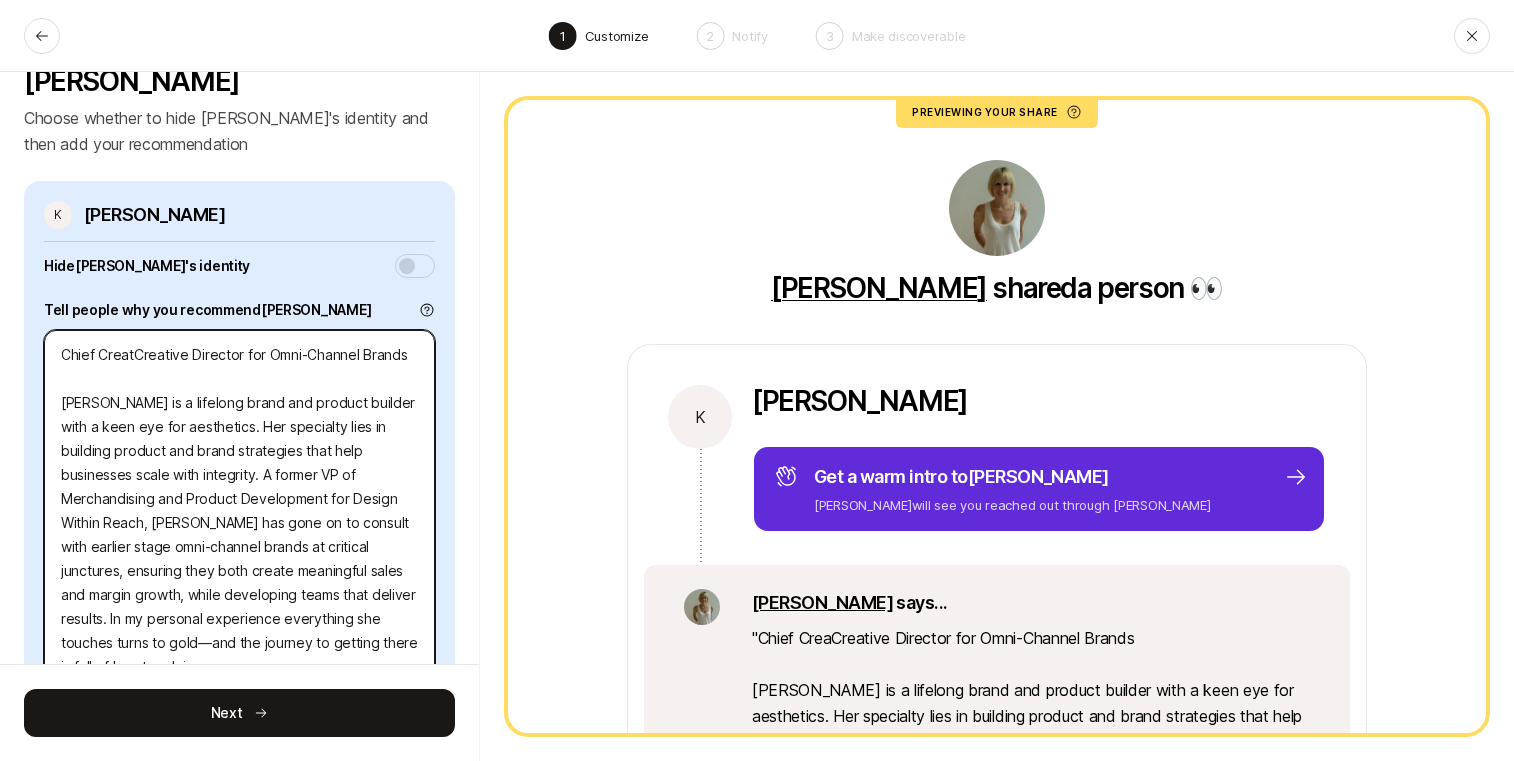 type on "x" 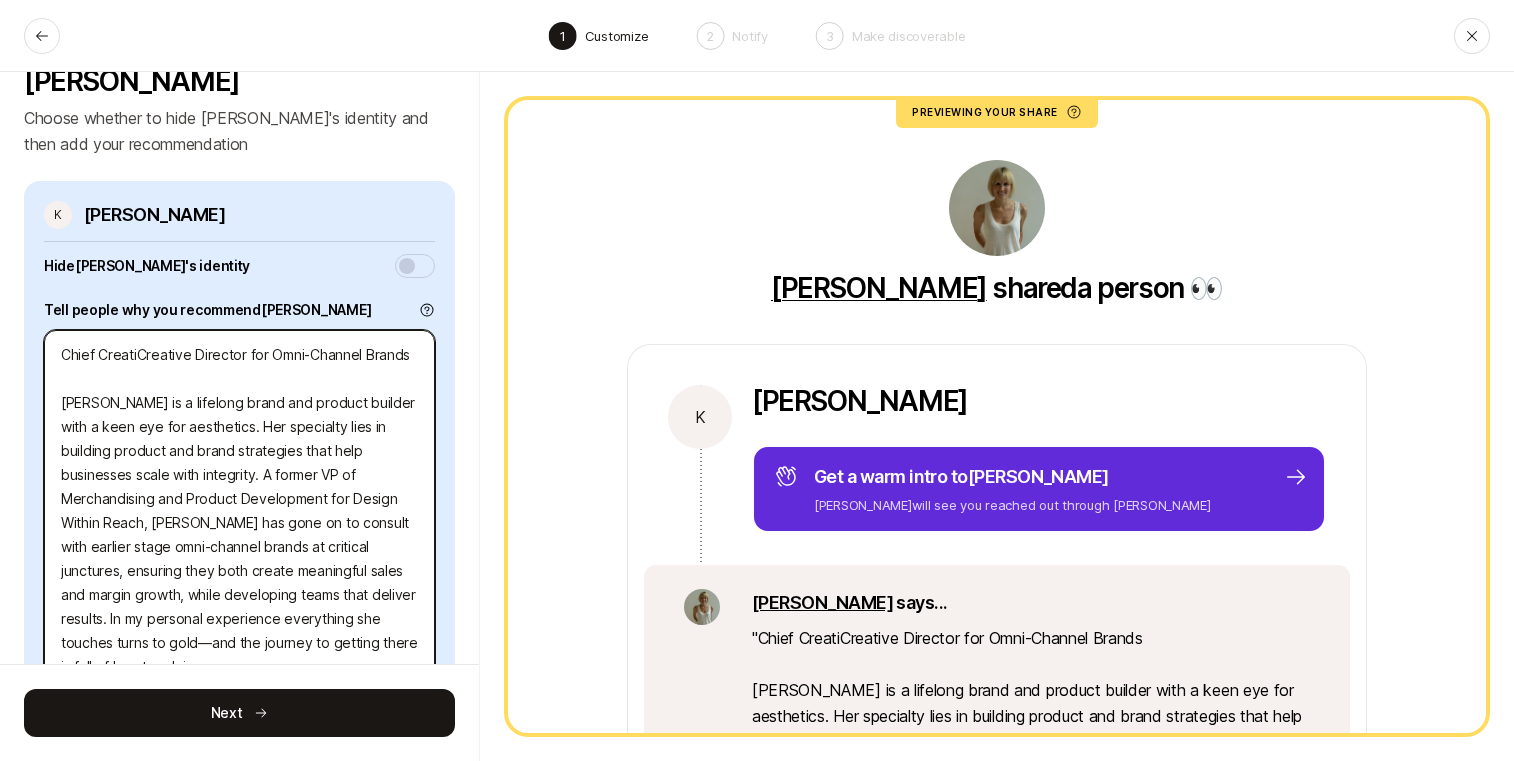 type on "x" 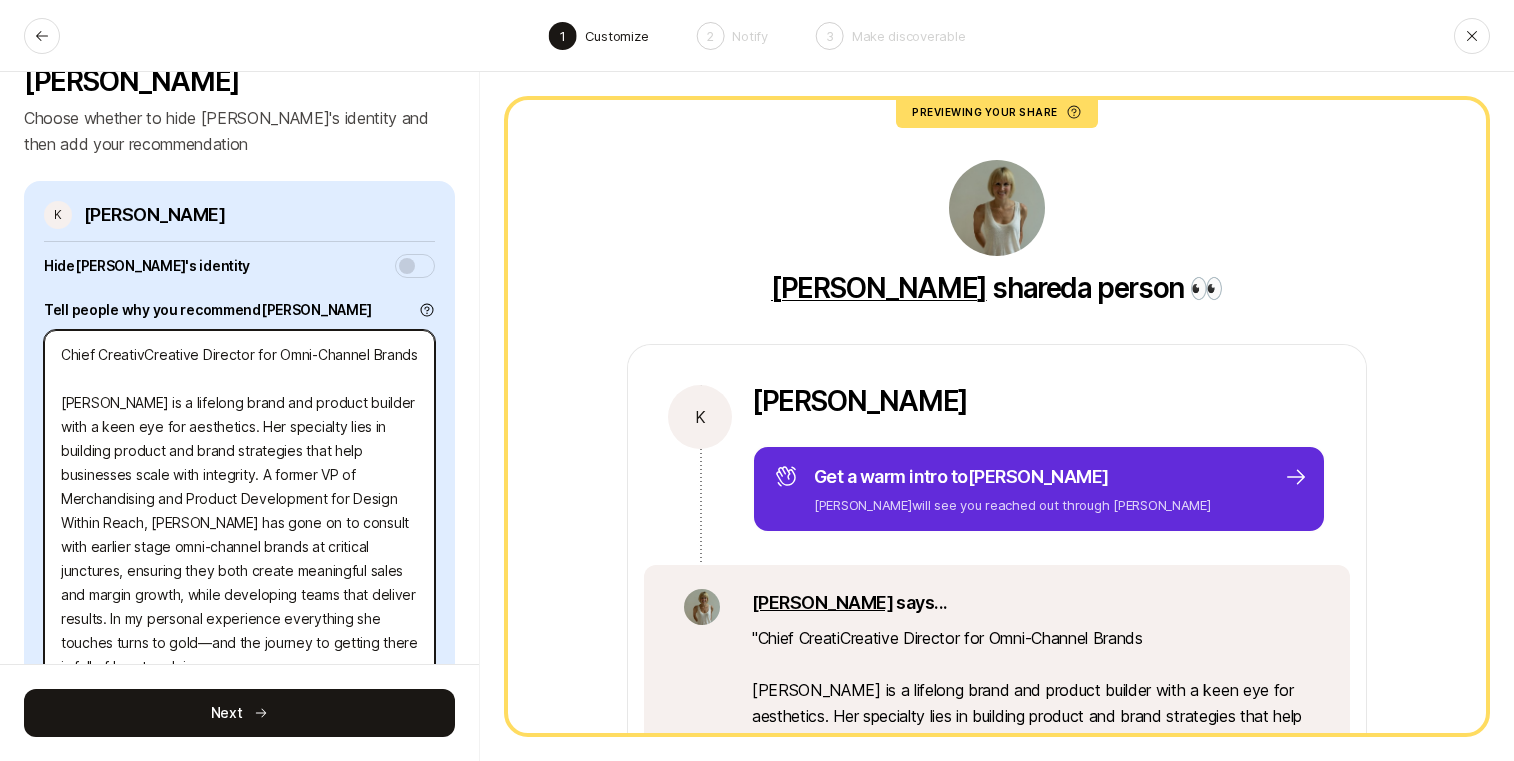 type on "x" 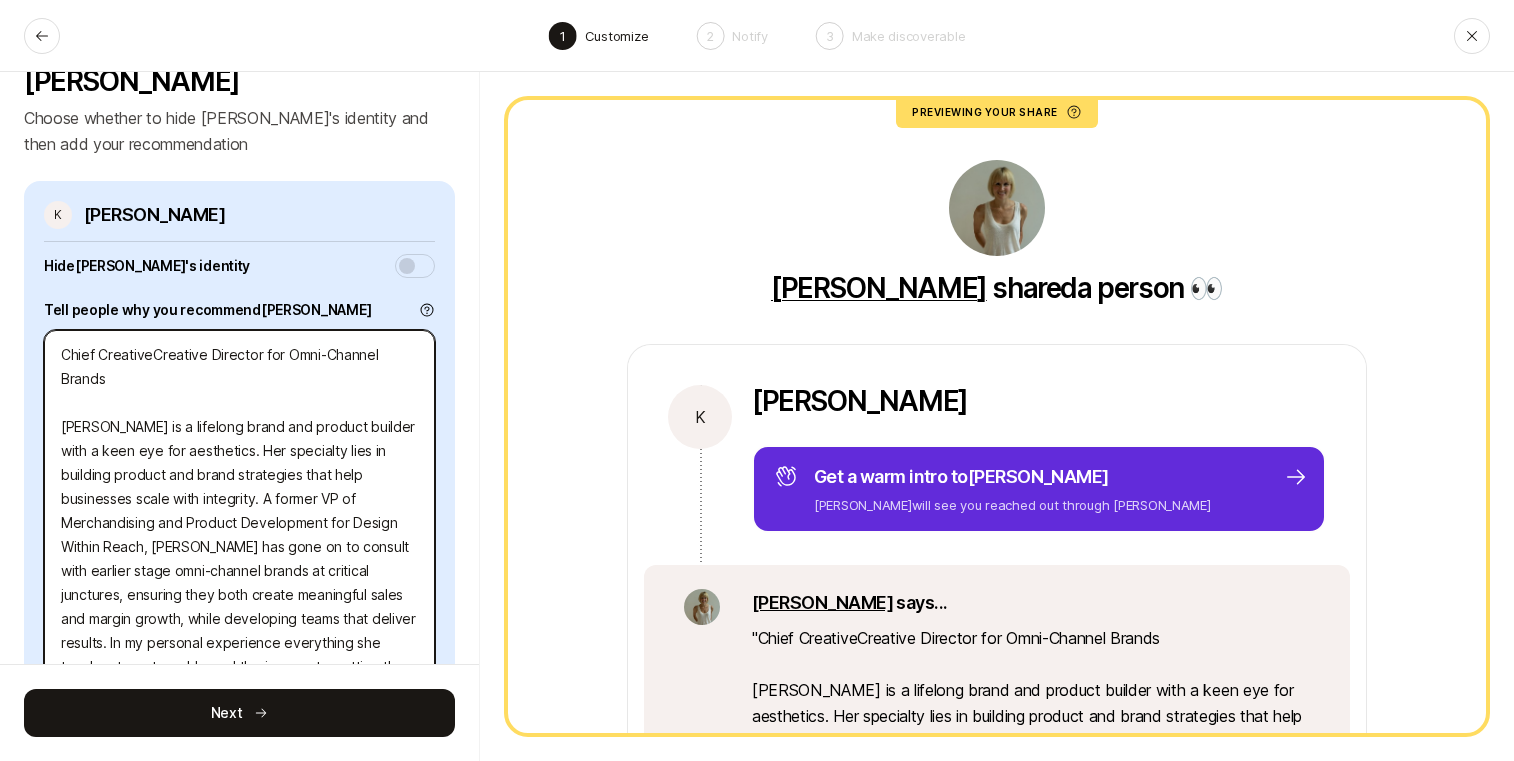 type on "x" 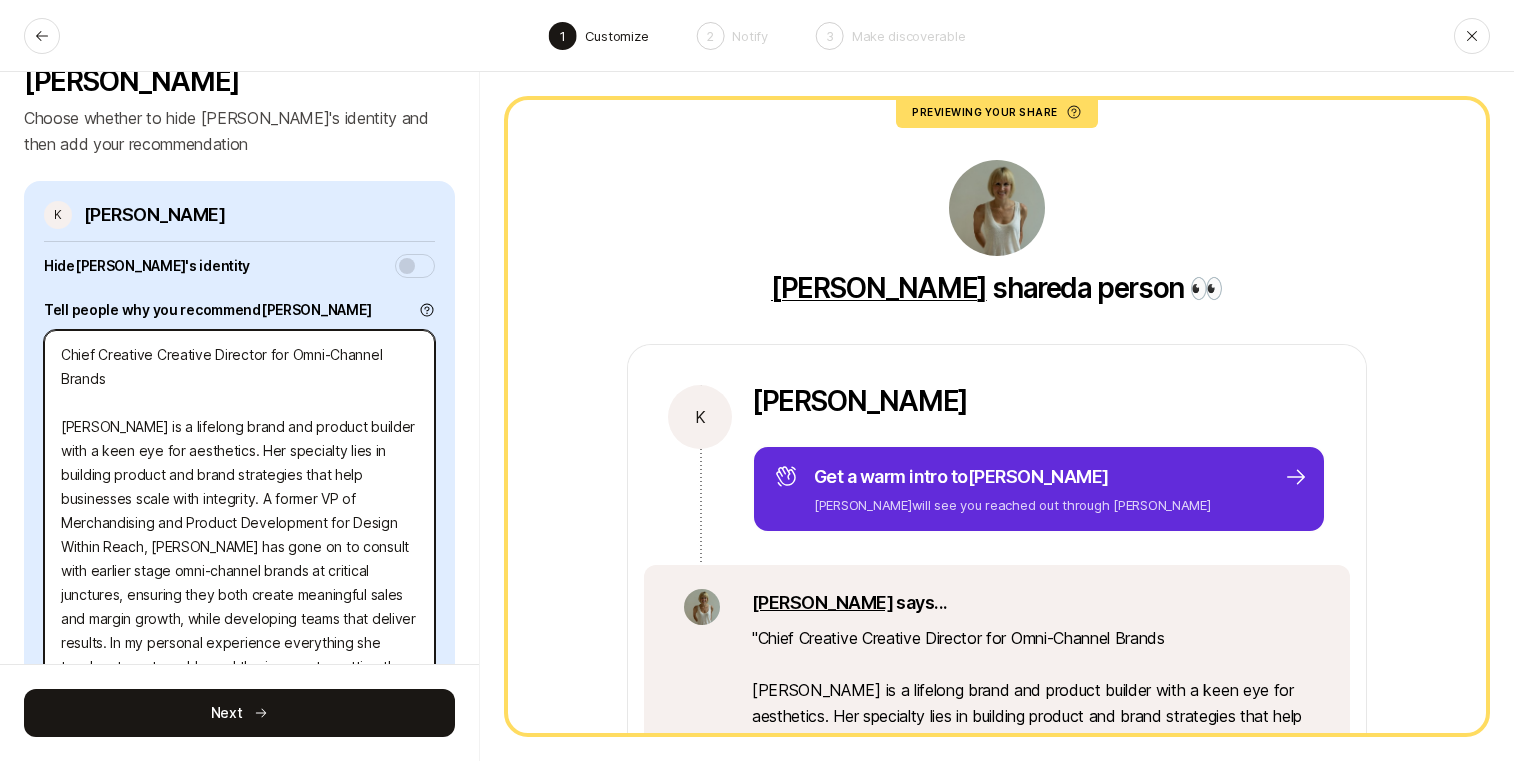 type on "x" 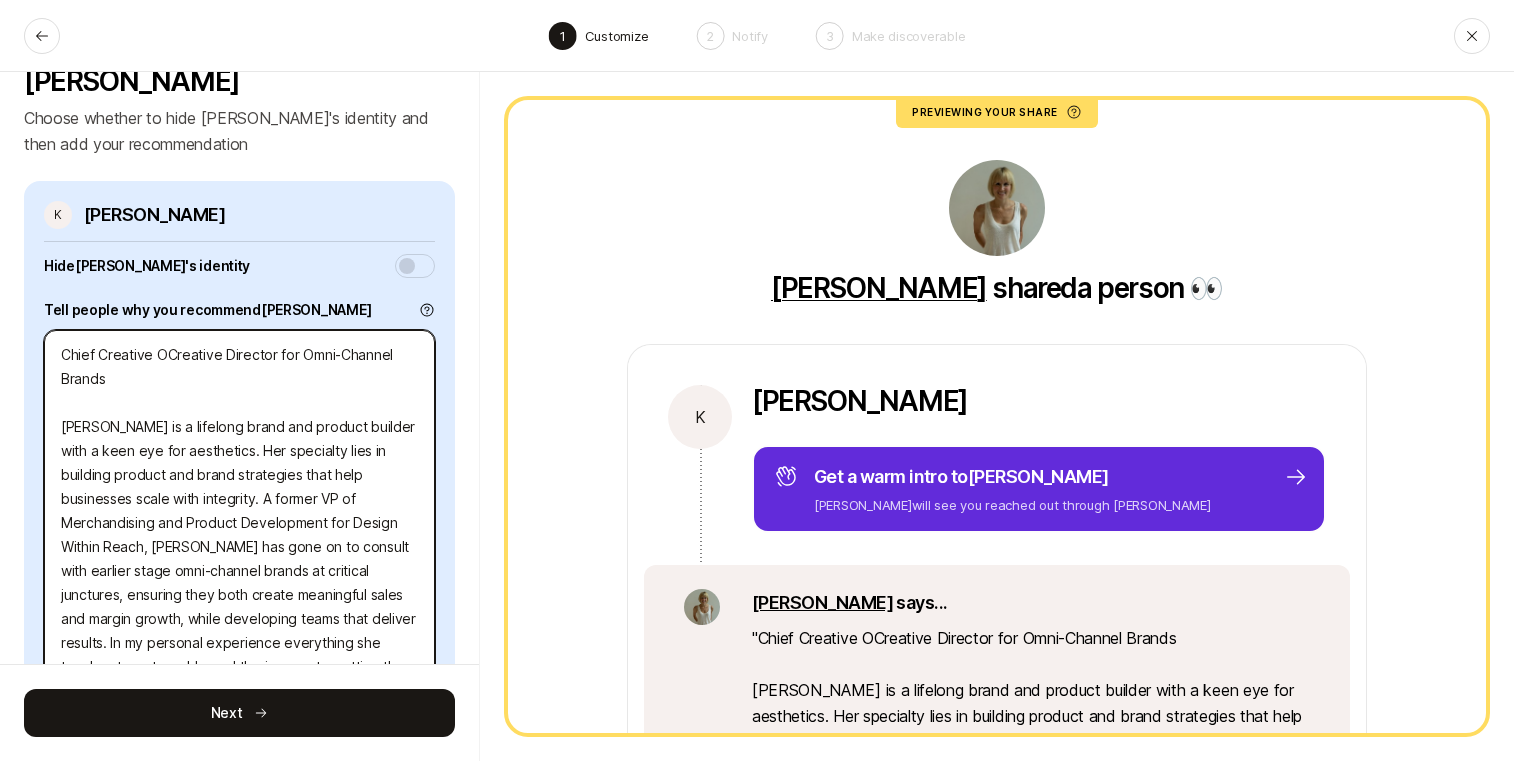 type on "x" 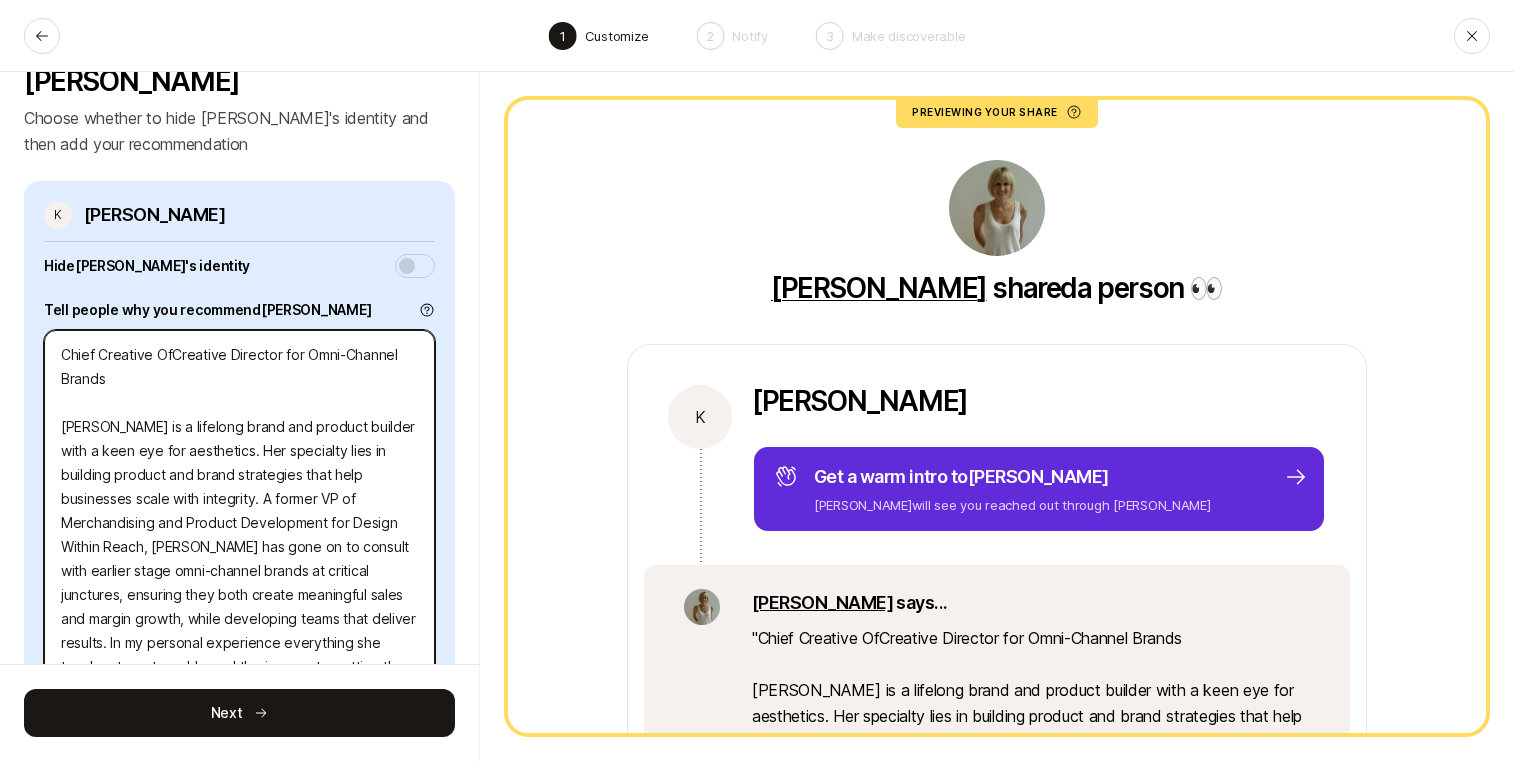 type on "x" 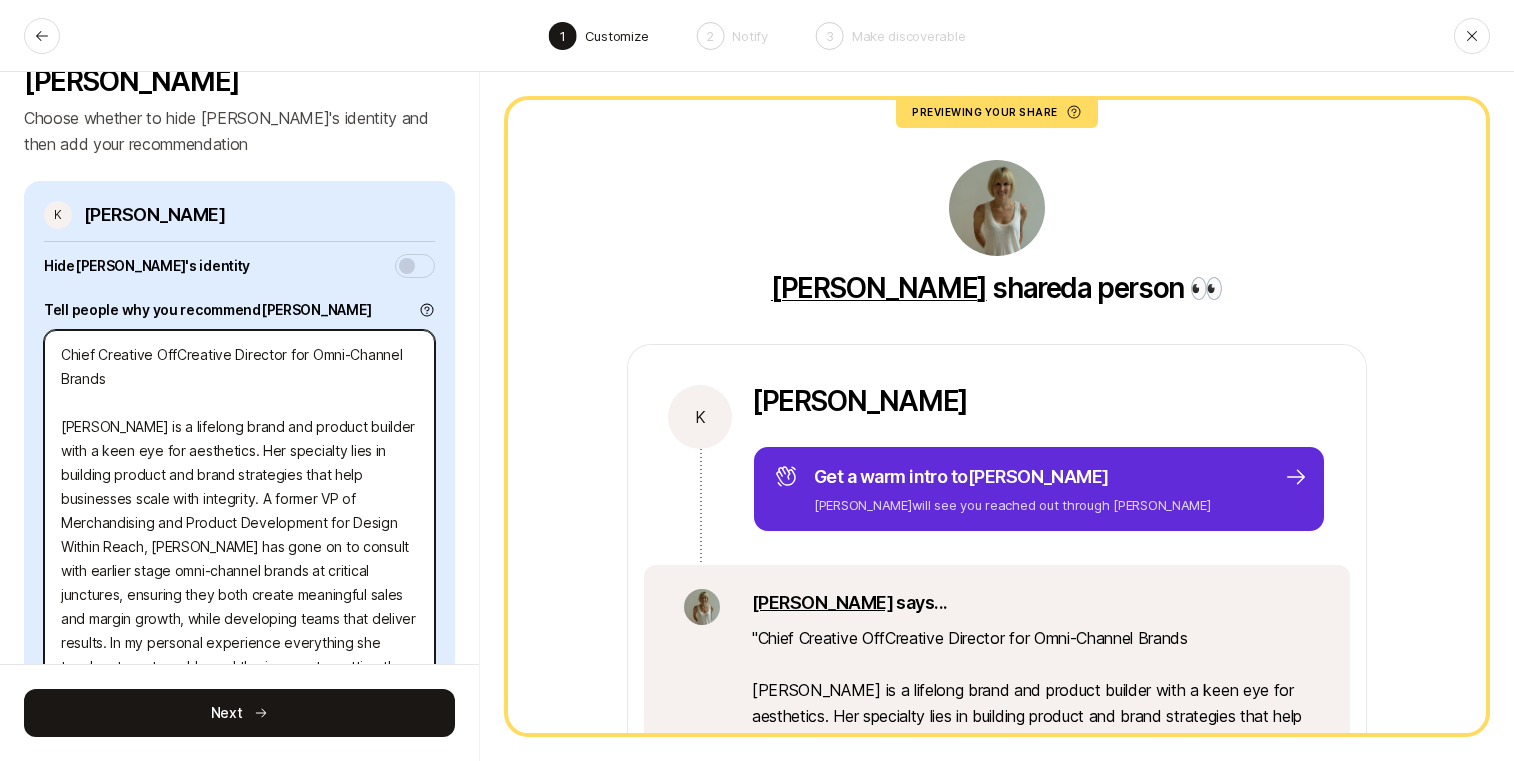 type on "x" 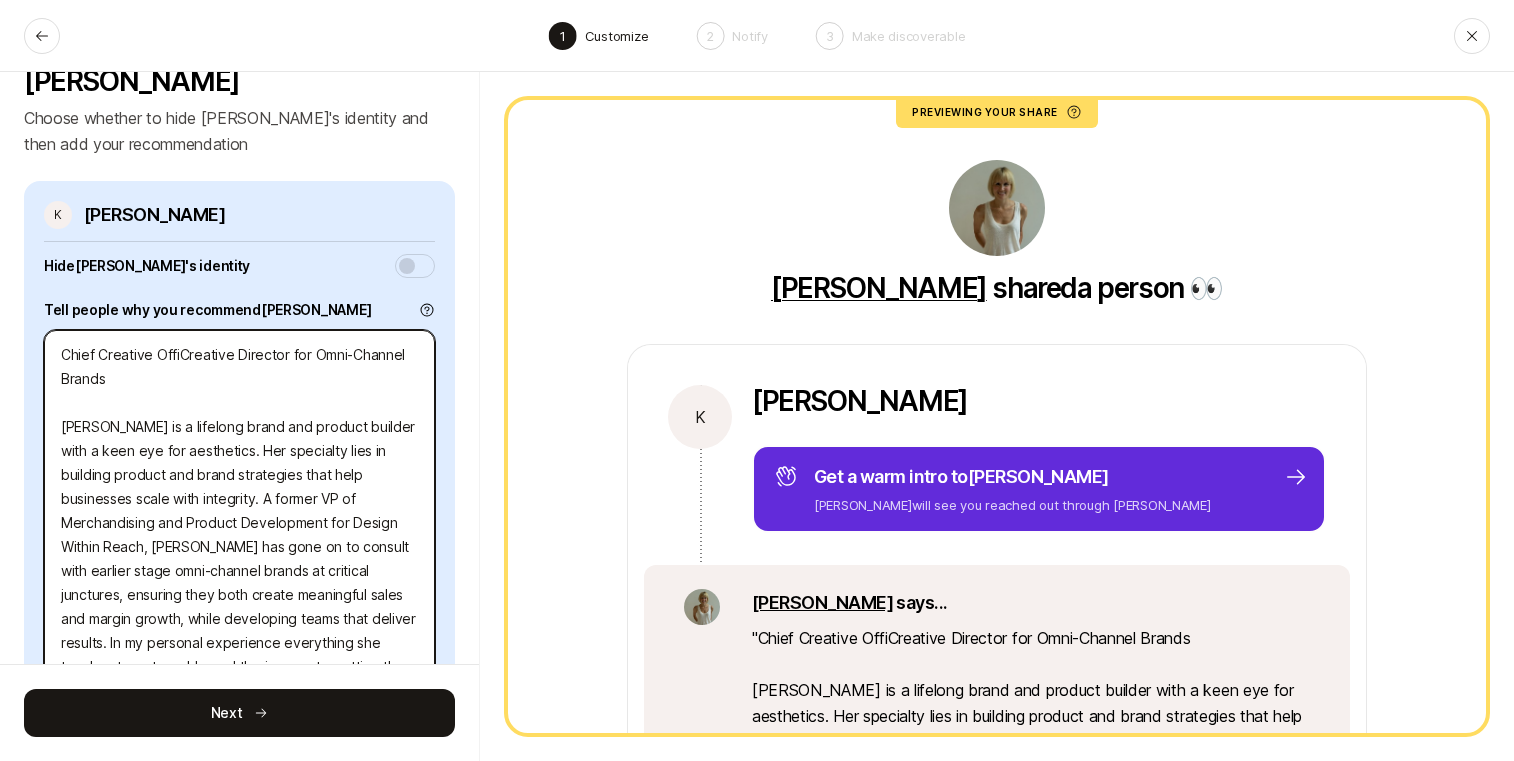 type on "Chief Creative OfficCreative Director for Omni-Channel Brands
Kari is a lifelong brand and product builder with a keen eye for aesthetics. Her specialty lies in building product and brand strategies that help businesses scale with integrity. A former VP of Merchandising and Product Development for Design Within Reach, Kari has gone on to consult with earlier stage omni-channel brands at critical junctures, ensuring they both create meaningful sales and margin growth, while developing teams that deliver results. In my personal experience everything she touches turns to gold—and the journey to getting there is full of heart and rigor." 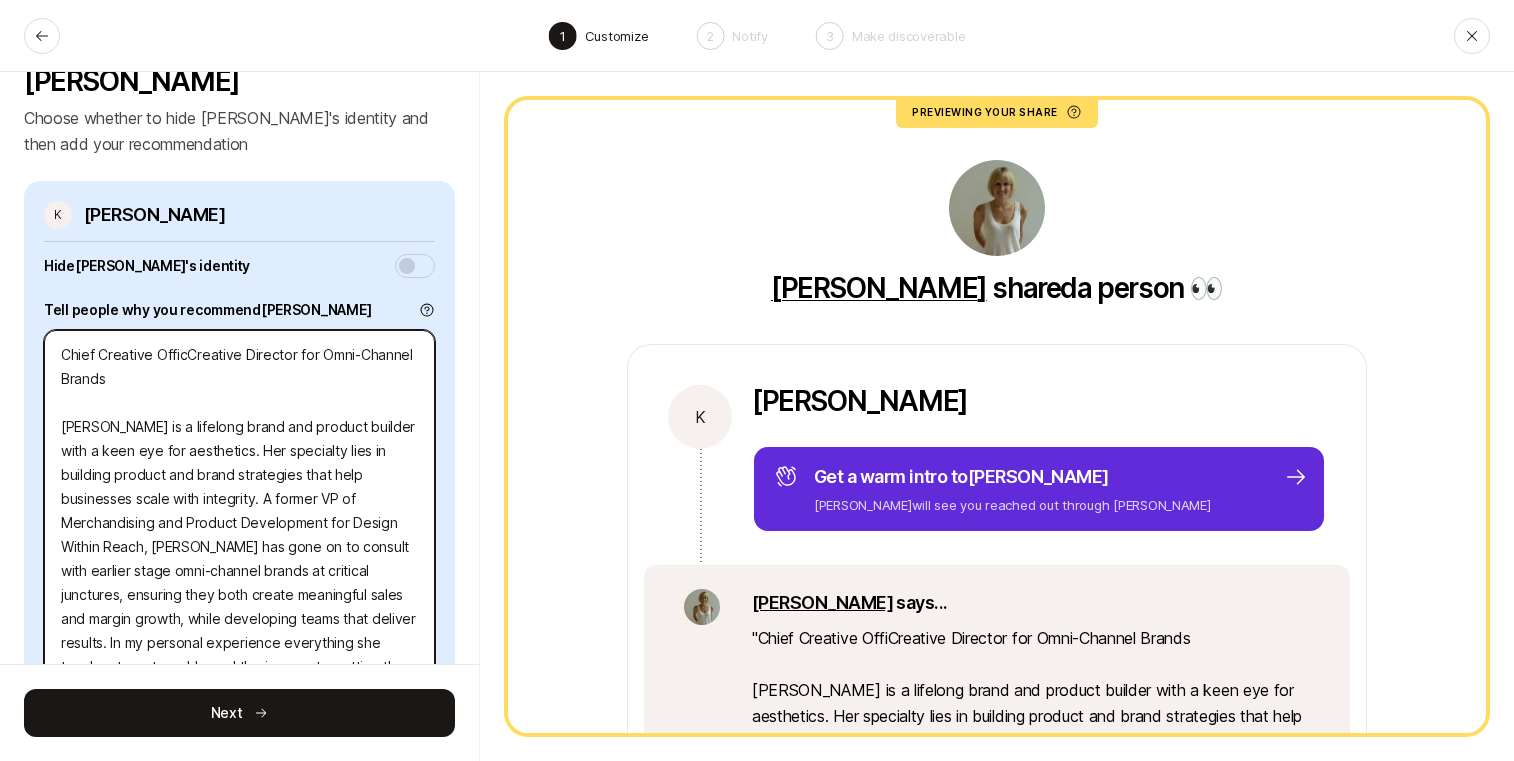 type on "x" 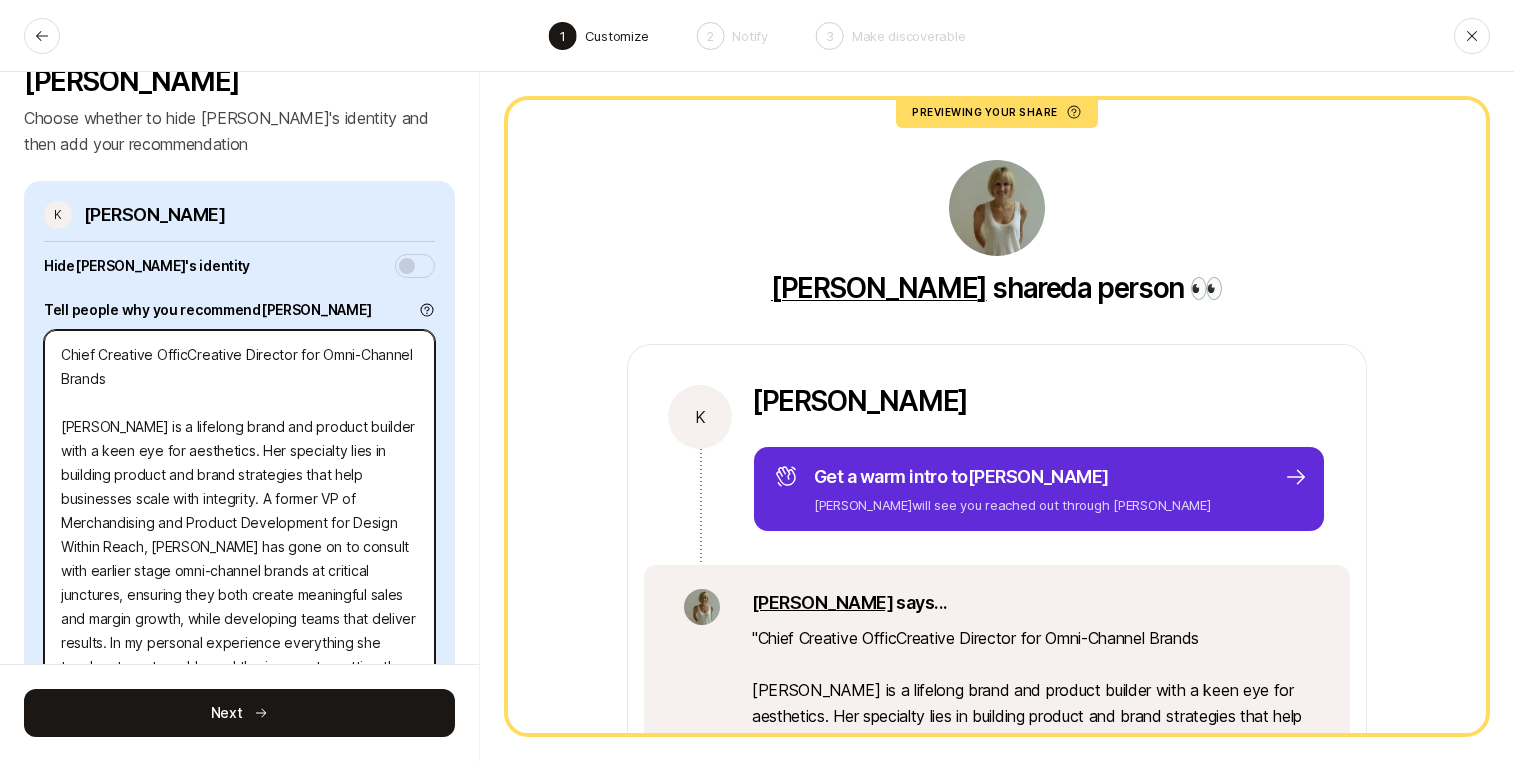 type on "Chief Creative OfficeCreative Director for Omni-Channel Brands
Kari is a lifelong brand and product builder with a keen eye for aesthetics. Her specialty lies in building product and brand strategies that help businesses scale with integrity. A former VP of Merchandising and Product Development for Design Within Reach, Kari has gone on to consult with earlier stage omni-channel brands at critical junctures, ensuring they both create meaningful sales and margin growth, while developing teams that deliver results. In my personal experience everything she touches turns to gold—and the journey to getting there is full of heart and rigor." 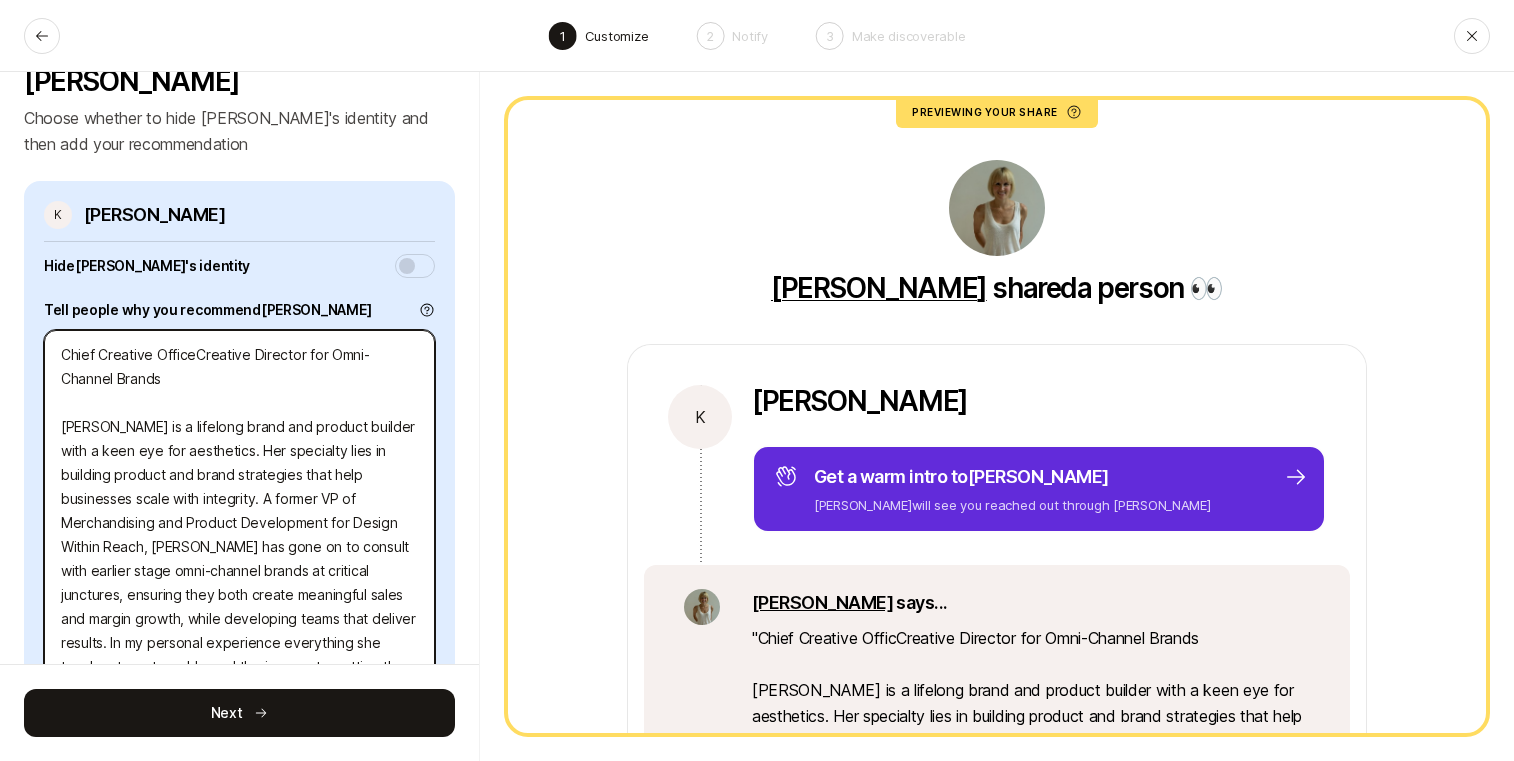 type on "x" 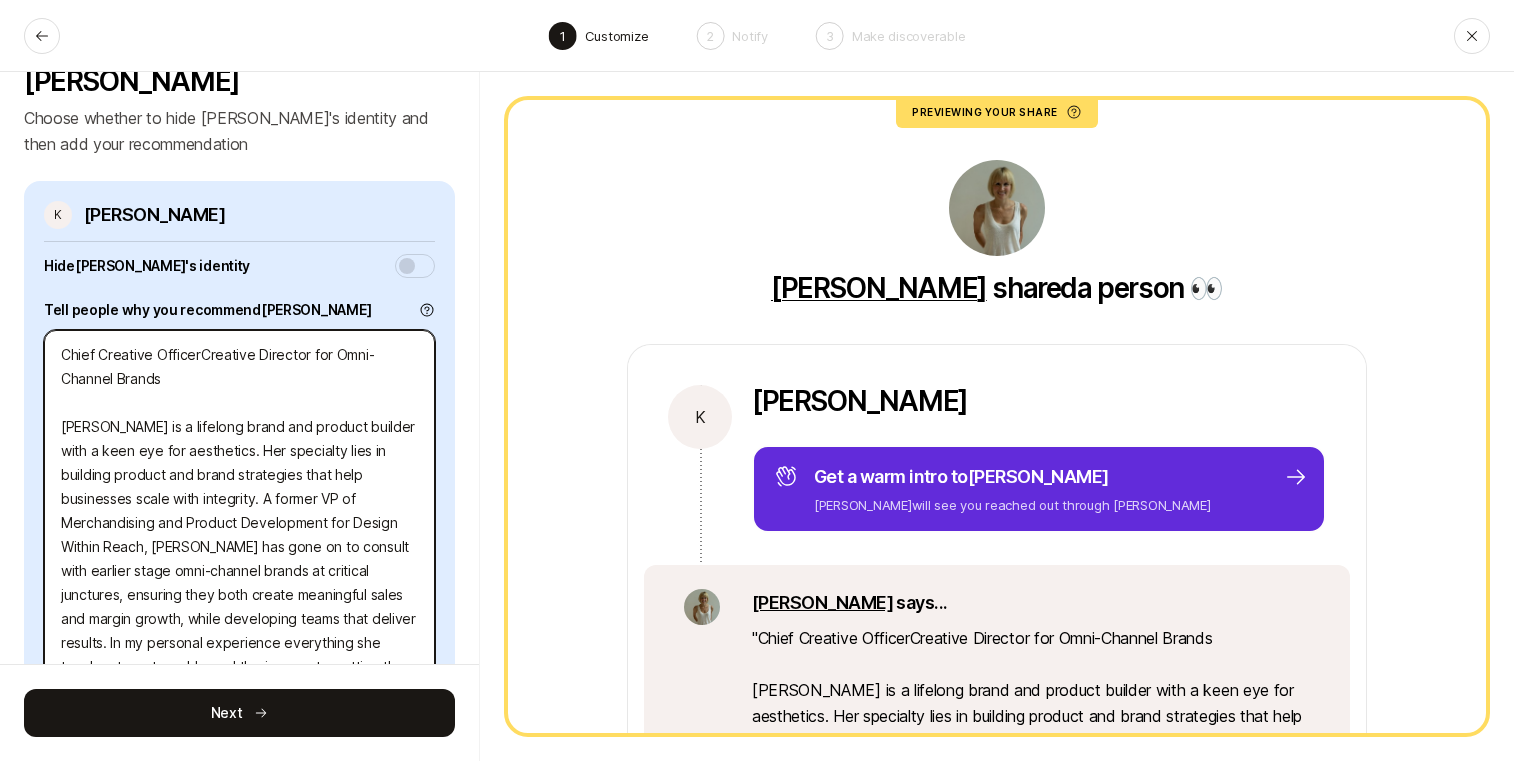 type on "x" 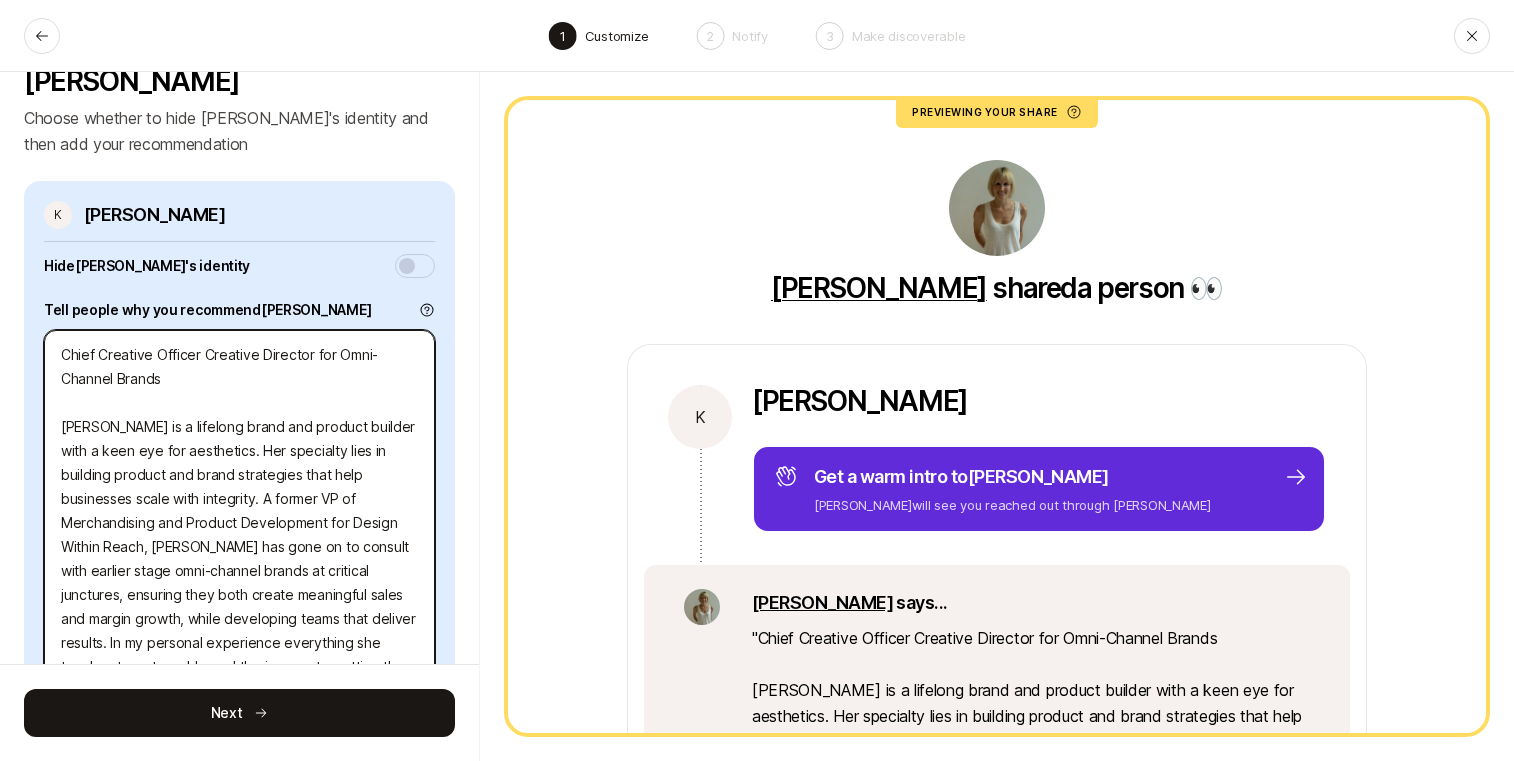 type on "x" 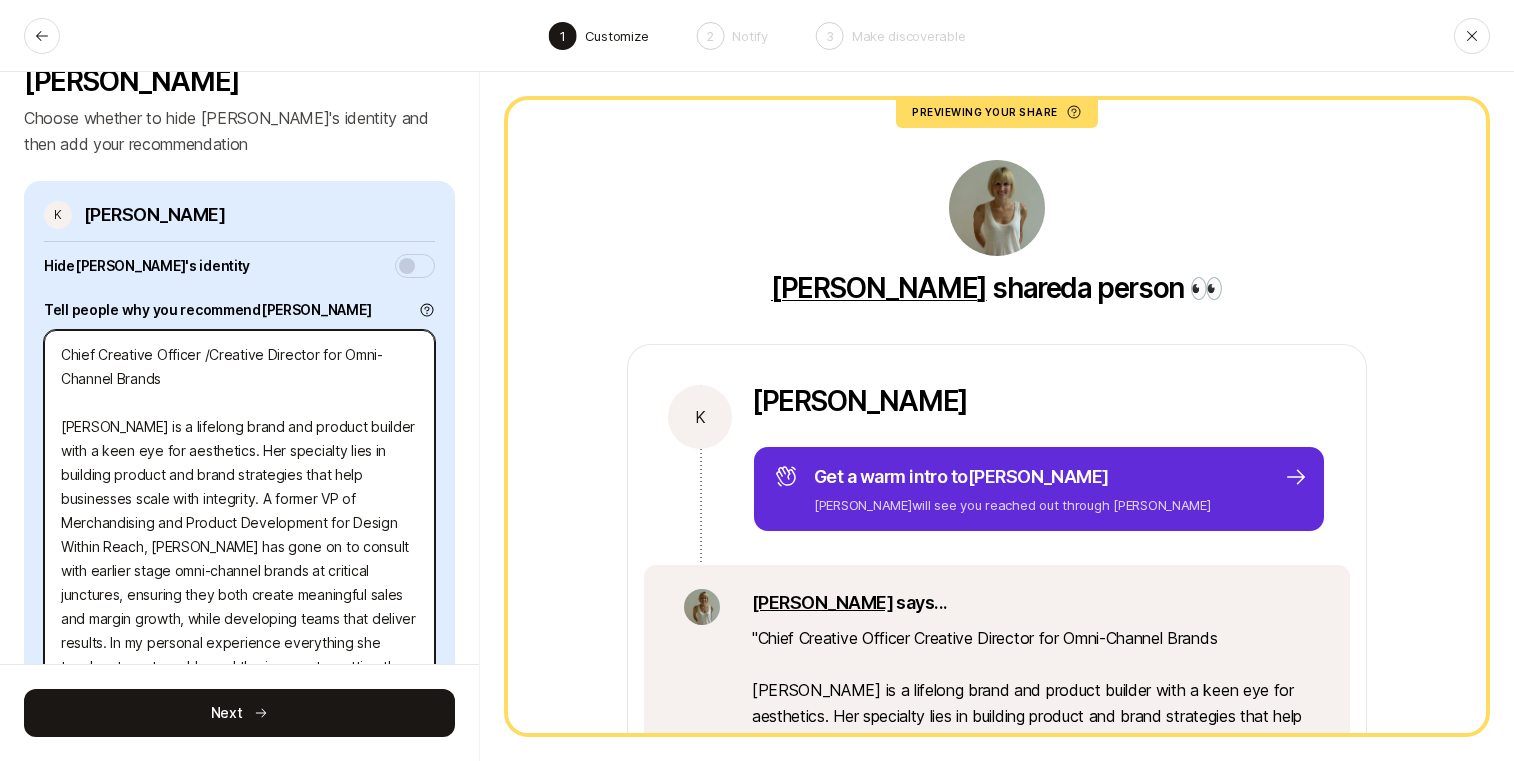 type on "x" 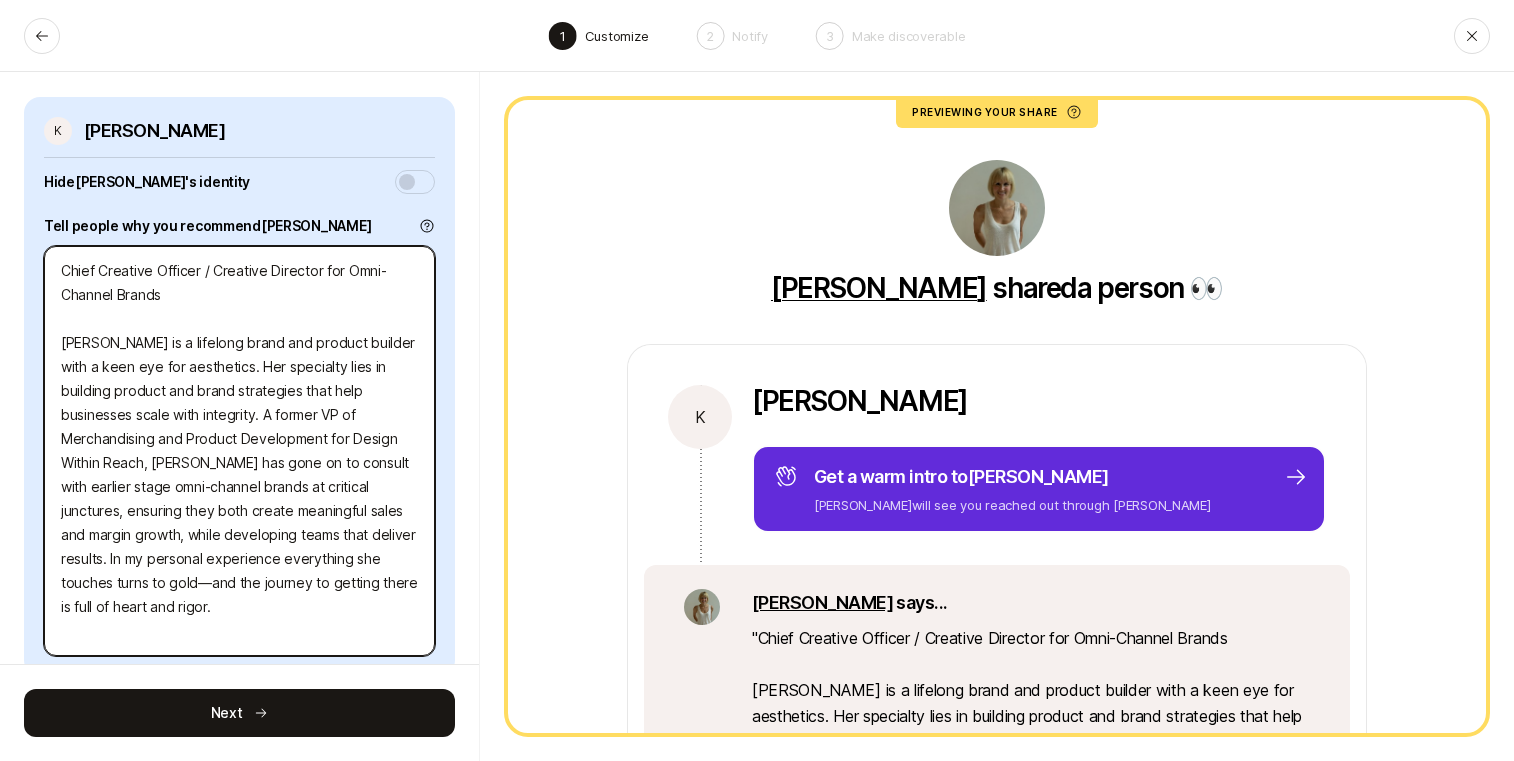 scroll, scrollTop: 151, scrollLeft: 0, axis: vertical 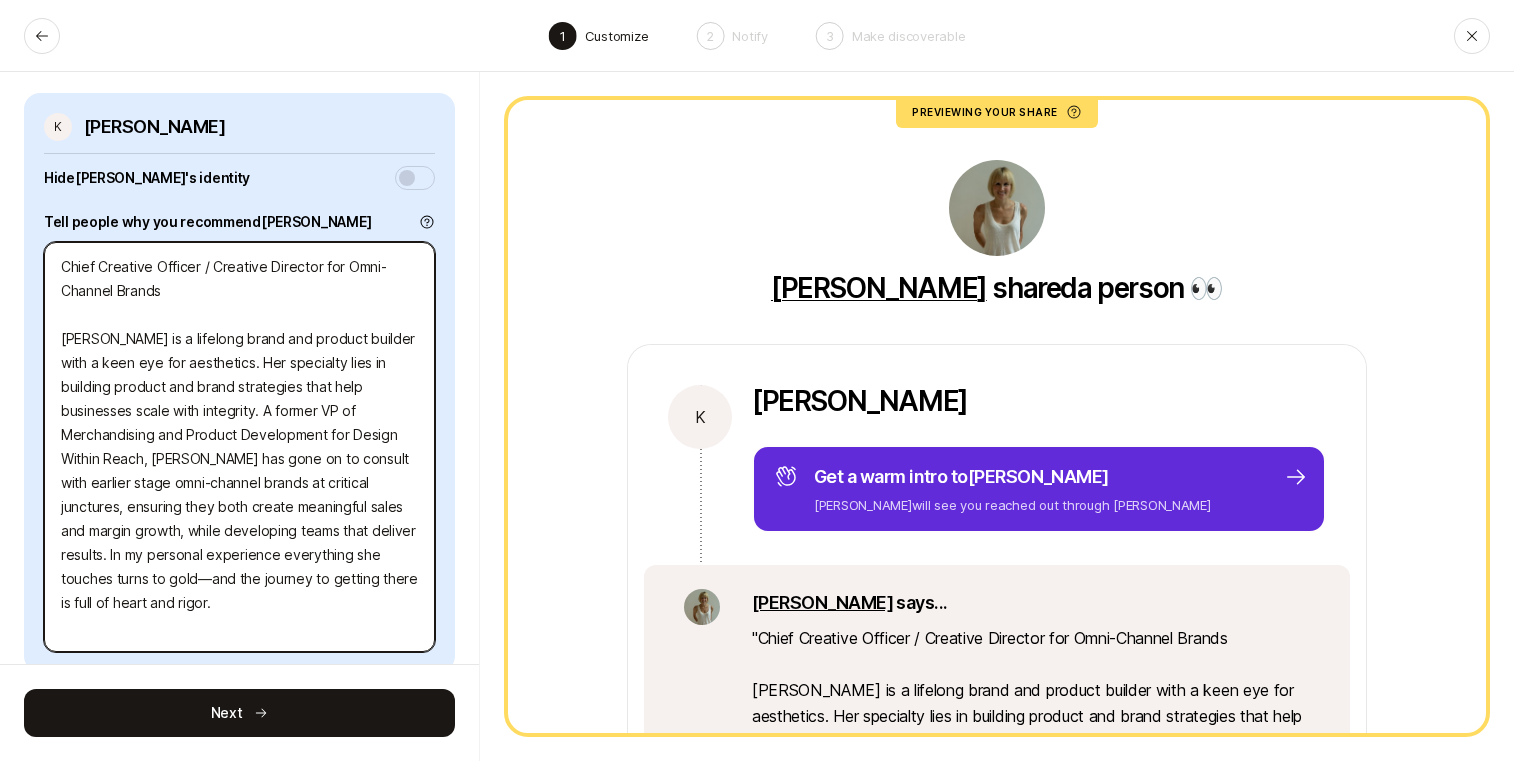 click on "Chief Creative Officer / Creative Director for Omni-Channel Brands
Kari is a lifelong brand and product builder with a keen eye for aesthetics. Her specialty lies in building product and brand strategies that help businesses scale with integrity. A former VP of Merchandising and Product Development for Design Within Reach, Kari has gone on to consult with earlier stage omni-channel brands at critical junctures, ensuring they both create meaningful sales and margin growth, while developing teams that deliver results. In my personal experience everything she touches turns to gold—and the journey to getting there is full of heart and rigor." at bounding box center (239, 447) 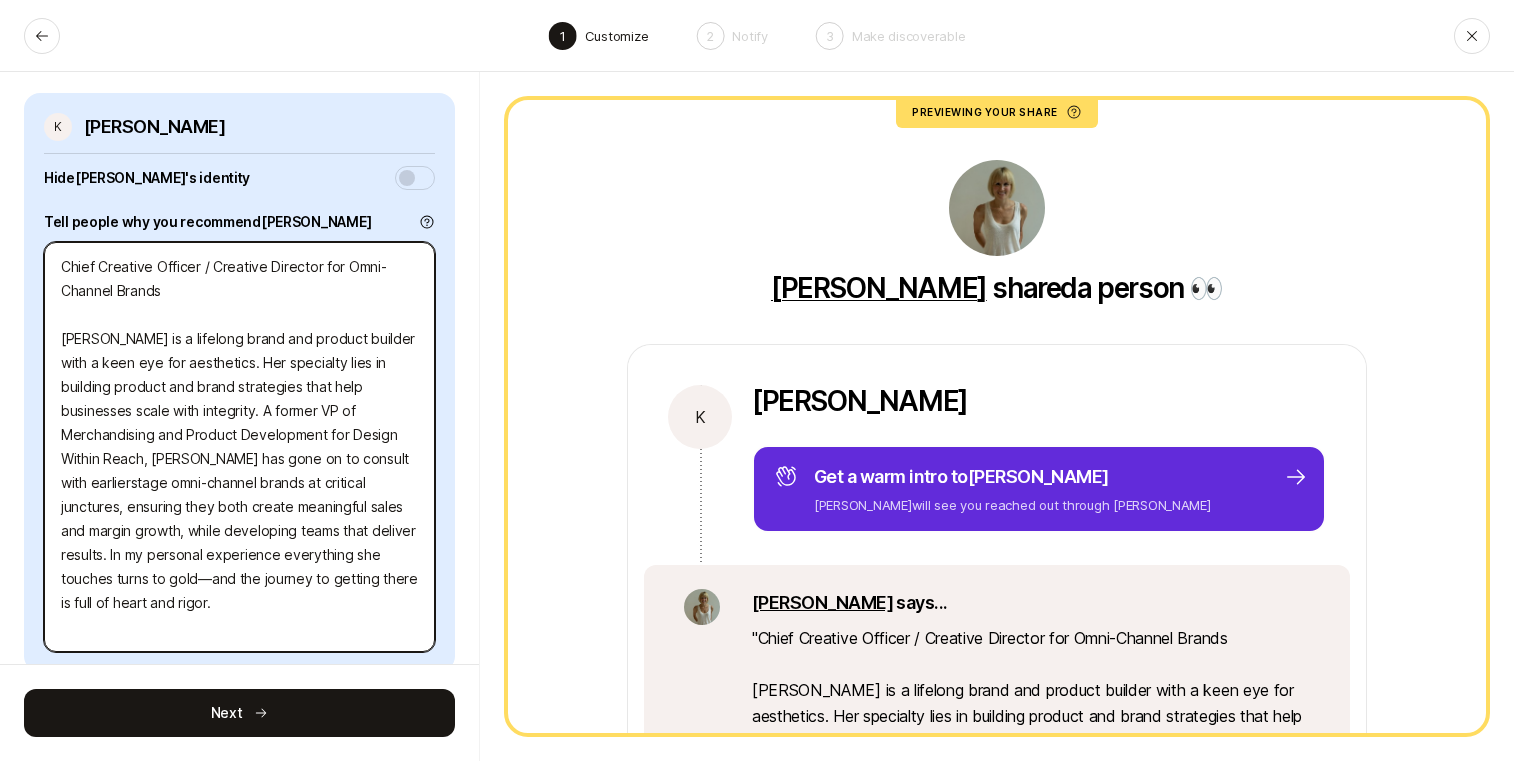 type on "x" 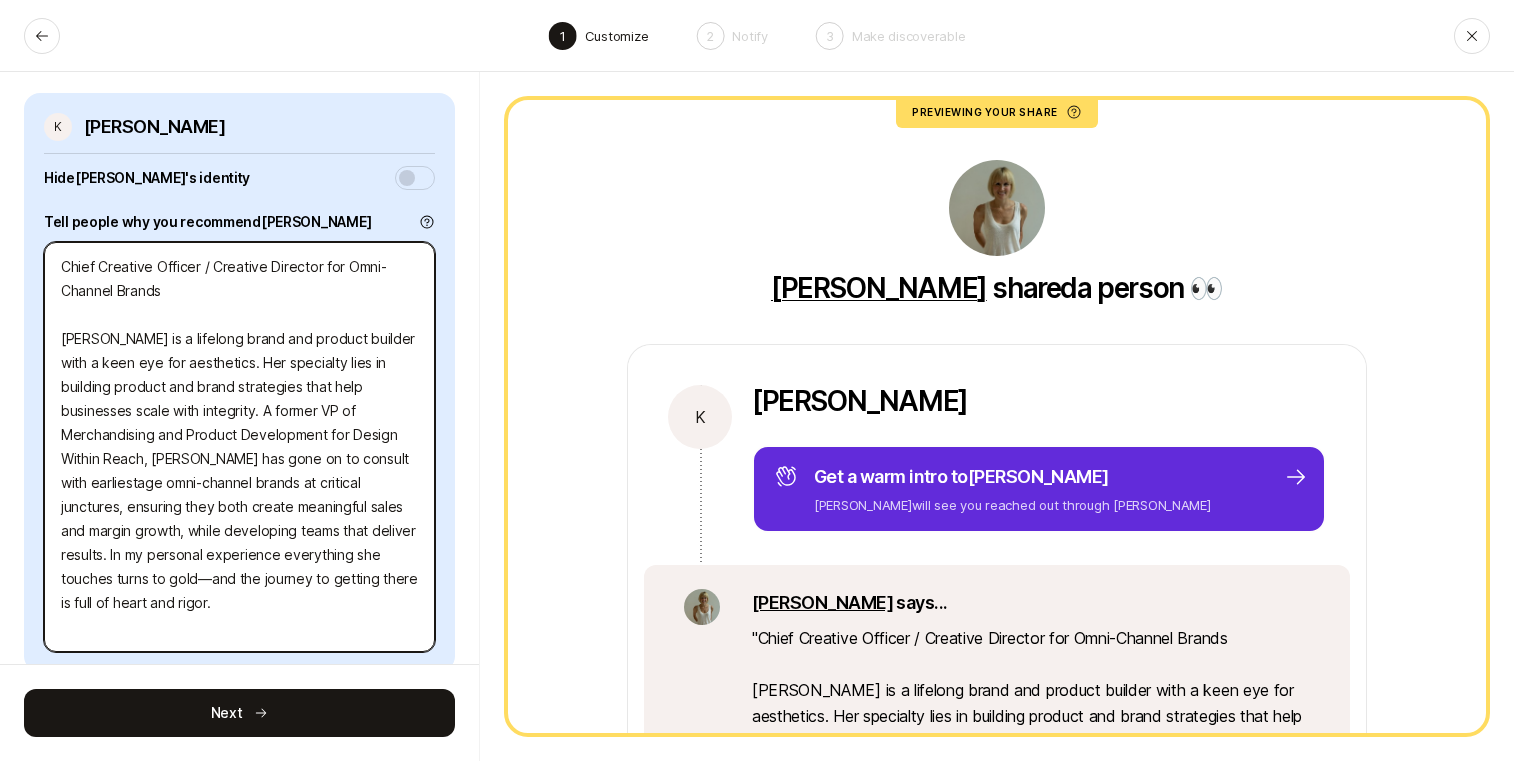 type on "x" 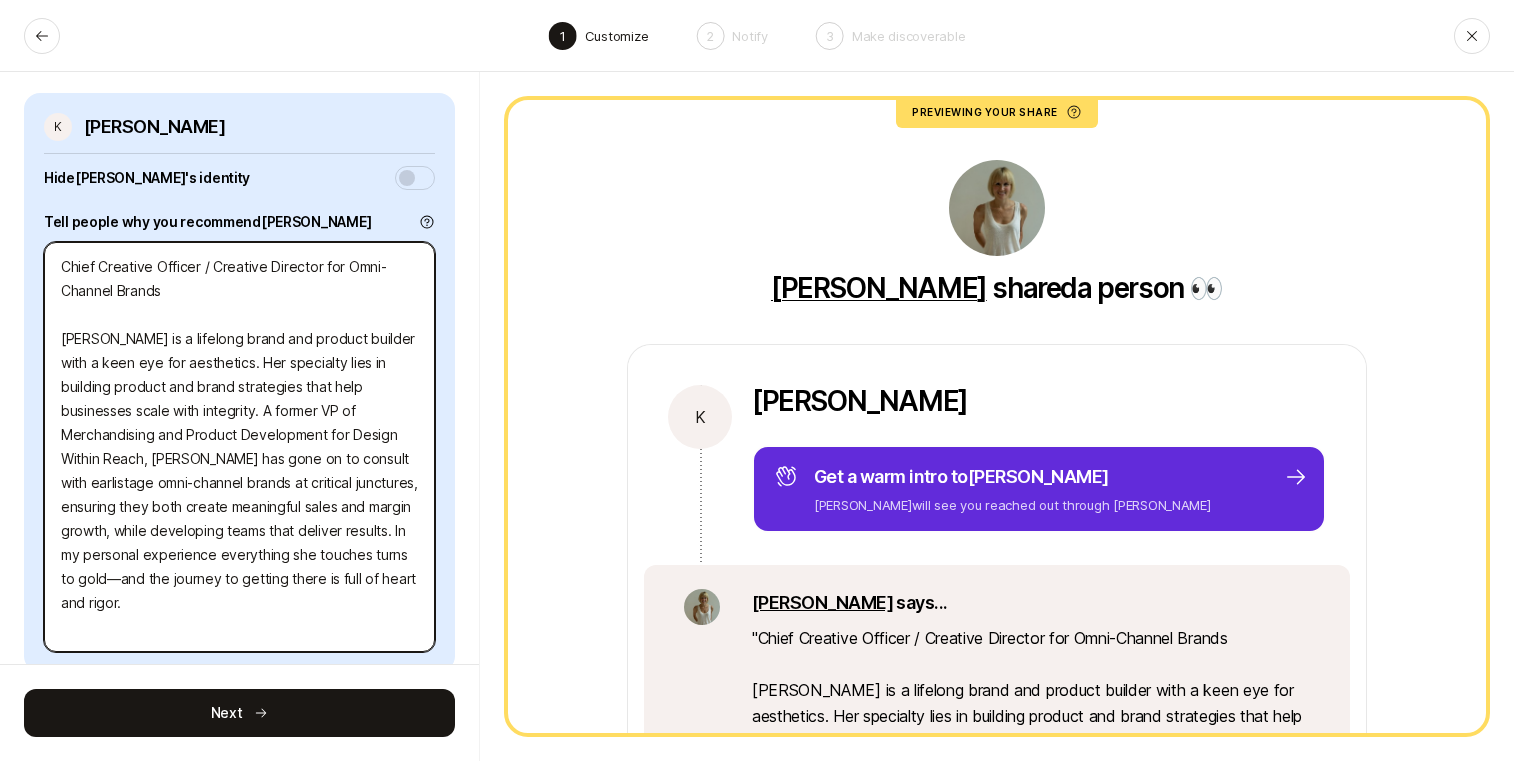 type on "x" 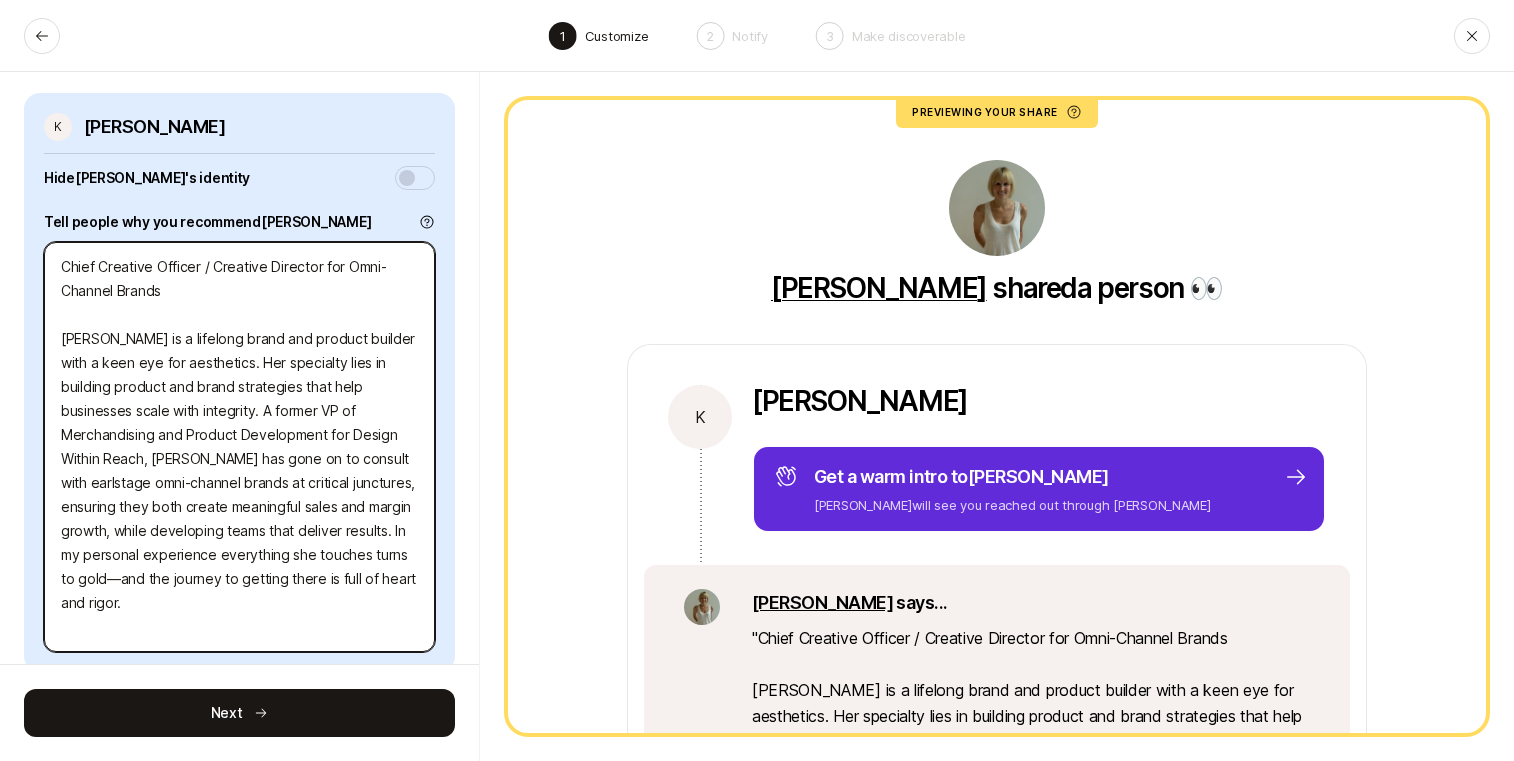 type on "x" 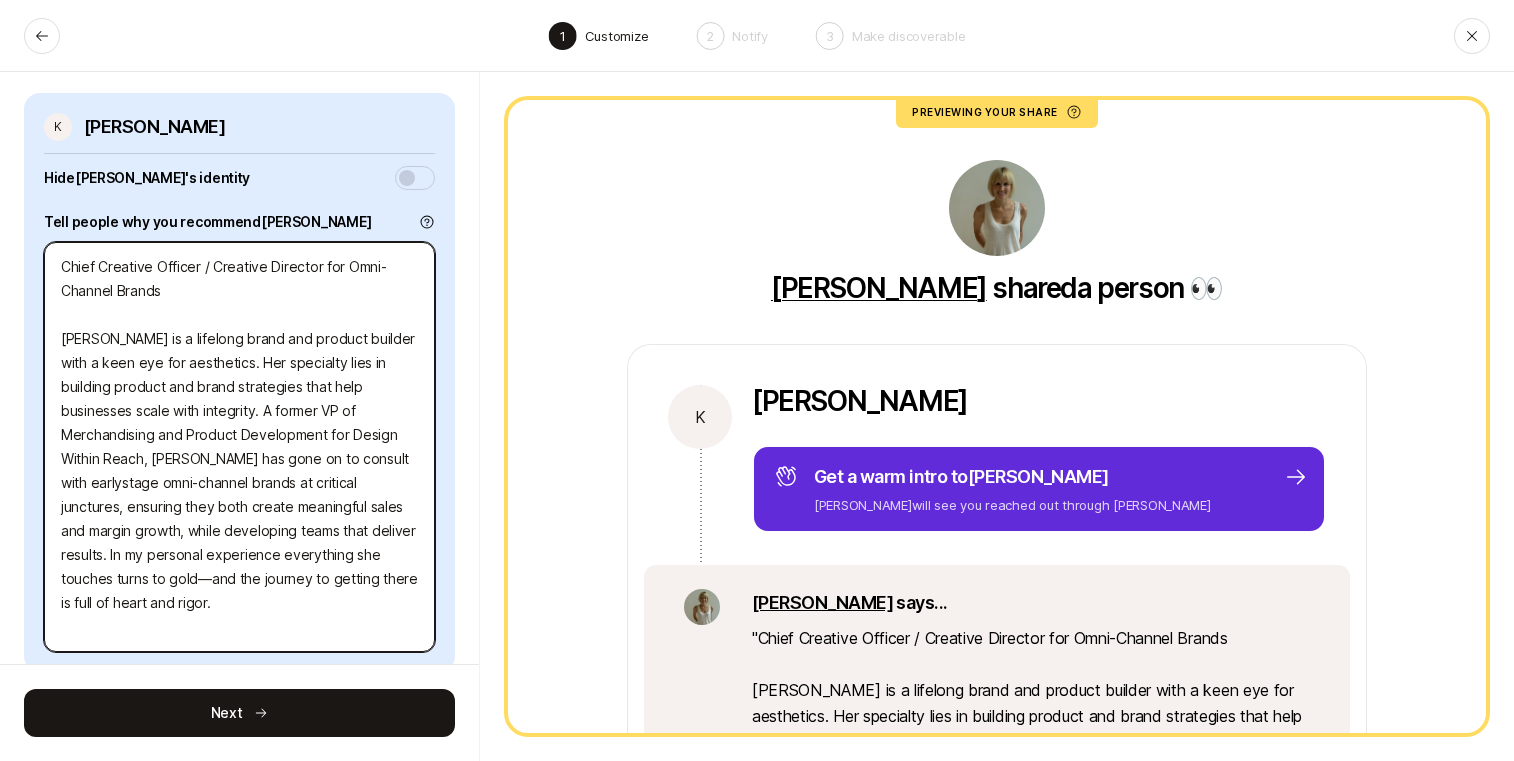 type on "x" 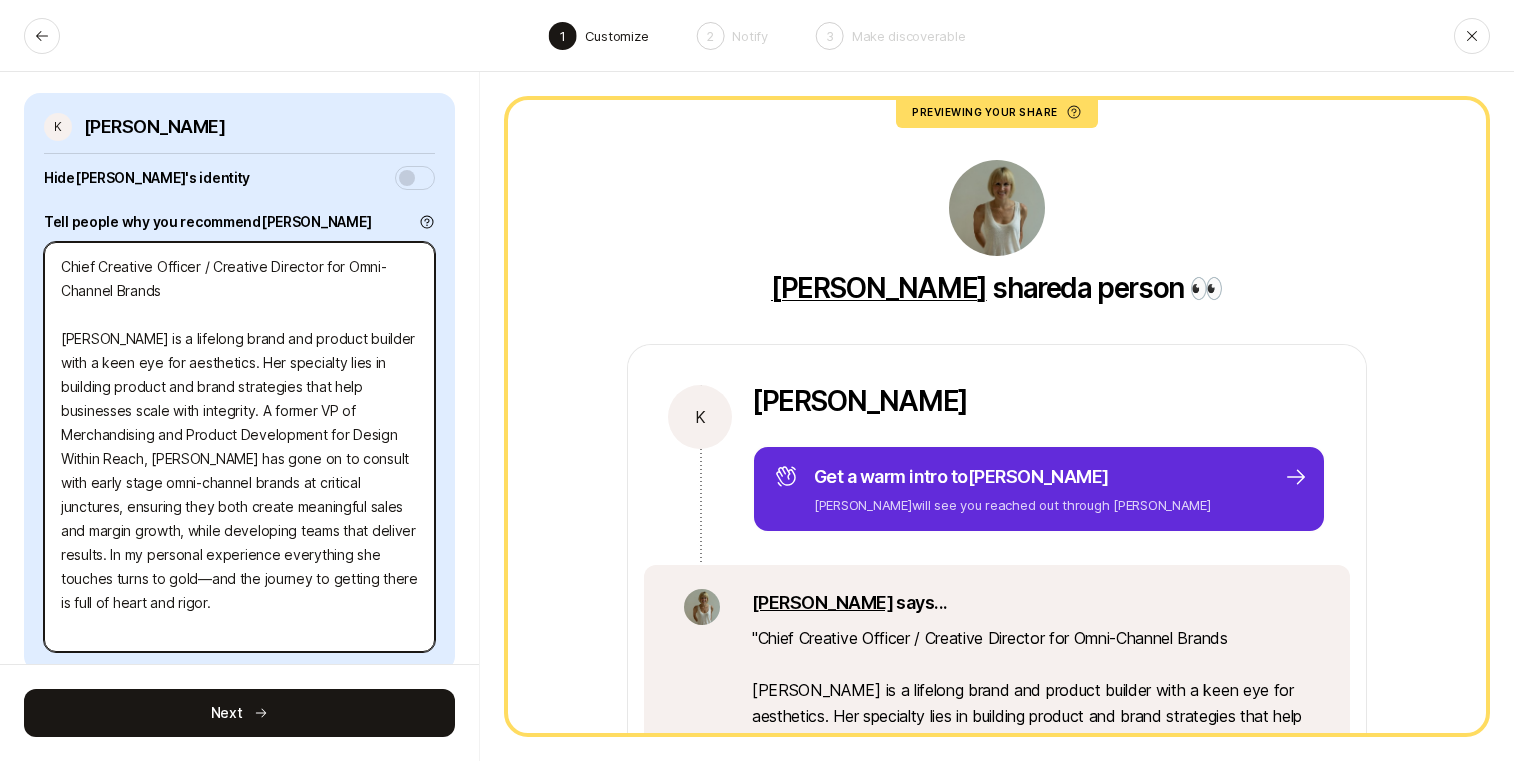 click on "Chief Creative Officer / Creative Director for Omni-Channel Brands
Kari is a lifelong brand and product builder with a keen eye for aesthetics. Her specialty lies in building product and brand strategies that help businesses scale with integrity. A former VP of Merchandising and Product Development for Design Within Reach, Kari has gone on to consult with early stage omni-channel brands at critical junctures, ensuring they both create meaningful sales and margin growth, while developing teams that deliver results. In my personal experience everything she touches turns to gold—and the journey to getting there is full of heart and rigor." at bounding box center [239, 447] 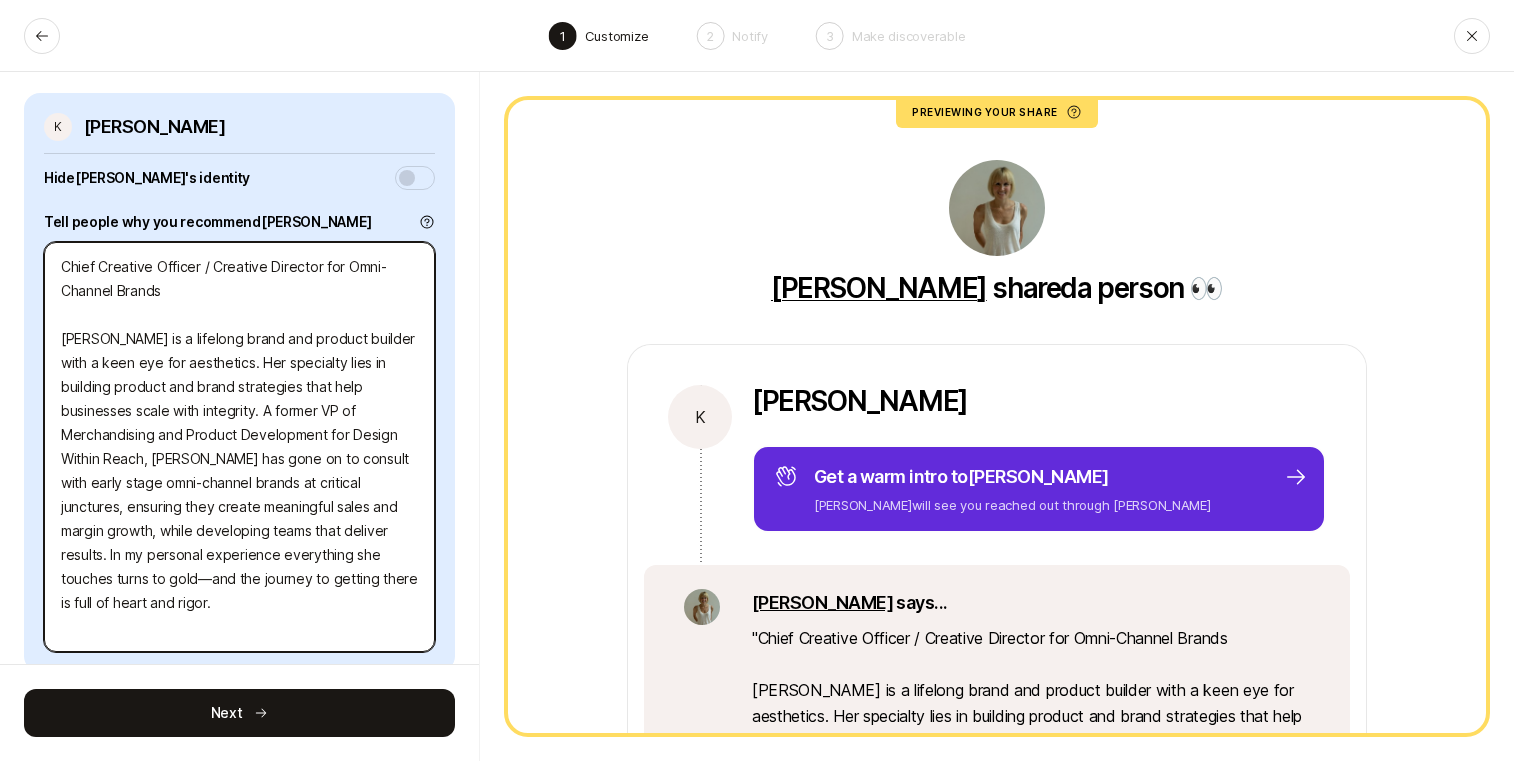 type on "Chief Creative Officer / Creative Director for Omni-Channel Brands
Kari is a lifelong brand and product builder with a keen eye for aesthetics. Her specialty lies in building product and brand strategies that help businesses scale with integrity. A former VP of Merchandising and Product Development for Design Within Reach, Kari has gone on to consult with early stage omni-channel brands at critical junctures, ensuring they= create meaningful sales and margin growth, while developing teams that deliver results. In my personal experience everything she touches turns to gold—and the journey to getting there is full of heart and rigor." 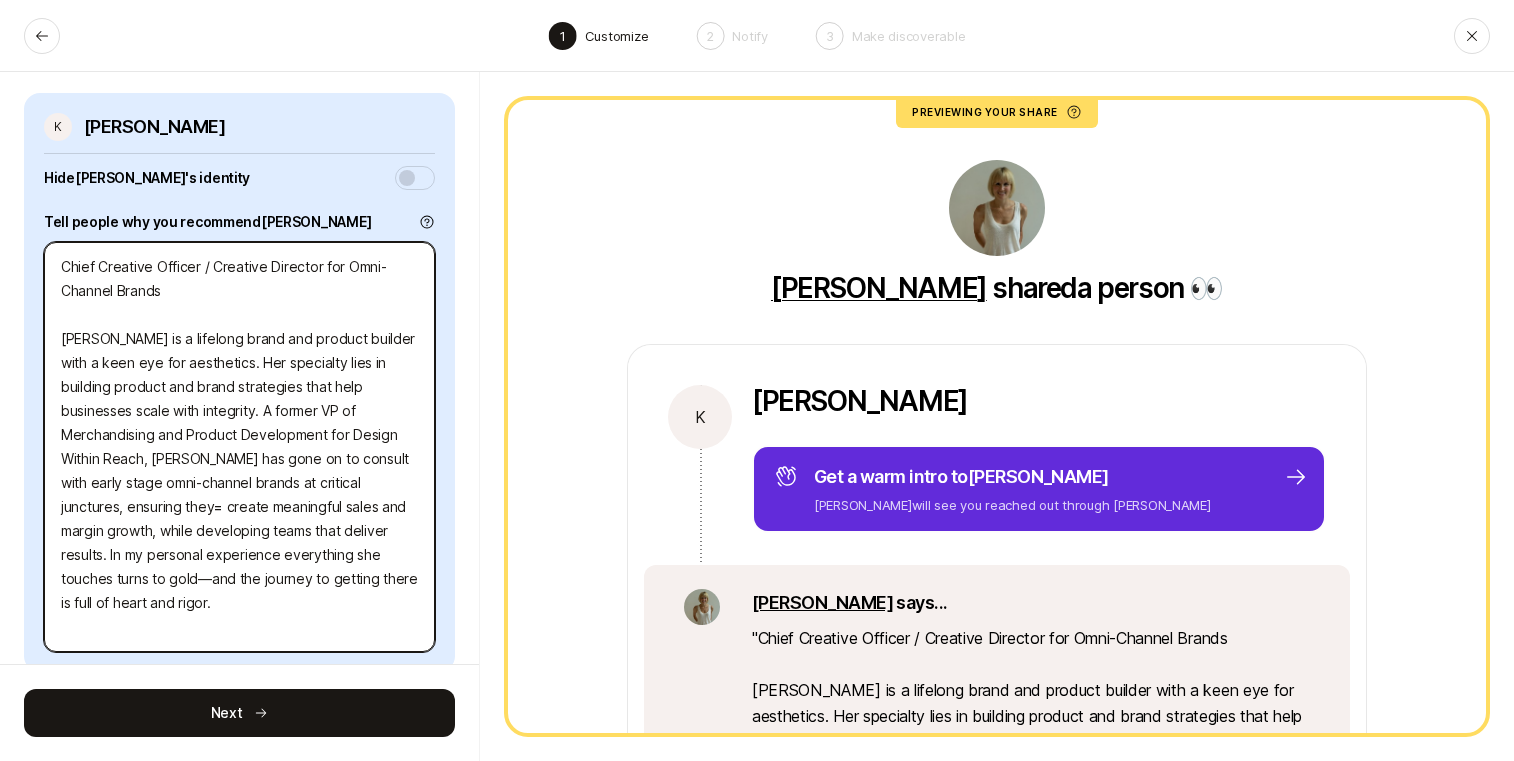 type on "x" 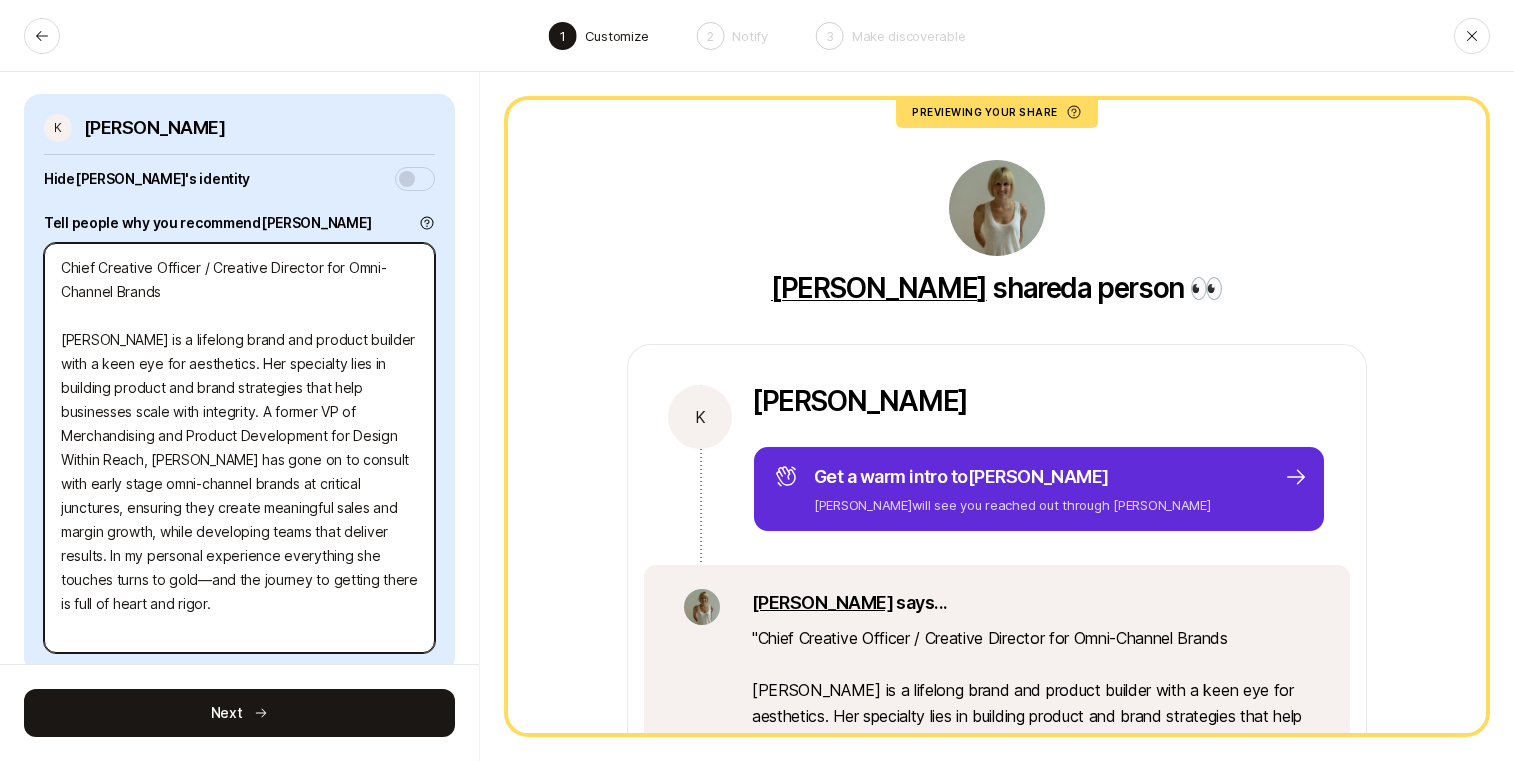 scroll, scrollTop: 151, scrollLeft: 0, axis: vertical 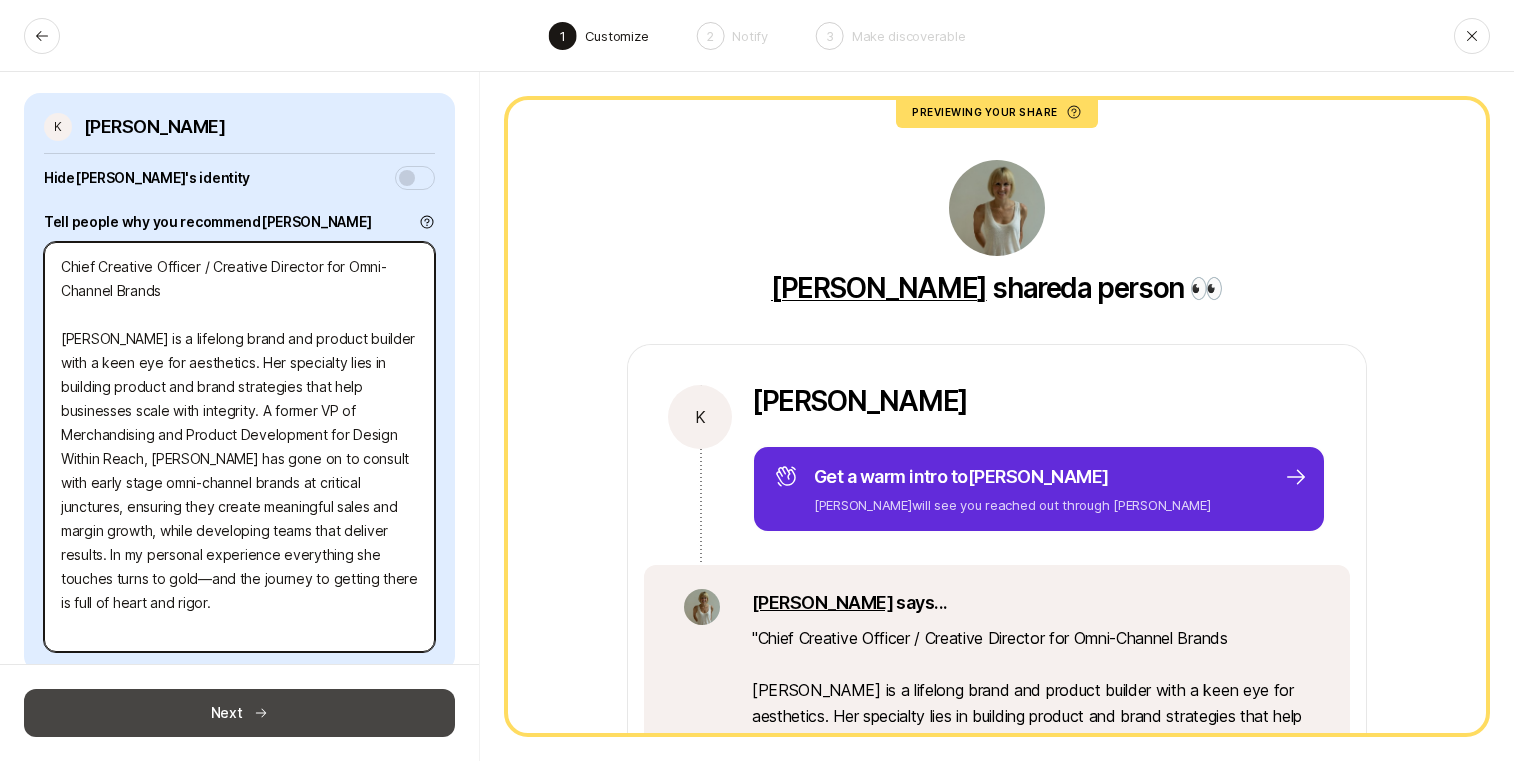 type on "Chief Creative Officer / Creative Director for Omni-Channel Brands
[PERSON_NAME] is a lifelong brand and product builder with a keen eye for aesthetics. Her specialty lies in building product and brand strategies that help businesses scale with integrity. A former VP of Merchandising and Product Development for Design Within Reach, [PERSON_NAME] has gone on to consult with early stage omni-channel brands at critical junctures, ensuring they create meaningful sales and margin growth, while developing teams that deliver results. In my personal experience everything she touches turns to gold—and the journey to getting there is full of heart and rigor." 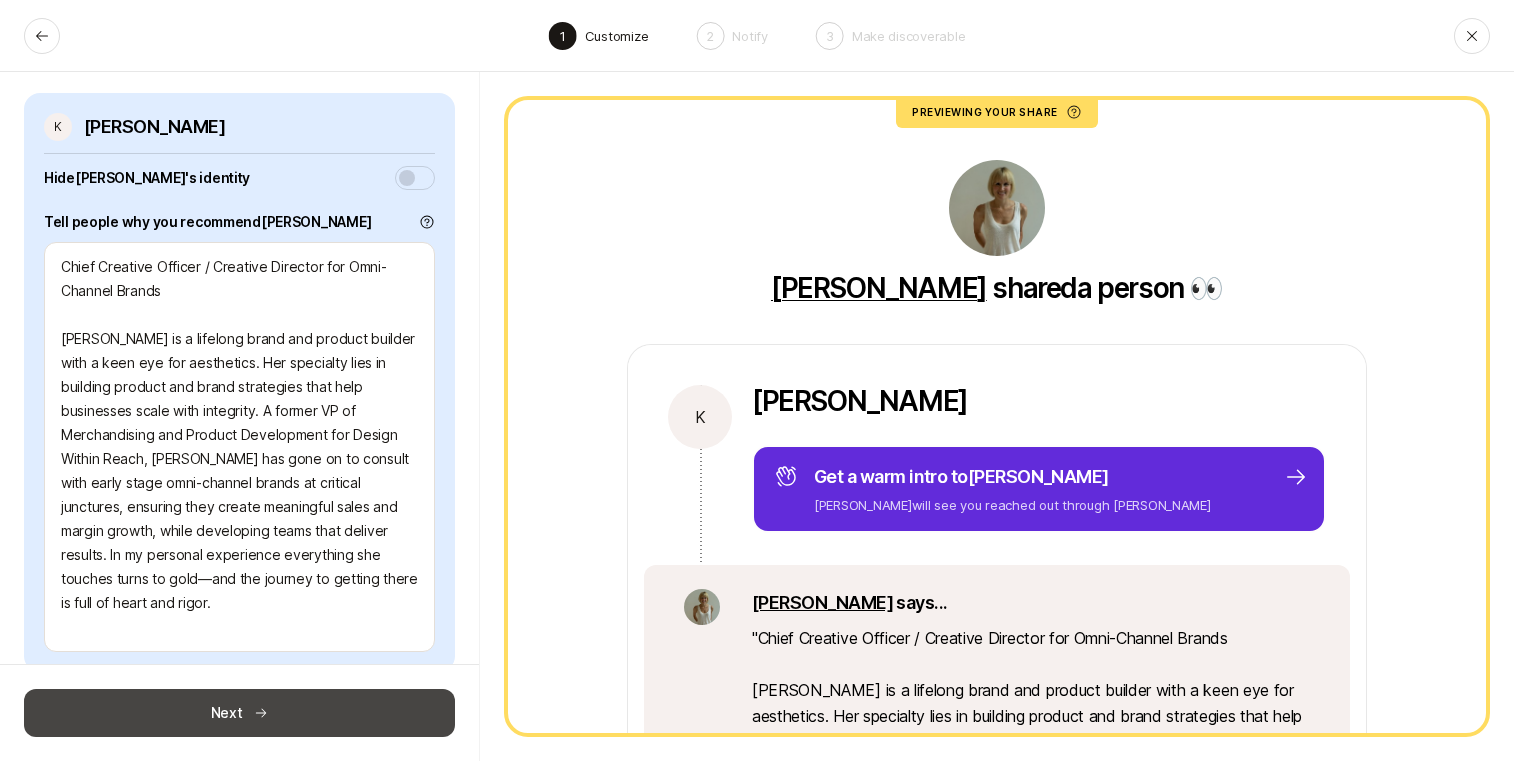 click 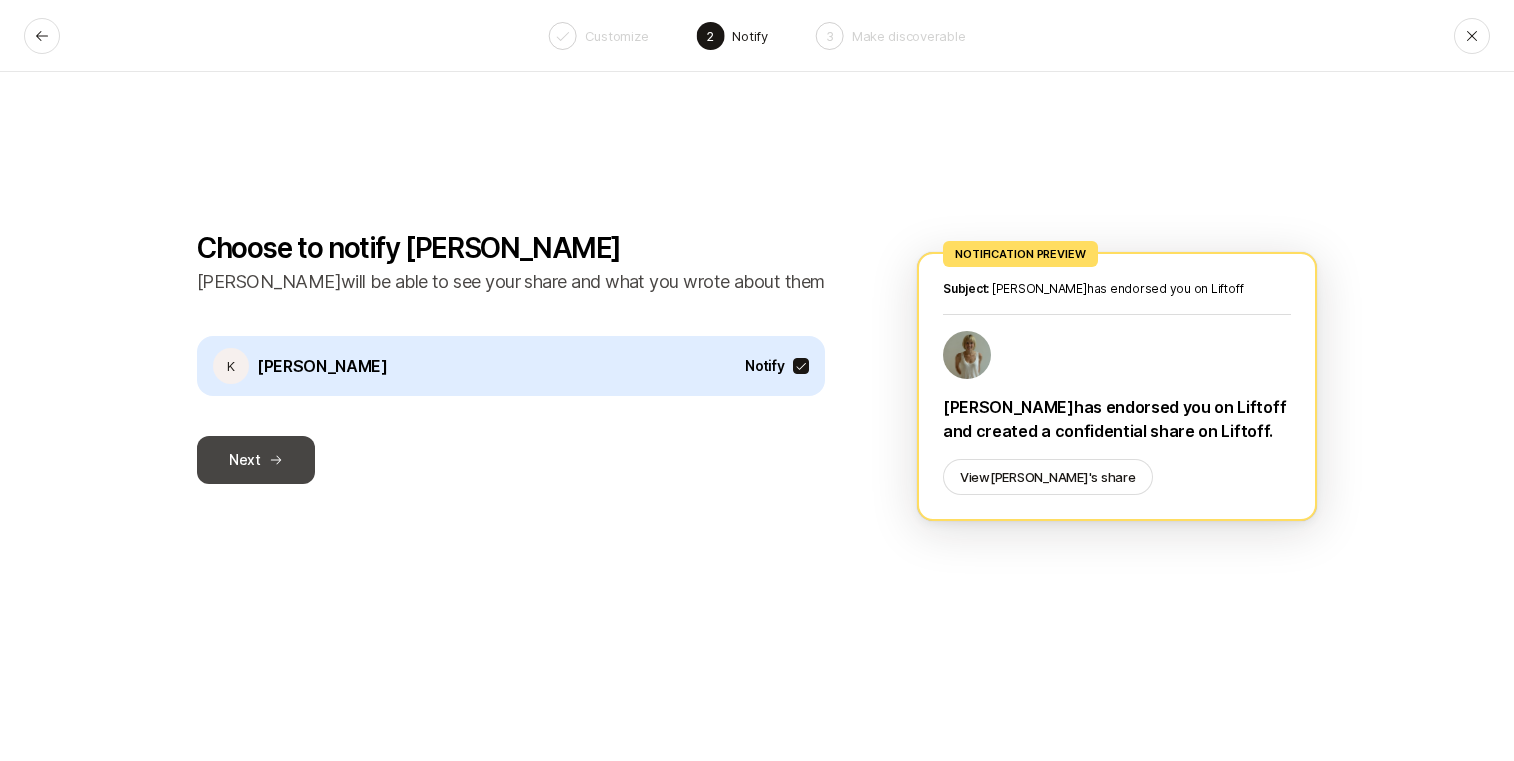 click on "Next" at bounding box center (256, 460) 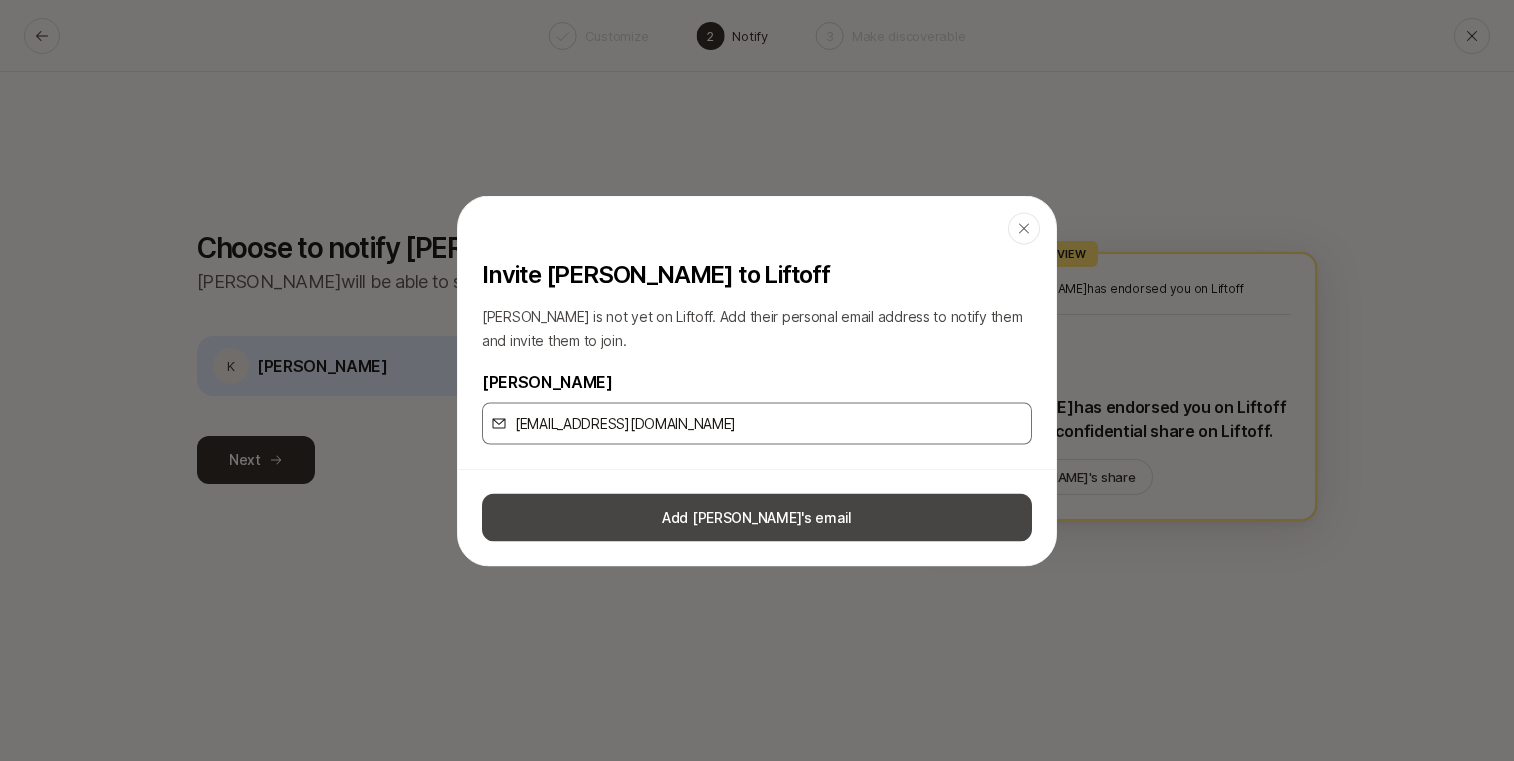 click on "Add Kari's email" at bounding box center (757, 517) 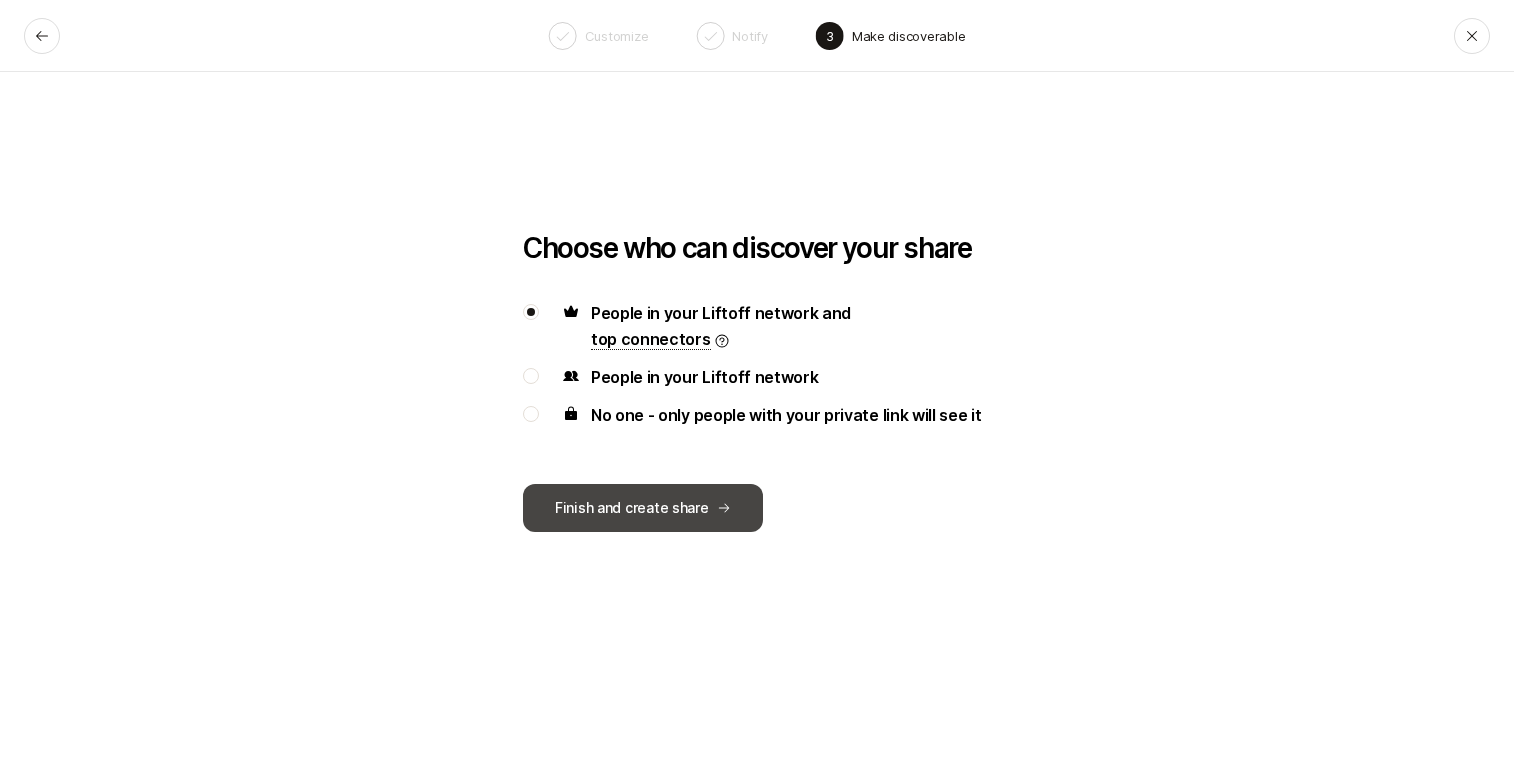 click on "Finish and create share" at bounding box center [643, 508] 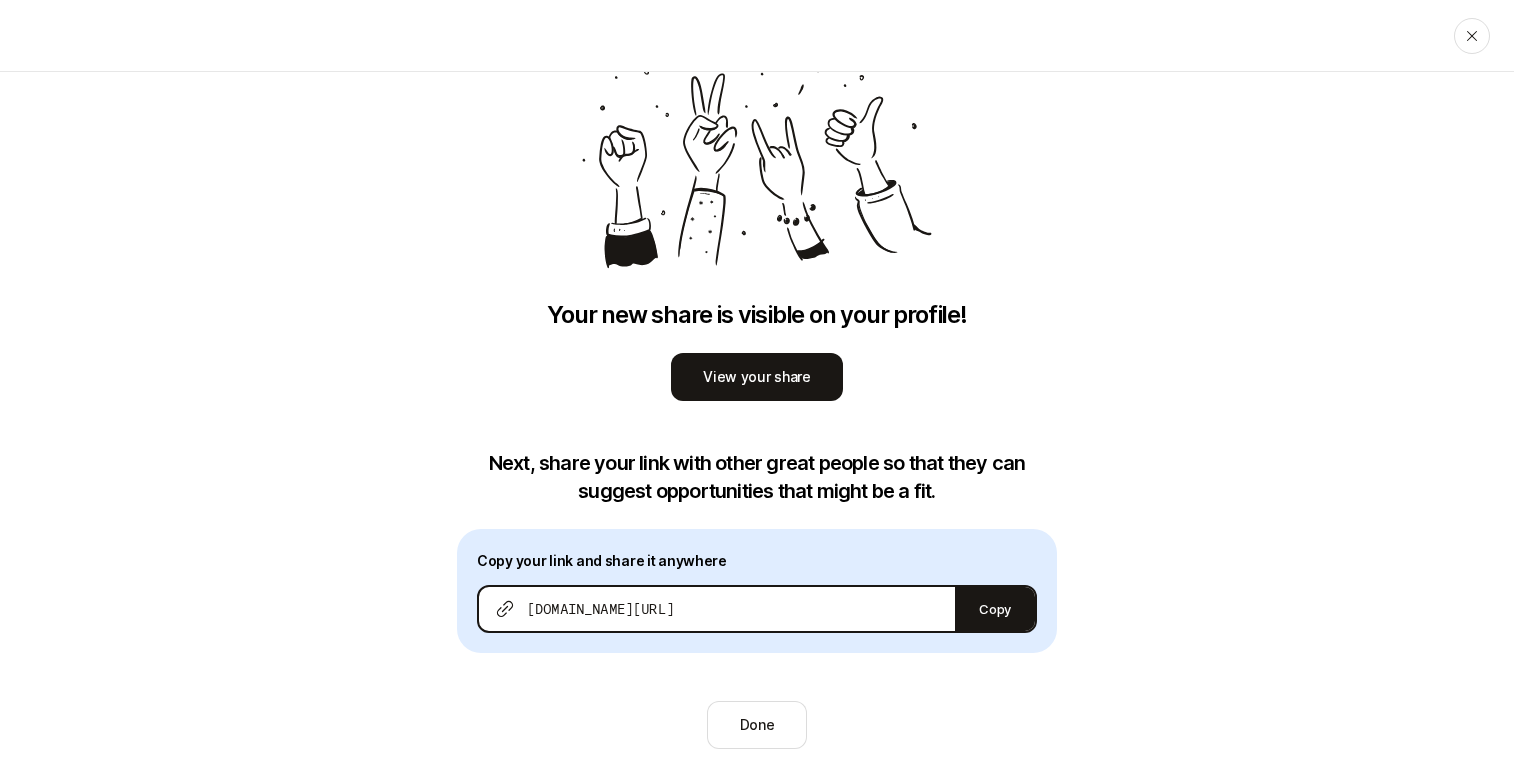 scroll, scrollTop: 135, scrollLeft: 0, axis: vertical 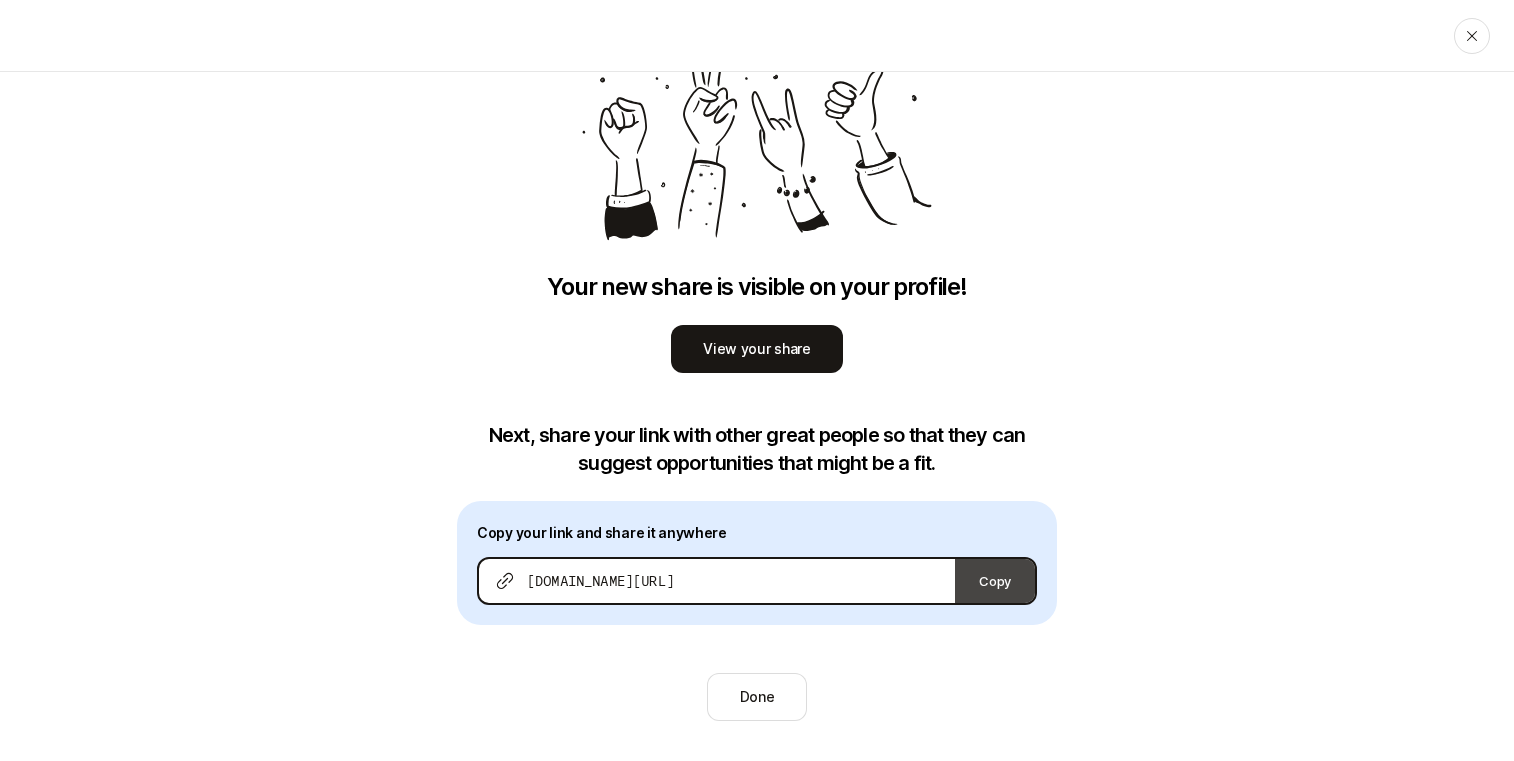 click on "Copy" at bounding box center (995, 581) 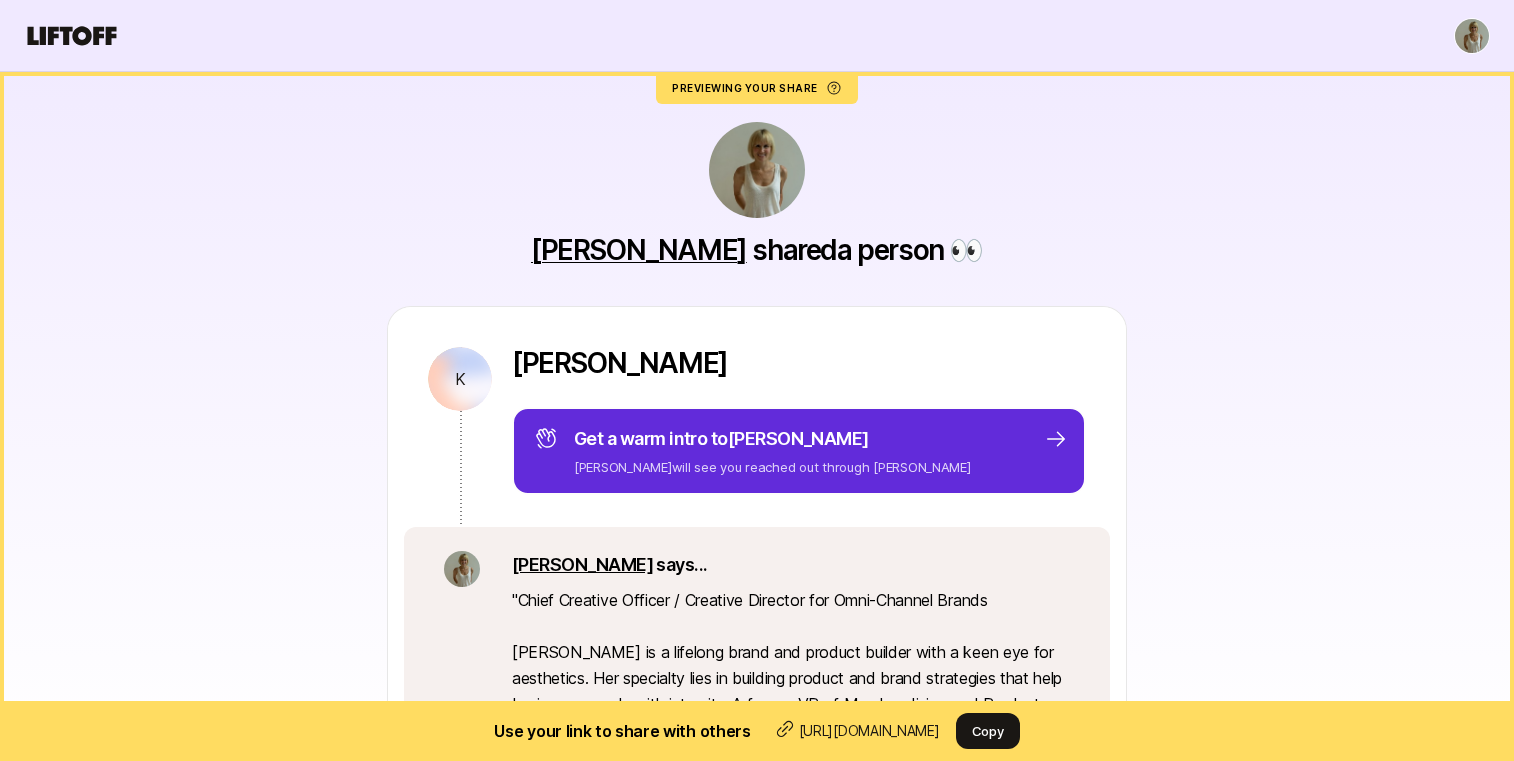 scroll, scrollTop: 0, scrollLeft: 0, axis: both 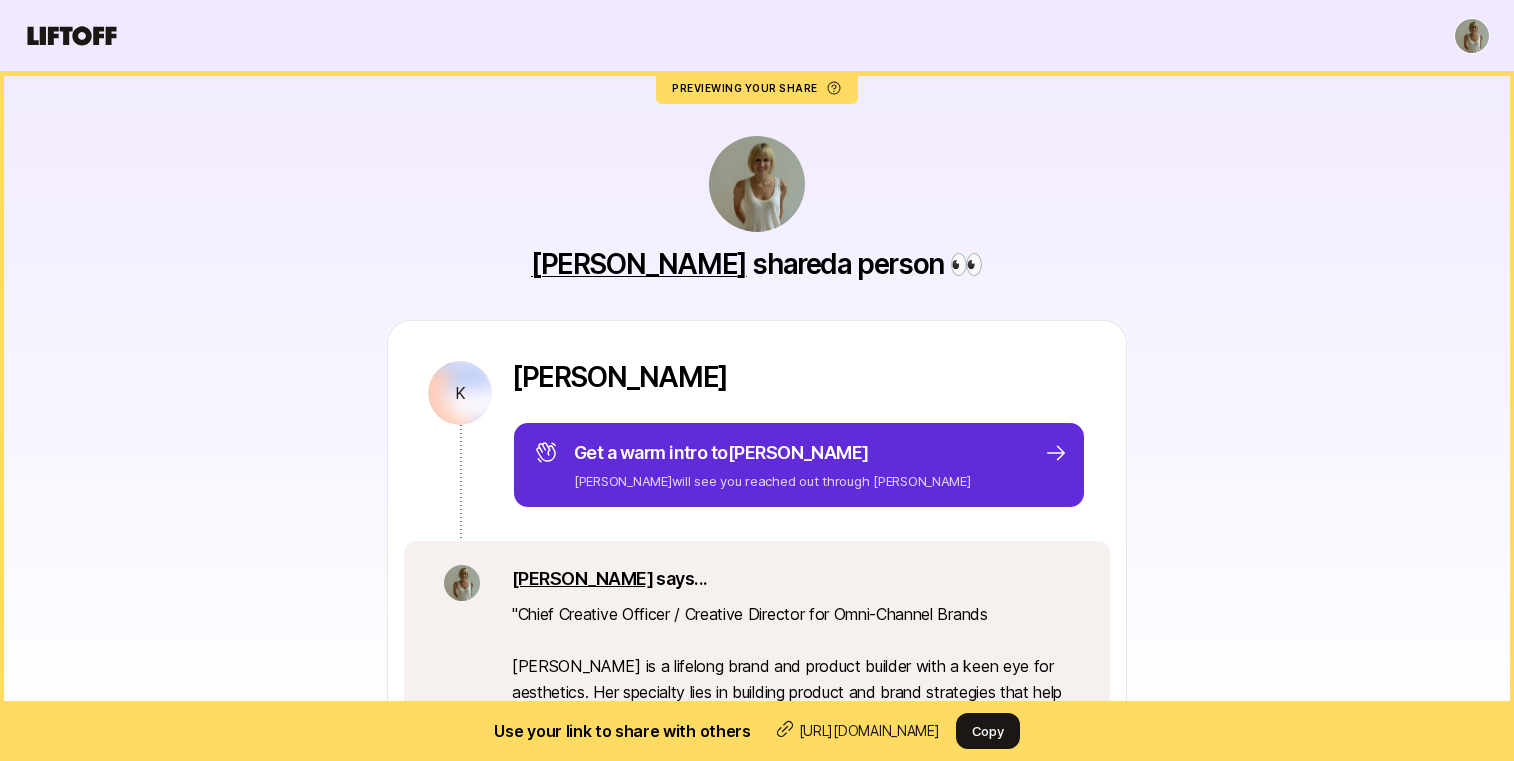 click 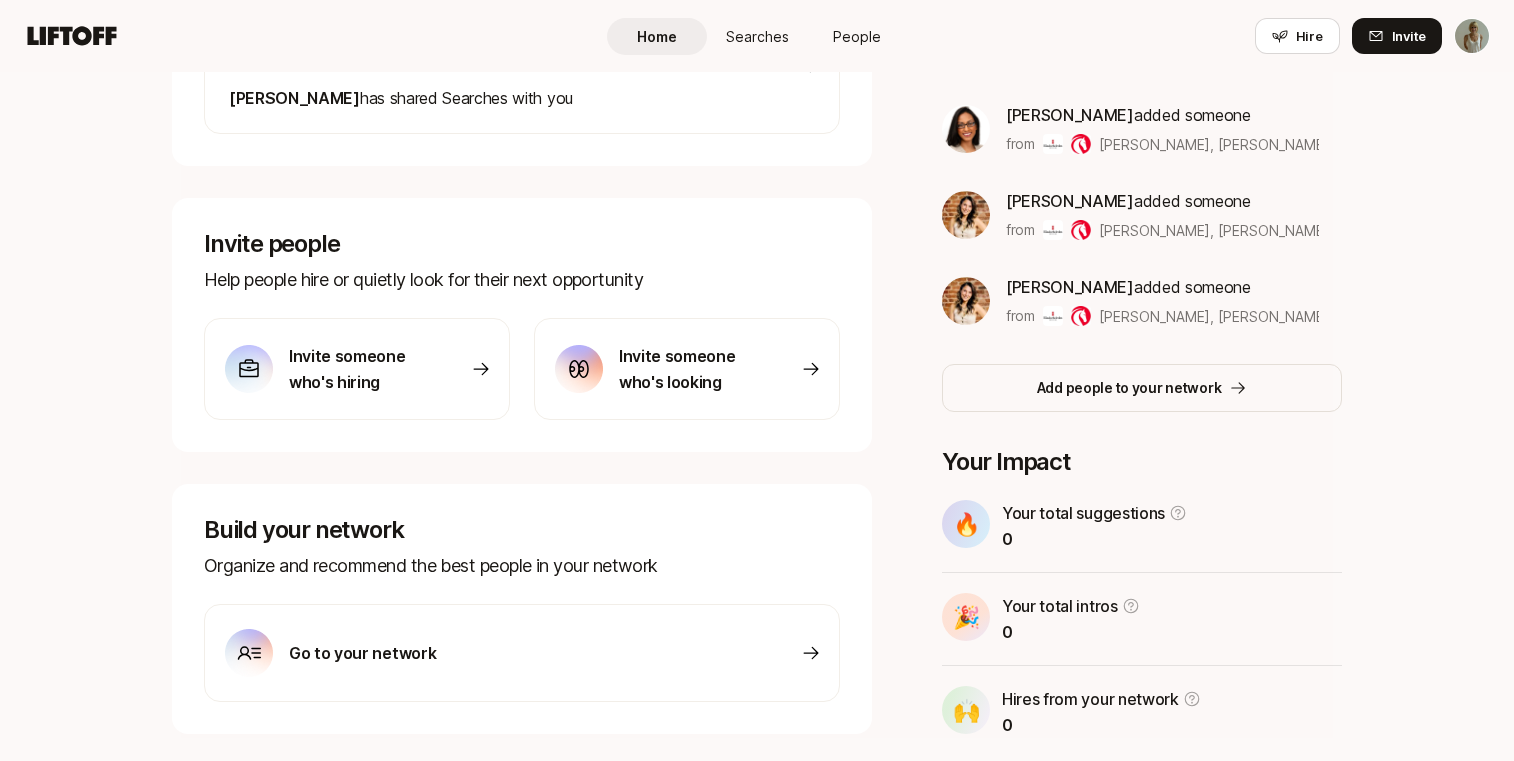 scroll, scrollTop: 575, scrollLeft: 0, axis: vertical 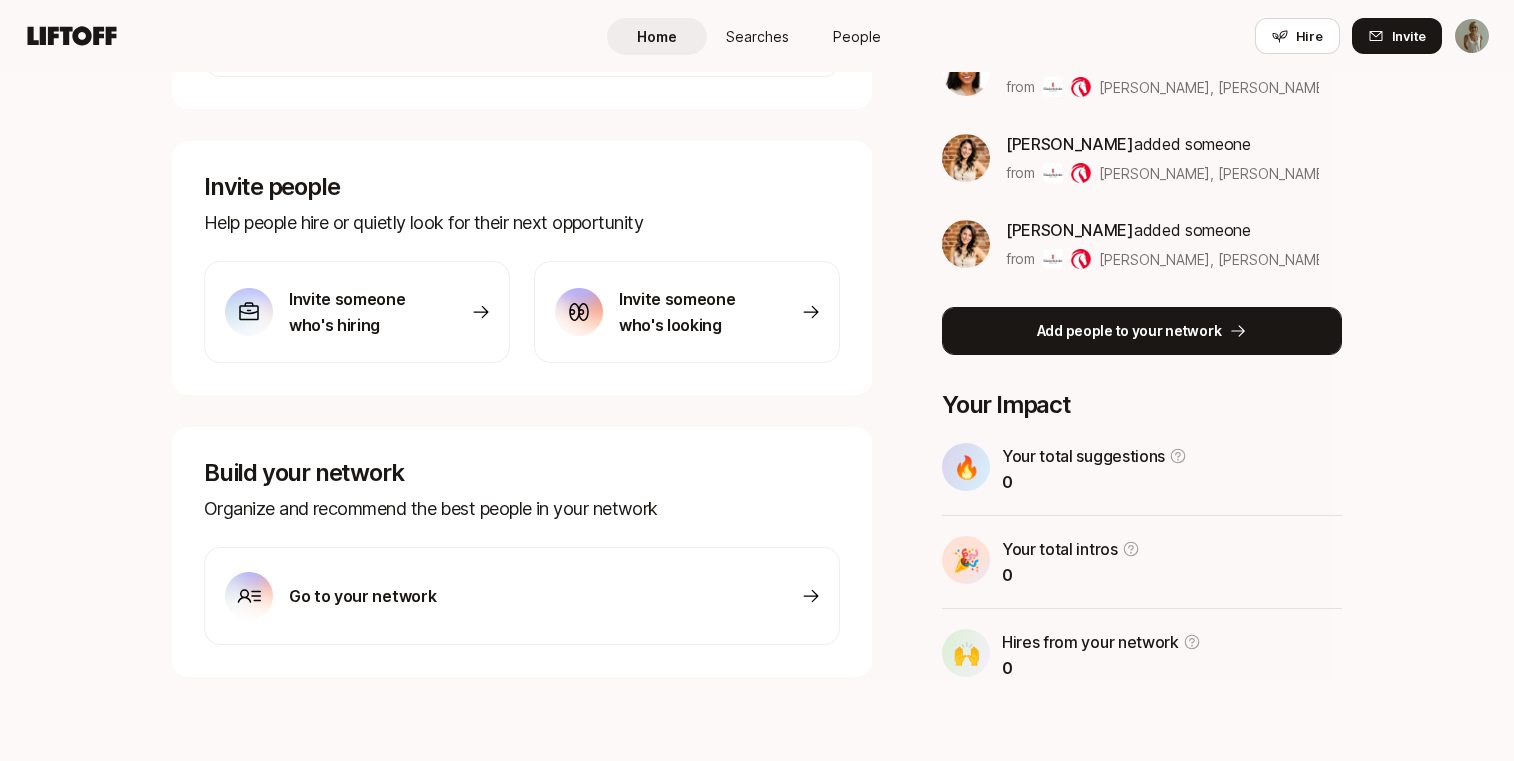click on "Add people to your network" at bounding box center [1129, 331] 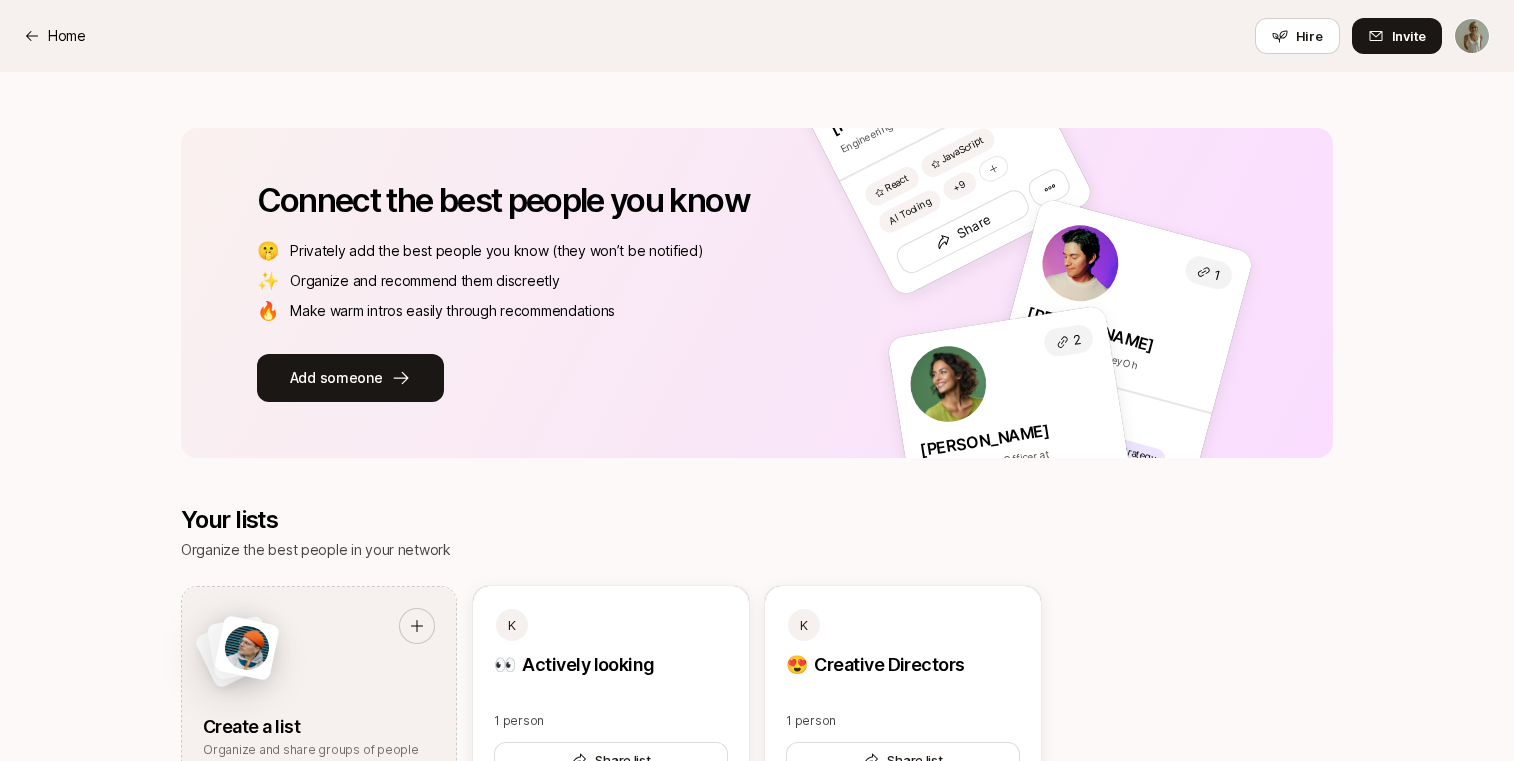 scroll, scrollTop: 0, scrollLeft: 0, axis: both 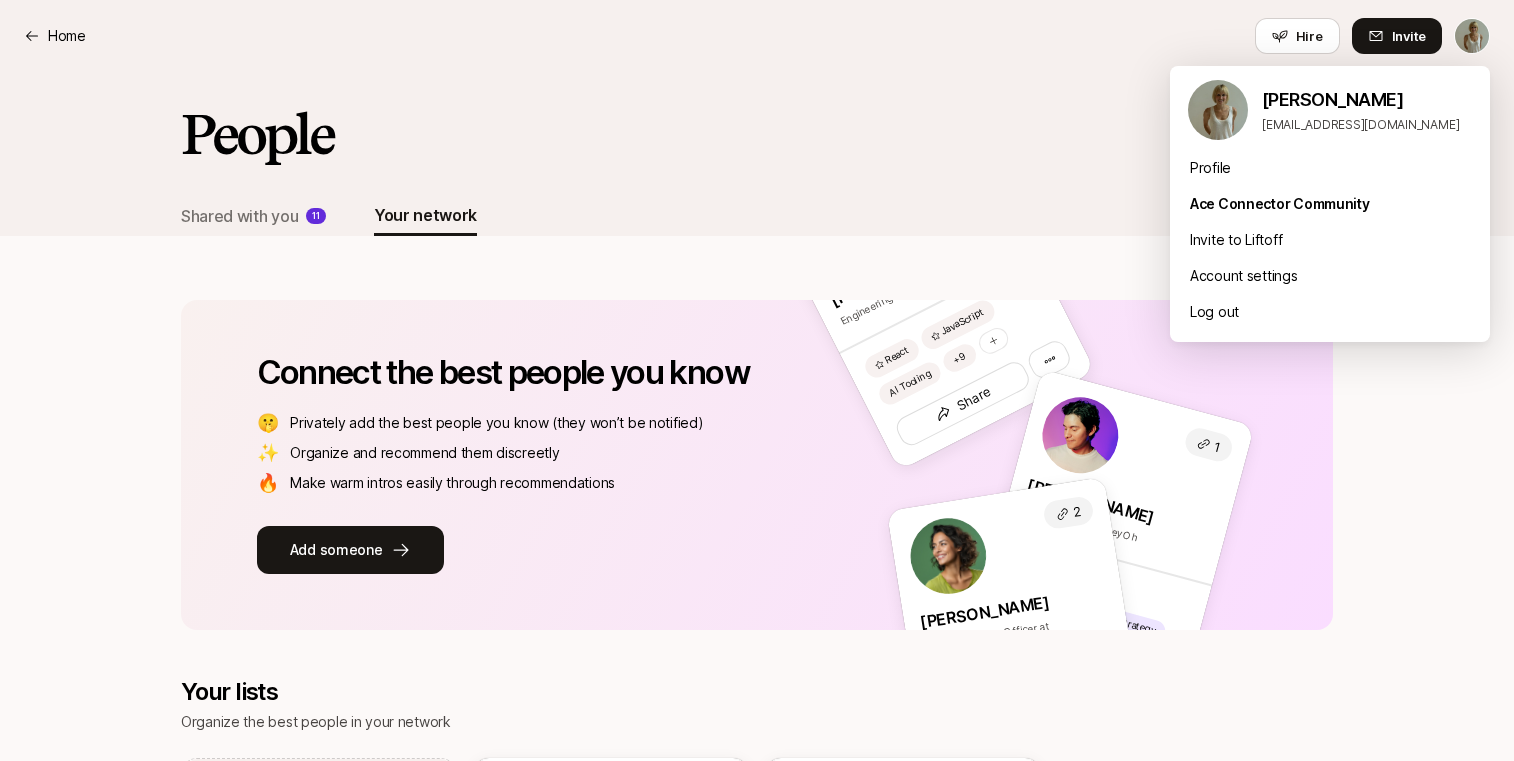 click on "Home Home Hire Invite People Shared with you 11 Your network Connect the best people you know 🤫 Privately add the best people you know (they won’t be notified) ✨ Organize and recommend them discreetly 🔥 Make warm intros easily through recommendations Add someone  1 [PERSON_NAME] Engineering Leader React JavaScript AI Tooling +9 Share 1 [PERSON_NAME] Product Design at HeyOh Marketing Growth Hacking Strategy +4 Share 2 [PERSON_NAME] Chief Marketing Officer at HeyAI Design Product Design Contractor +12 Share Your lists Organize the best people in your network Create a list Organize and share groups of people discreetly K 👀    Actively looking 1 person Share list K 😍    Creative Directors  1 person Share list Design General Management Research +2  All filters Add someone Add someone privately to see potential connections Who should I add? K [PERSON_NAME] Private contact Design Art Direction Brand Design +7 Invite sent  2 minutes ago Invite again Share  [PERSON_NAME] 1 [PERSON_NAME] Design Research +2" at bounding box center [757, 380] 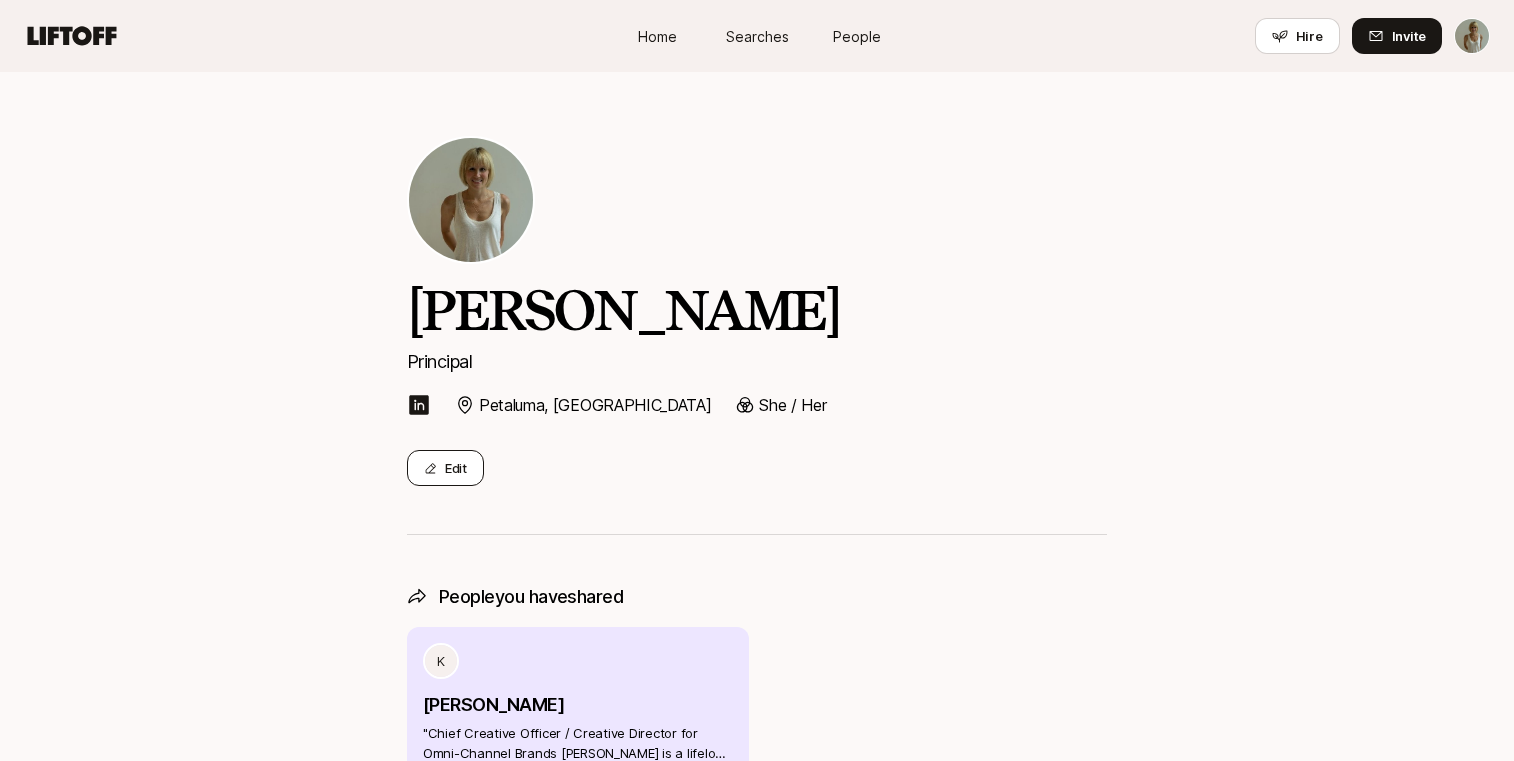 click on "Edit" at bounding box center [445, 468] 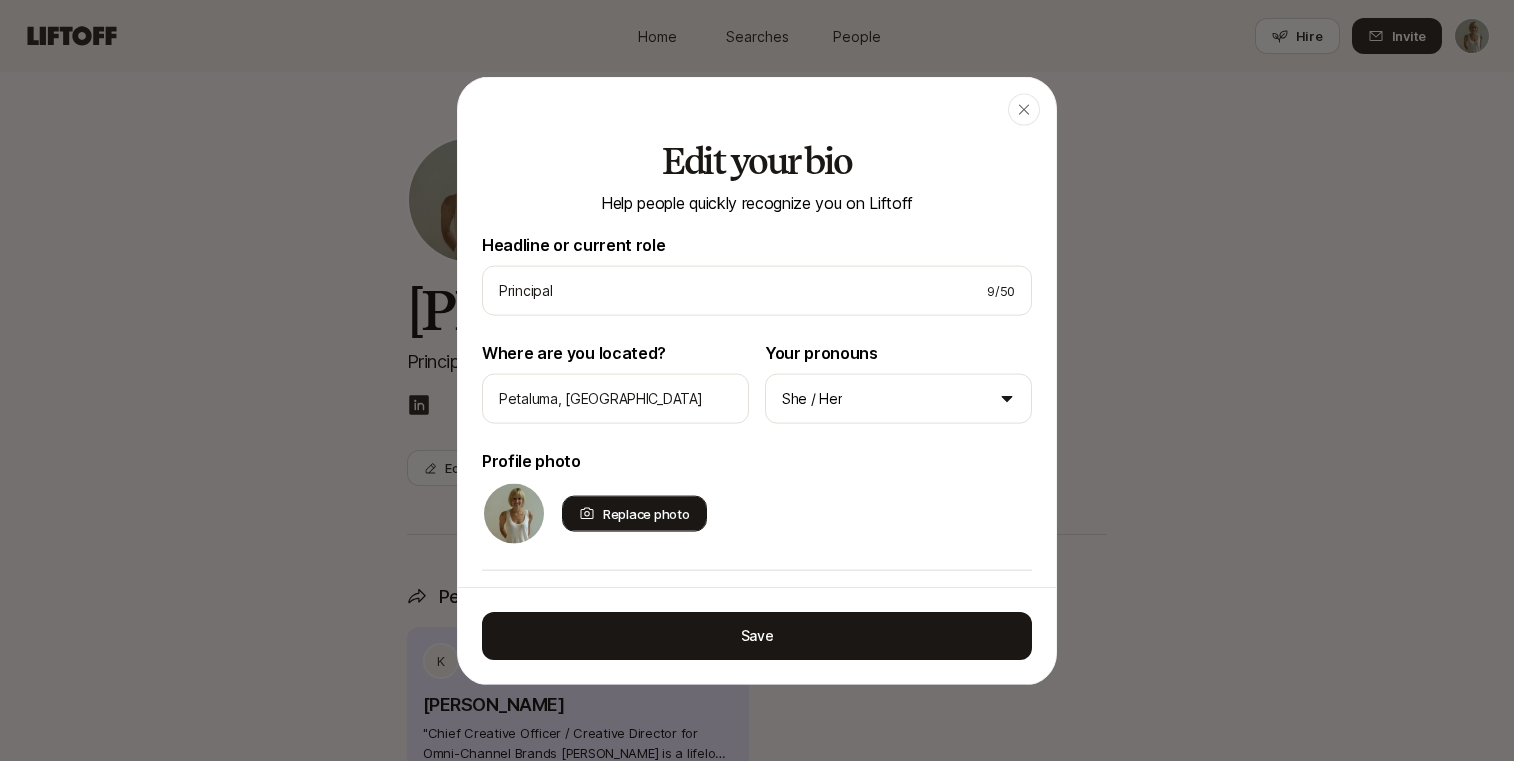 click on "Replace photo" at bounding box center (634, 513) 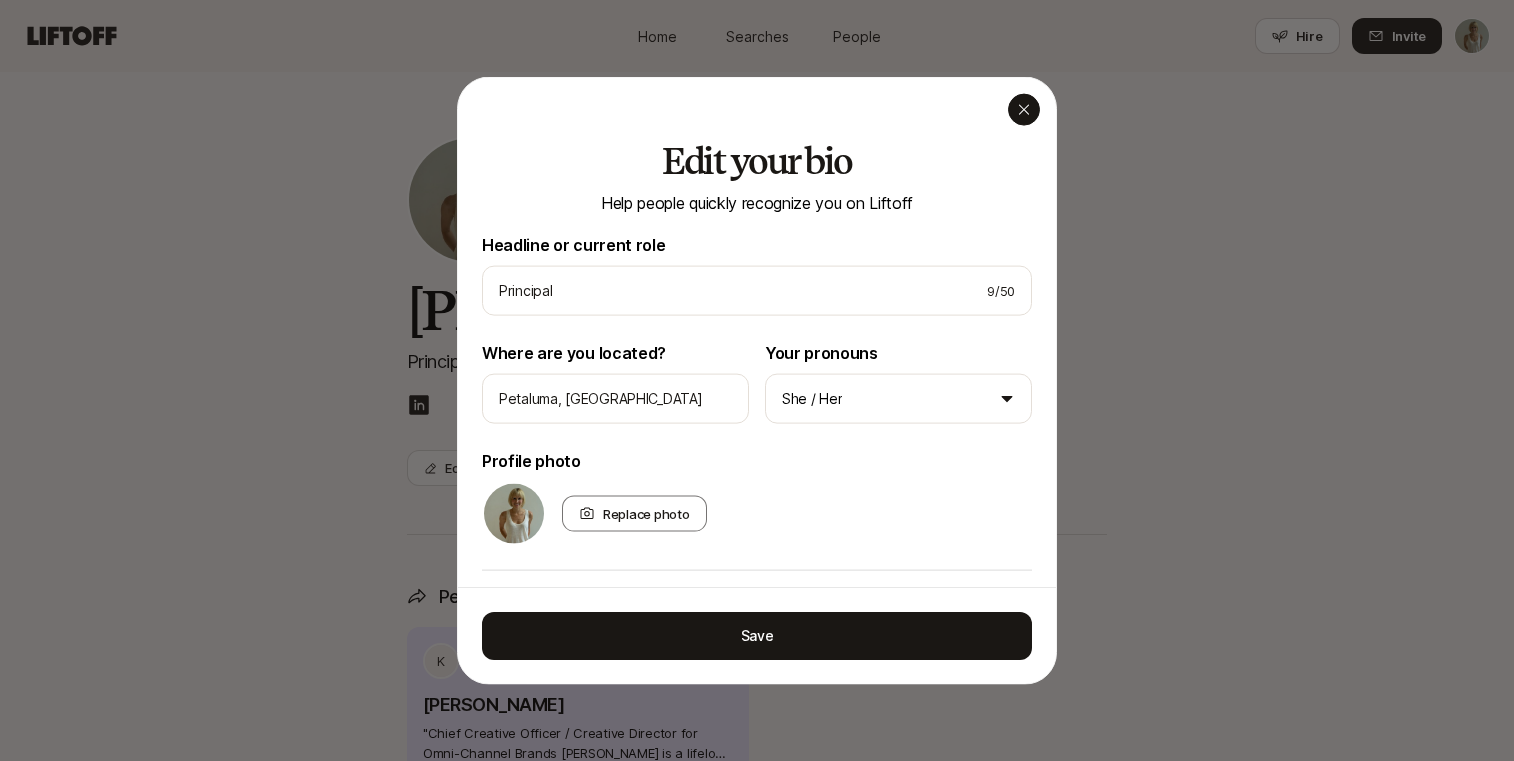 click 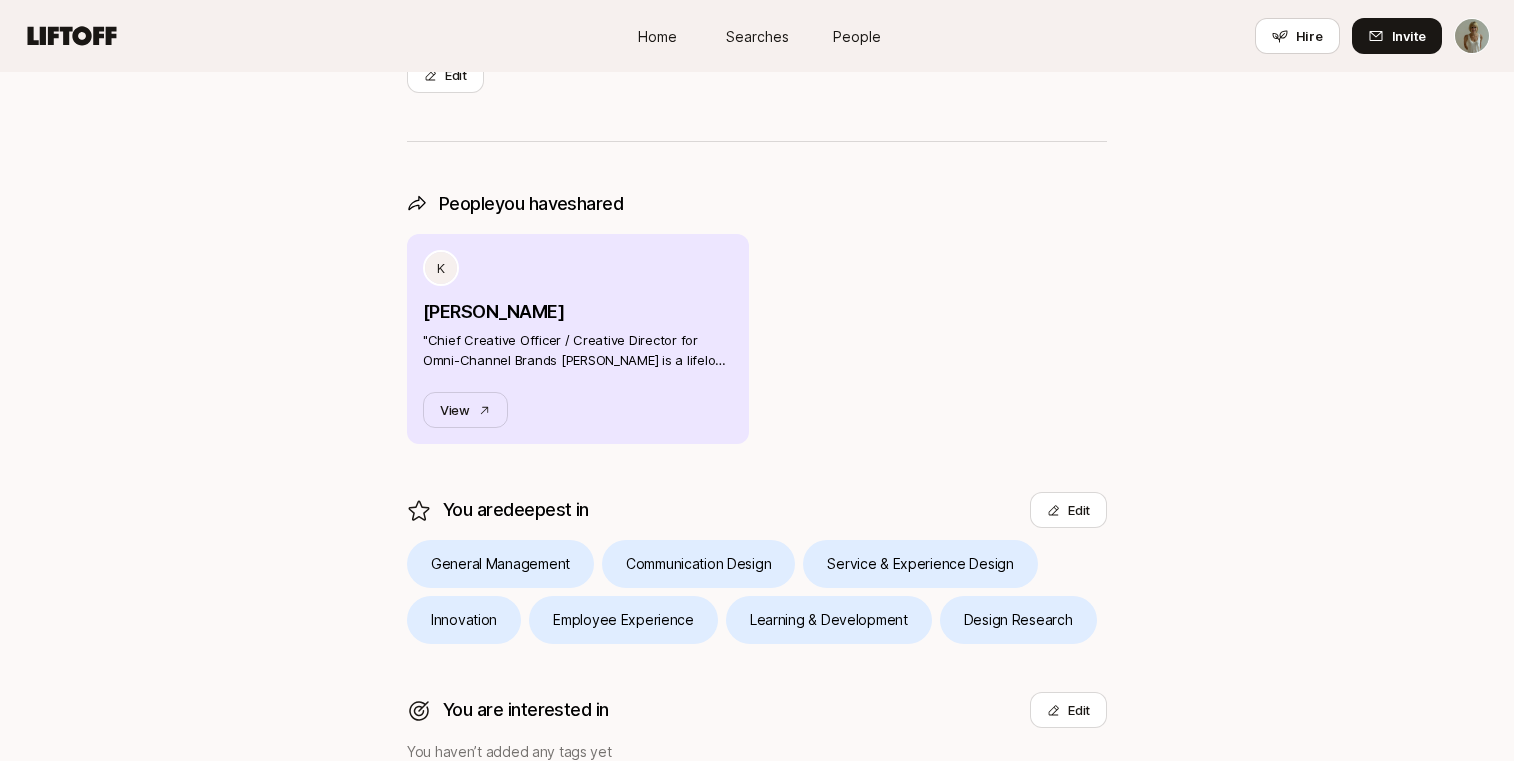 scroll, scrollTop: 394, scrollLeft: 0, axis: vertical 